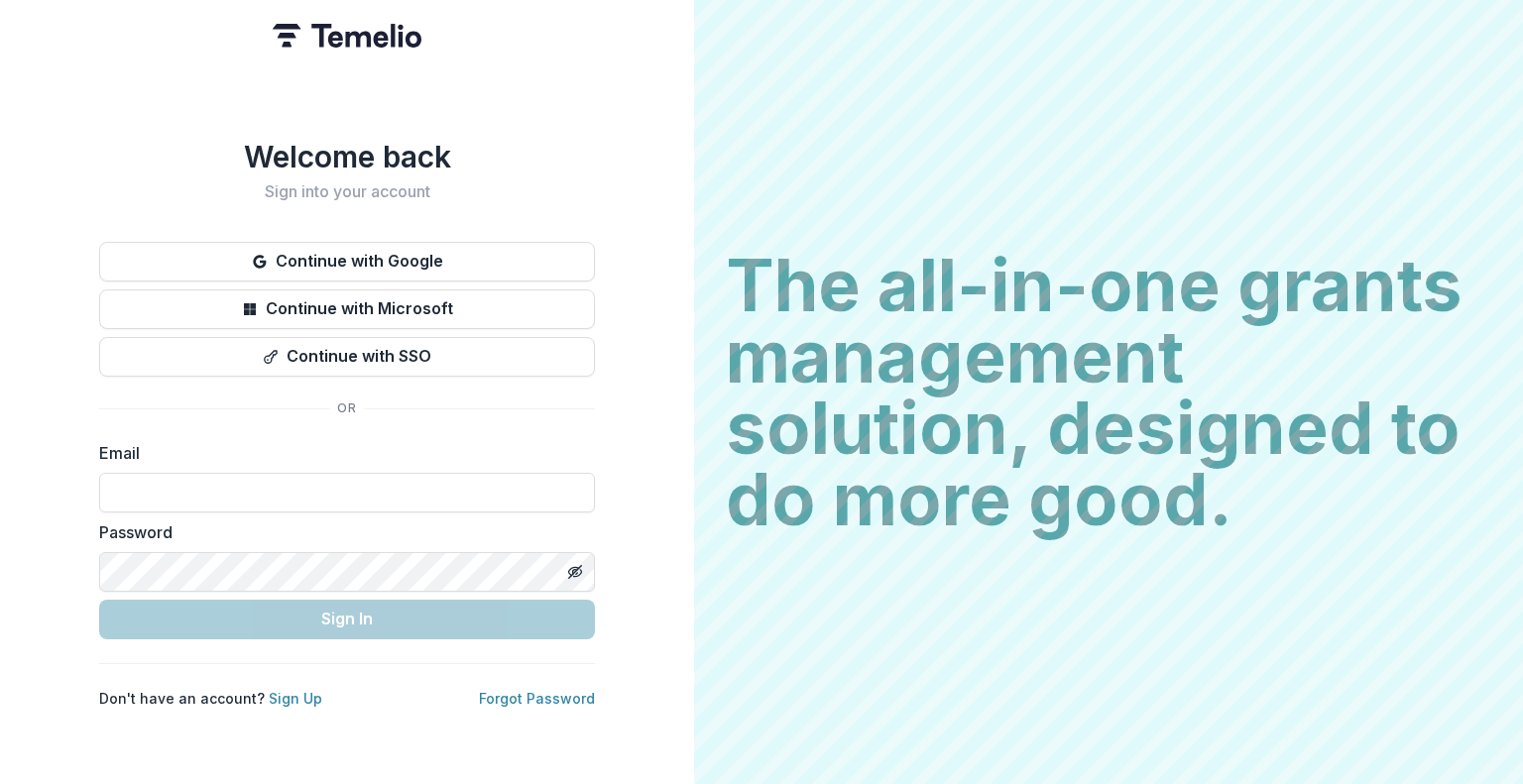 scroll, scrollTop: 0, scrollLeft: 0, axis: both 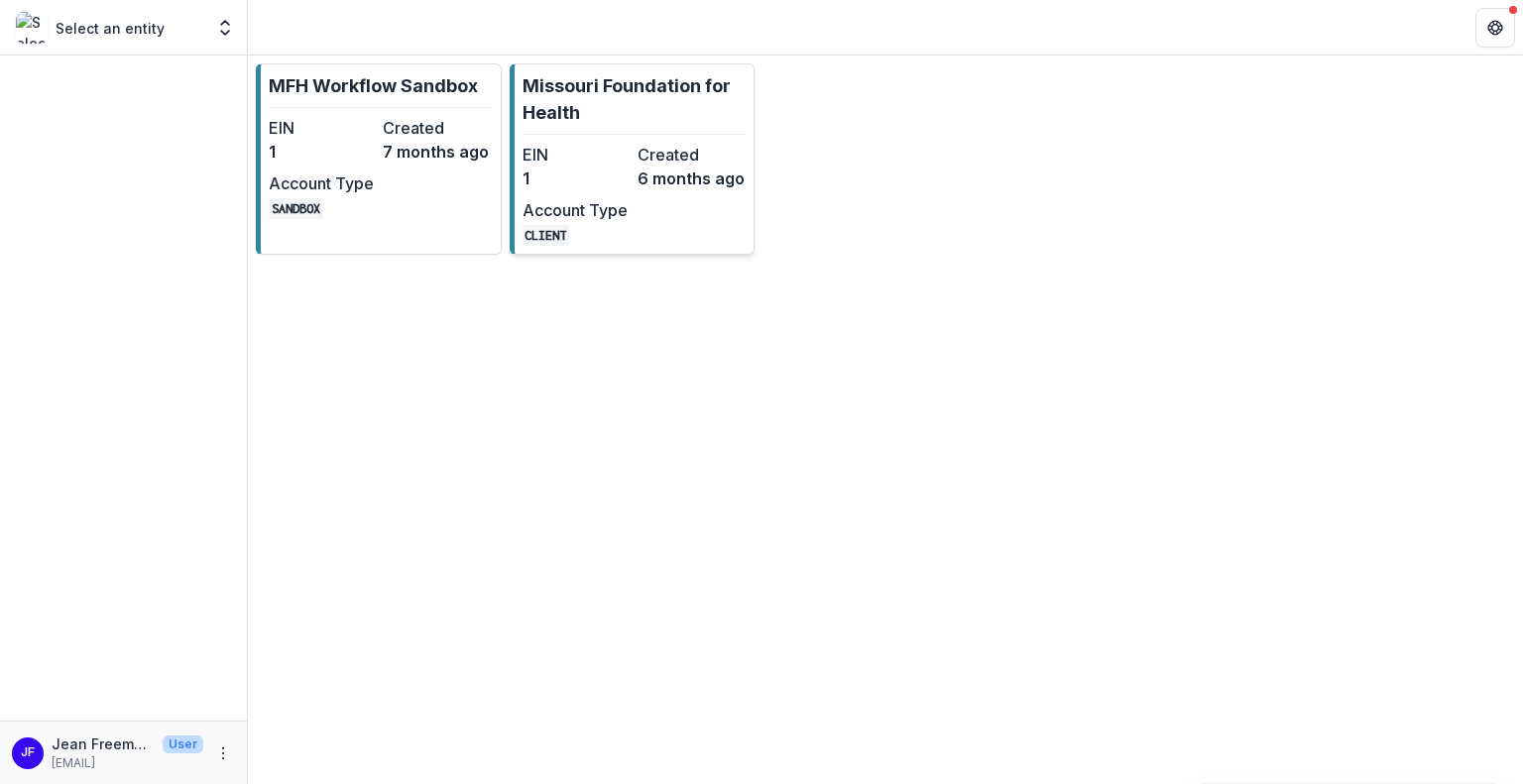 click on "EIN" at bounding box center [576, 155] 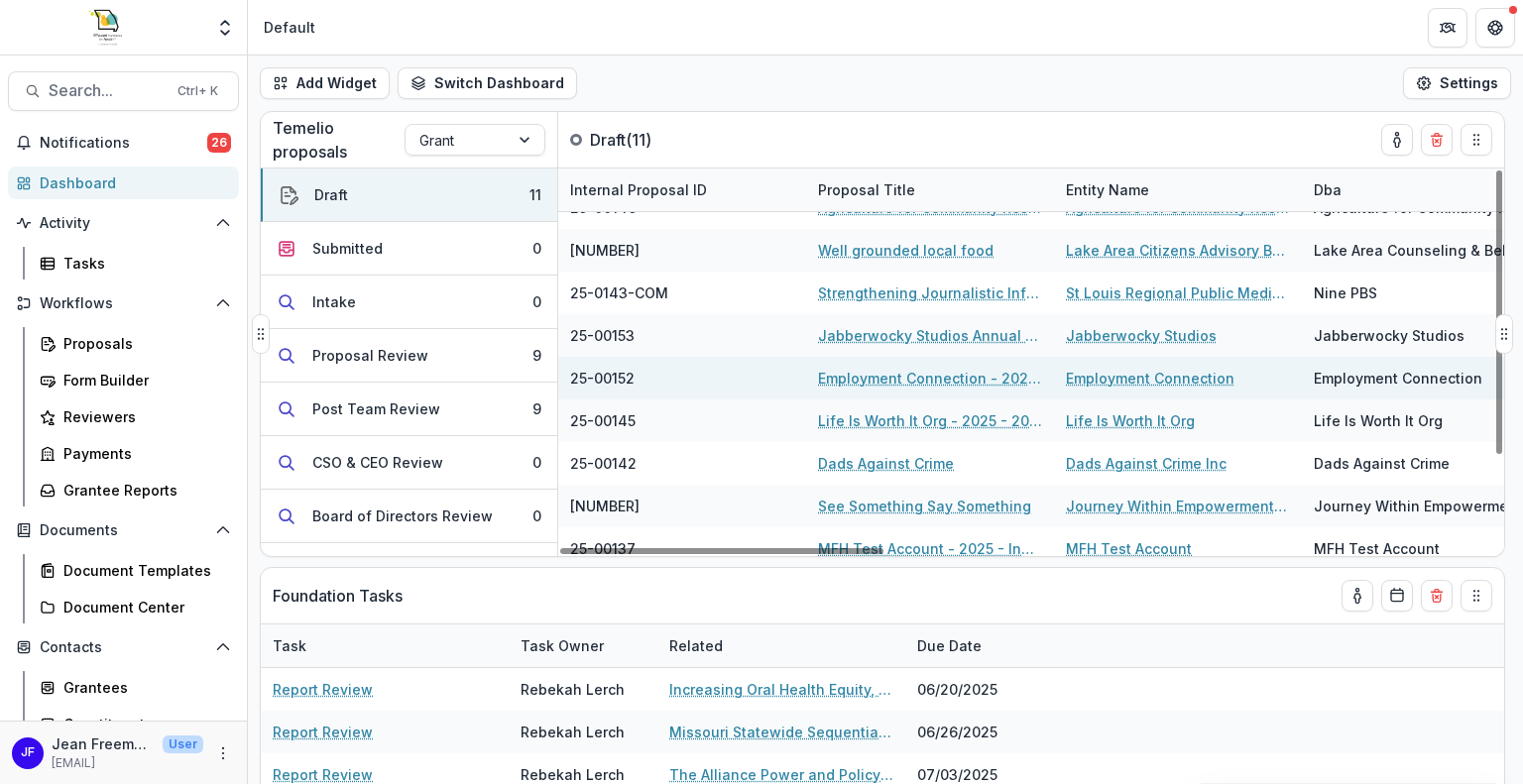 scroll, scrollTop: 123, scrollLeft: 0, axis: vertical 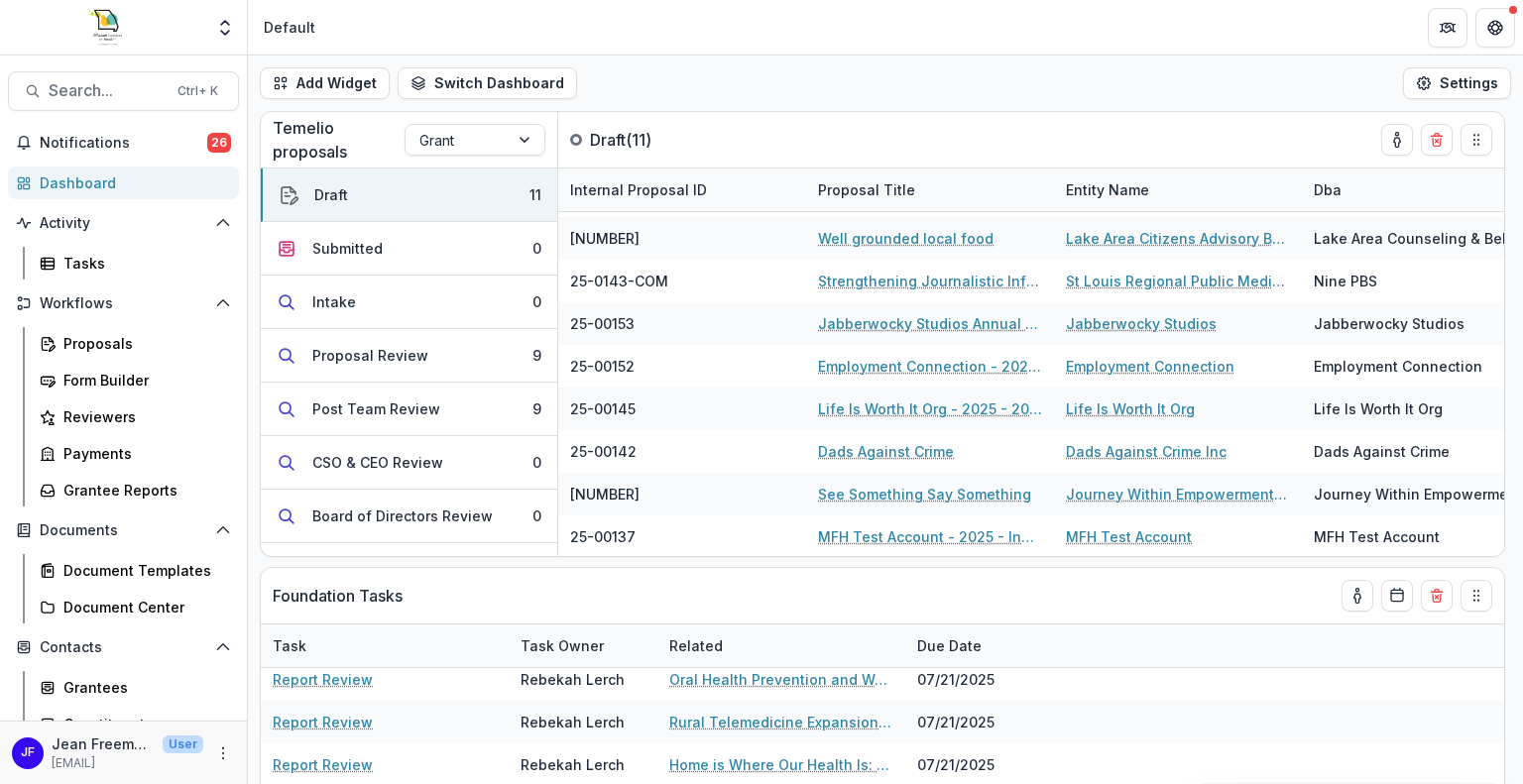 drag, startPoint x: 1522, startPoint y: 578, endPoint x: 1507, endPoint y: 800, distance: 222.50618 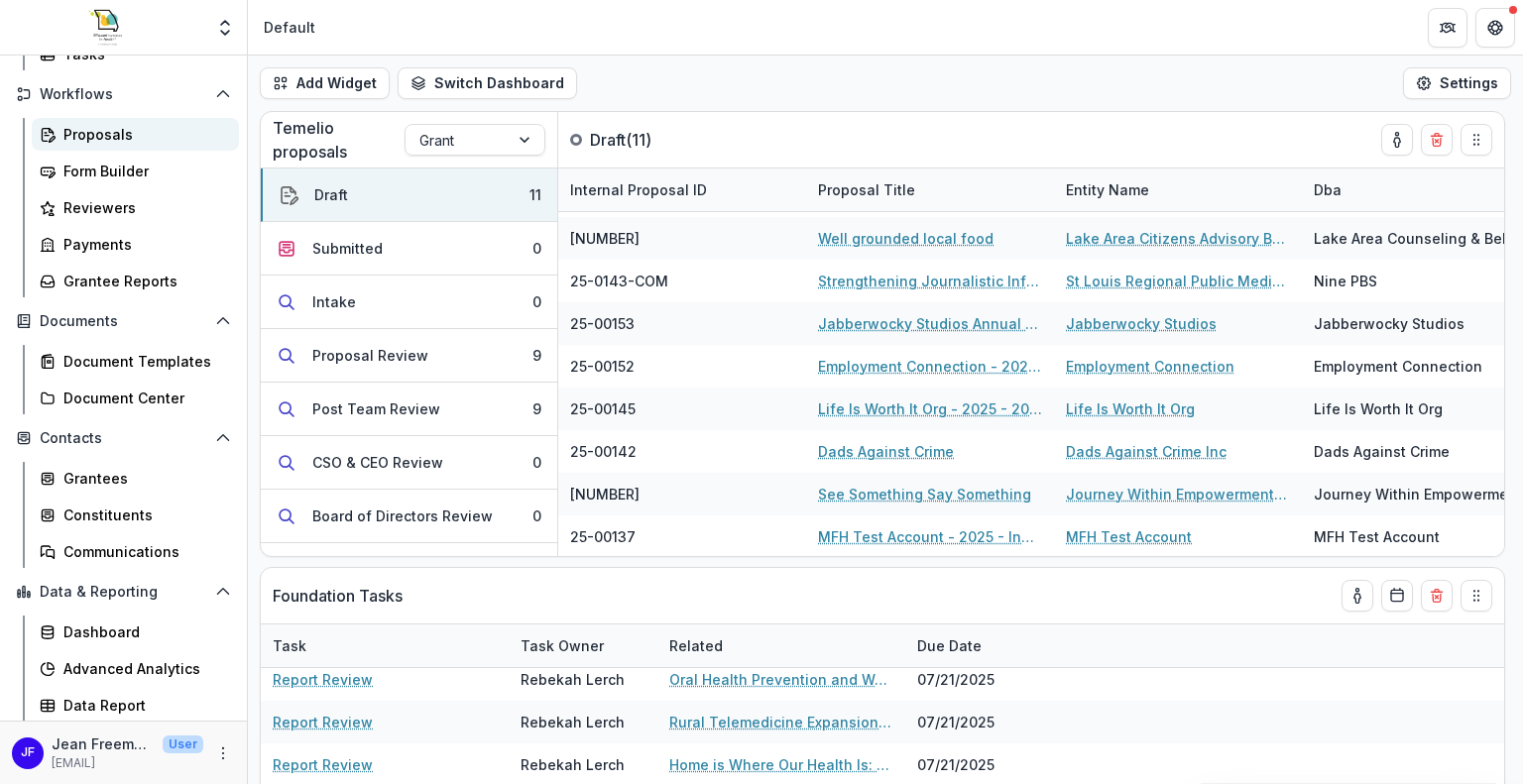 click on "Proposals" at bounding box center (143, 134) 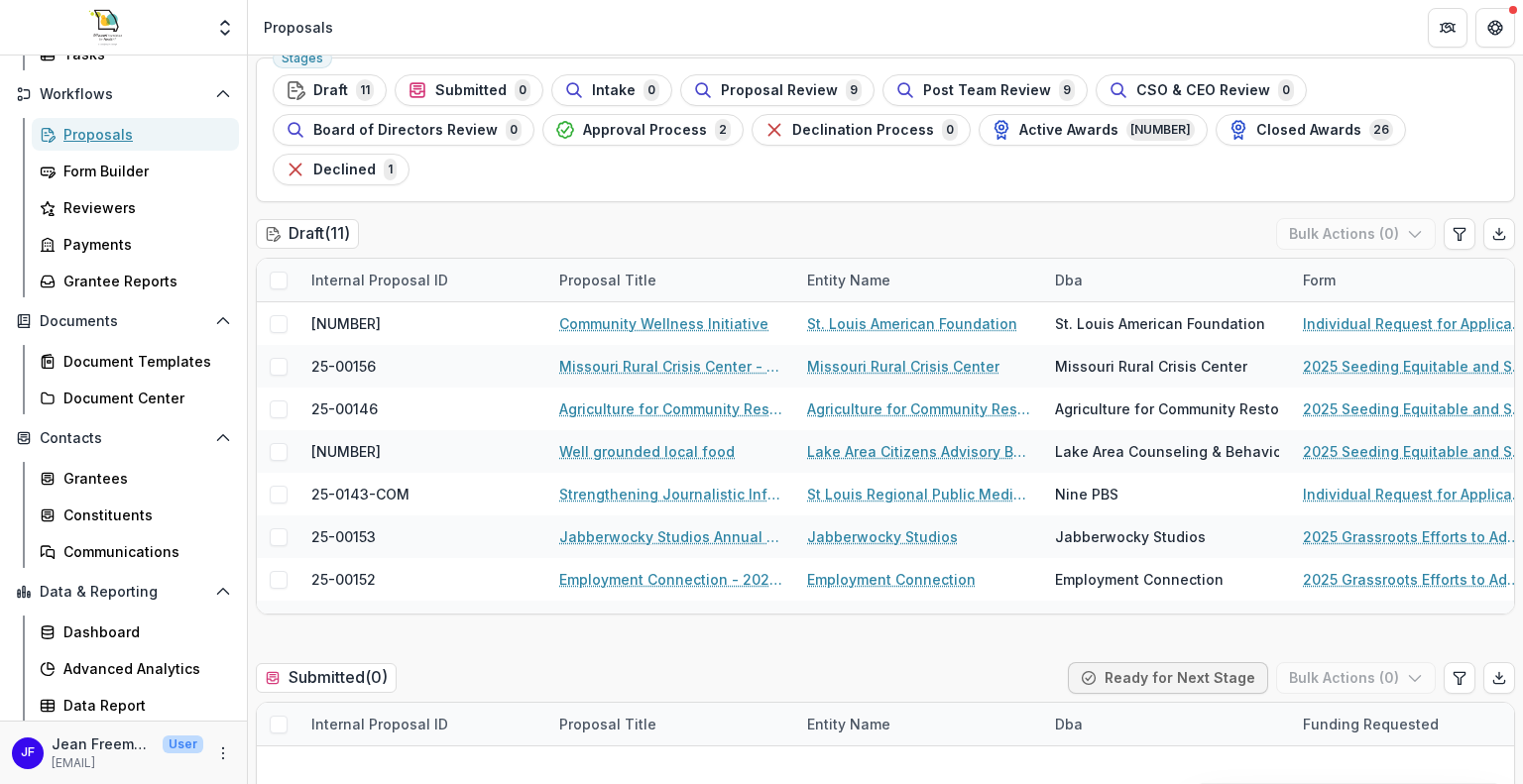 scroll, scrollTop: 0, scrollLeft: 0, axis: both 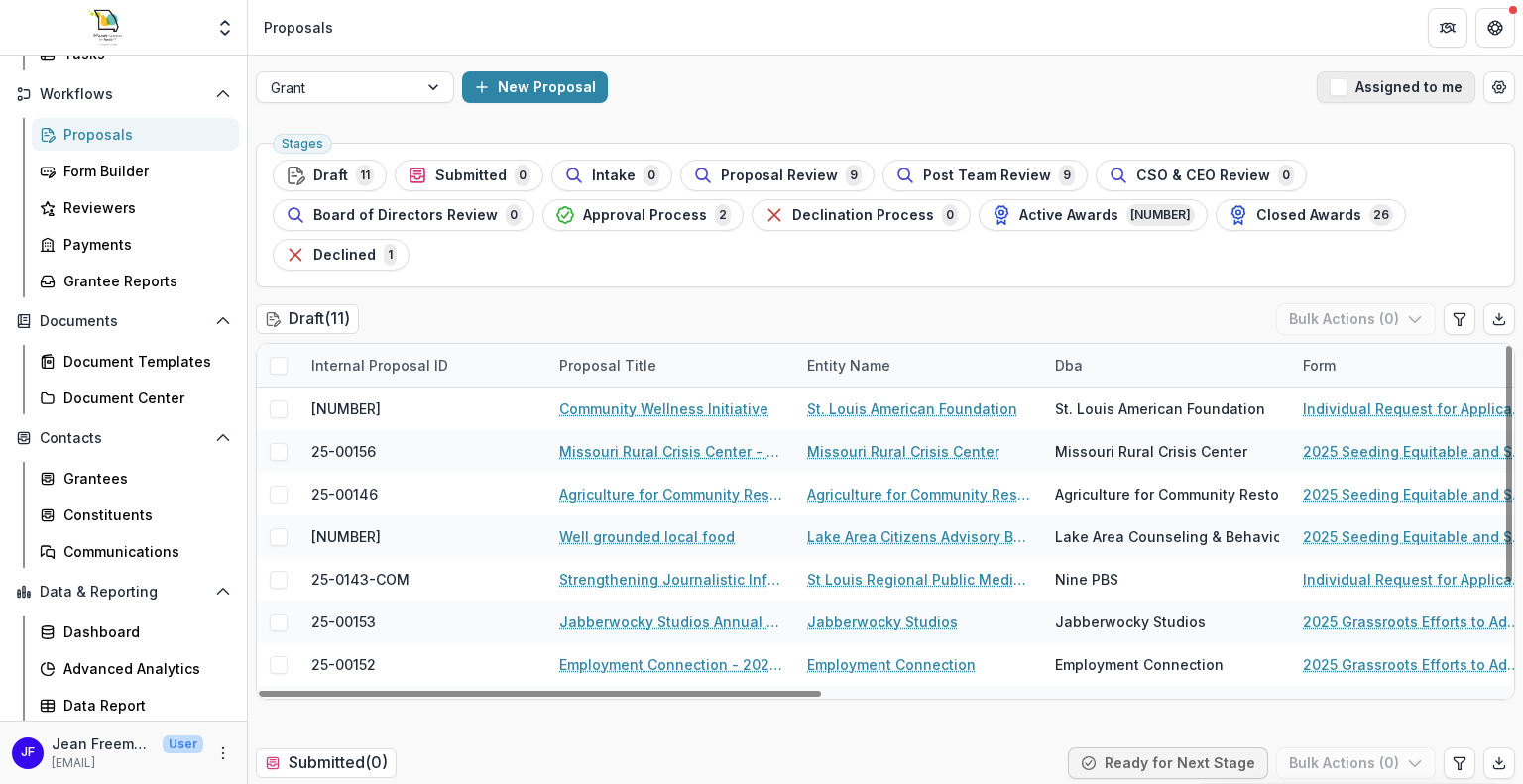 click at bounding box center [1339, 87] 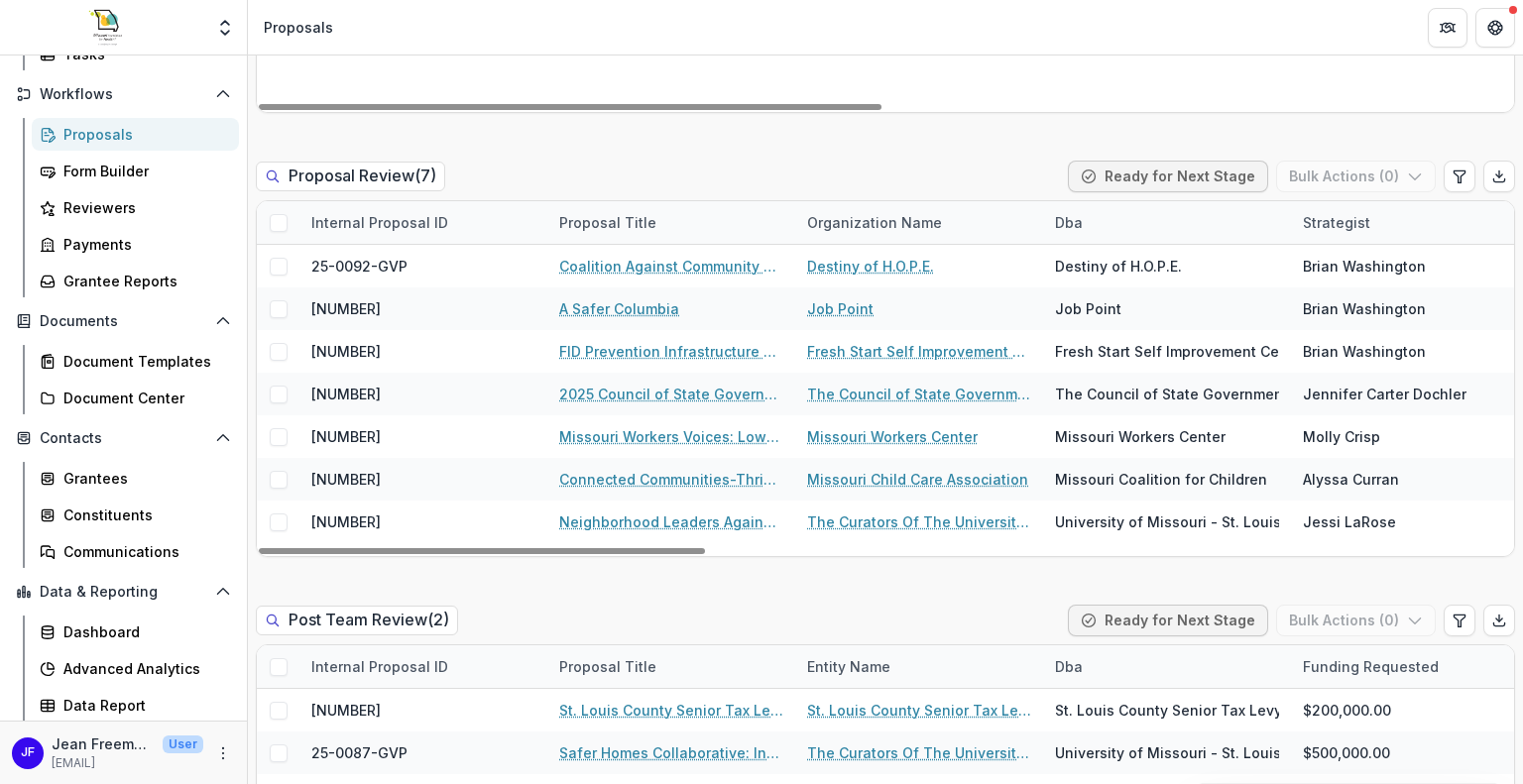 scroll, scrollTop: 1487, scrollLeft: 0, axis: vertical 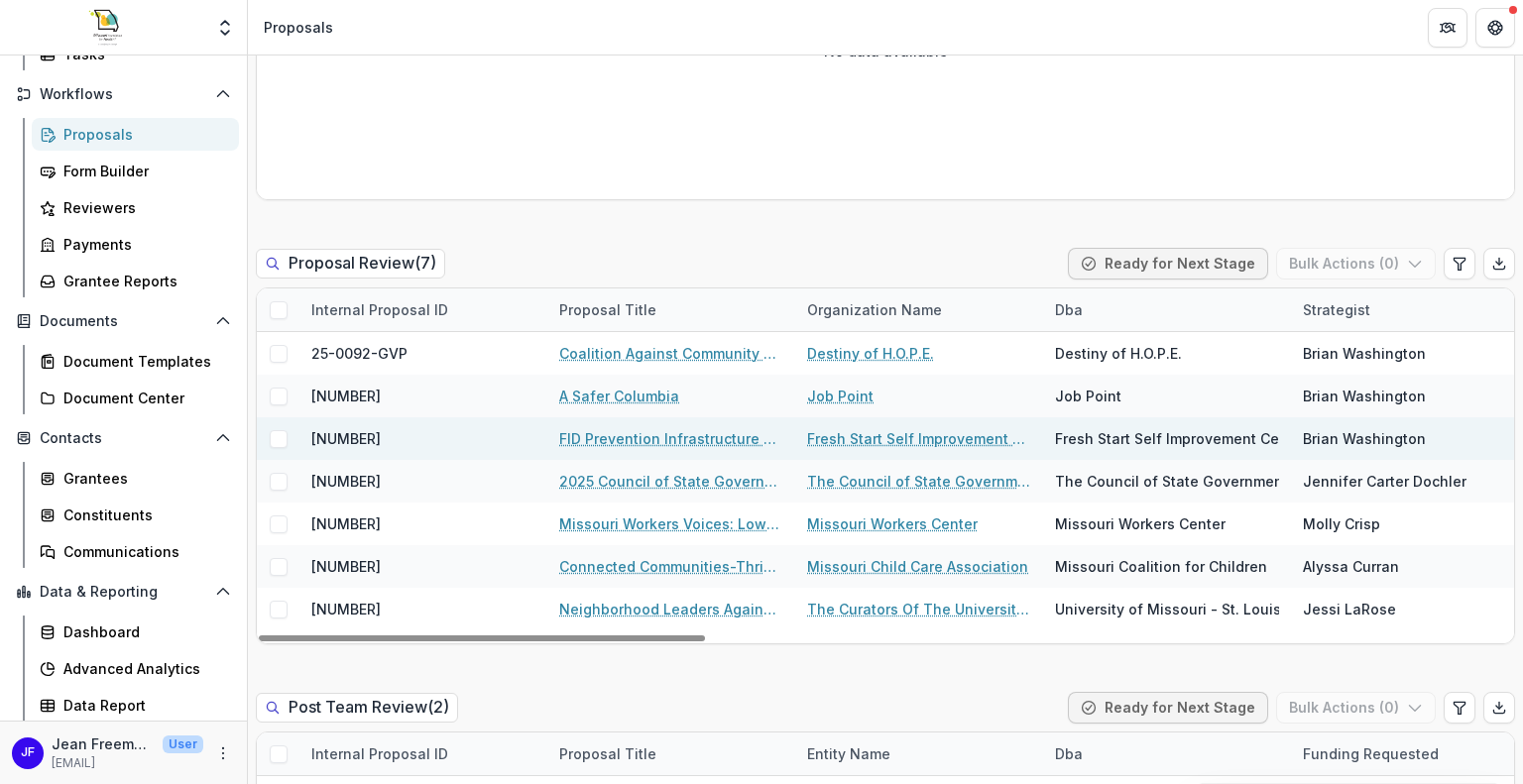 click on "FID Prevention Infrastructure and Support Grants" at bounding box center [671, 438] 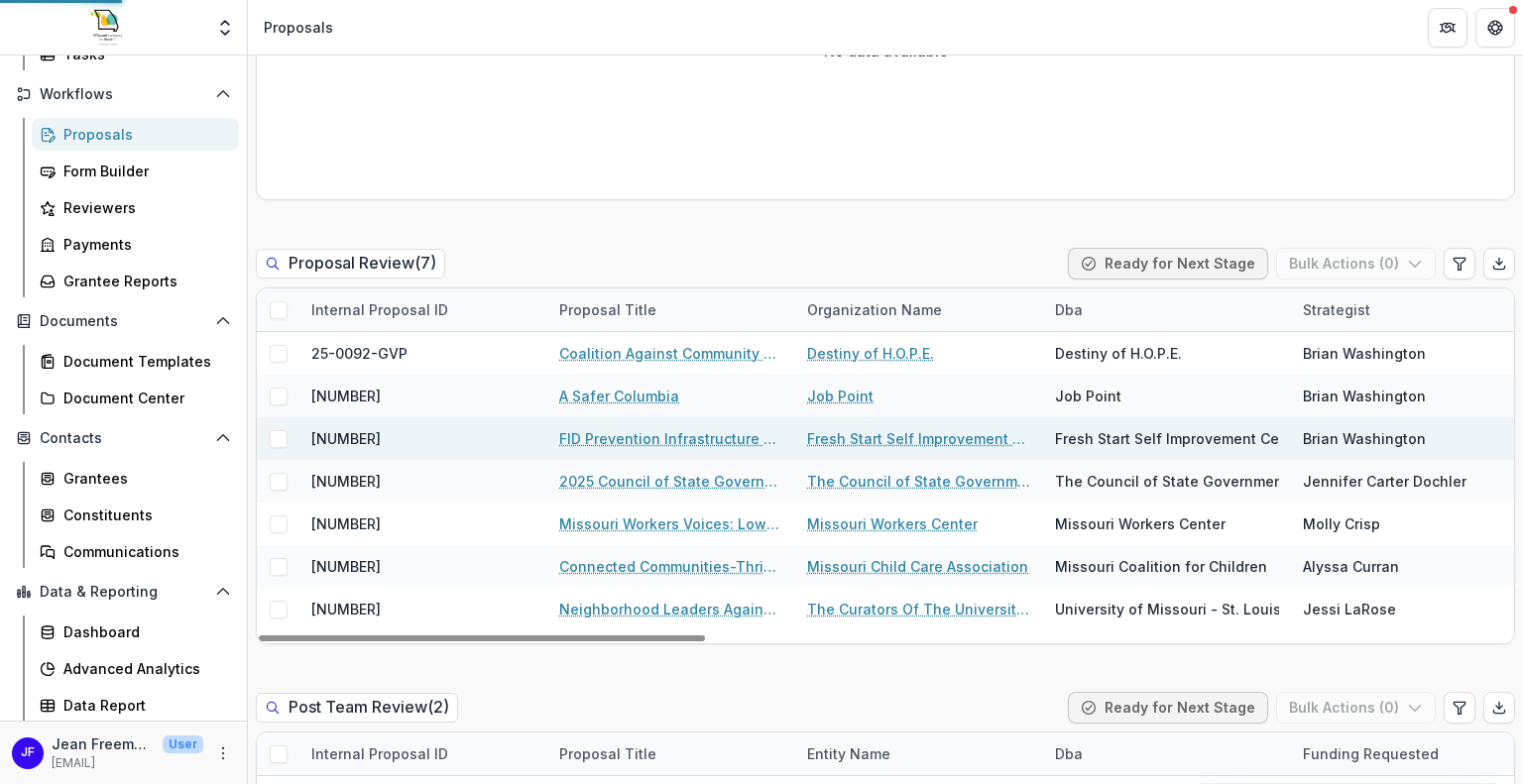 scroll, scrollTop: 0, scrollLeft: 0, axis: both 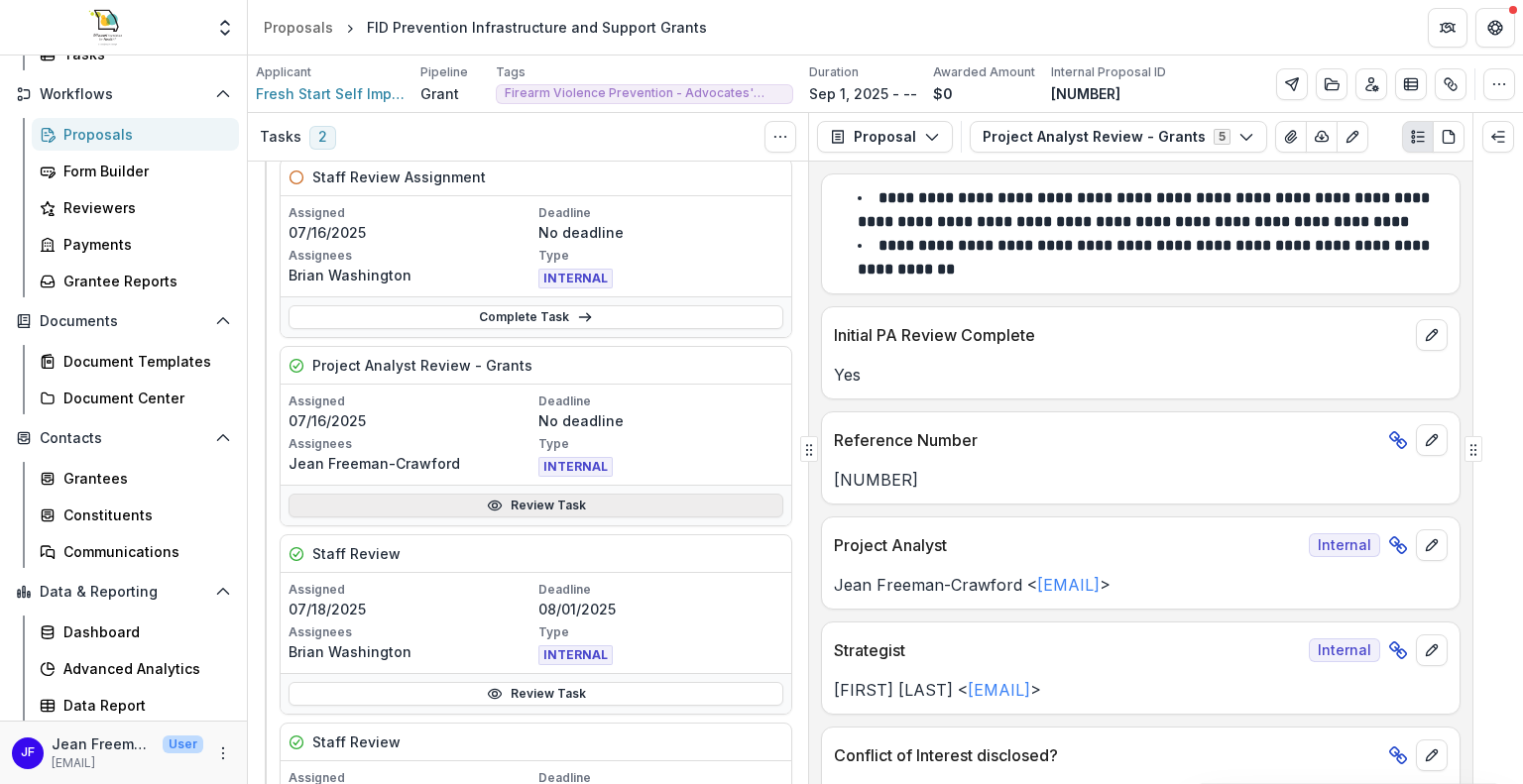 click 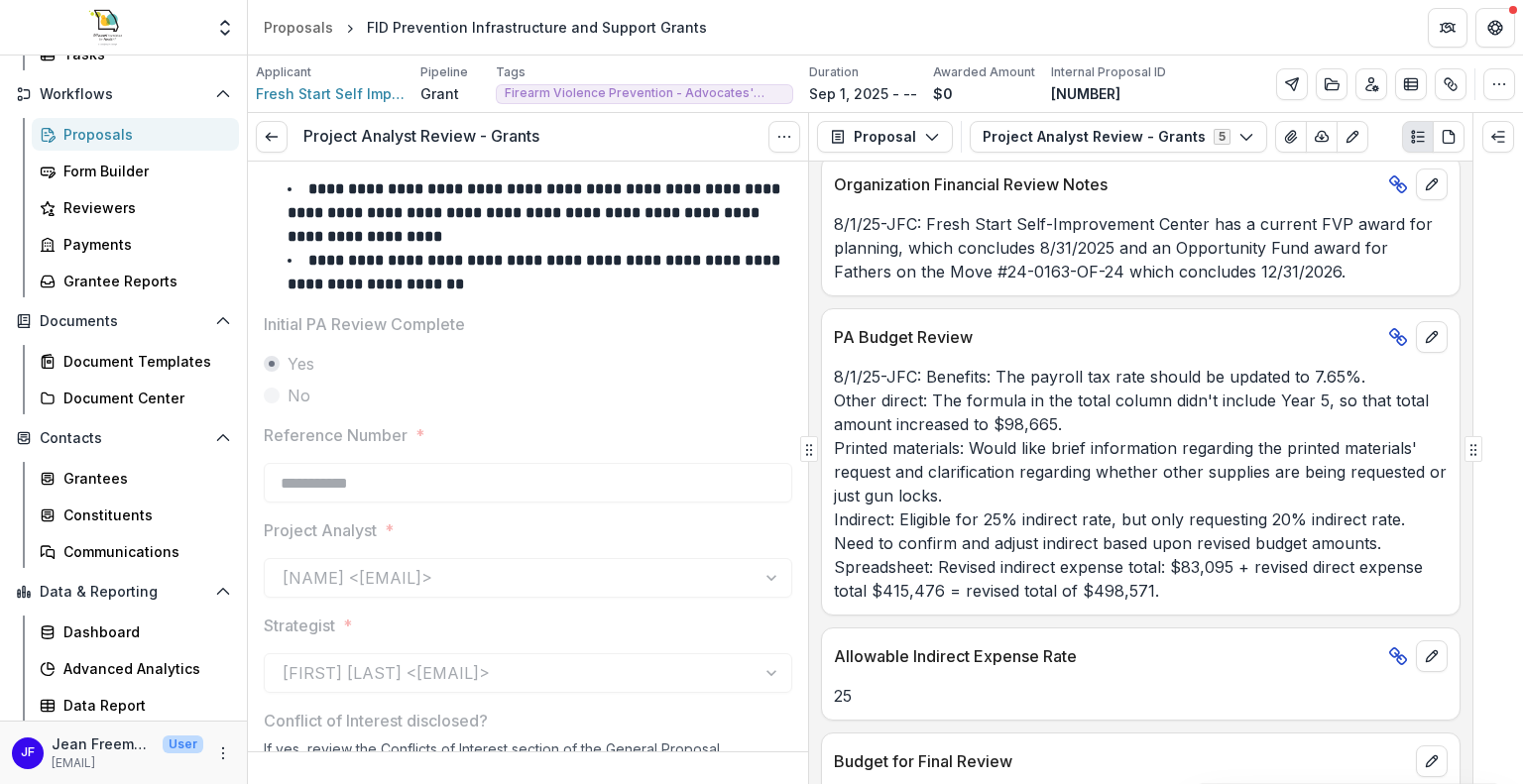 scroll, scrollTop: 3667, scrollLeft: 0, axis: vertical 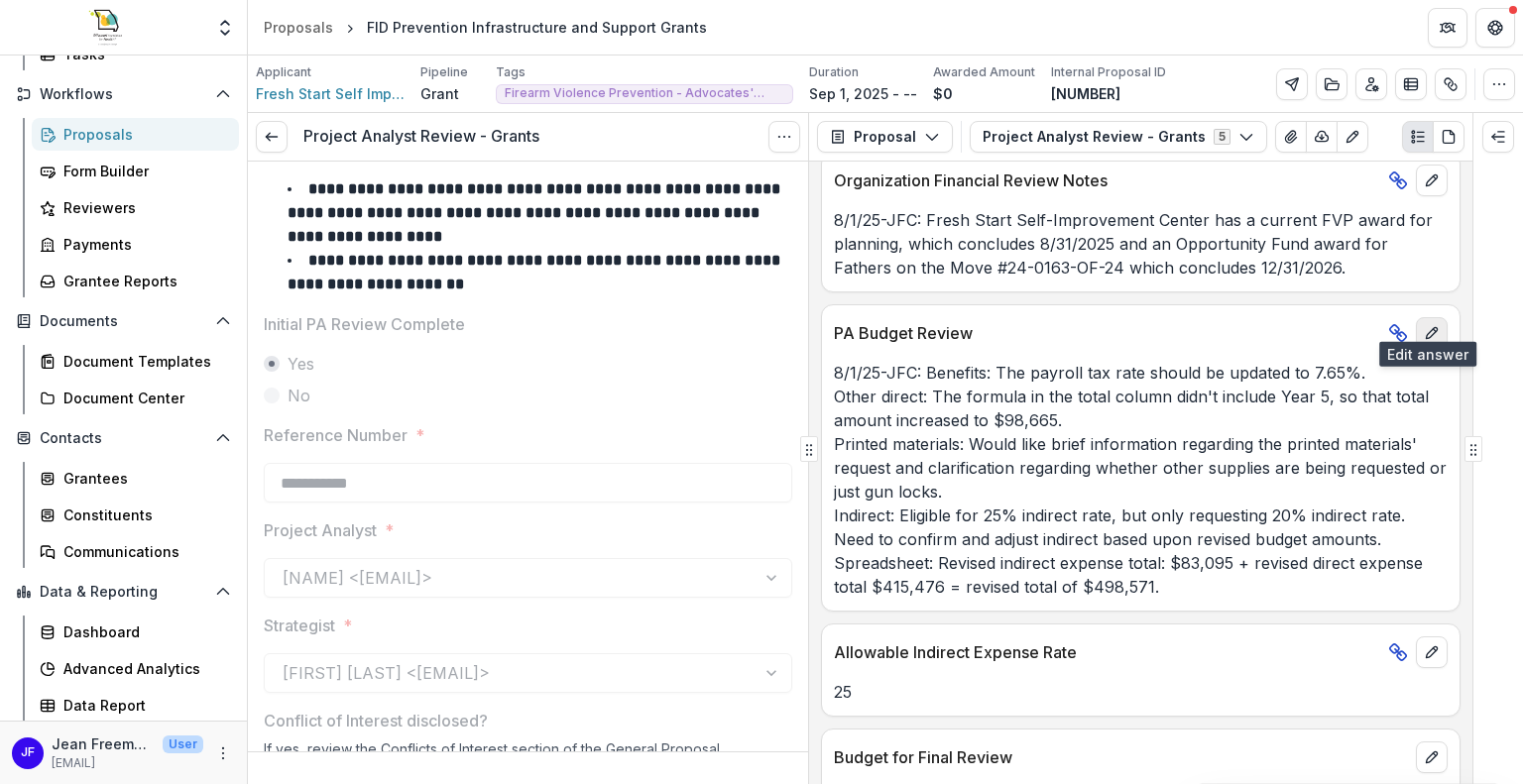 click 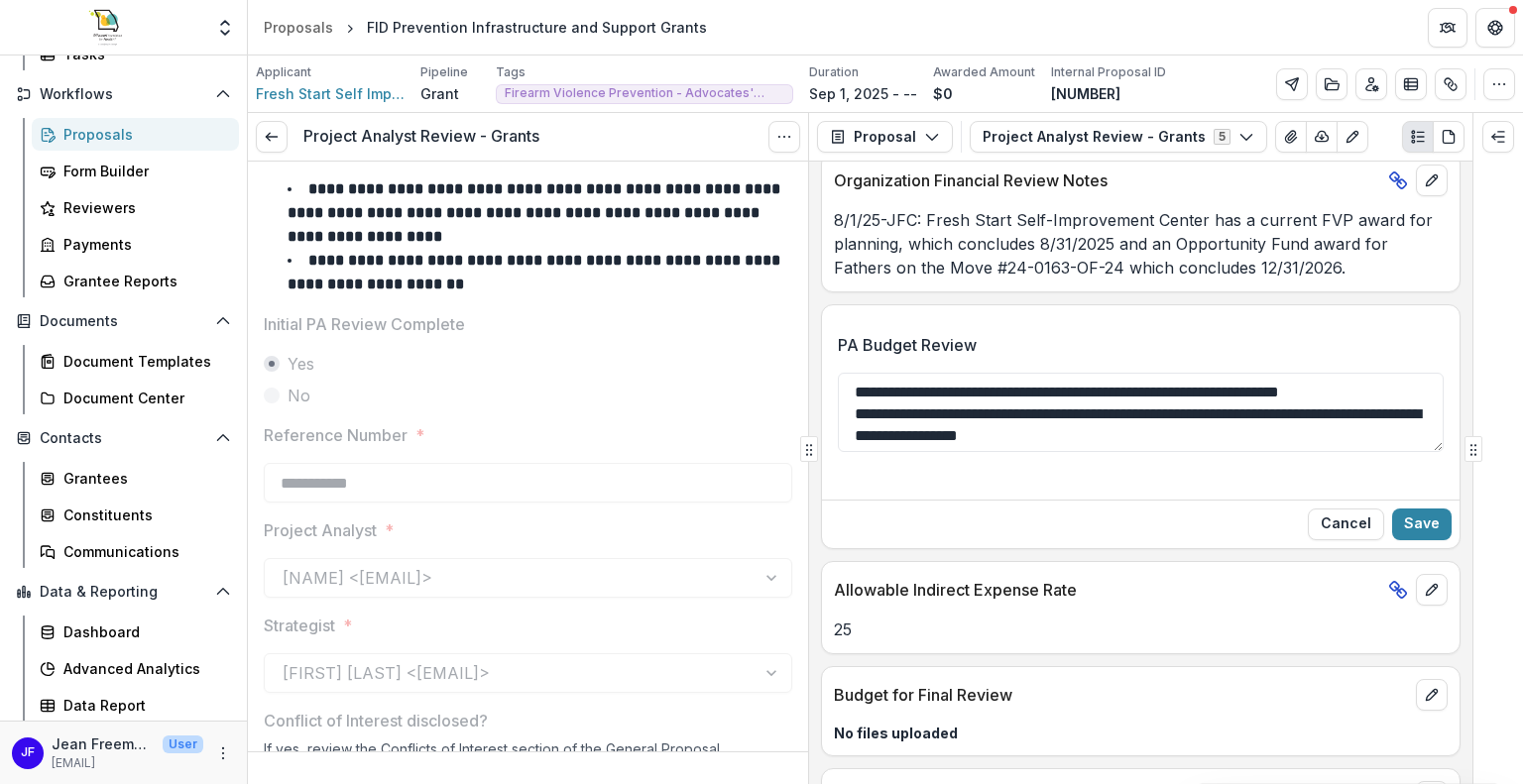 drag, startPoint x: 1424, startPoint y: 432, endPoint x: 1416, endPoint y: 480, distance: 48.6621 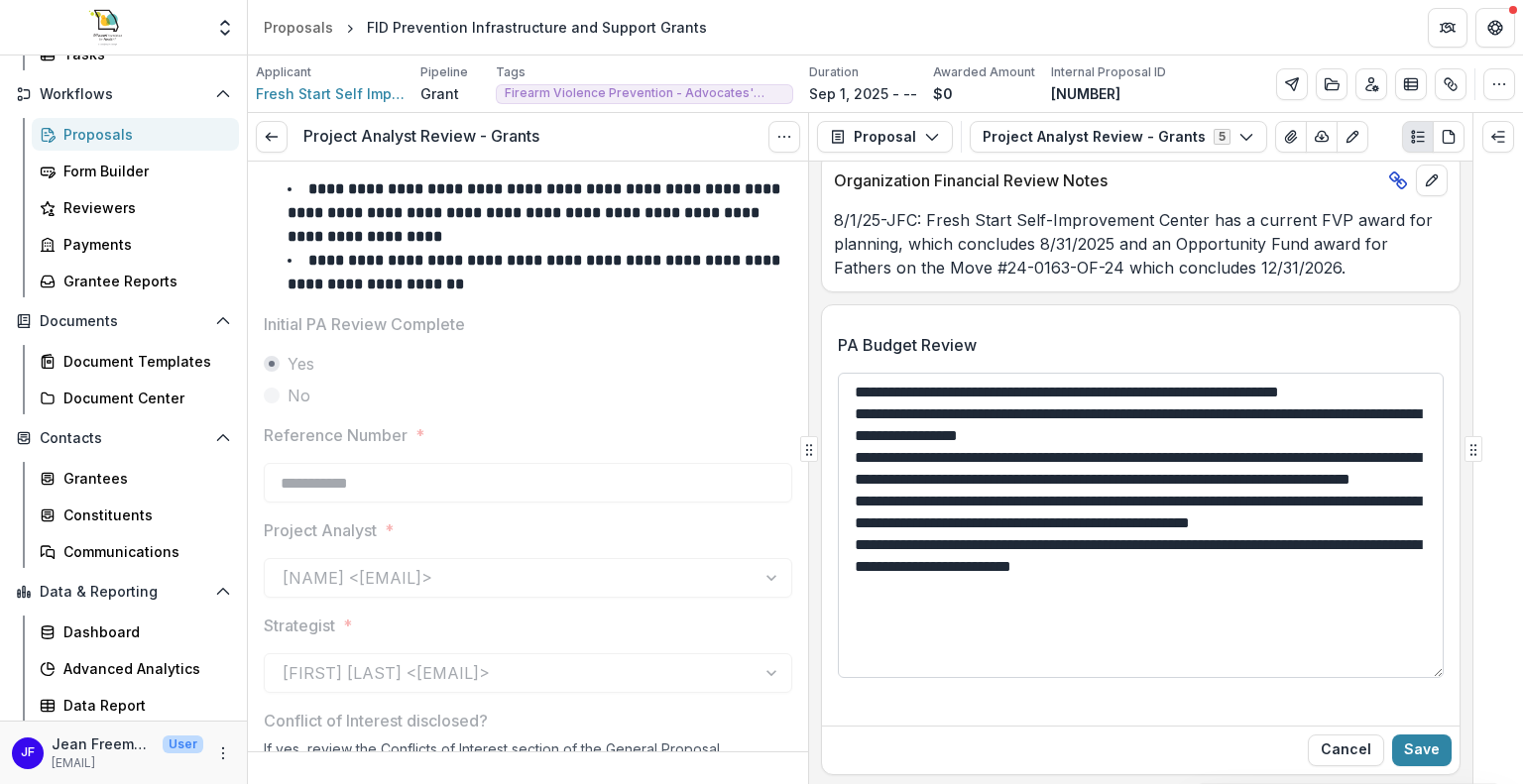 drag, startPoint x: 1436, startPoint y: 431, endPoint x: 1352, endPoint y: 657, distance: 241.10579 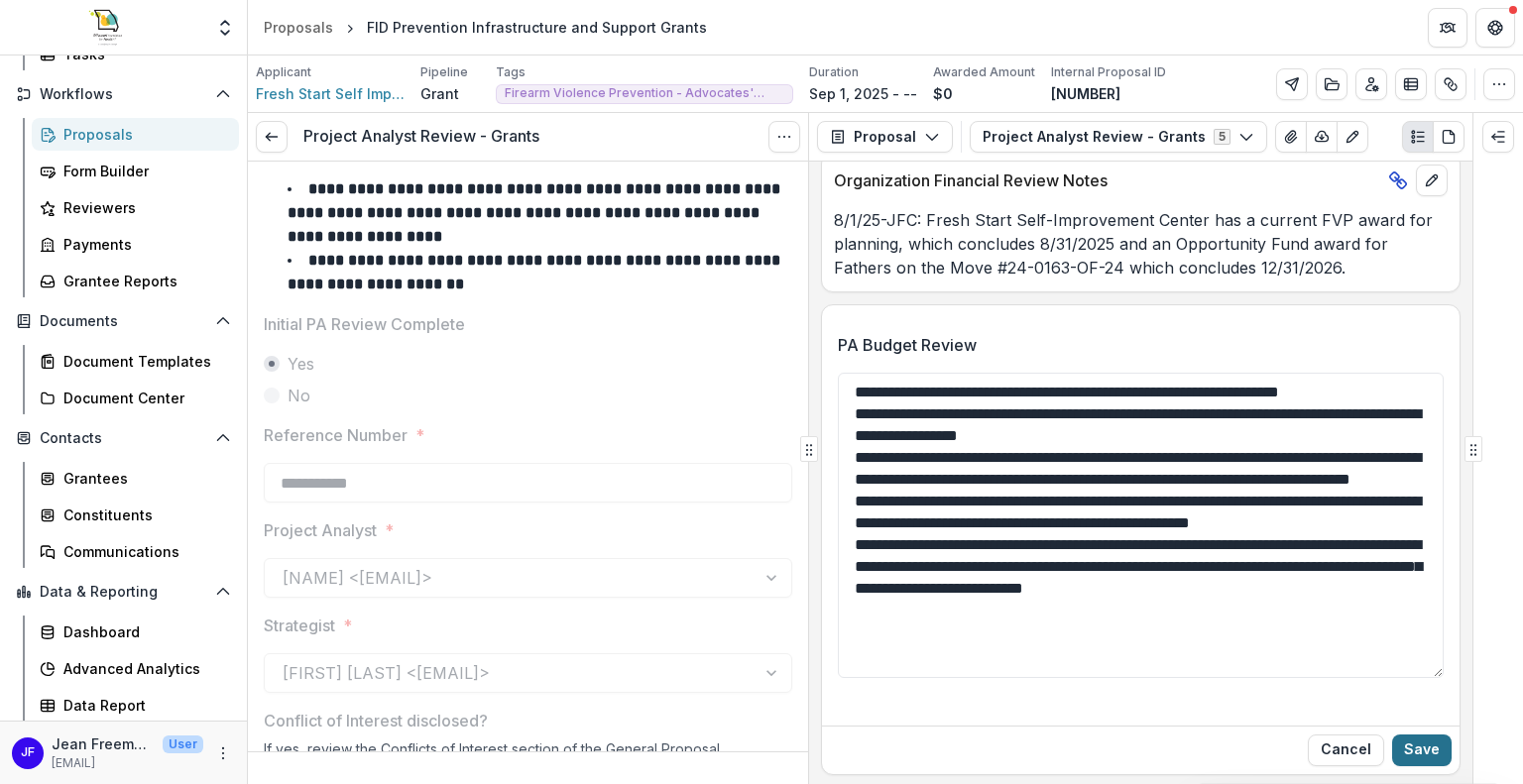 type on "**********" 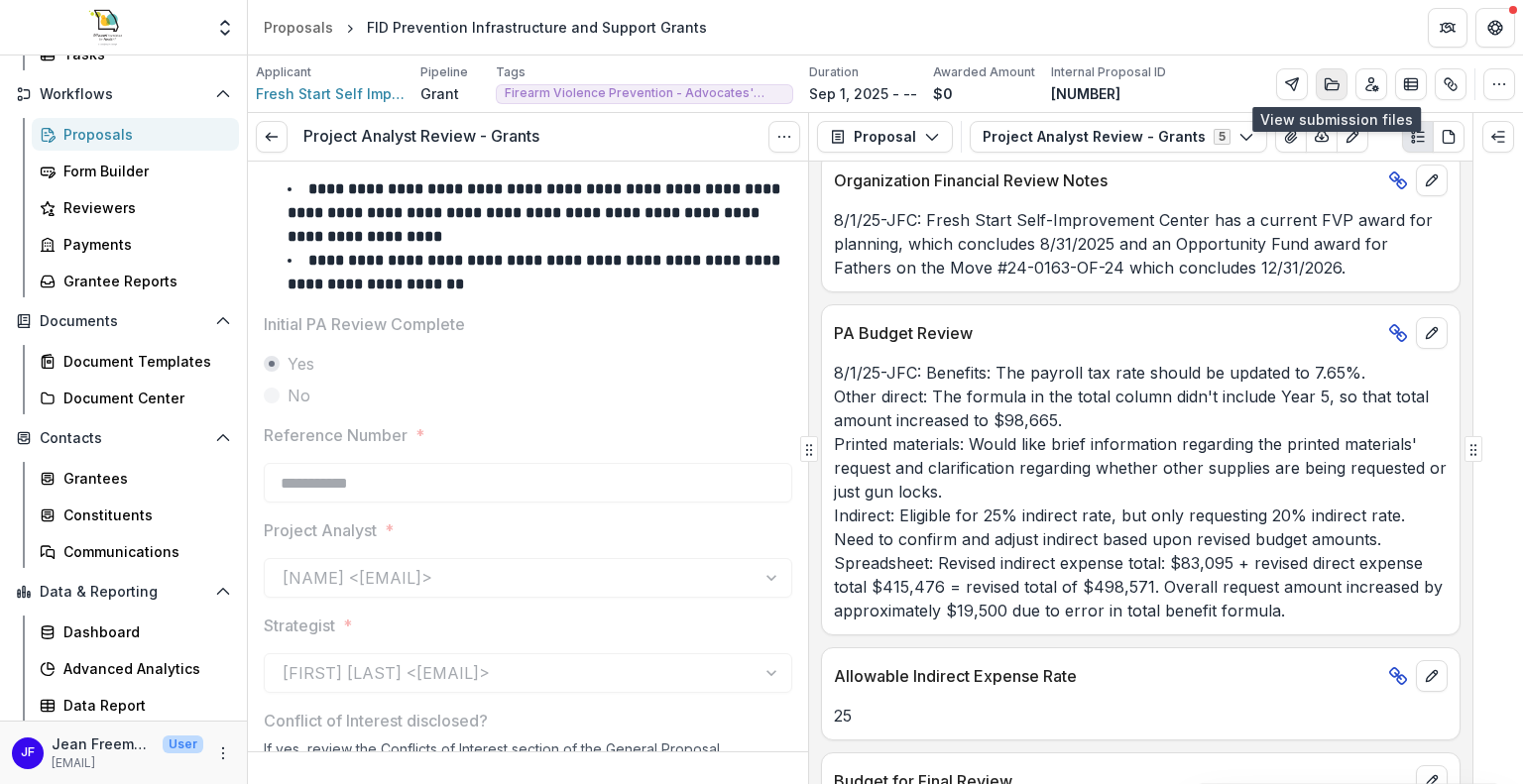 click 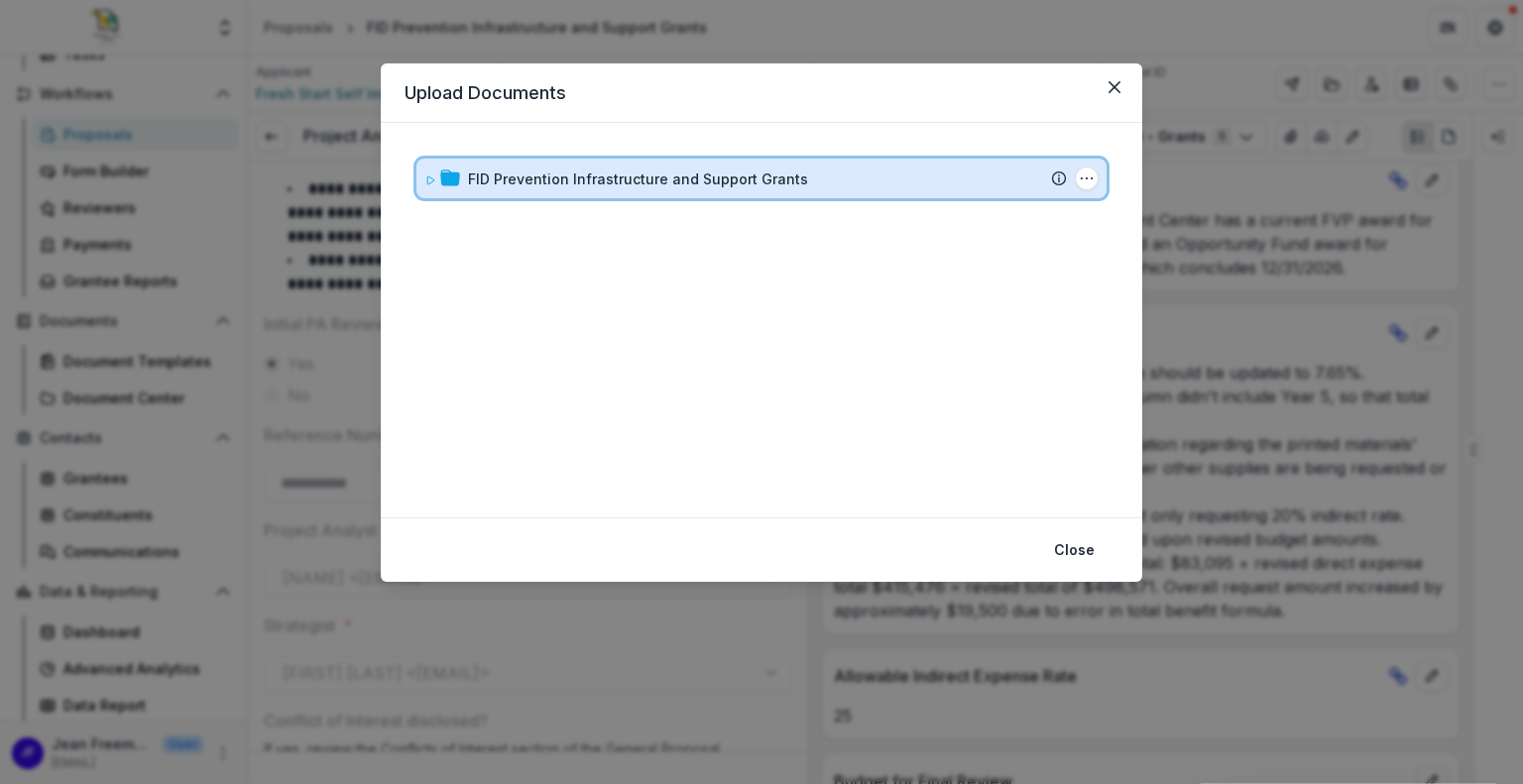click at bounding box center (430, 178) 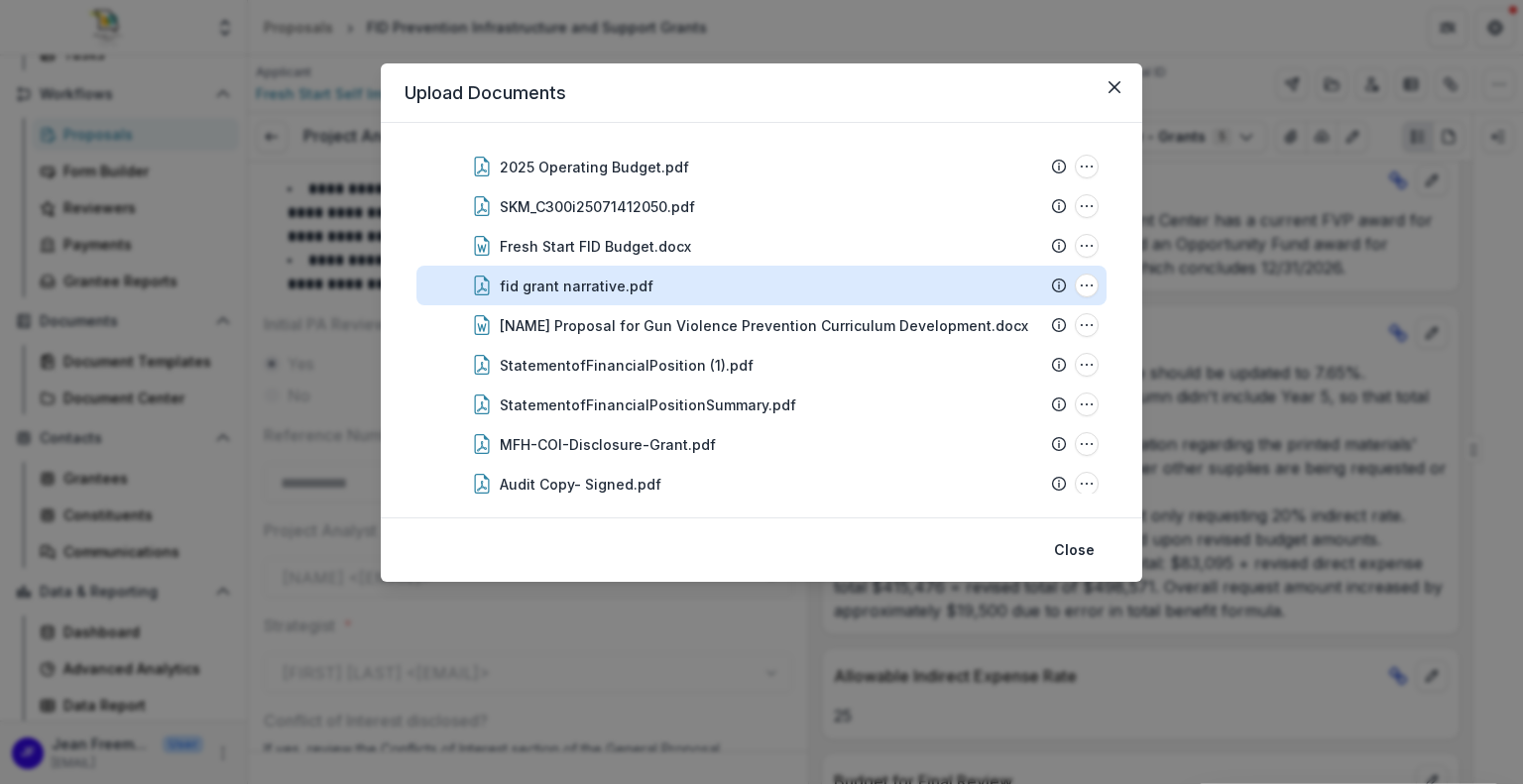 scroll, scrollTop: 198, scrollLeft: 0, axis: vertical 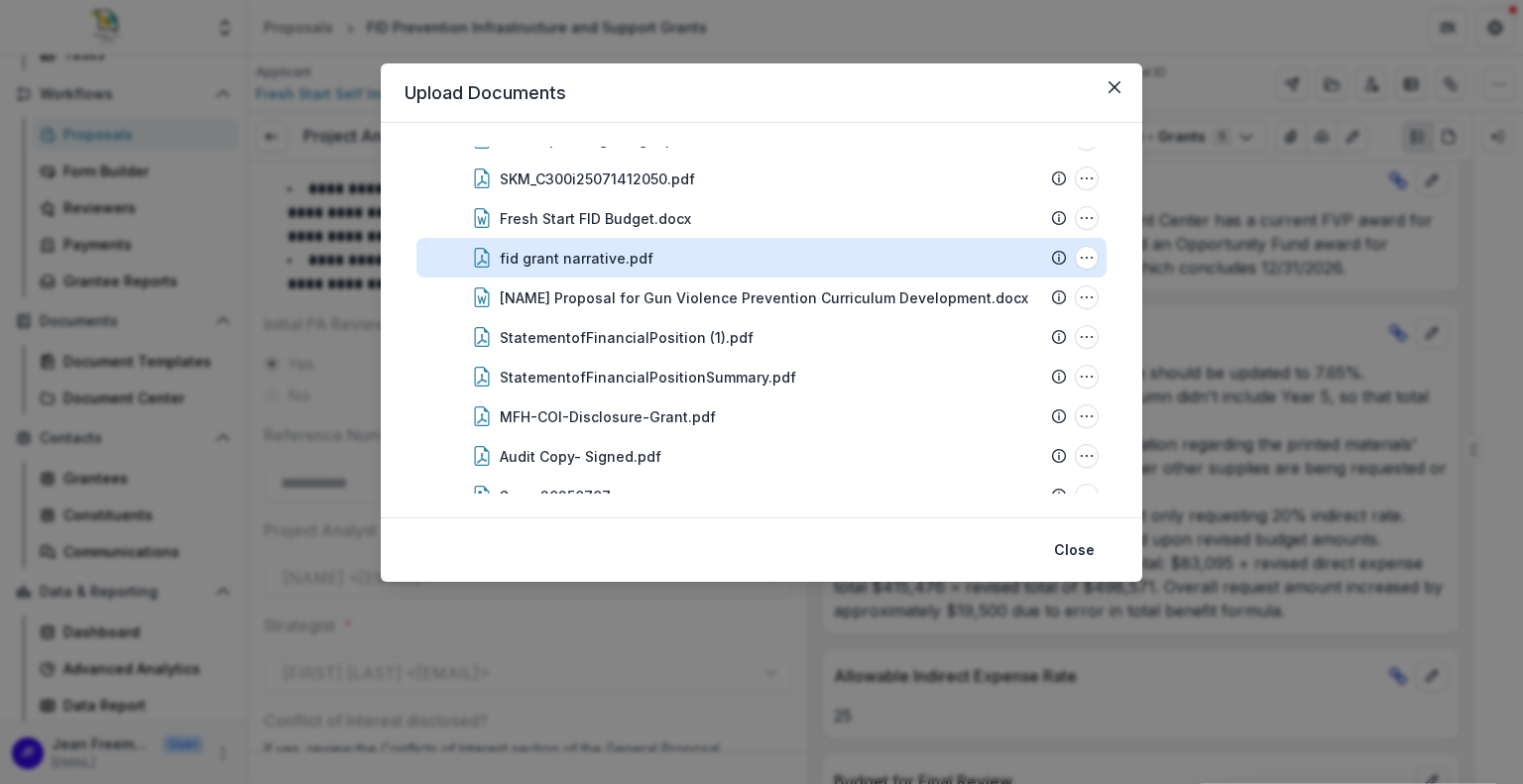 click on "fid grant narrative.pdf" at bounding box center (576, 258) 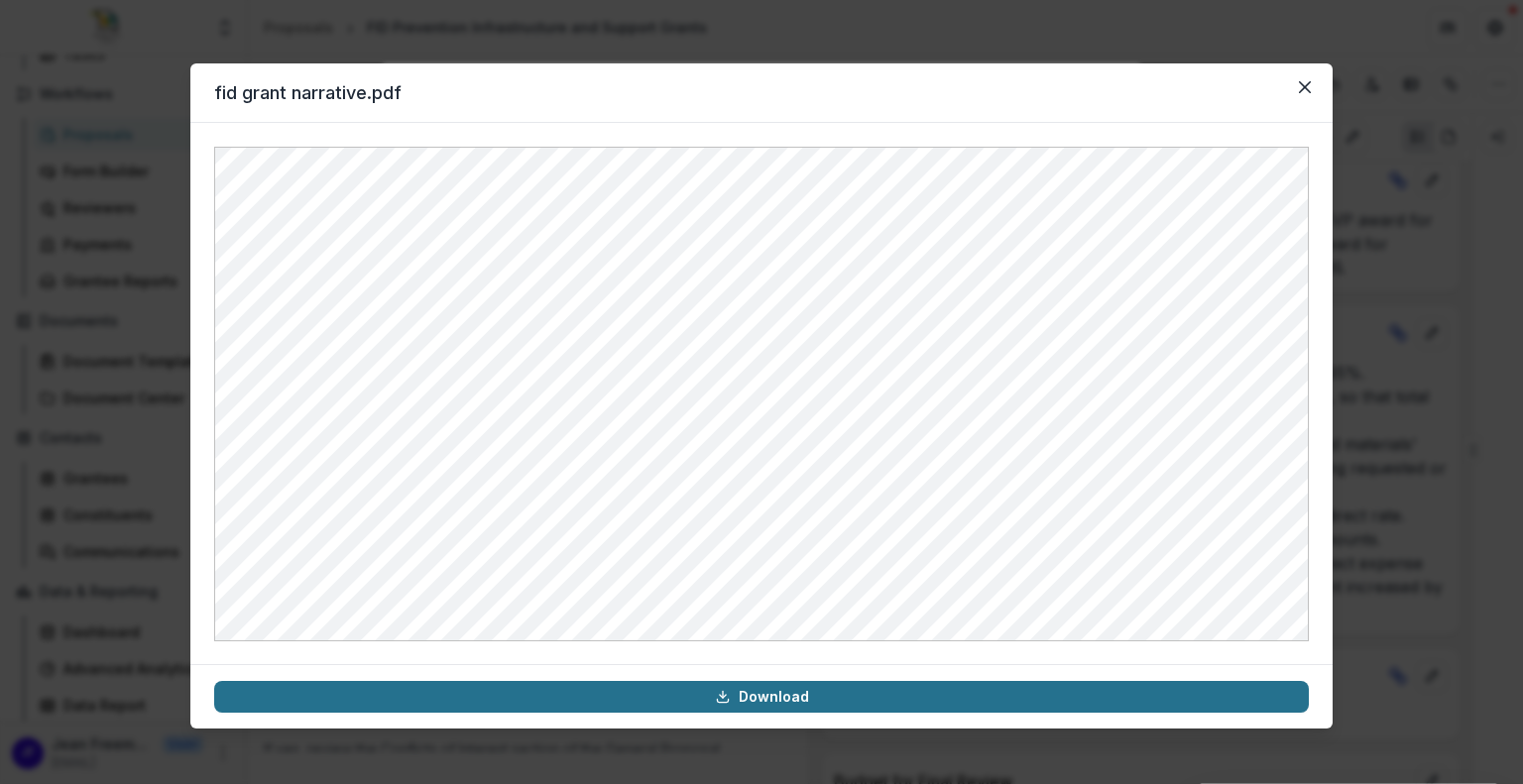 click on "Download" at bounding box center [762, 697] 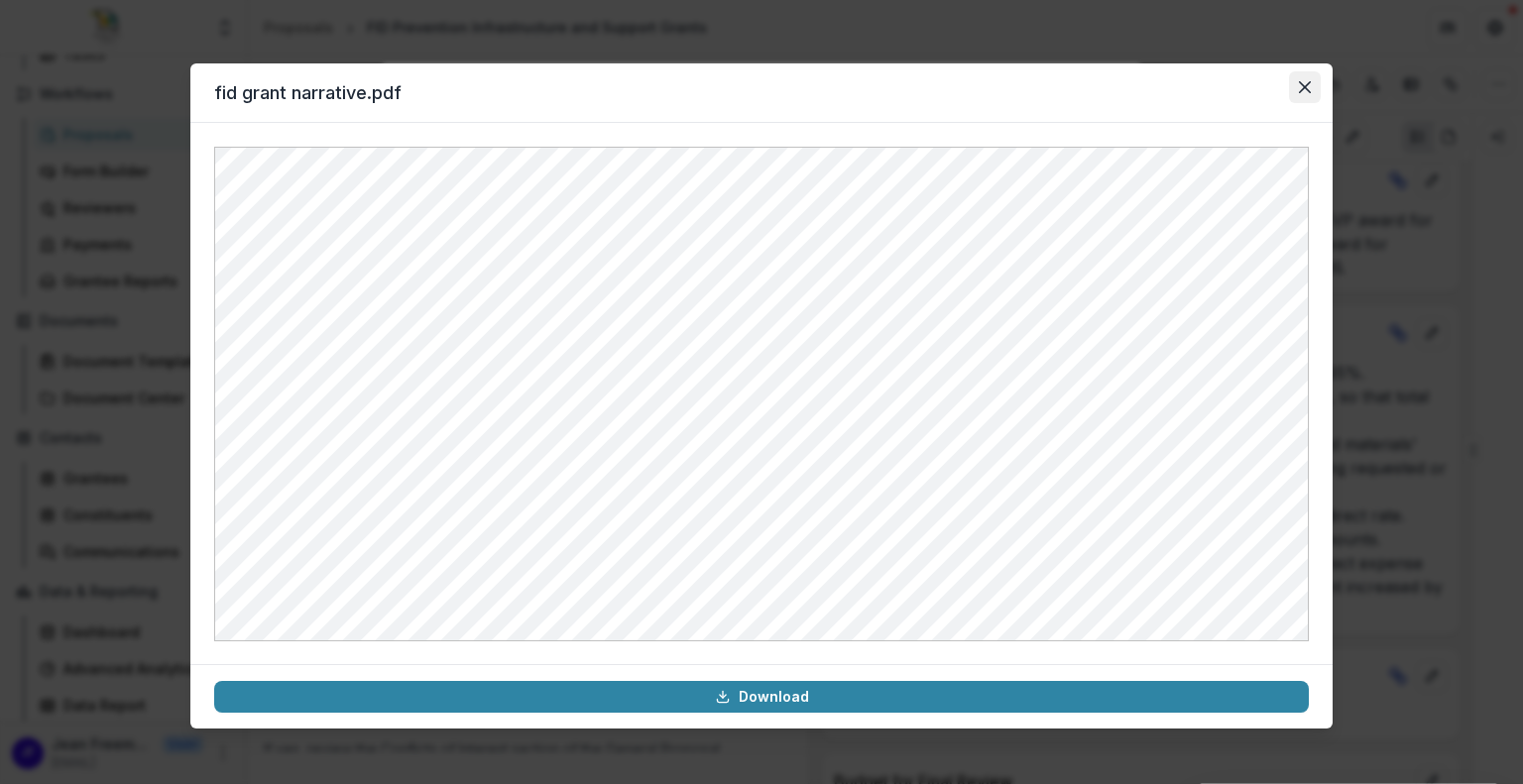 click 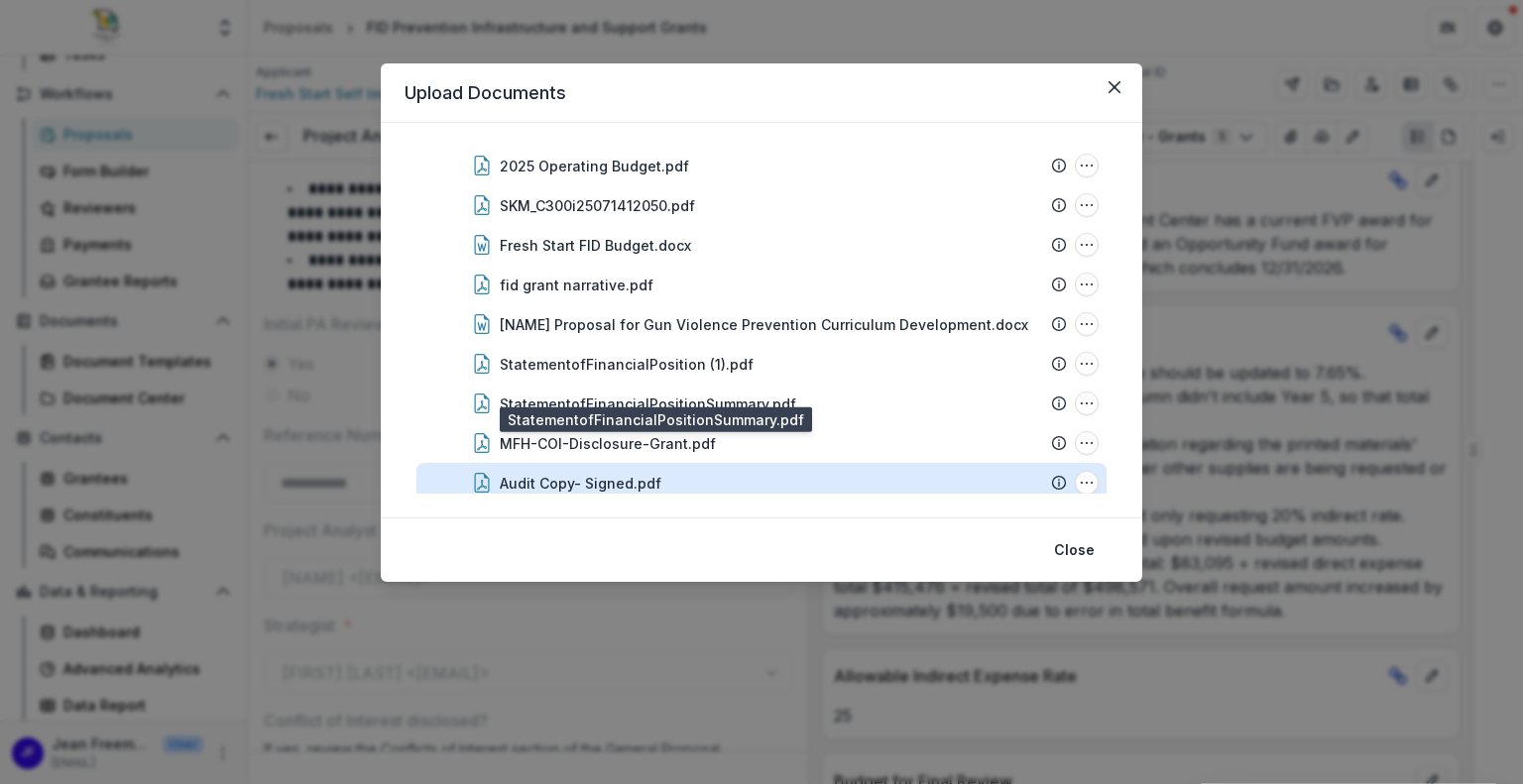 scroll, scrollTop: 72, scrollLeft: 0, axis: vertical 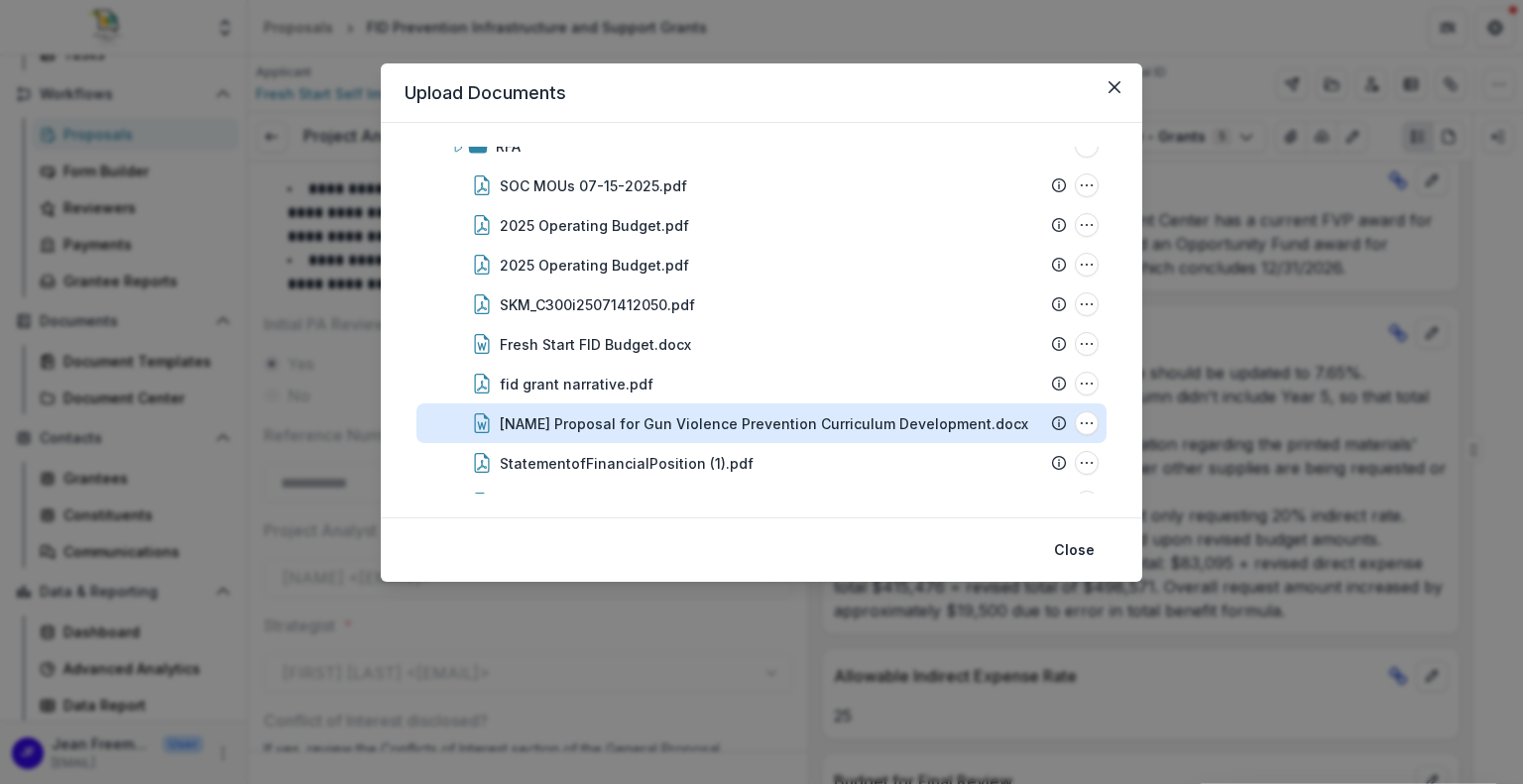 click on "Angela F Brown Proposal for Gun Violence Prevention Curriculum Development.docx" at bounding box center (763, 423) 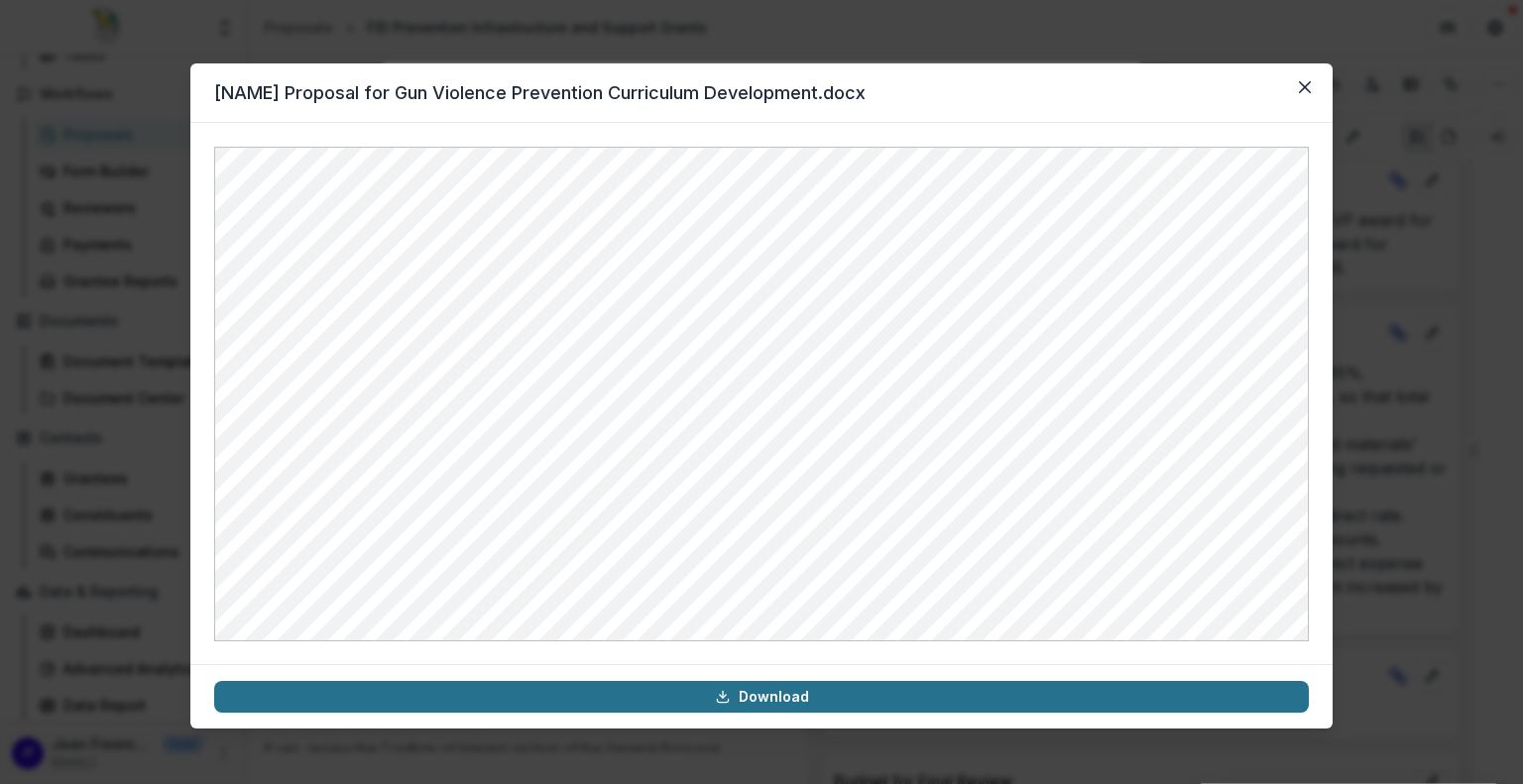 click on "Download" at bounding box center [762, 697] 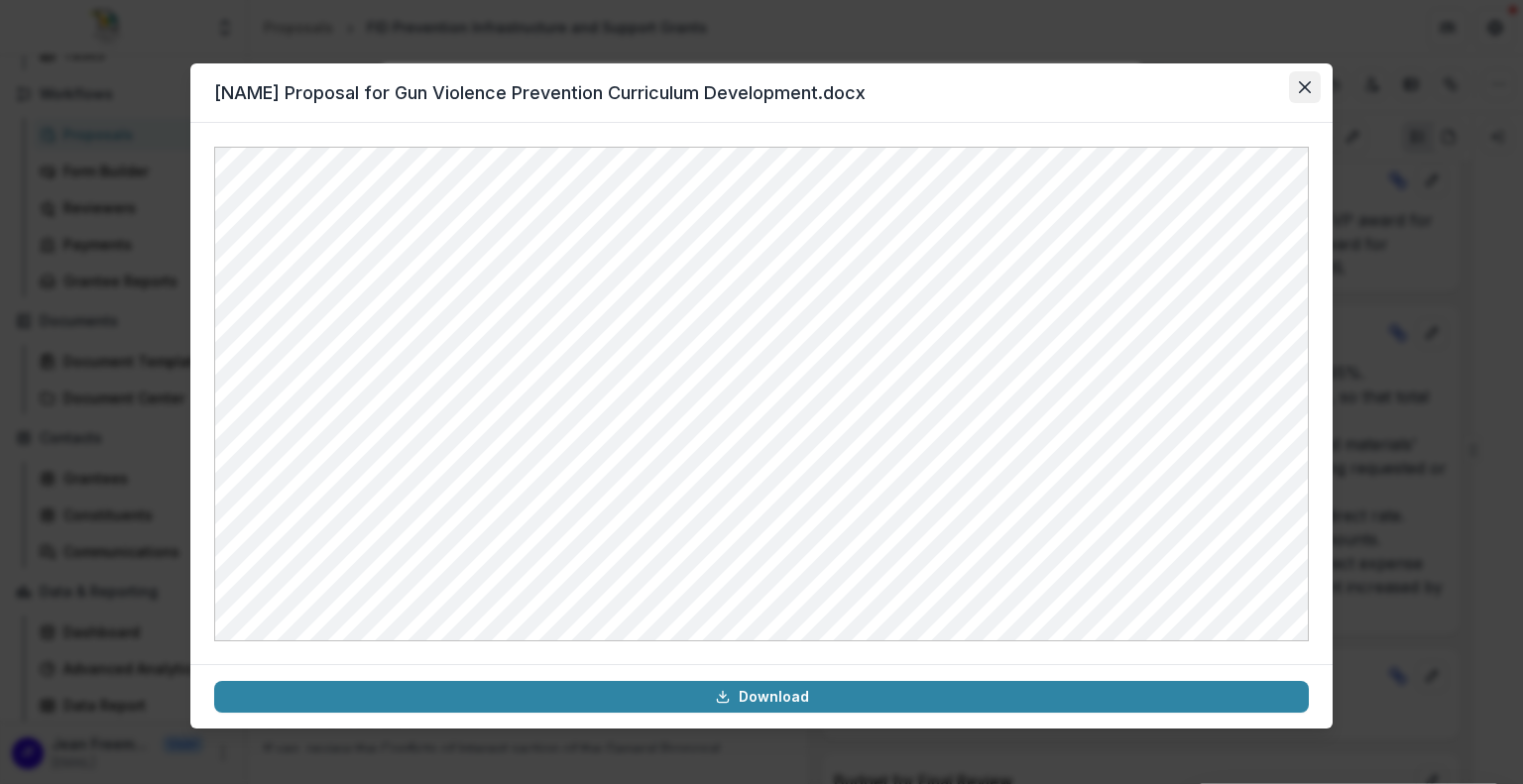 click 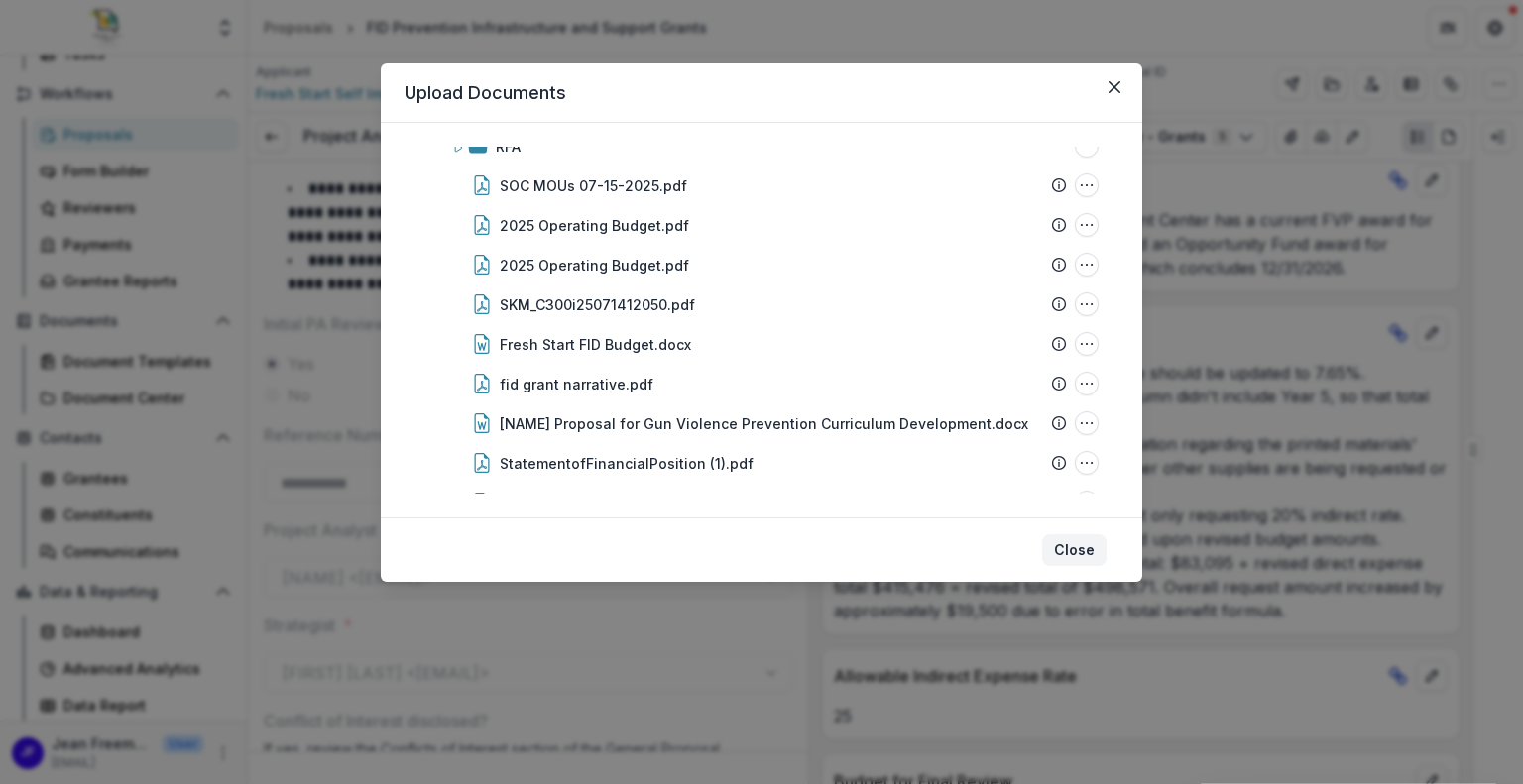 click on "Close" at bounding box center (1074, 550) 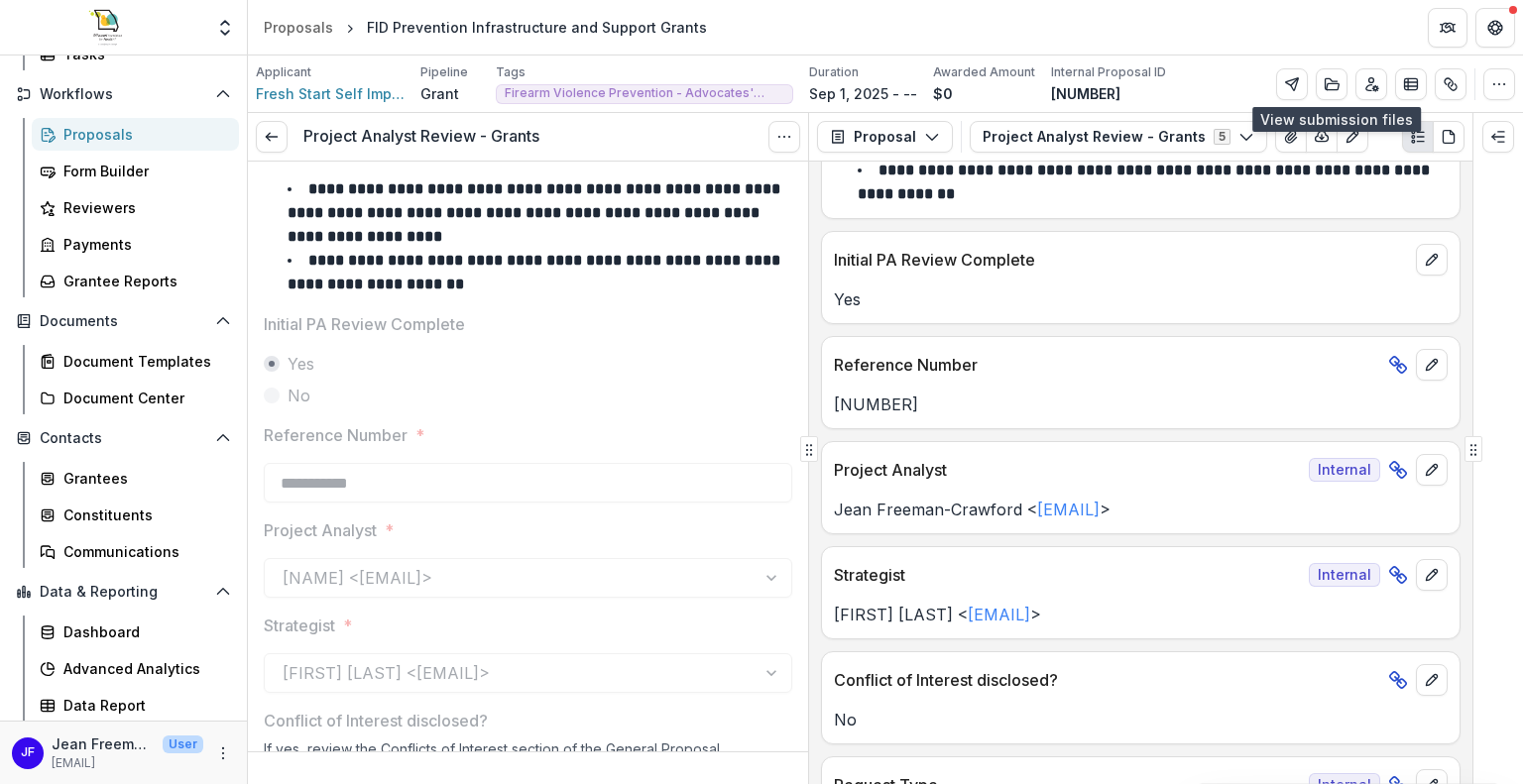 scroll, scrollTop: 59, scrollLeft: 0, axis: vertical 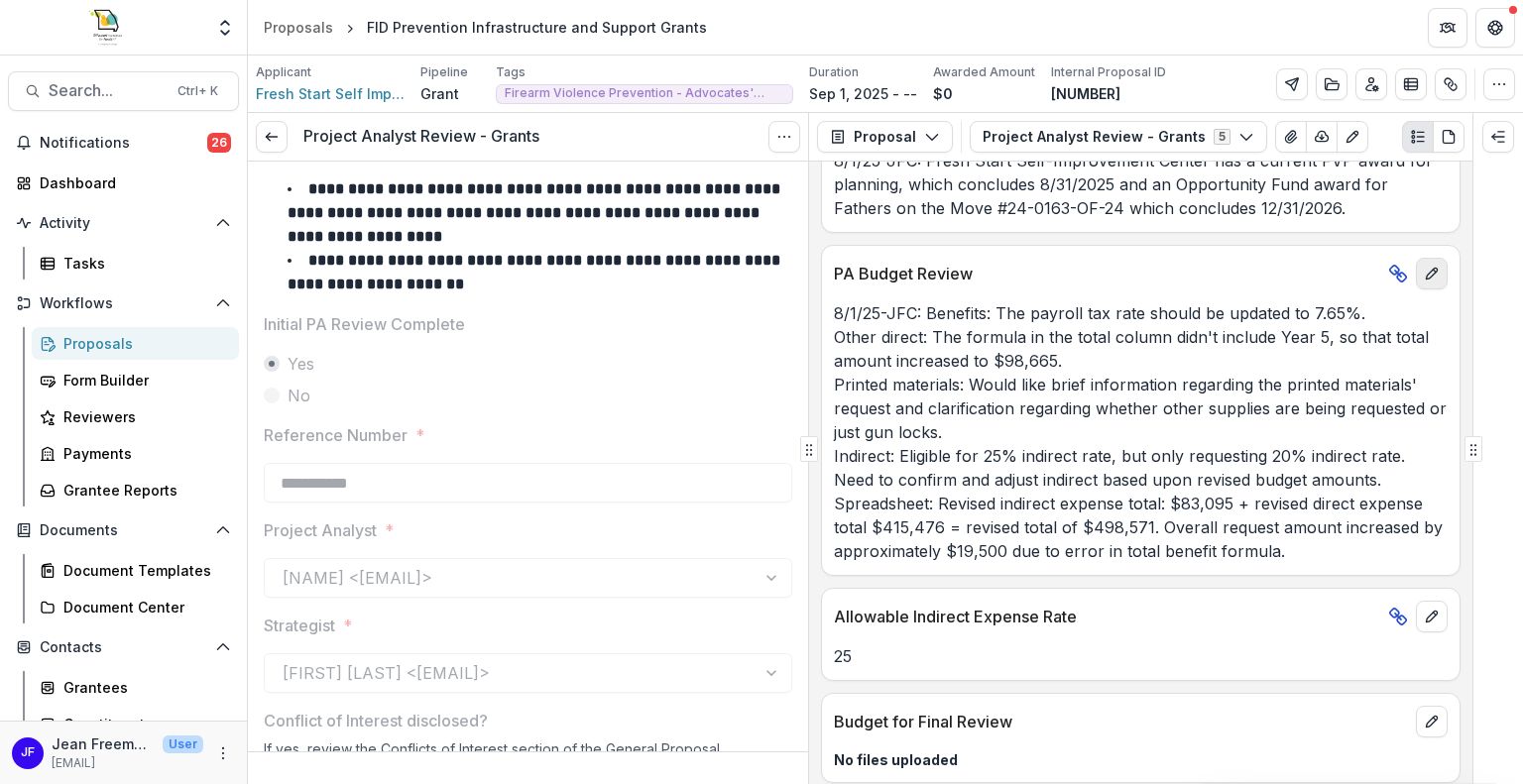 click 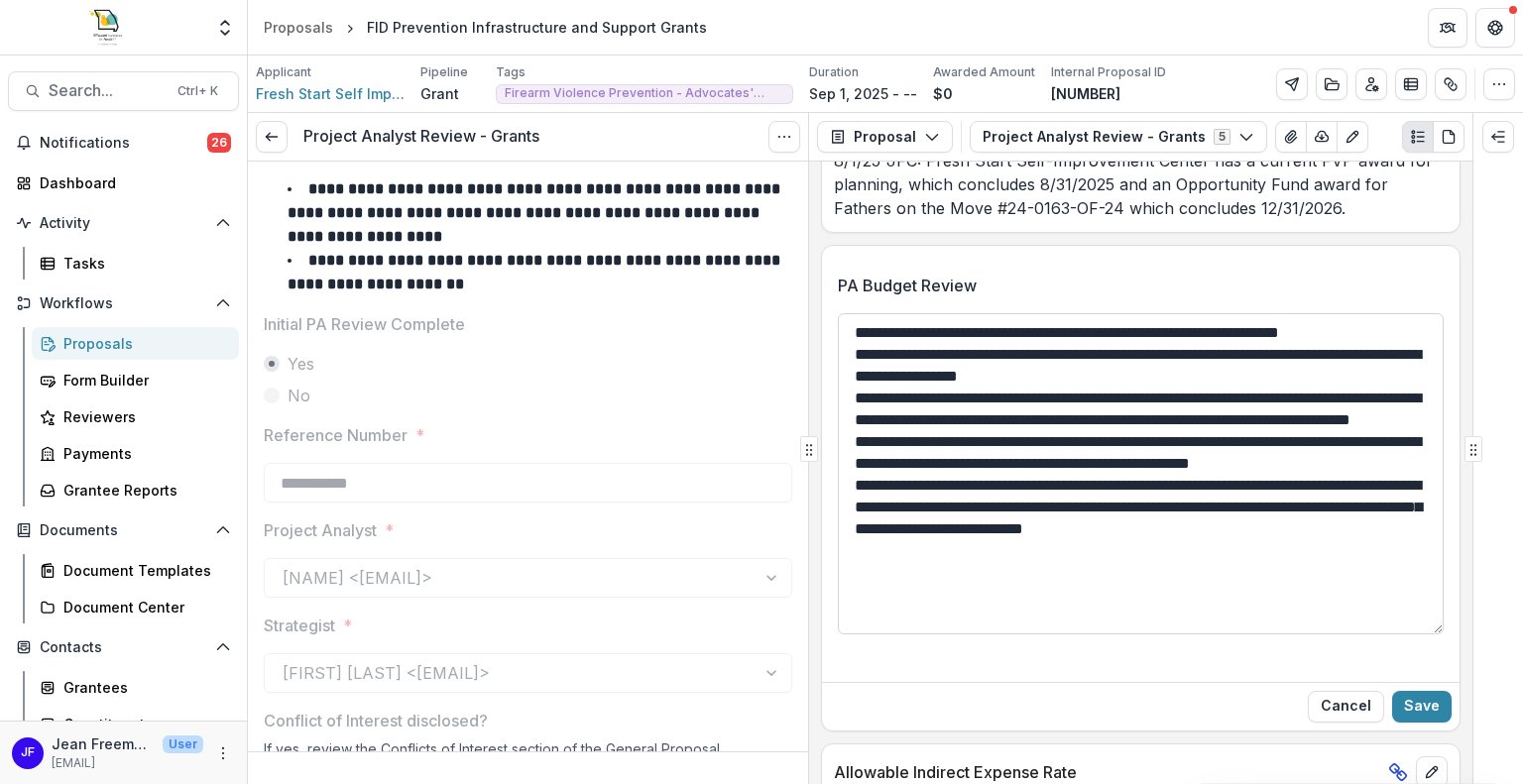 drag, startPoint x: 1432, startPoint y: 373, endPoint x: 1375, endPoint y: 616, distance: 249.59567 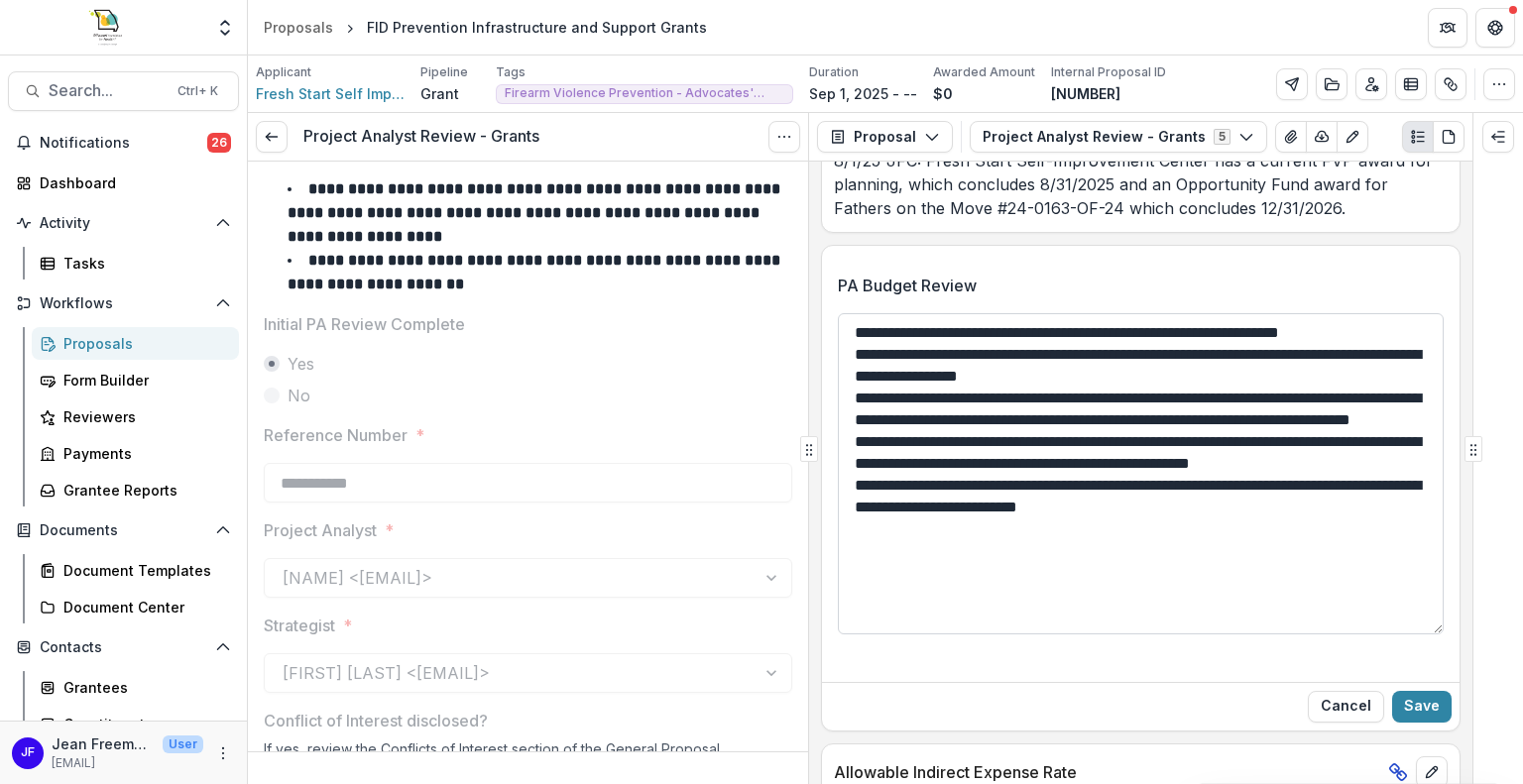 type on "**********" 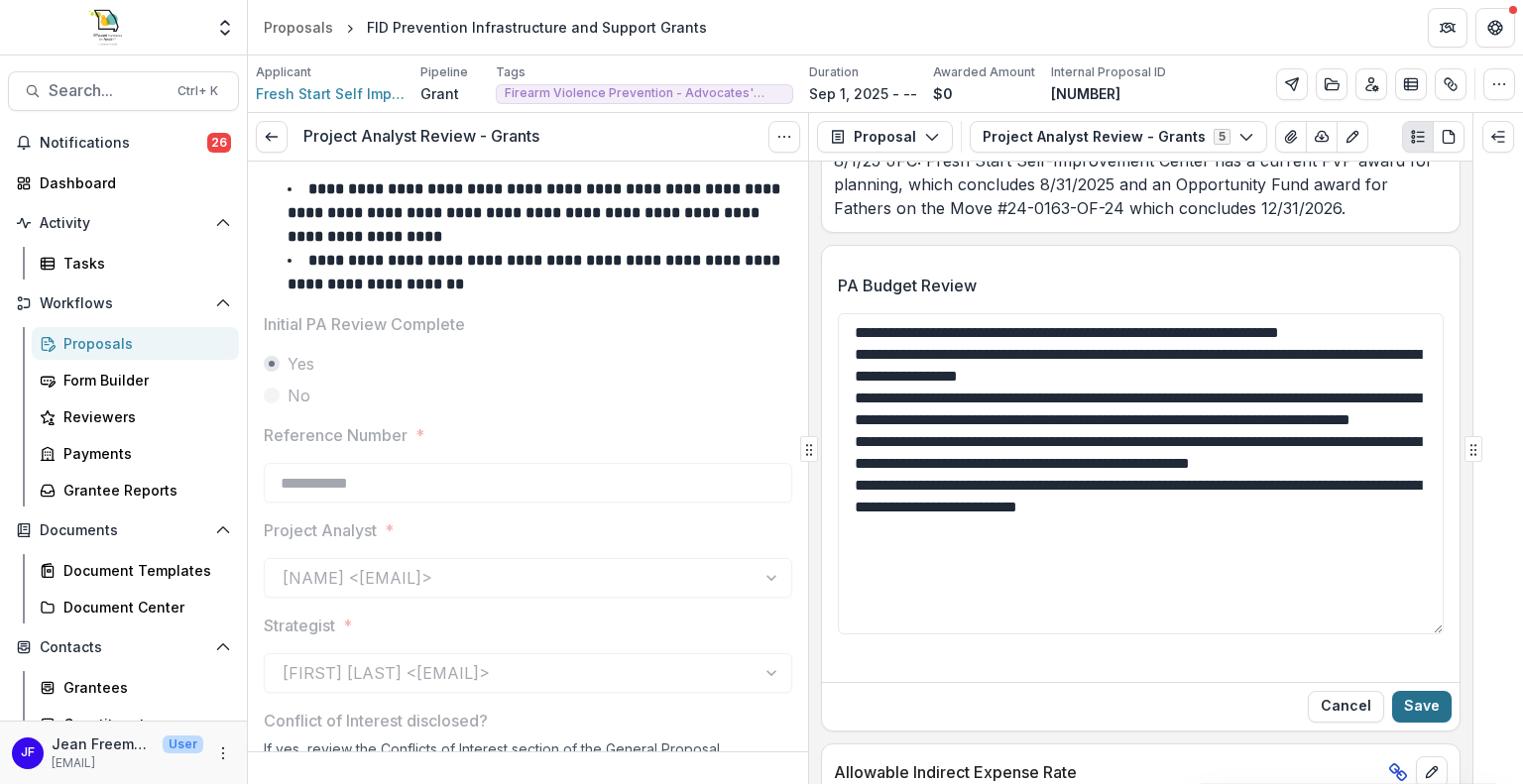 click on "Save" at bounding box center (1422, 707) 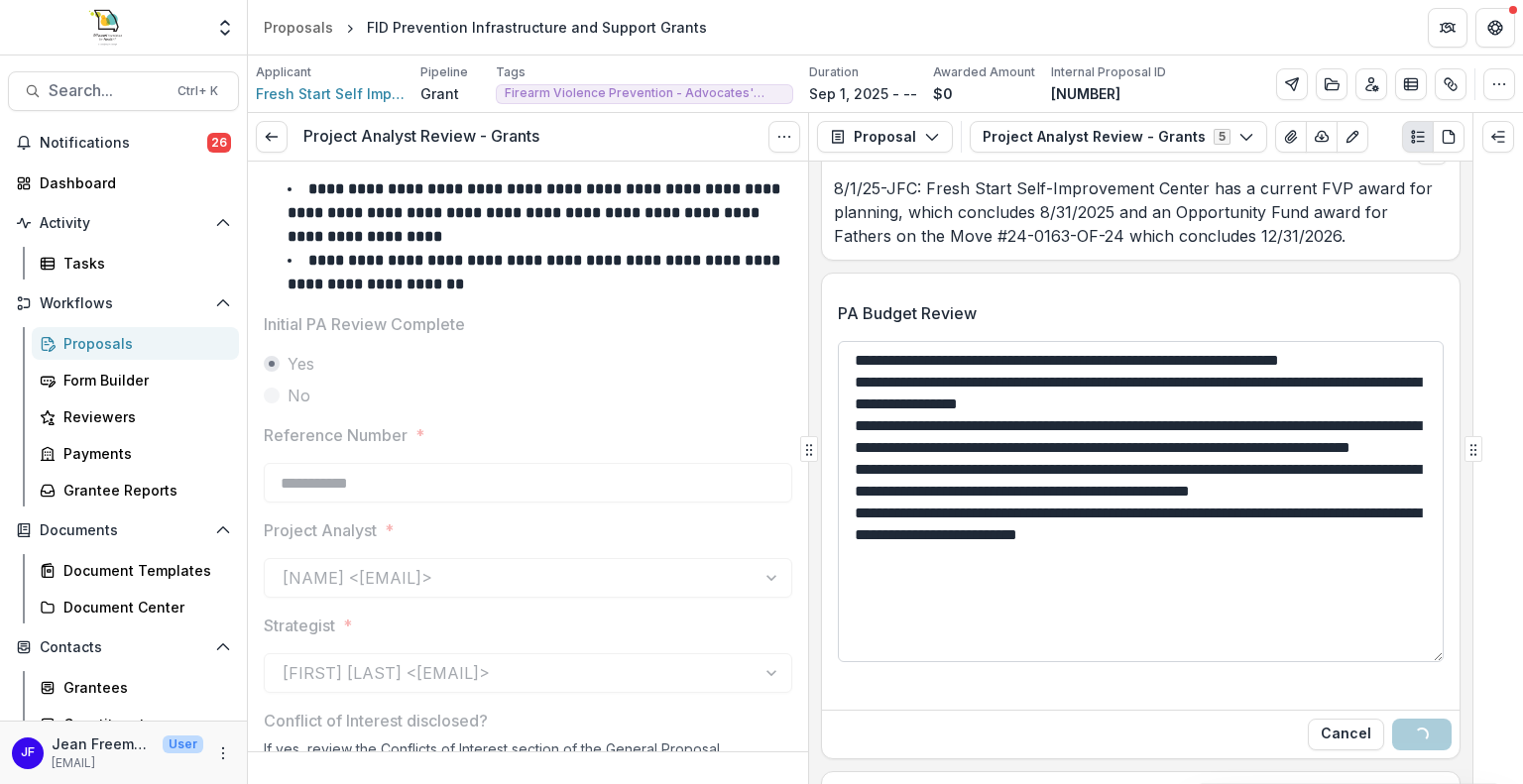 scroll, scrollTop: 3727, scrollLeft: 0, axis: vertical 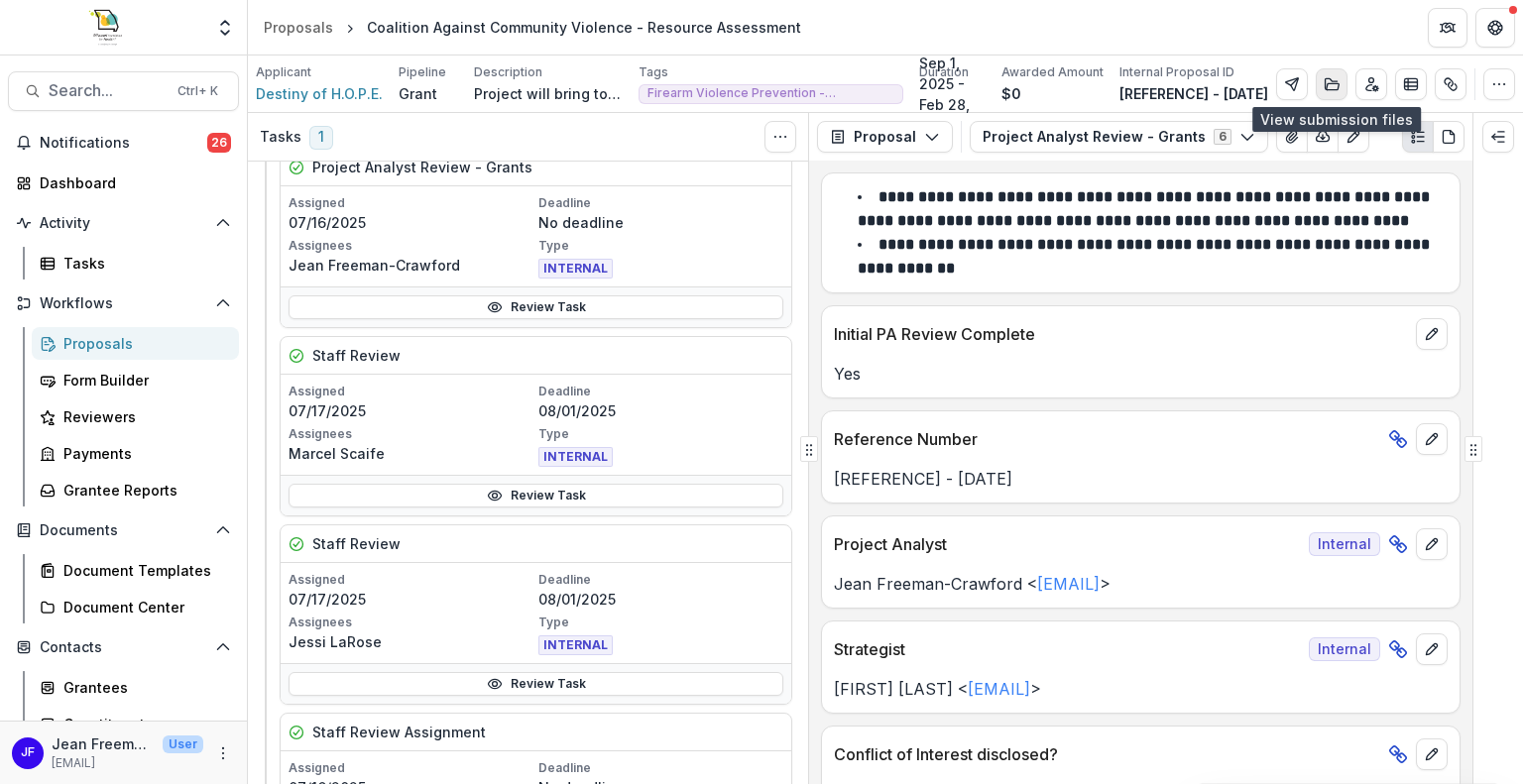 click 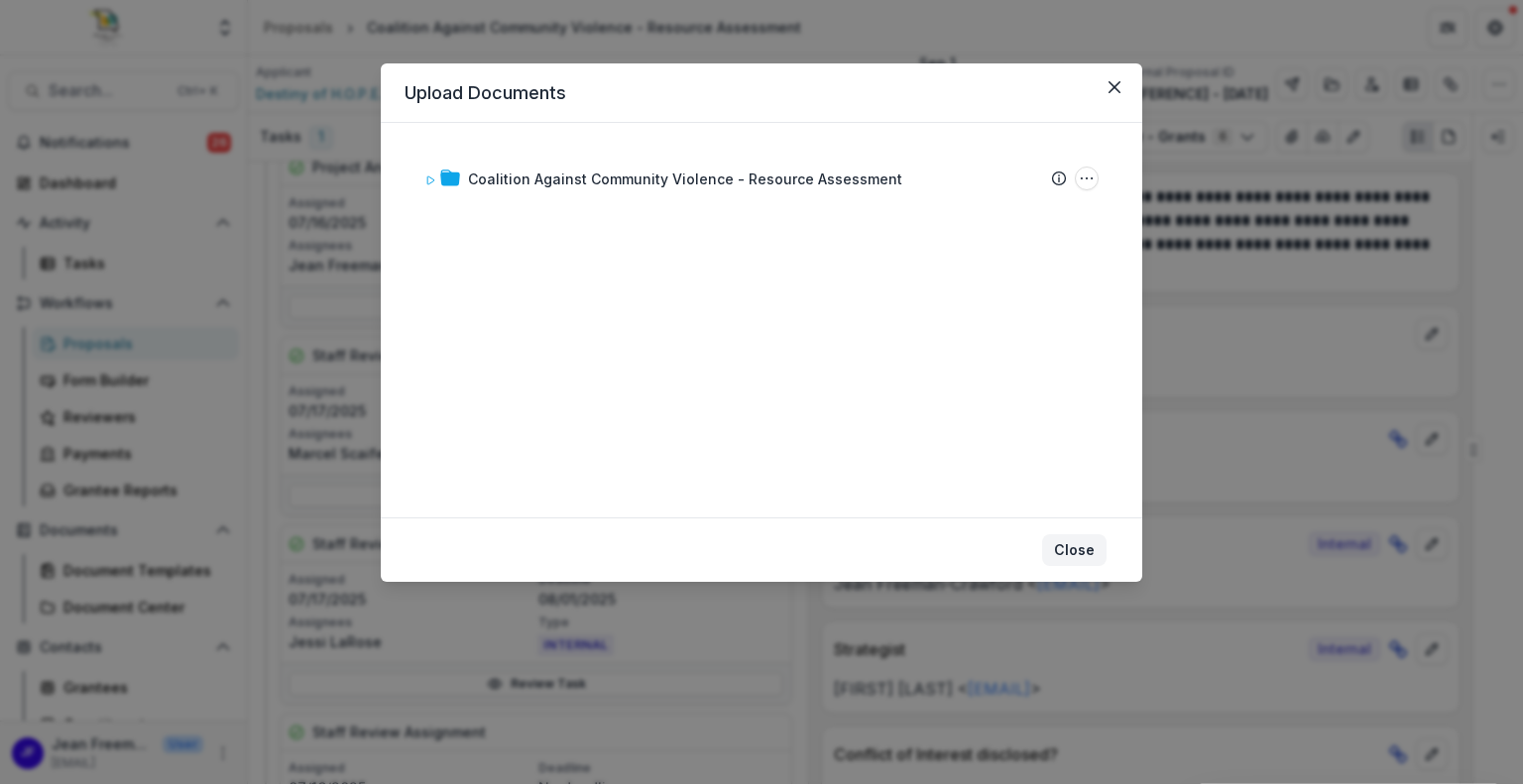 click on "Close" at bounding box center [1074, 550] 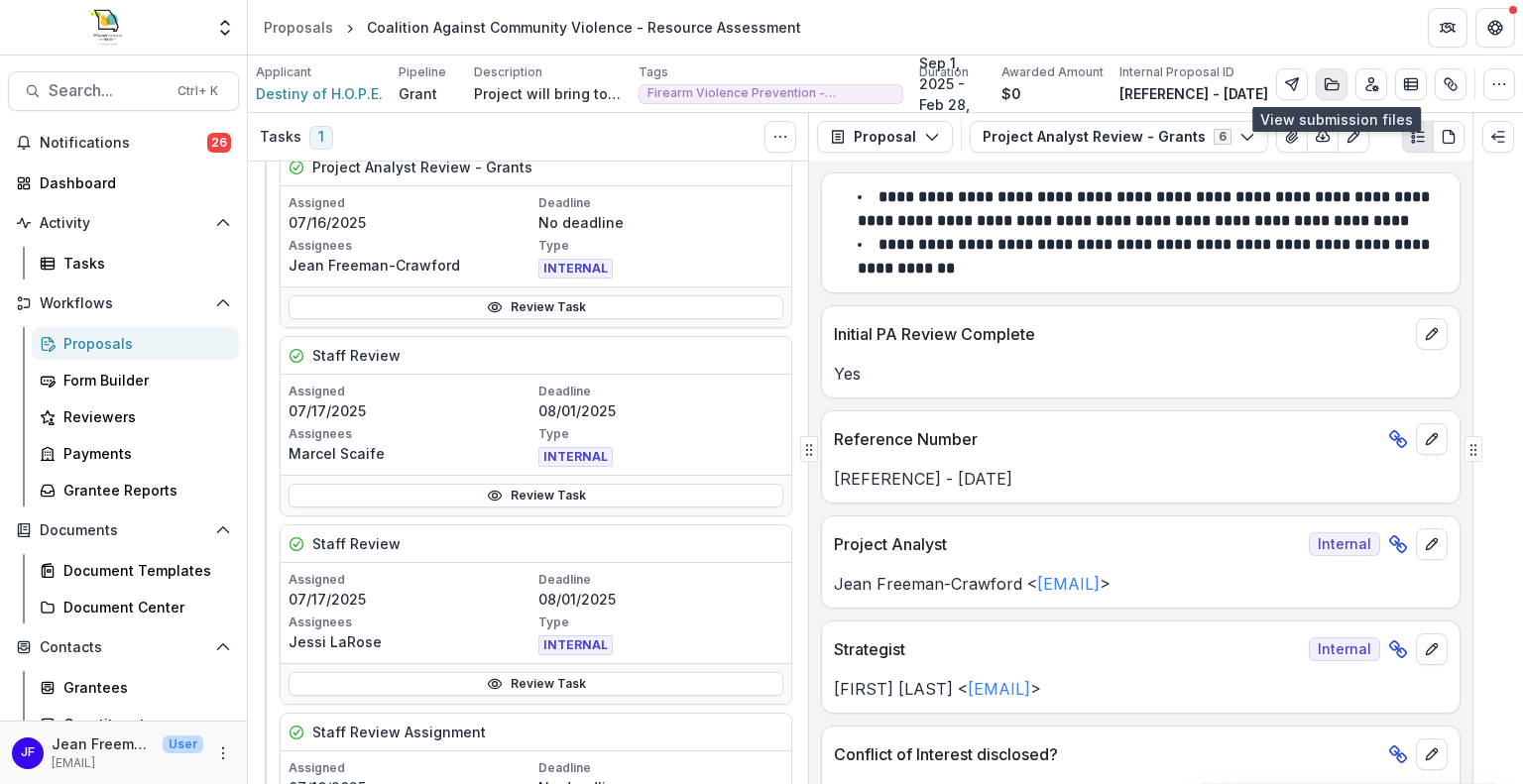 click 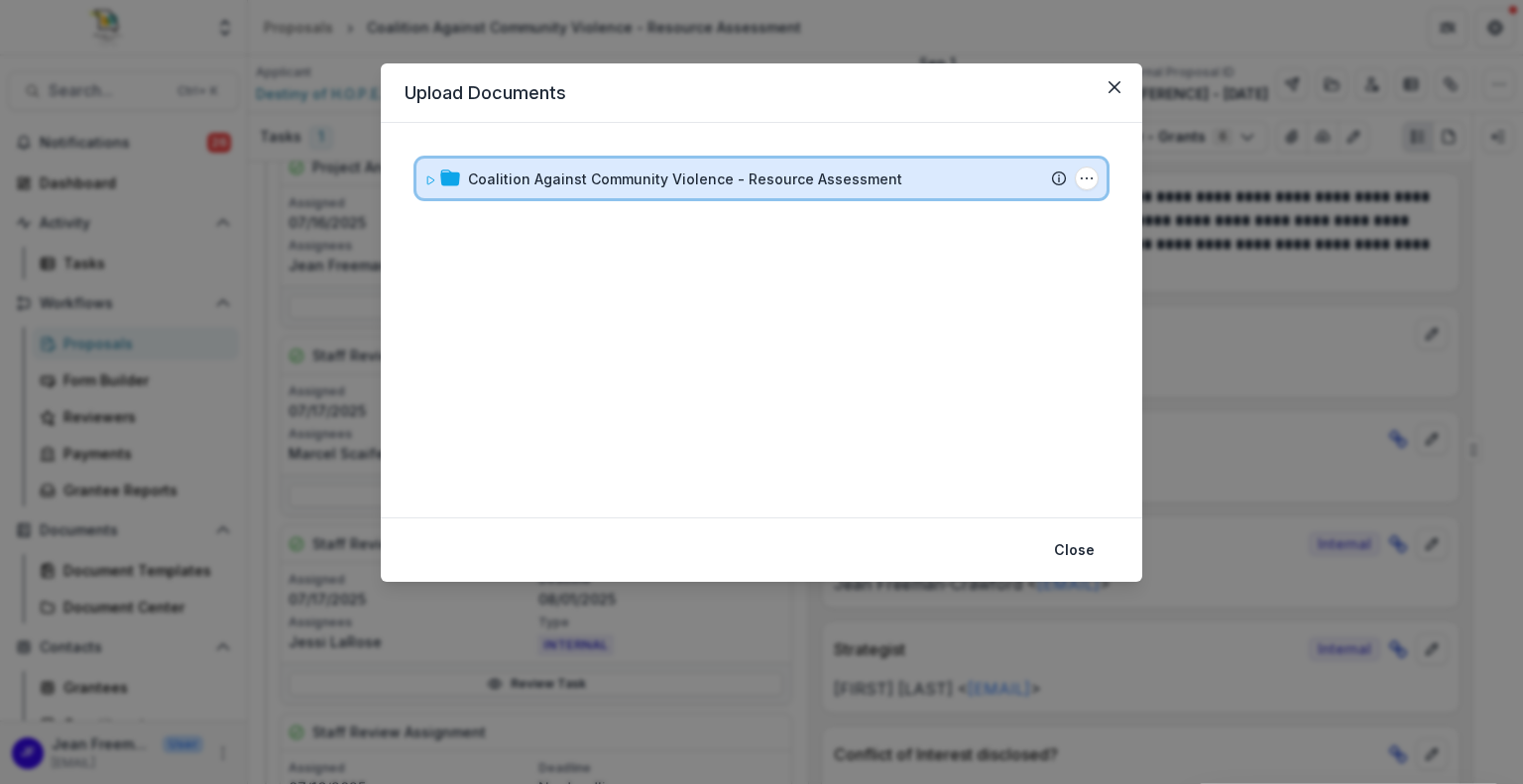 click 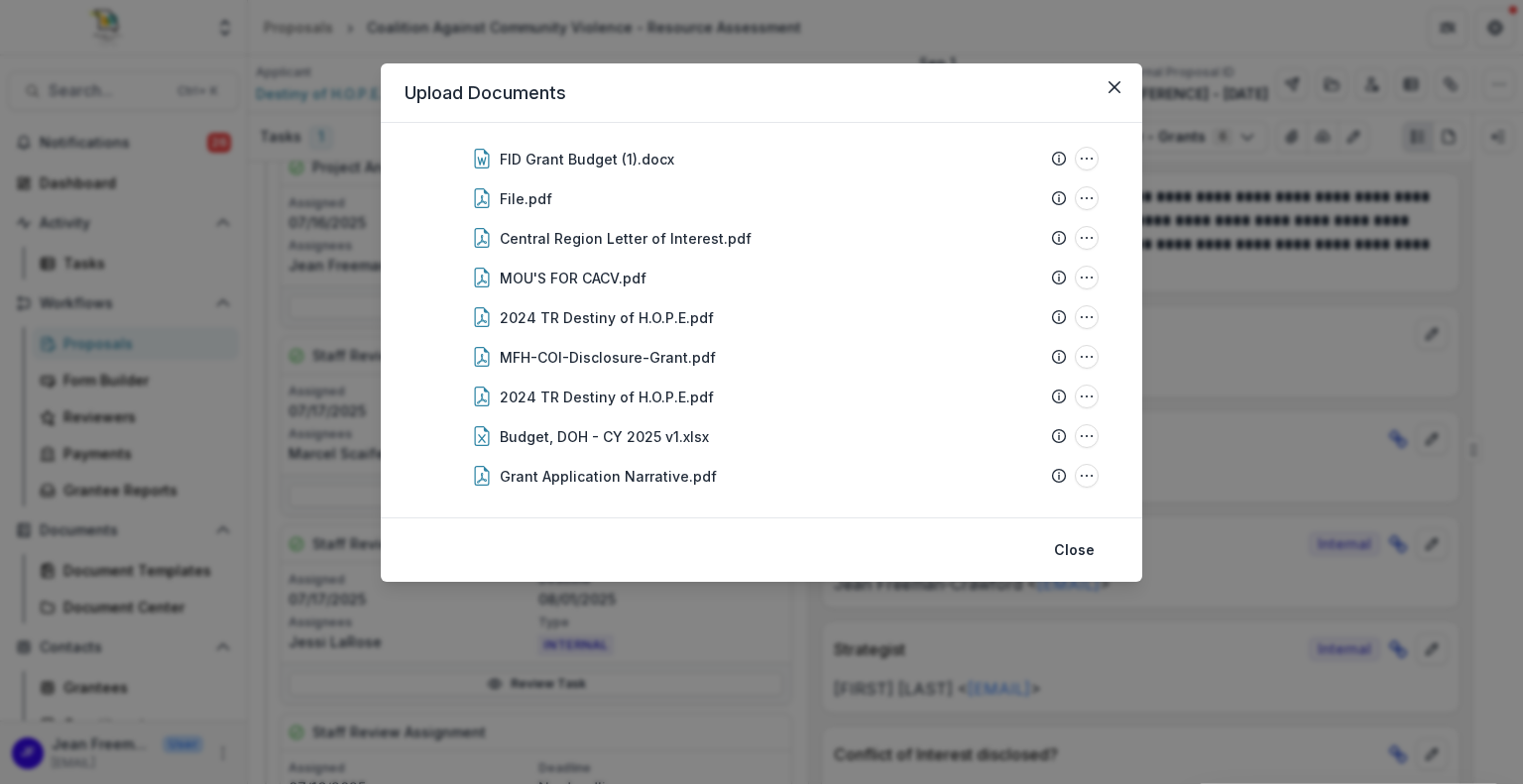 scroll, scrollTop: 175, scrollLeft: 0, axis: vertical 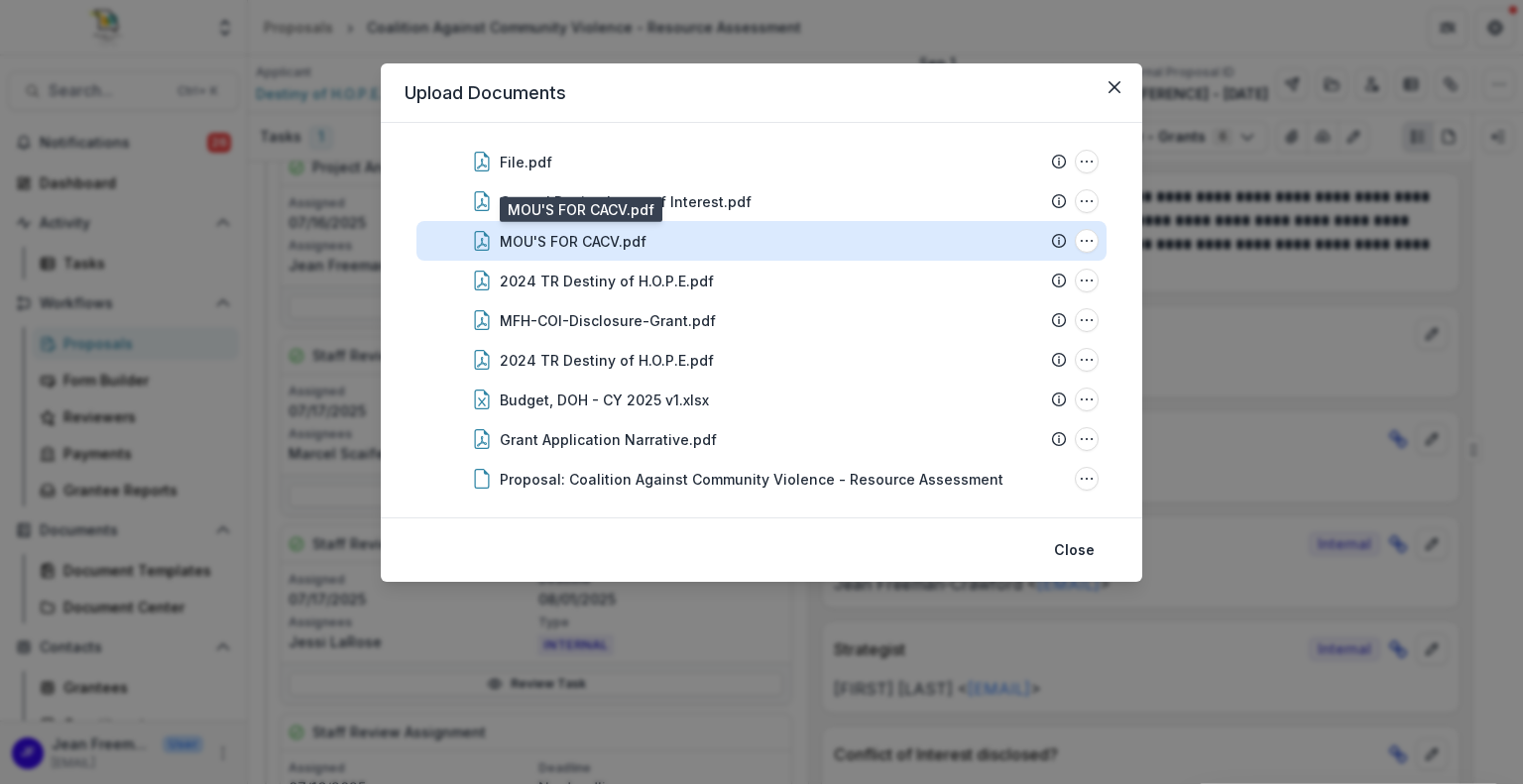 click on "MOU'S FOR CACV.pdf" at bounding box center (573, 241) 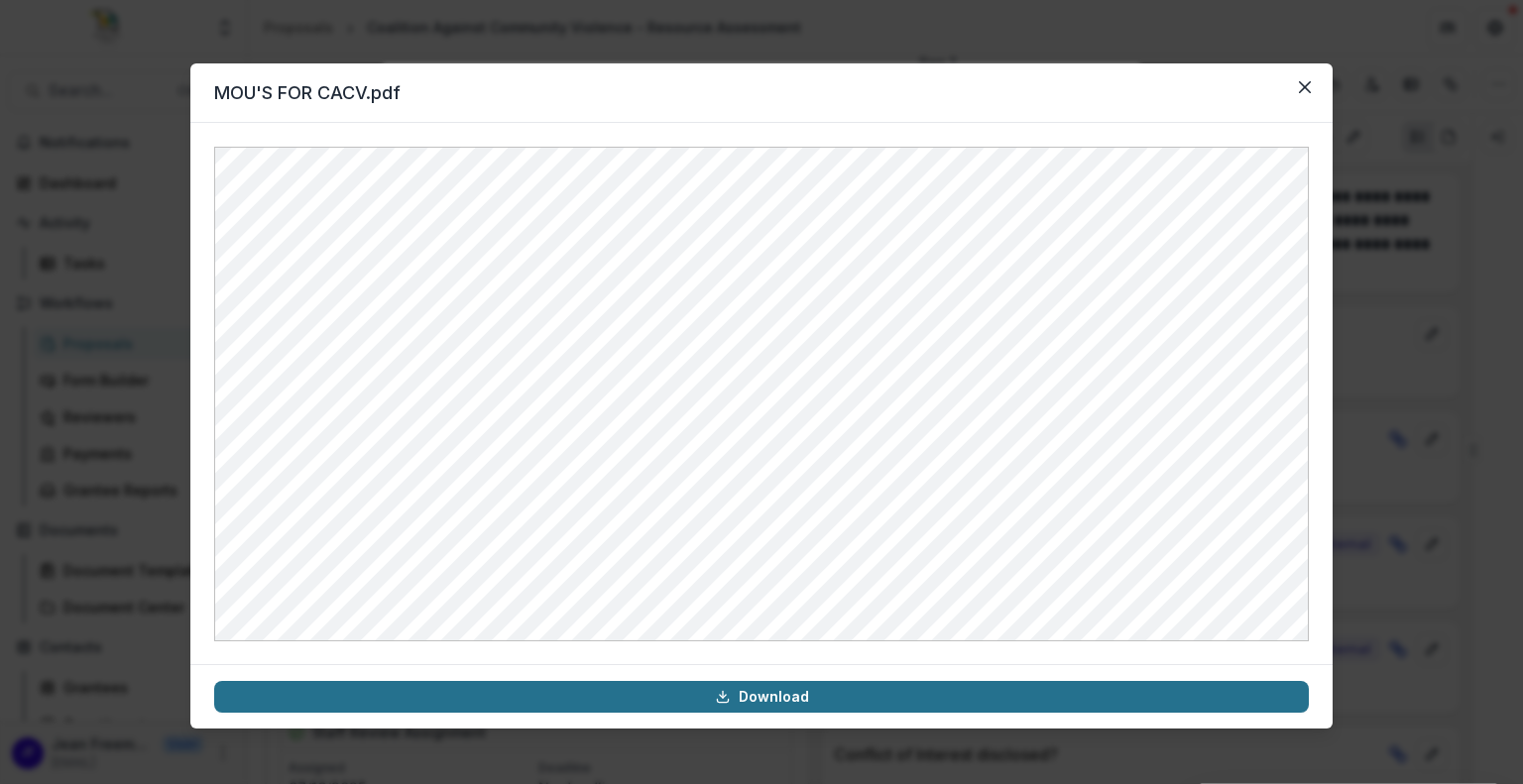 click on "Download" at bounding box center (762, 697) 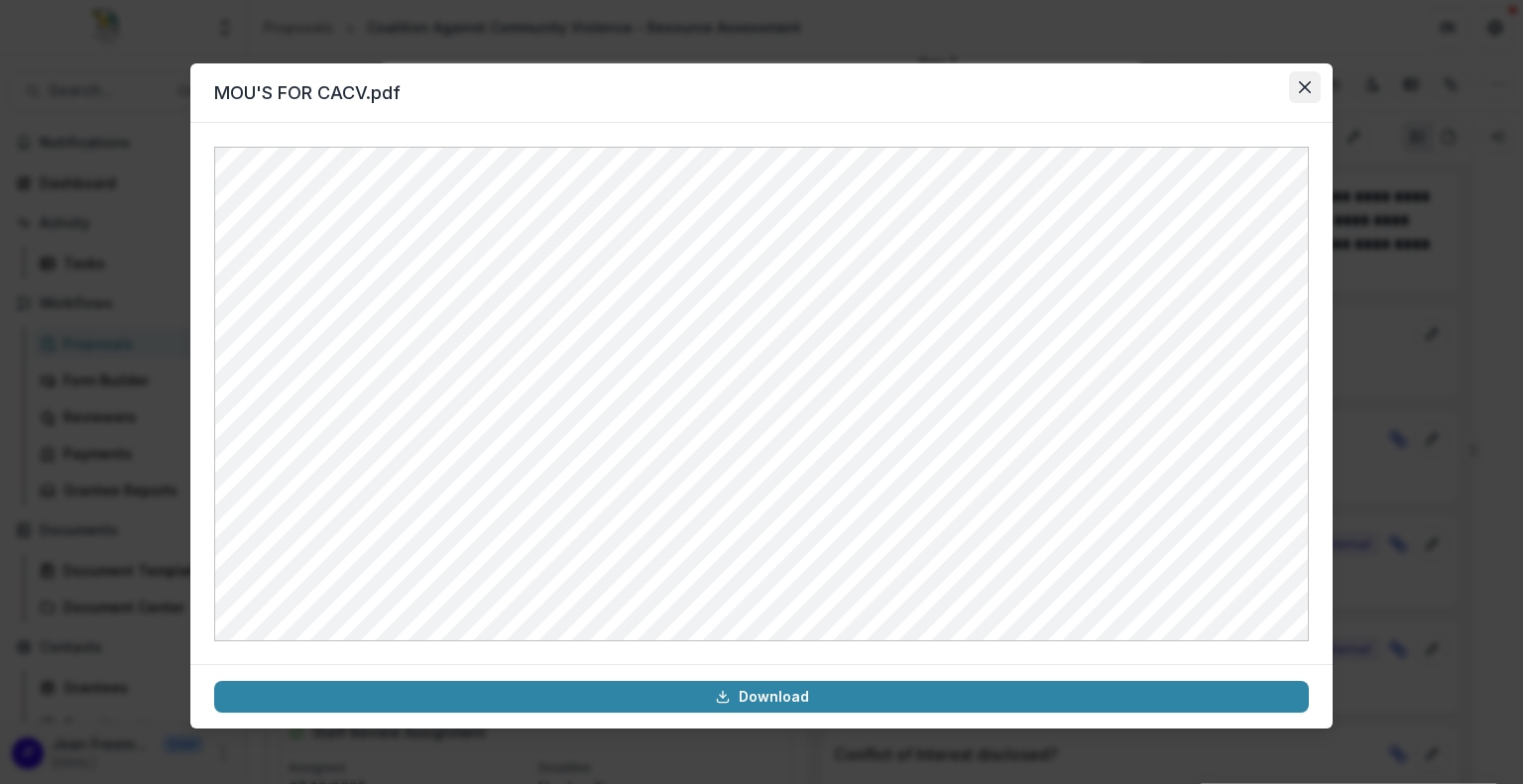 click at bounding box center [1305, 87] 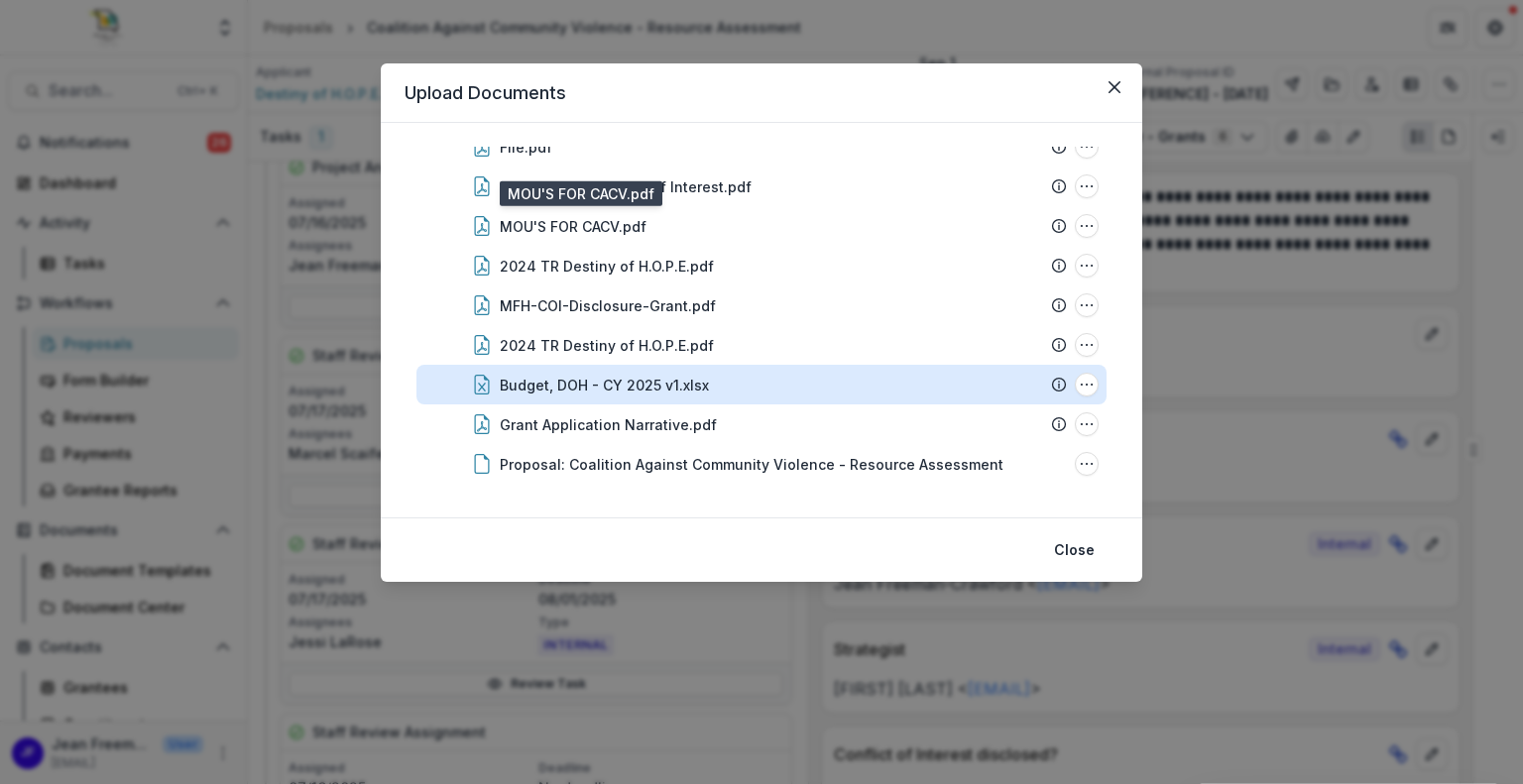 scroll, scrollTop: 191, scrollLeft: 0, axis: vertical 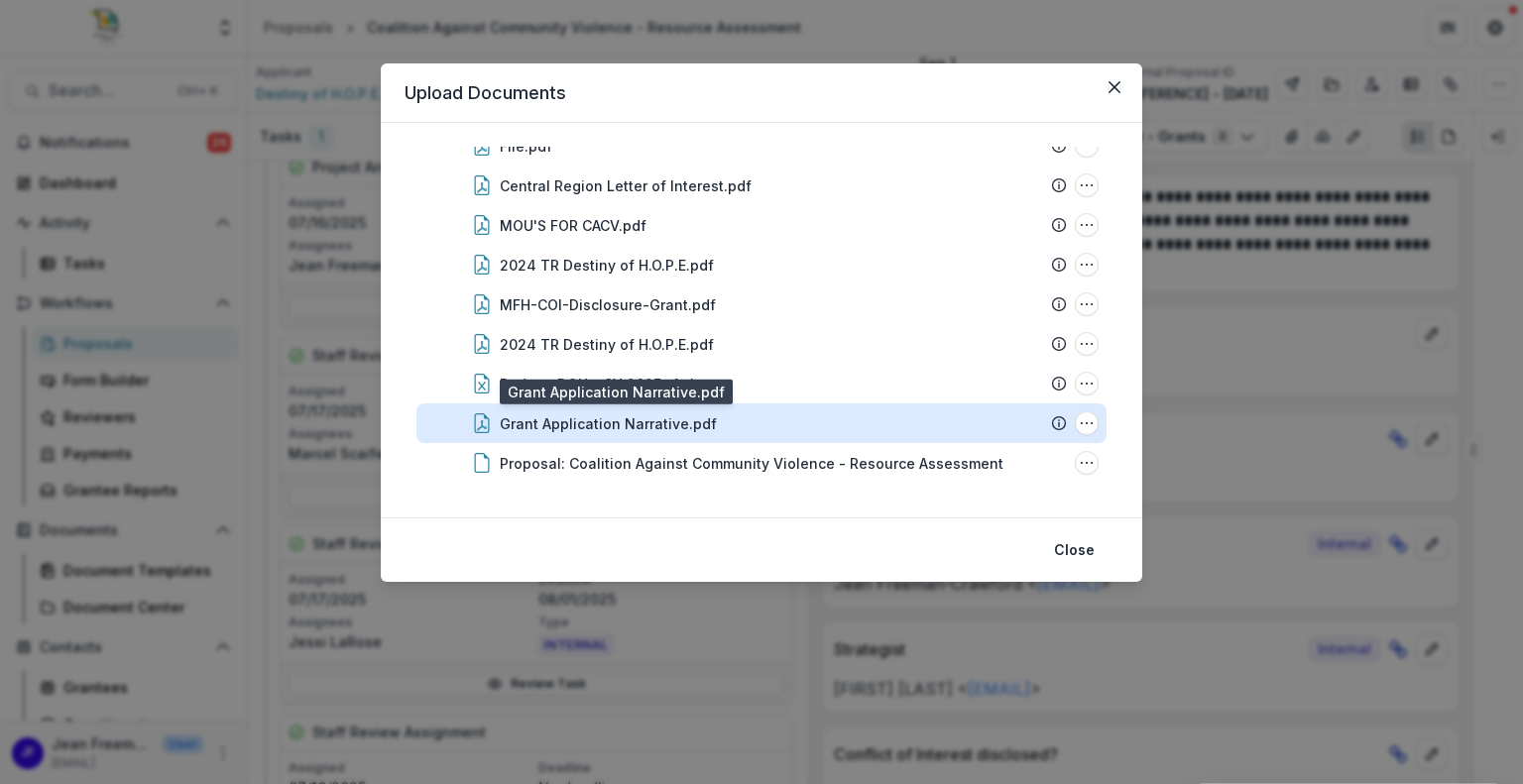 click on "Grant Application Narrative.pdf" at bounding box center (608, 423) 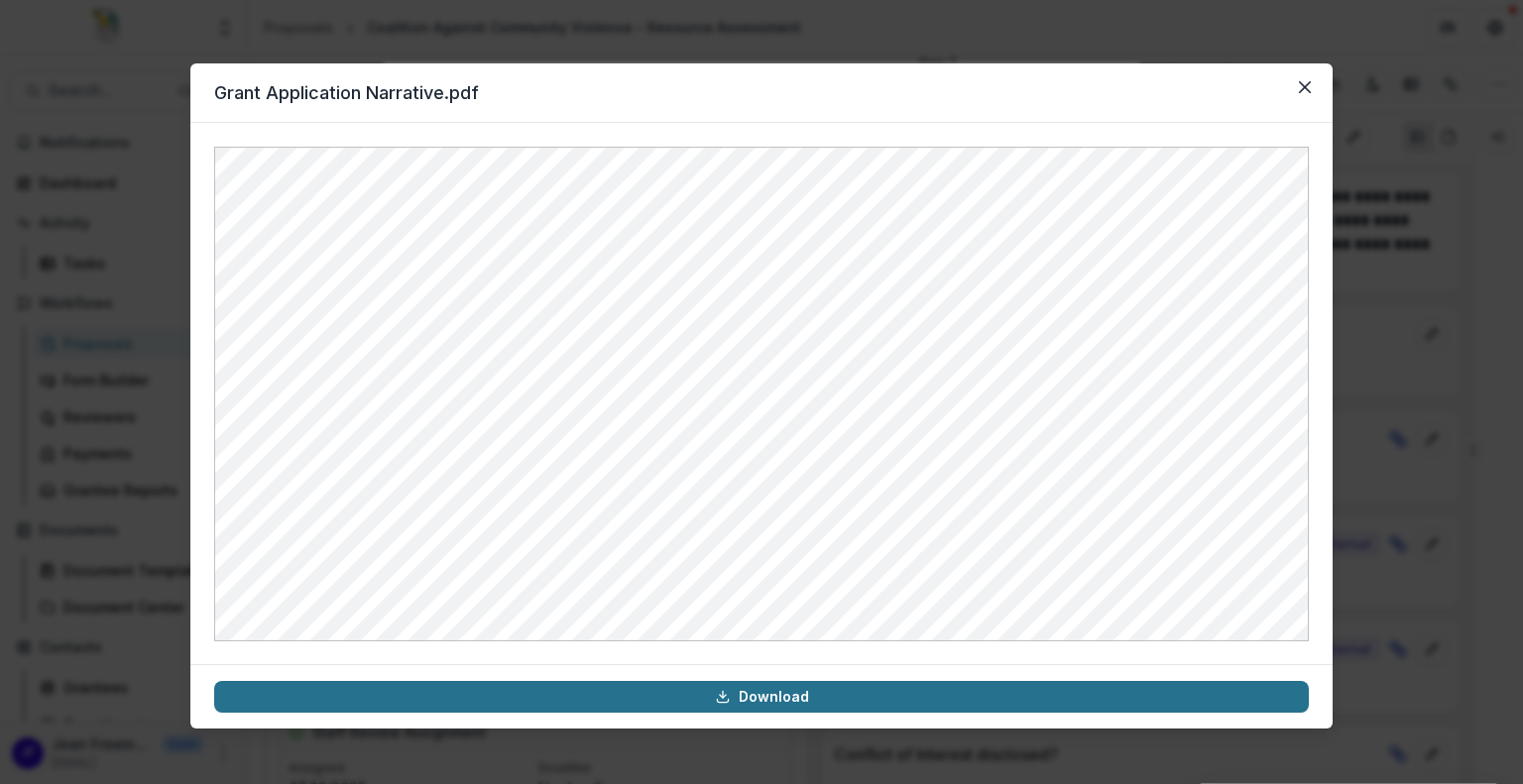 click on "Download" at bounding box center (762, 697) 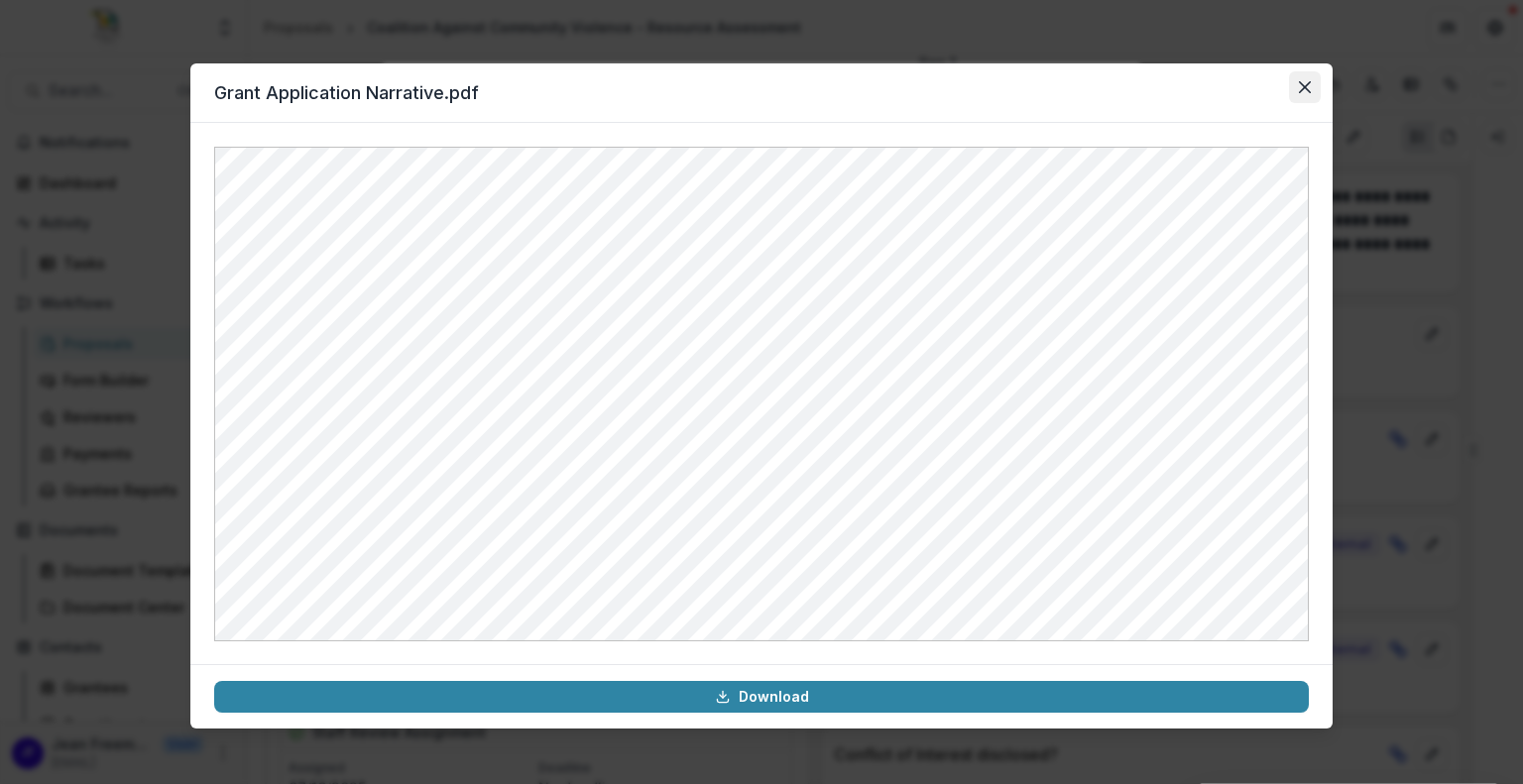 click at bounding box center (1305, 87) 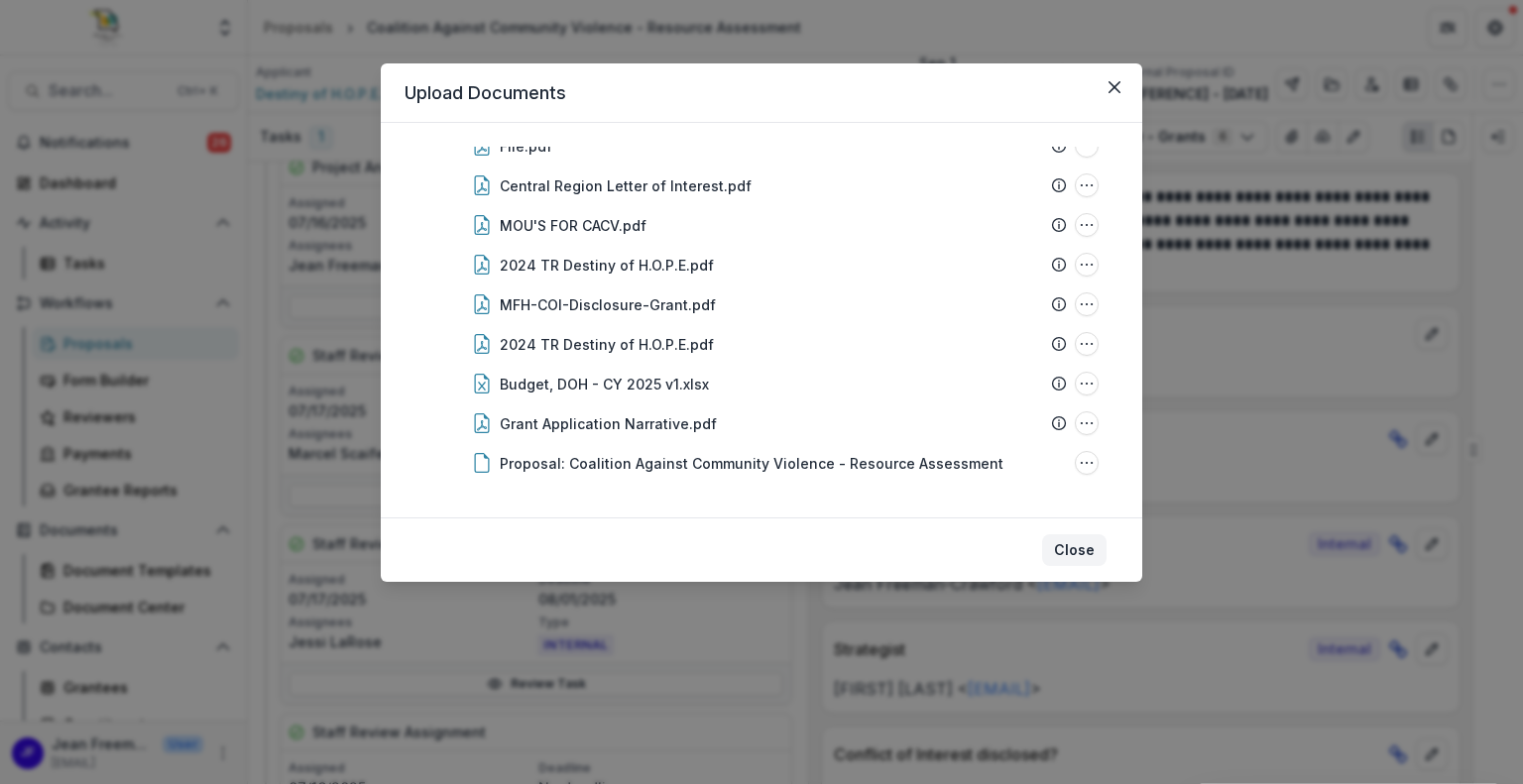 click on "Close" at bounding box center [1074, 550] 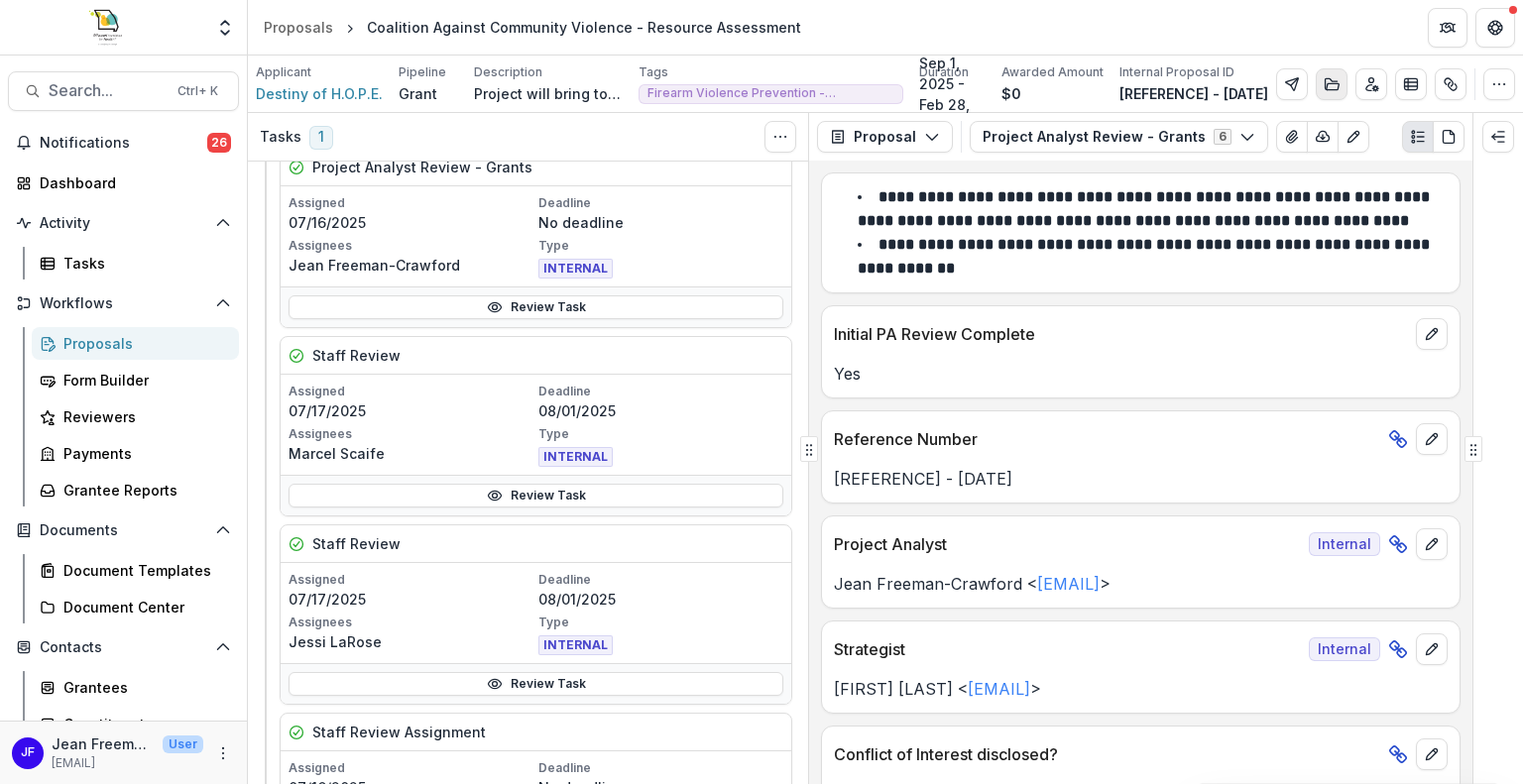 click 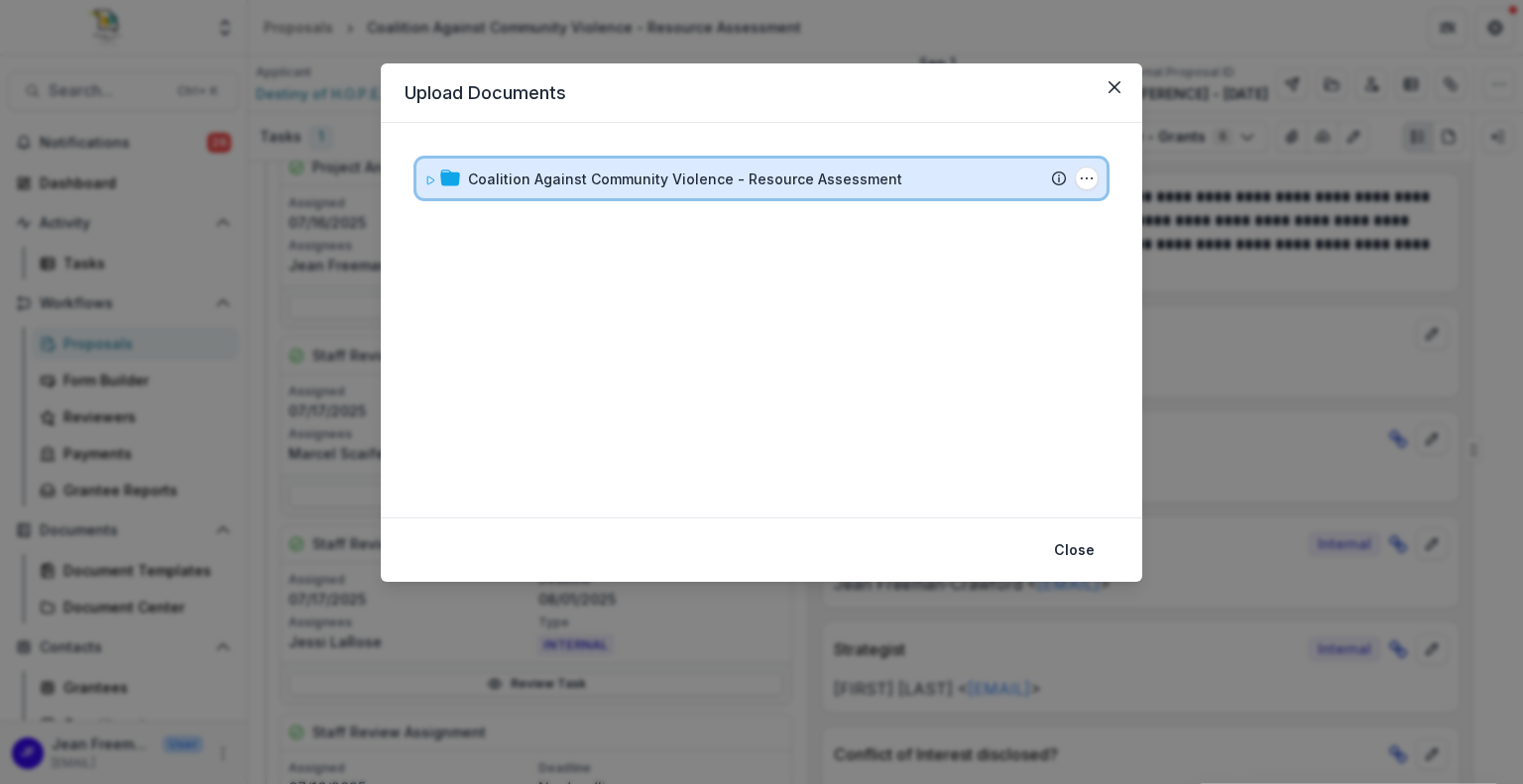 click 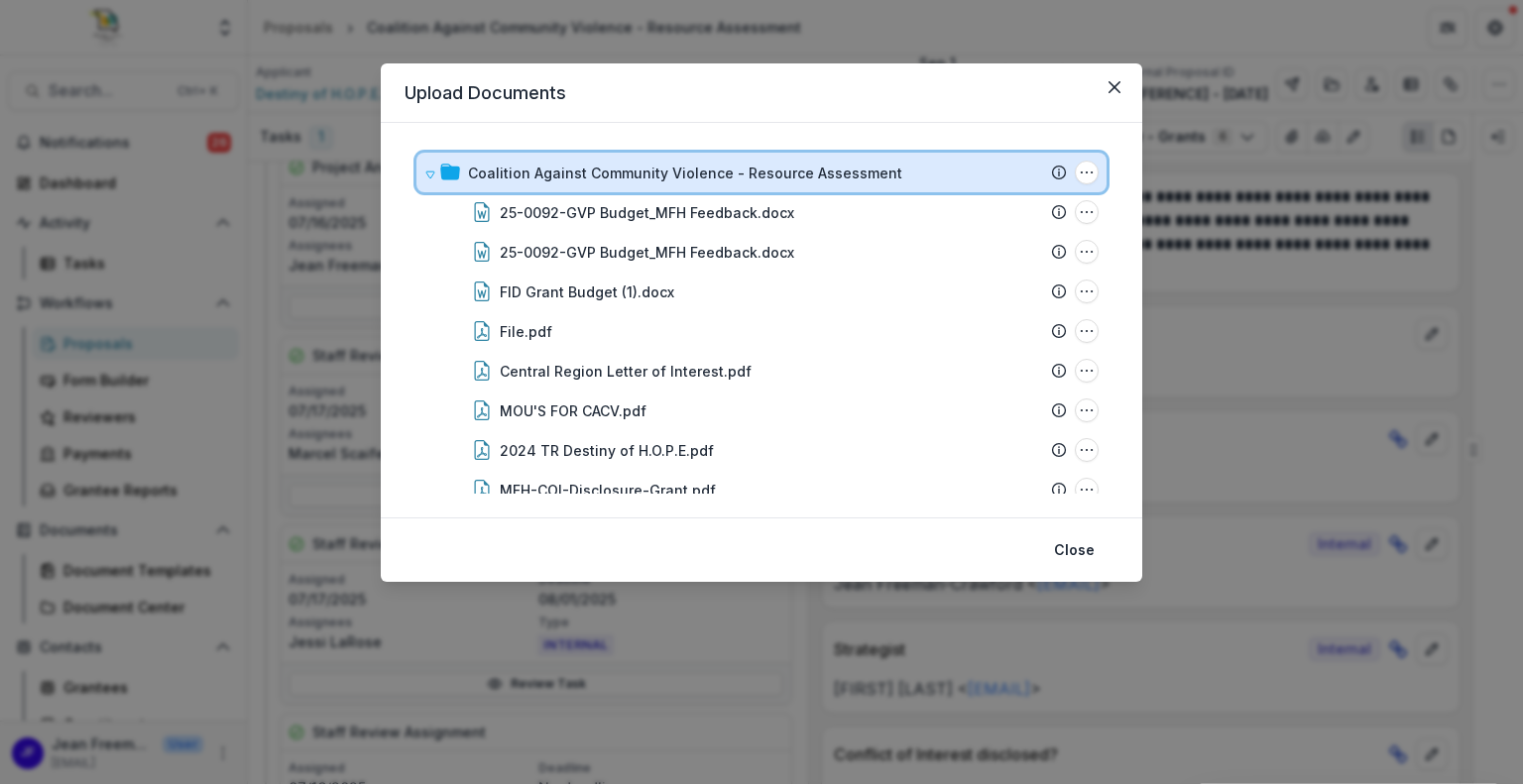 scroll, scrollTop: 0, scrollLeft: 0, axis: both 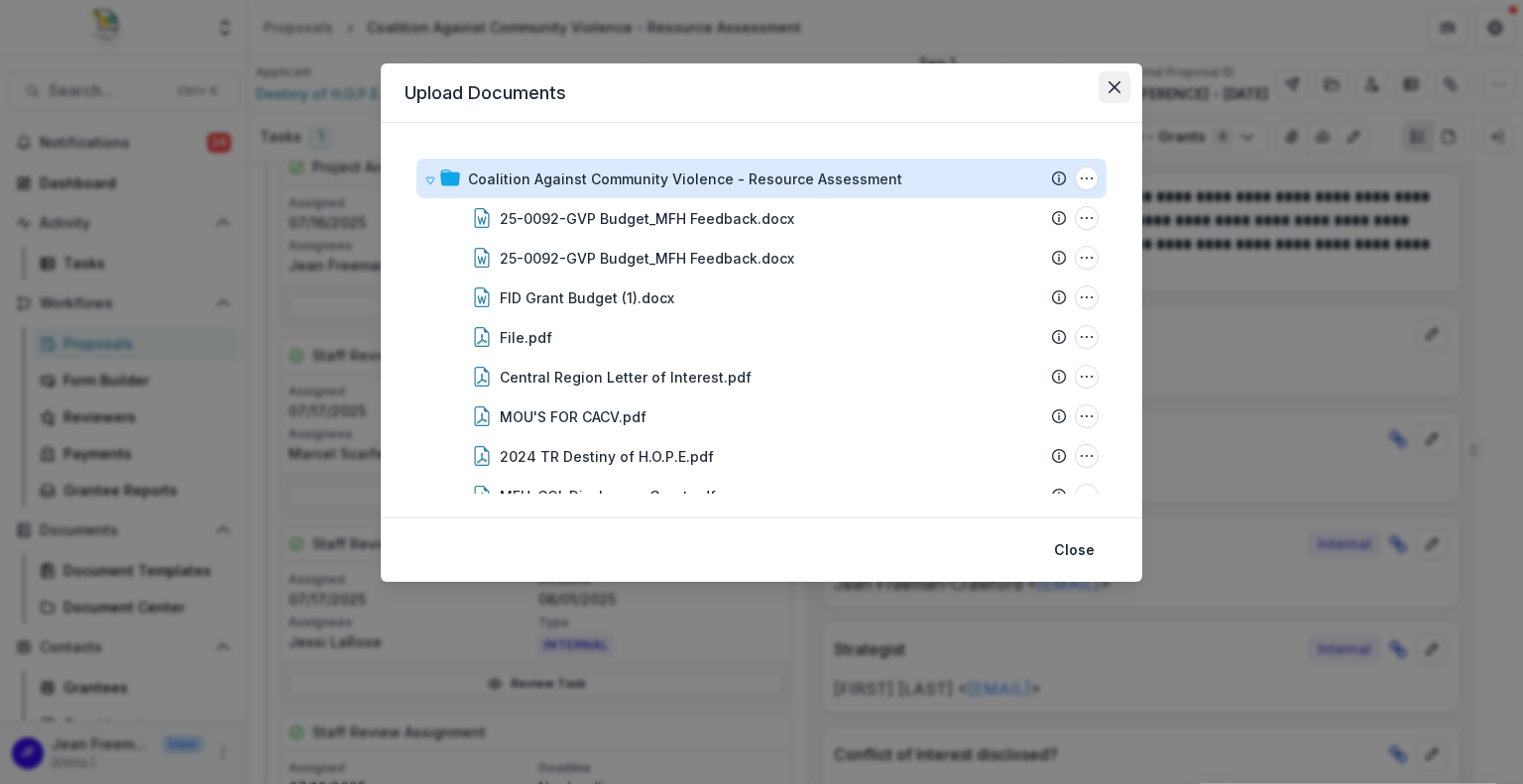 click at bounding box center [1114, 87] 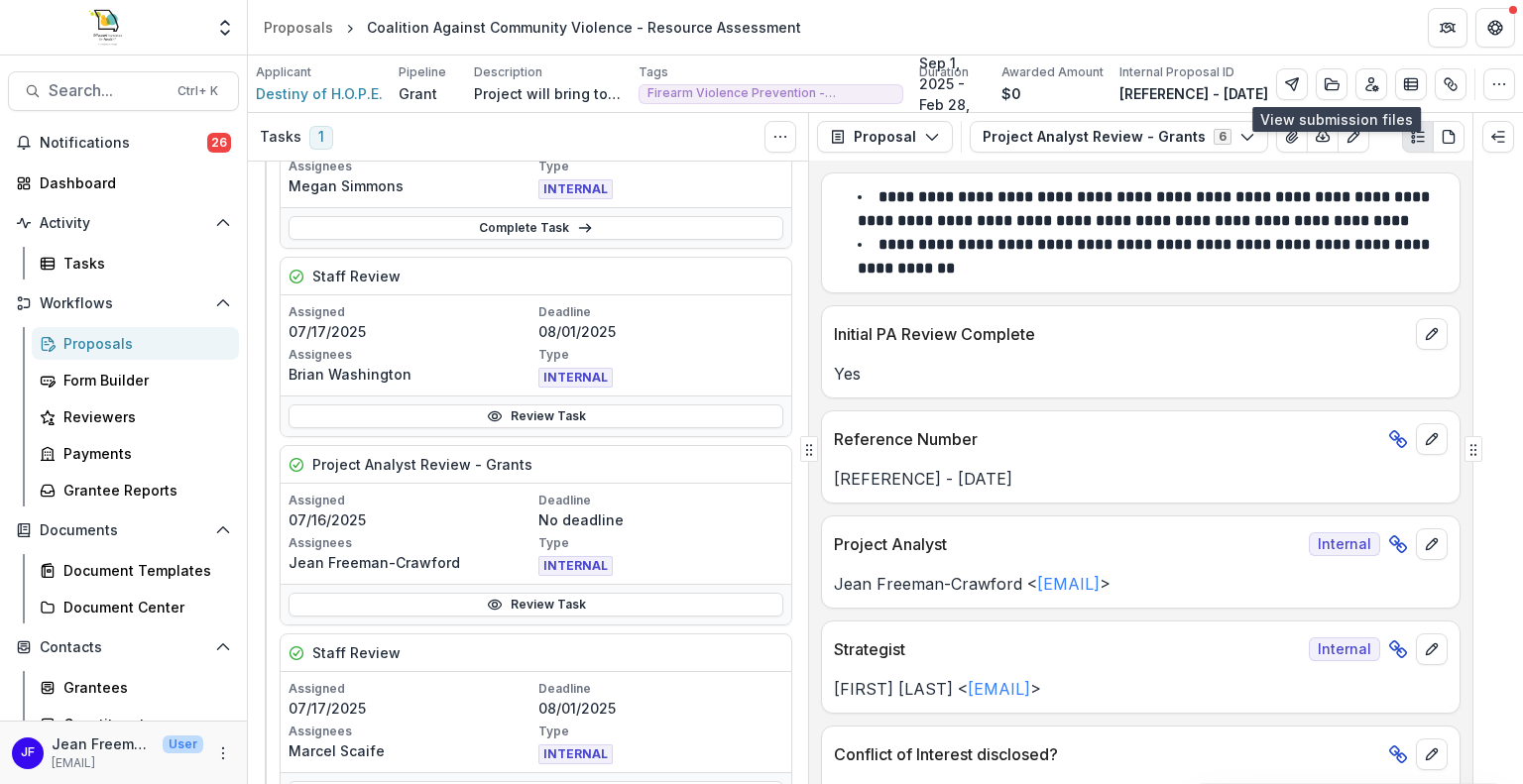 scroll, scrollTop: 396, scrollLeft: 0, axis: vertical 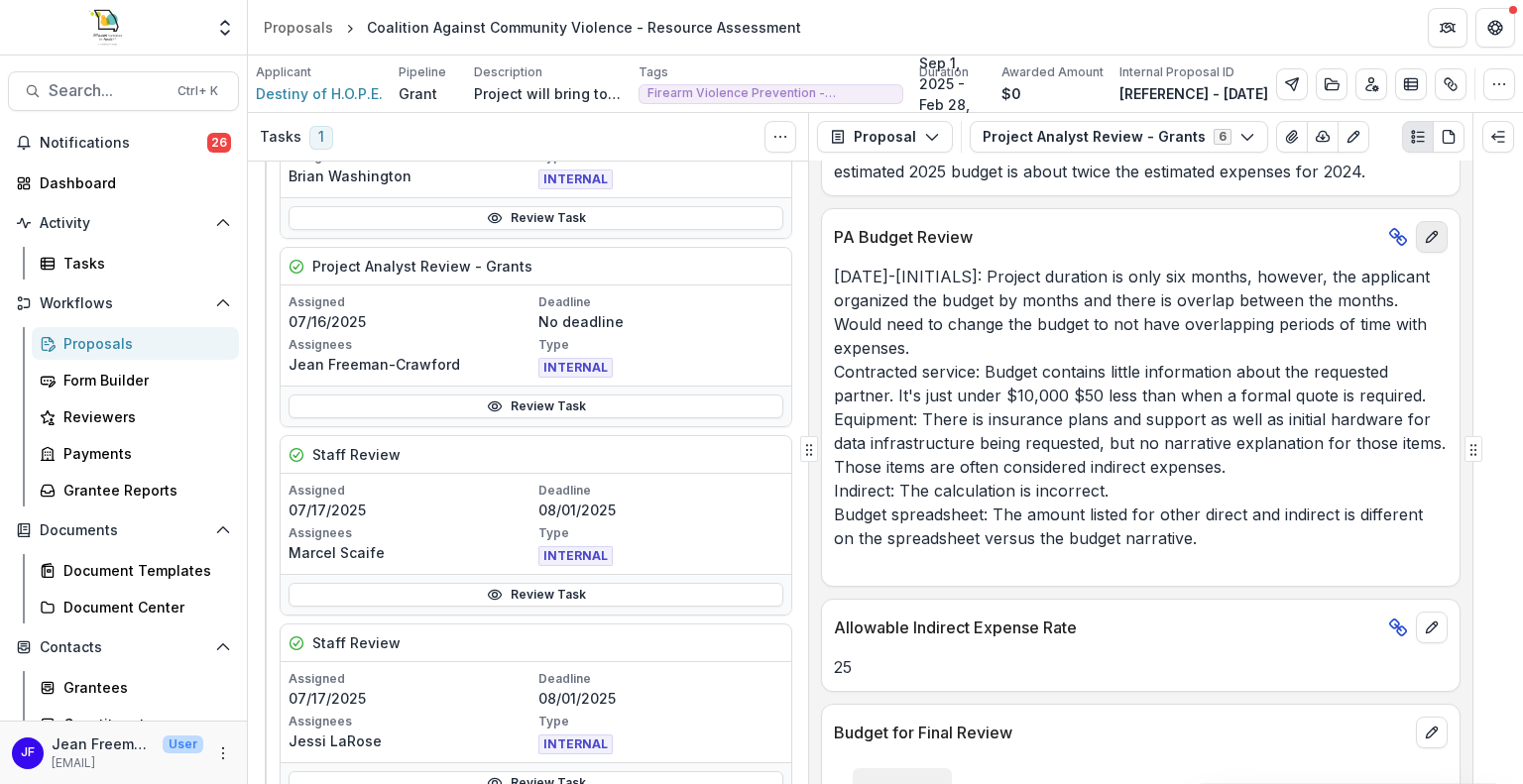 click 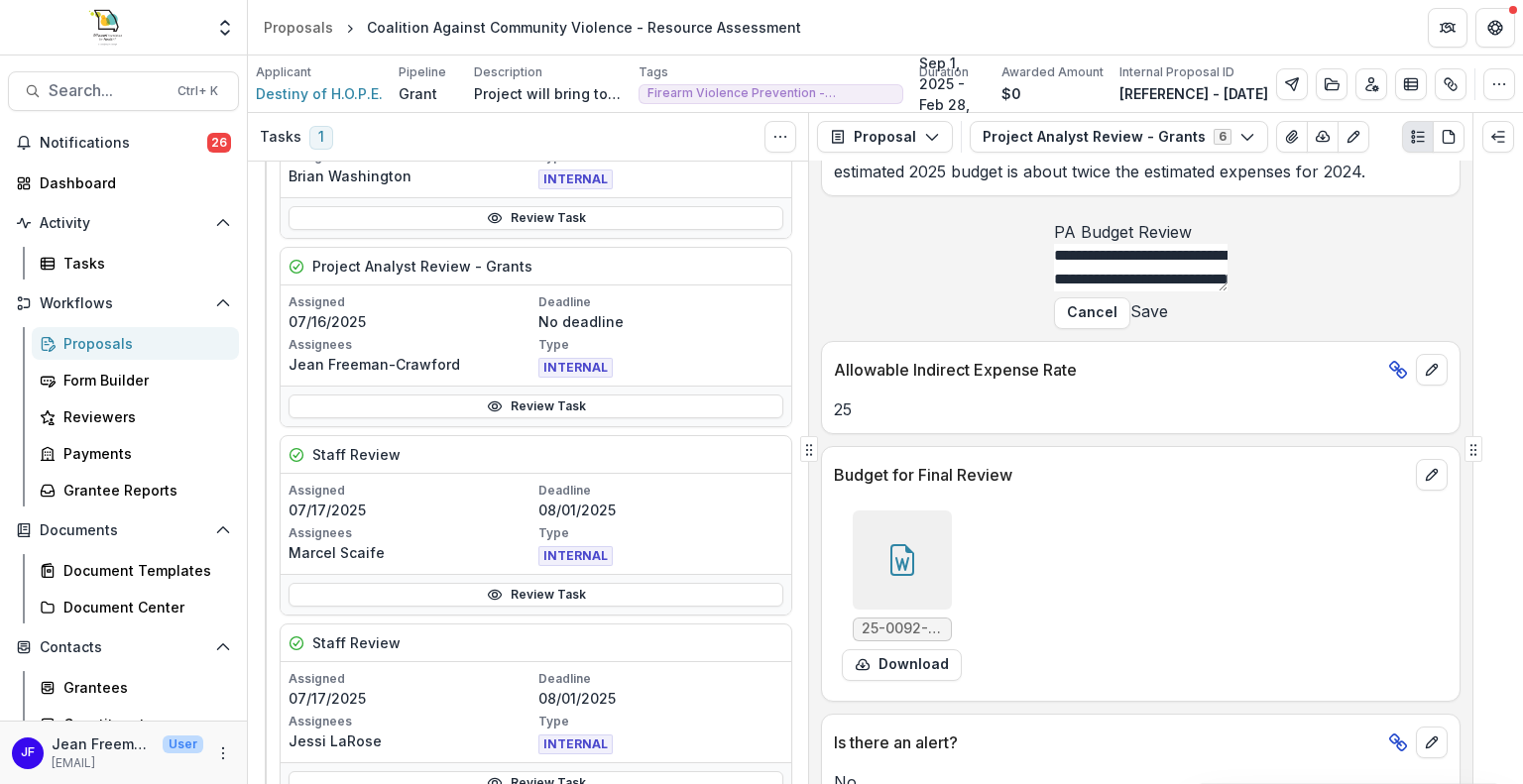 drag, startPoint x: 1430, startPoint y: 338, endPoint x: 1395, endPoint y: 438, distance: 105.9481 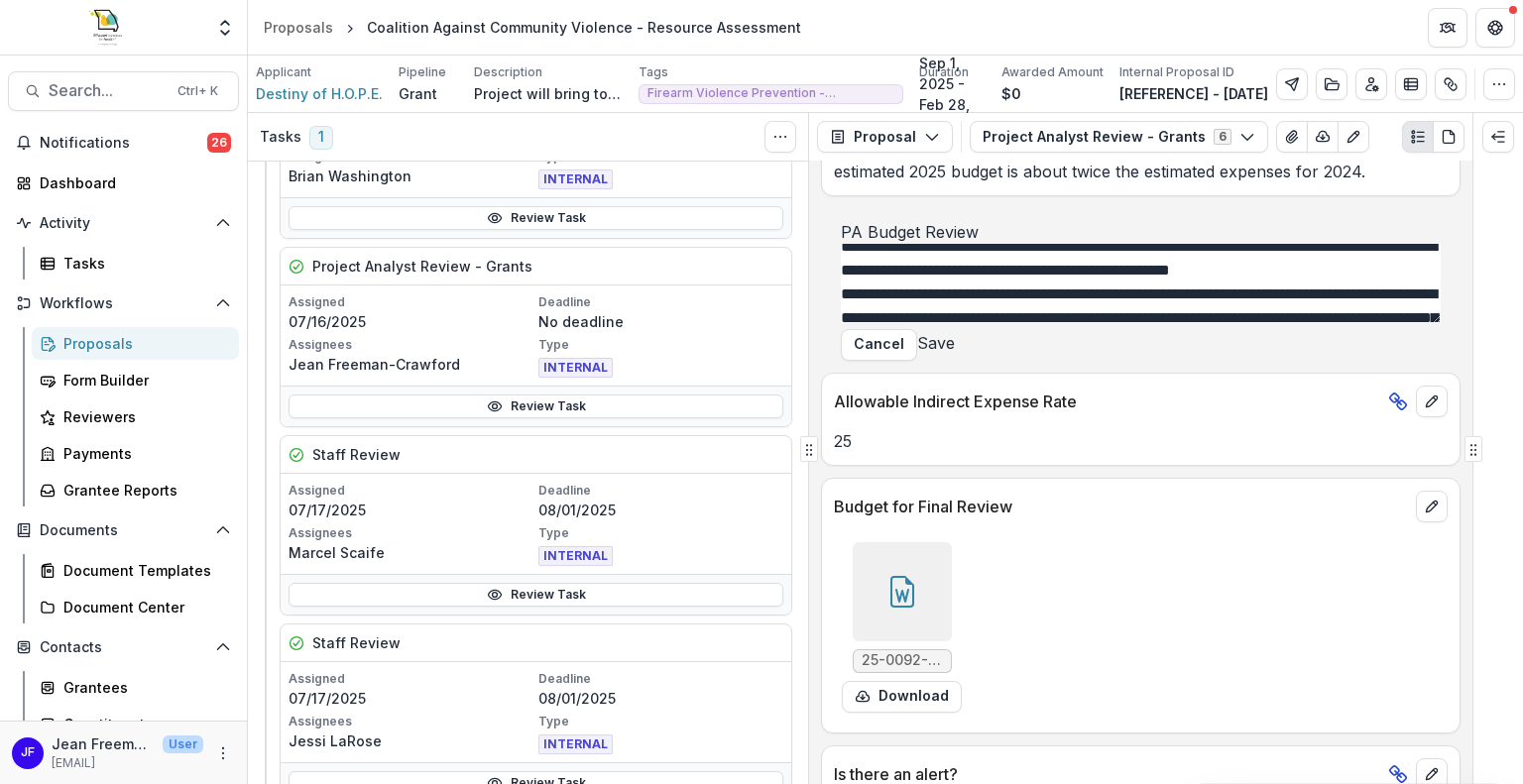 scroll, scrollTop: 103, scrollLeft: 0, axis: vertical 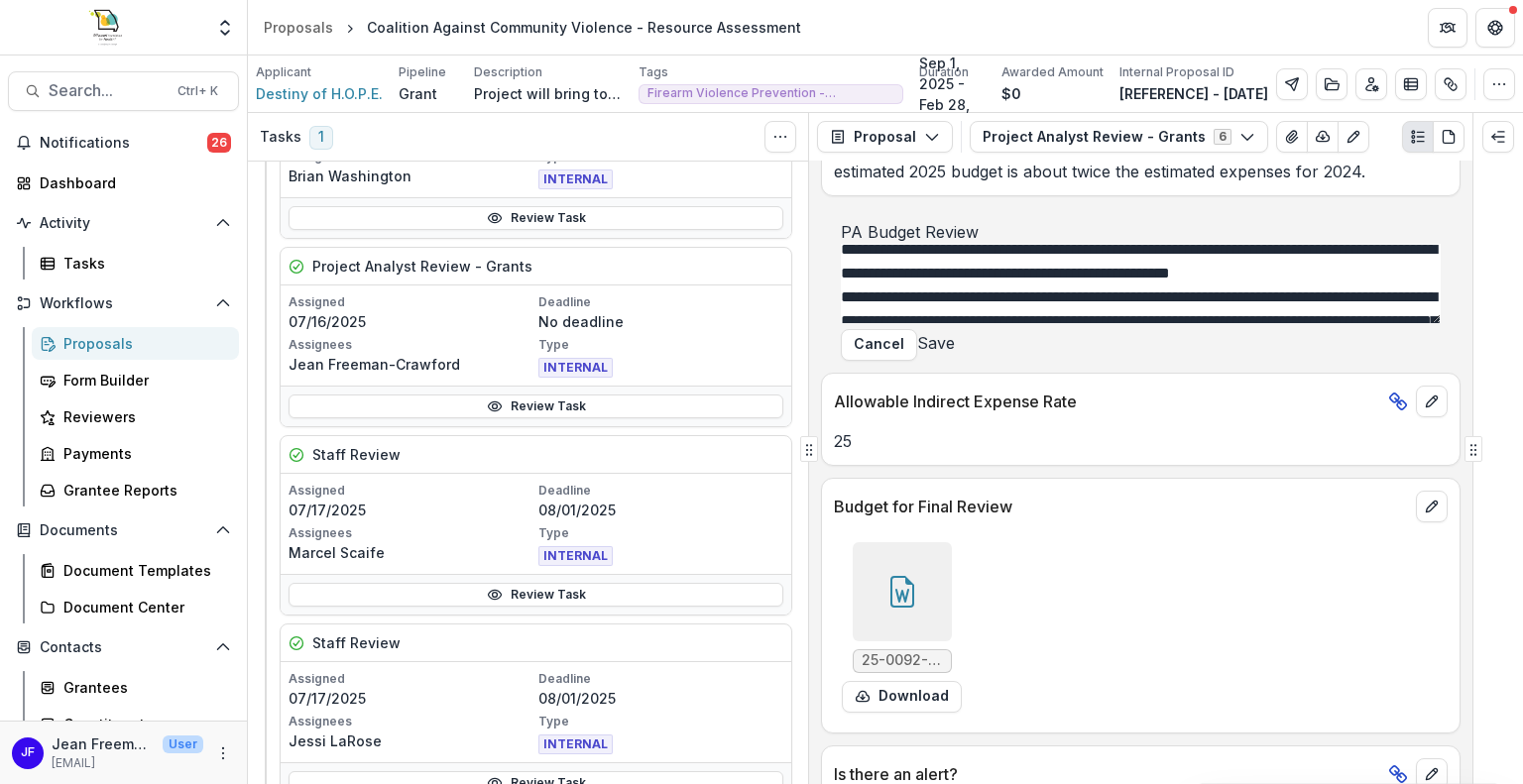 drag, startPoint x: 924, startPoint y: 313, endPoint x: 843, endPoint y: 300, distance: 82.03658 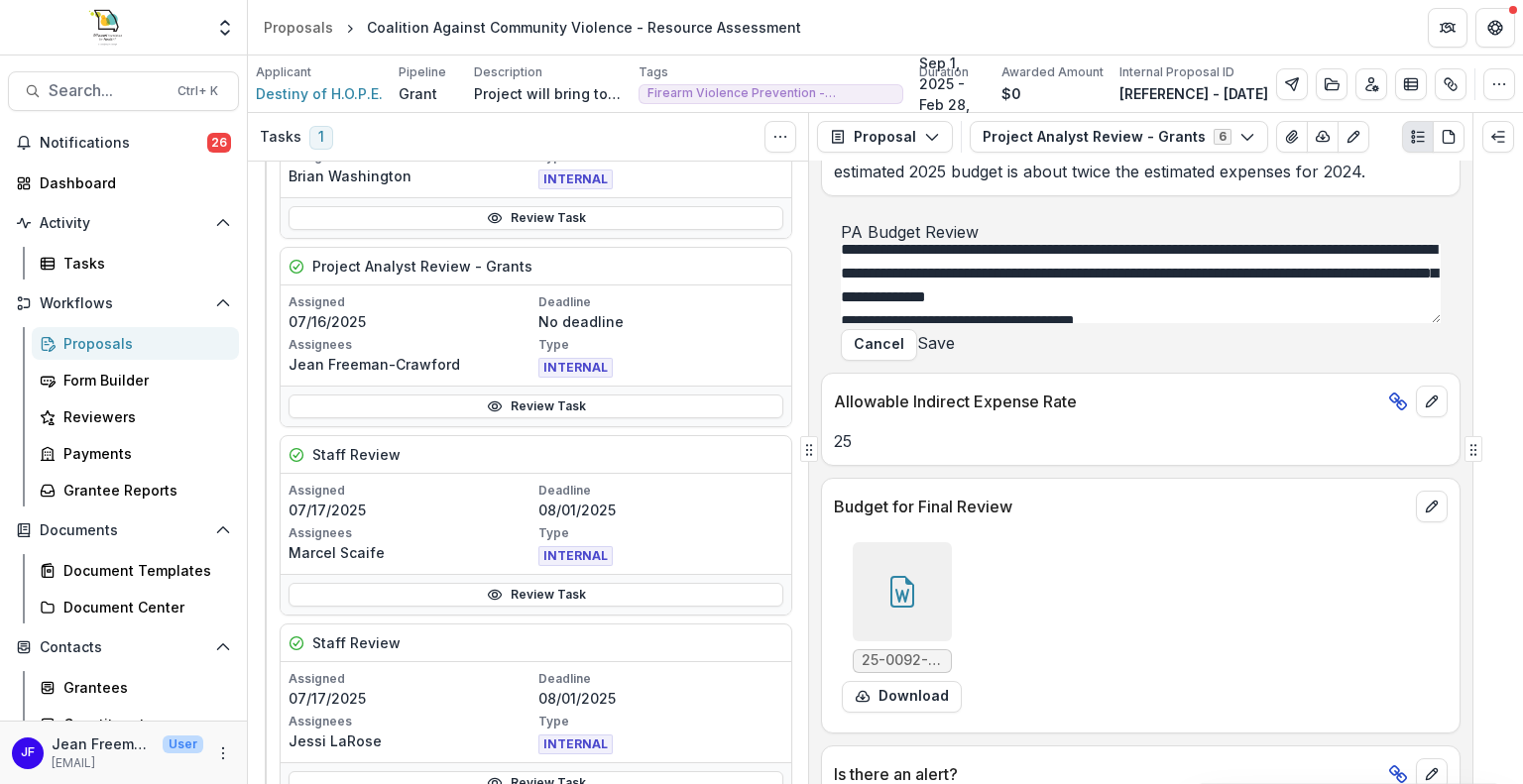 scroll, scrollTop: 176, scrollLeft: 0, axis: vertical 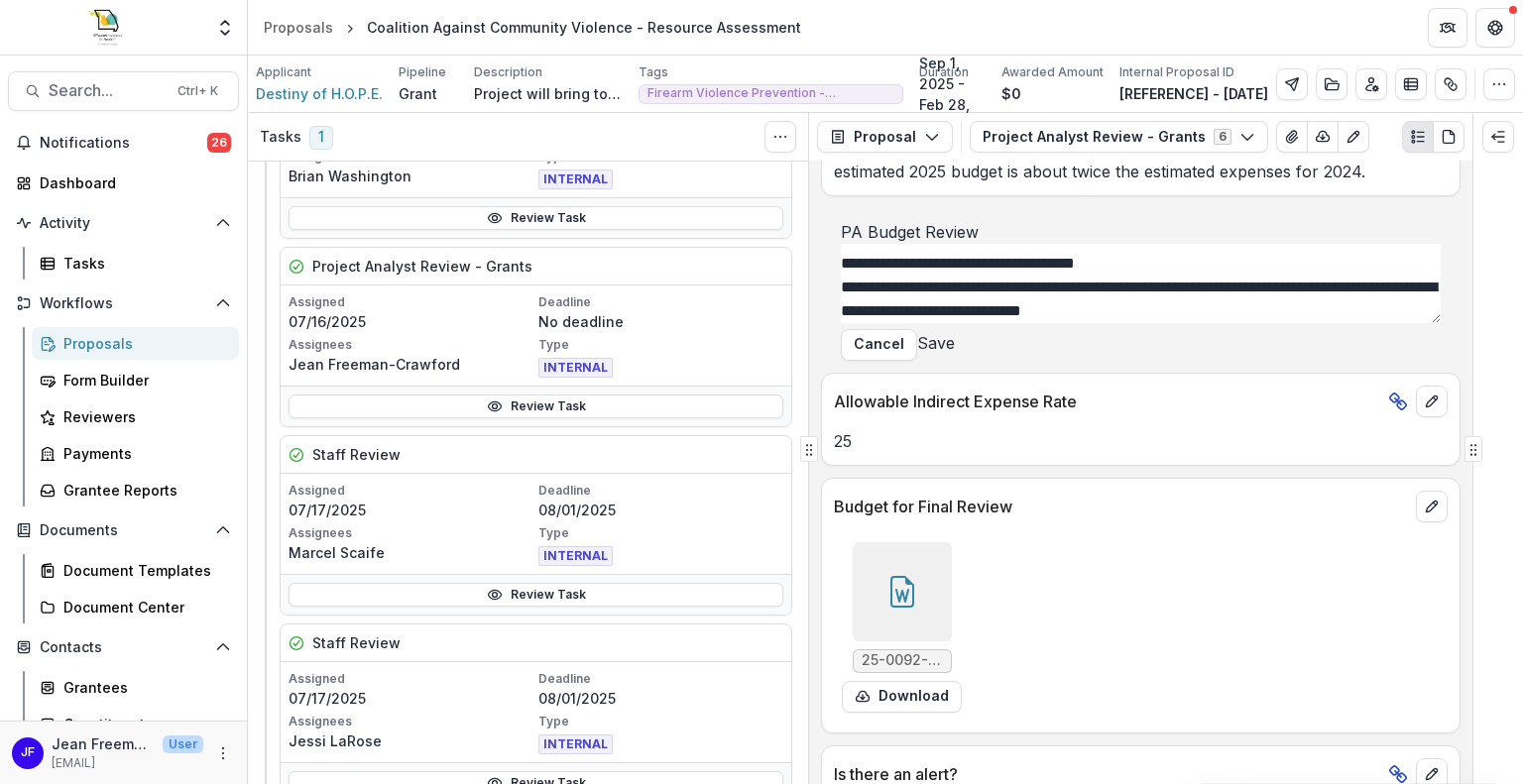 type on "**********" 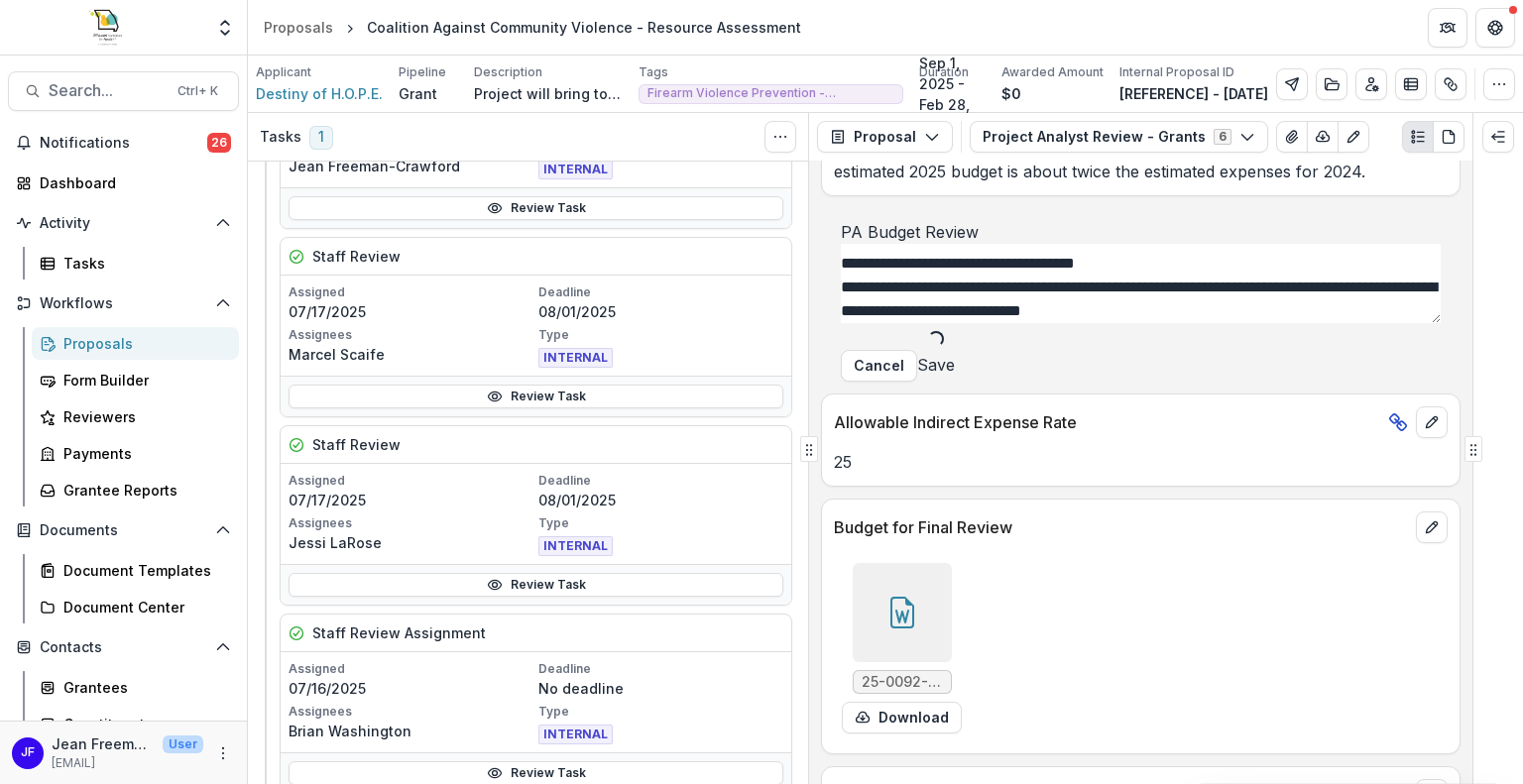 scroll, scrollTop: 694, scrollLeft: 0, axis: vertical 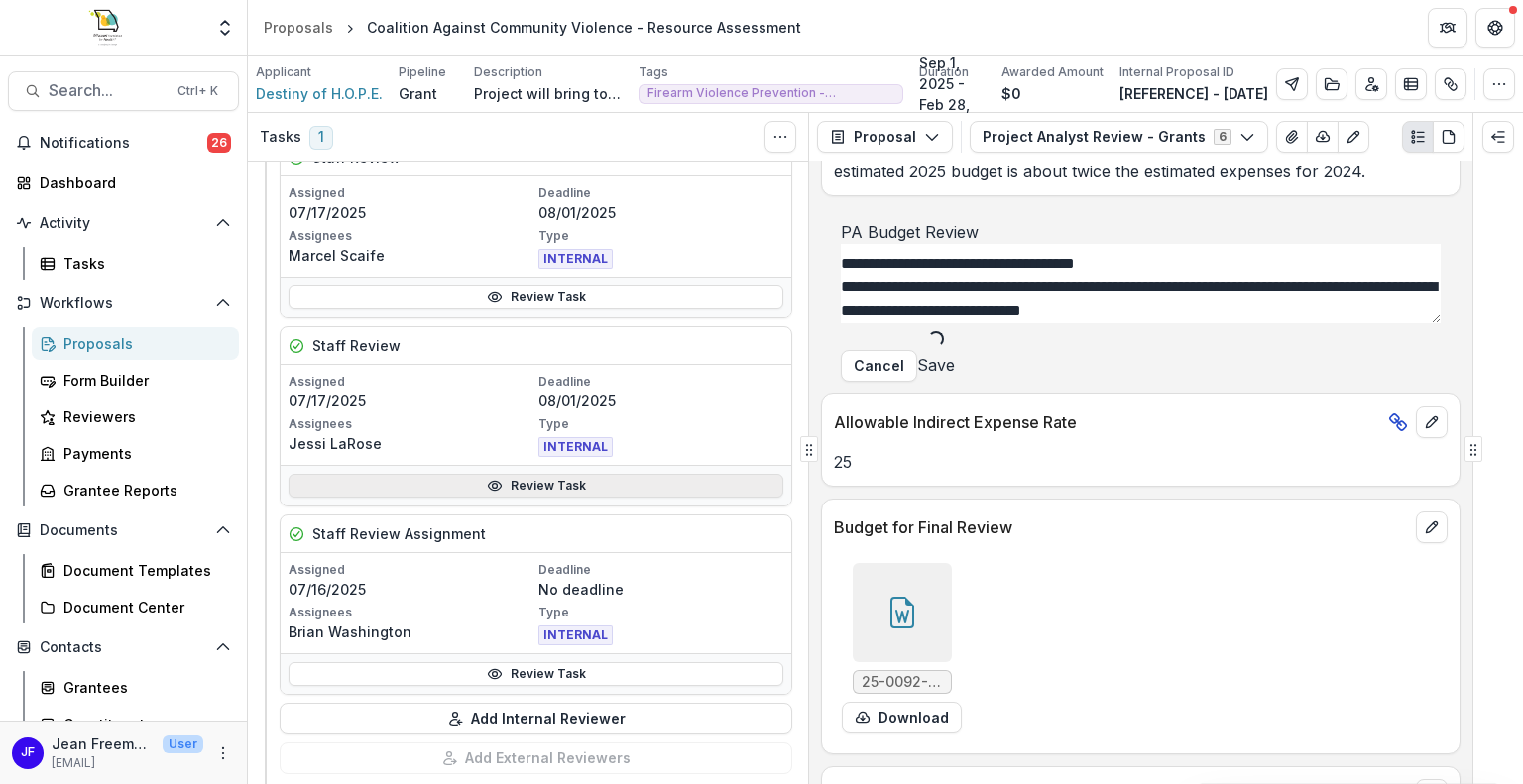 click on "Review Task" at bounding box center (535, 486) 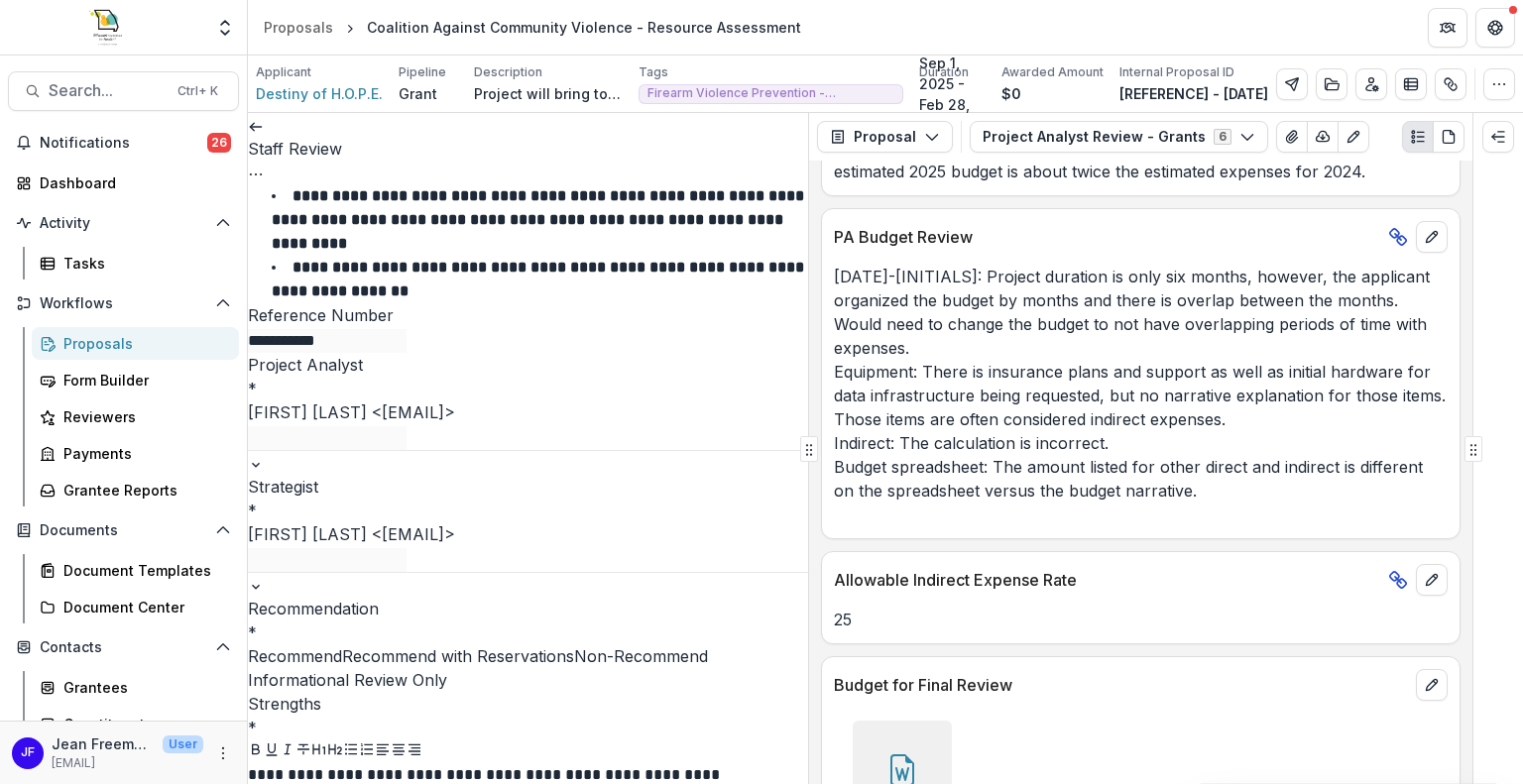 scroll, scrollTop: 595, scrollLeft: 0, axis: vertical 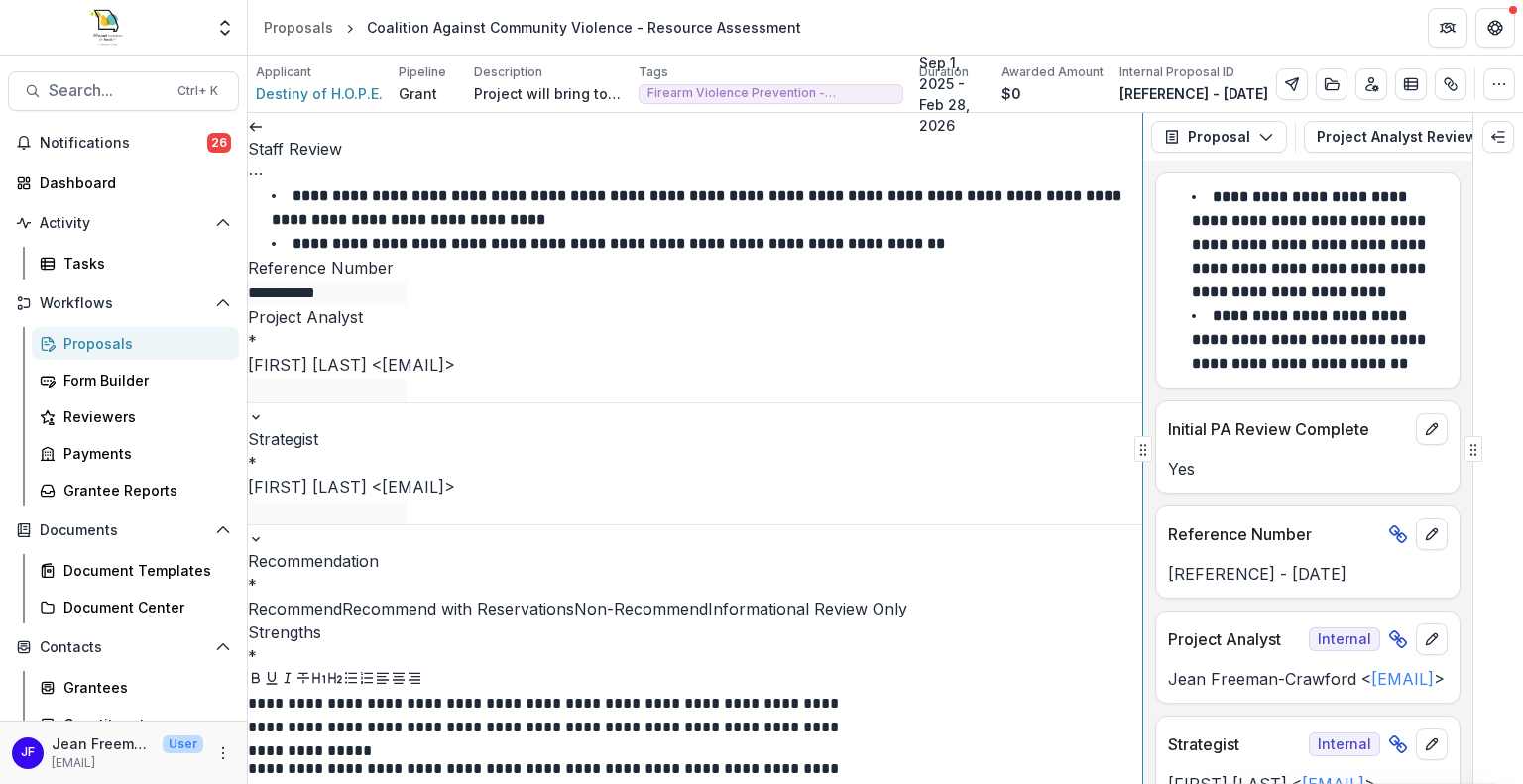 click on "**********" at bounding box center (885, 448) 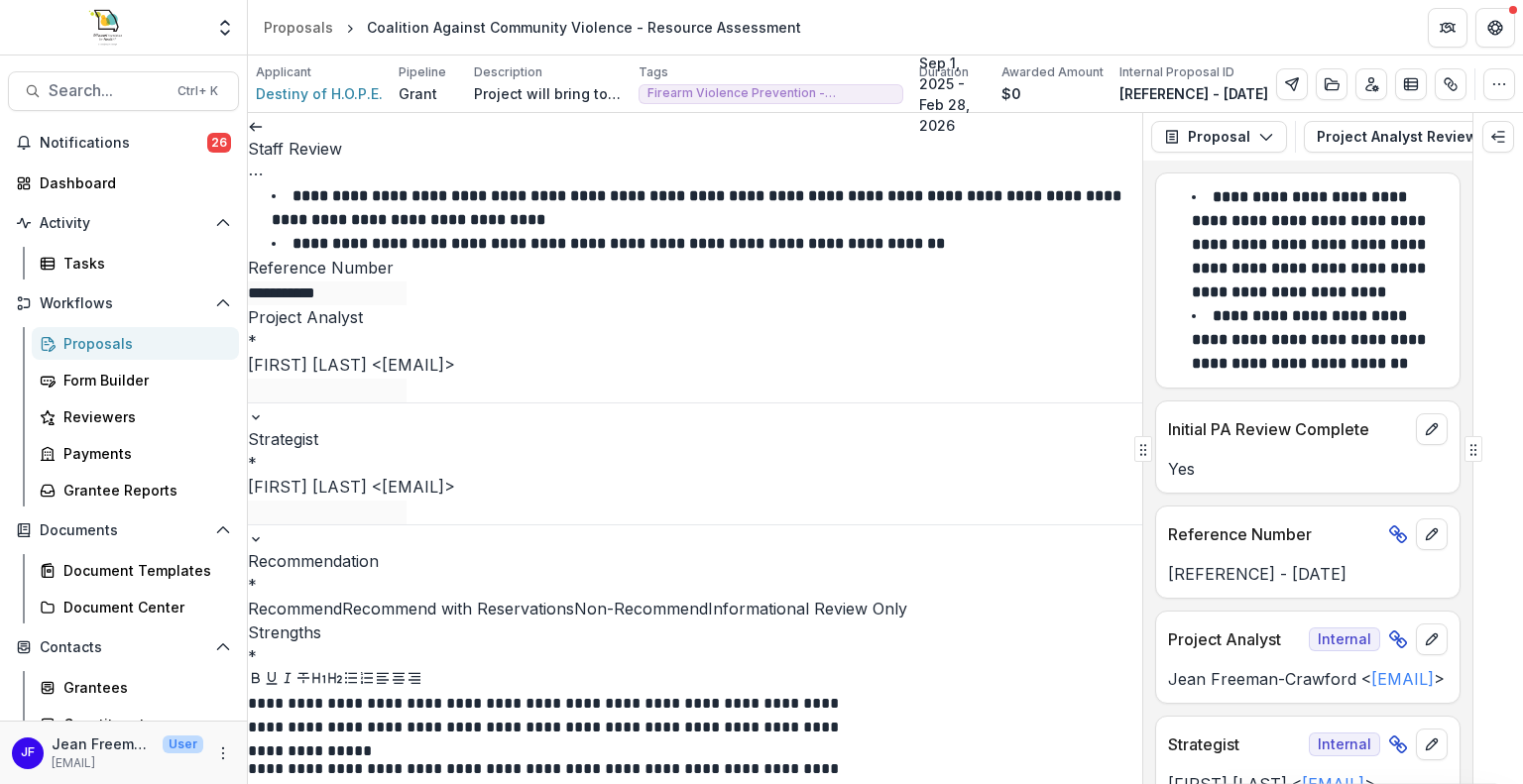 scroll, scrollTop: 0, scrollLeft: 0, axis: both 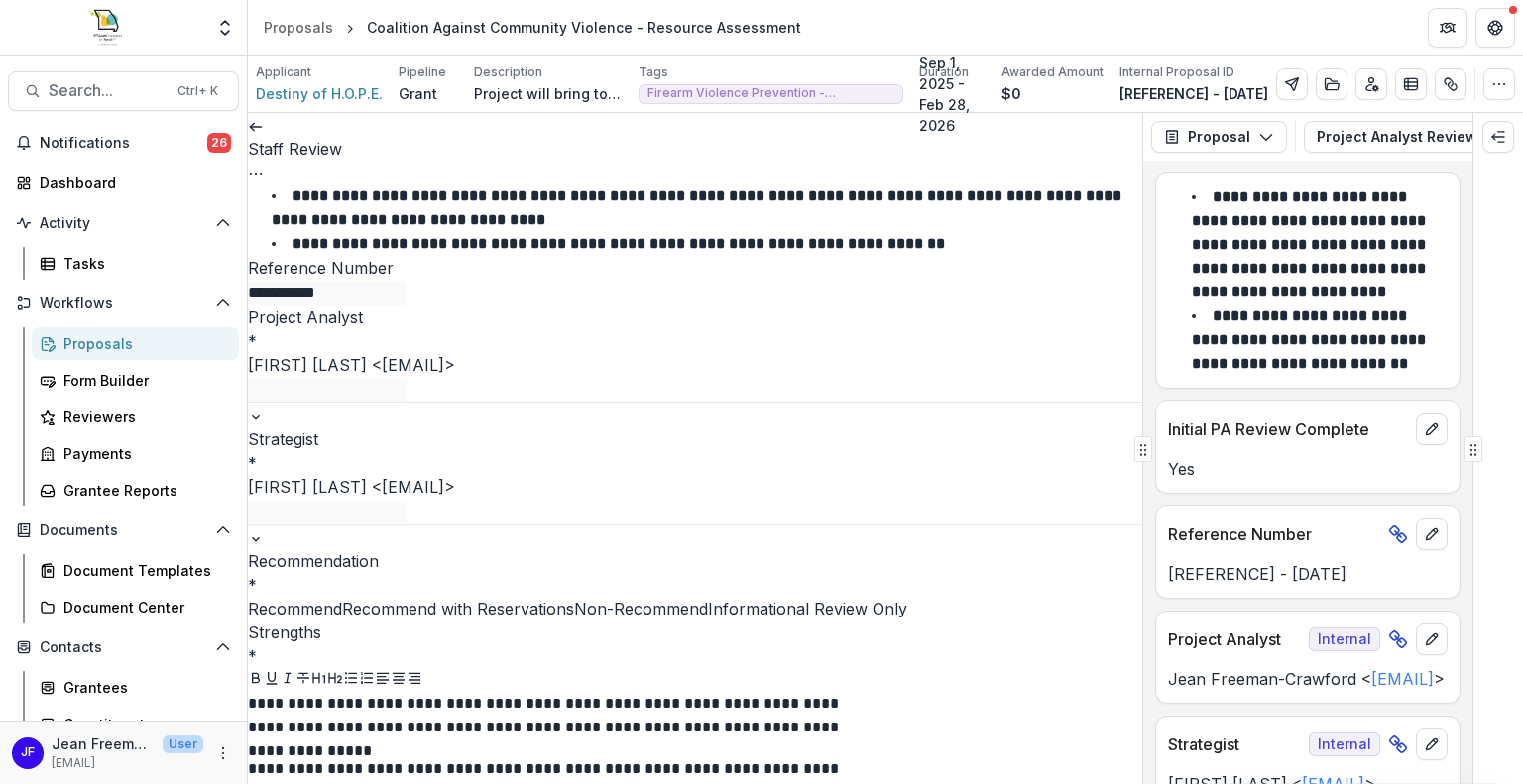 click at bounding box center (256, 125) 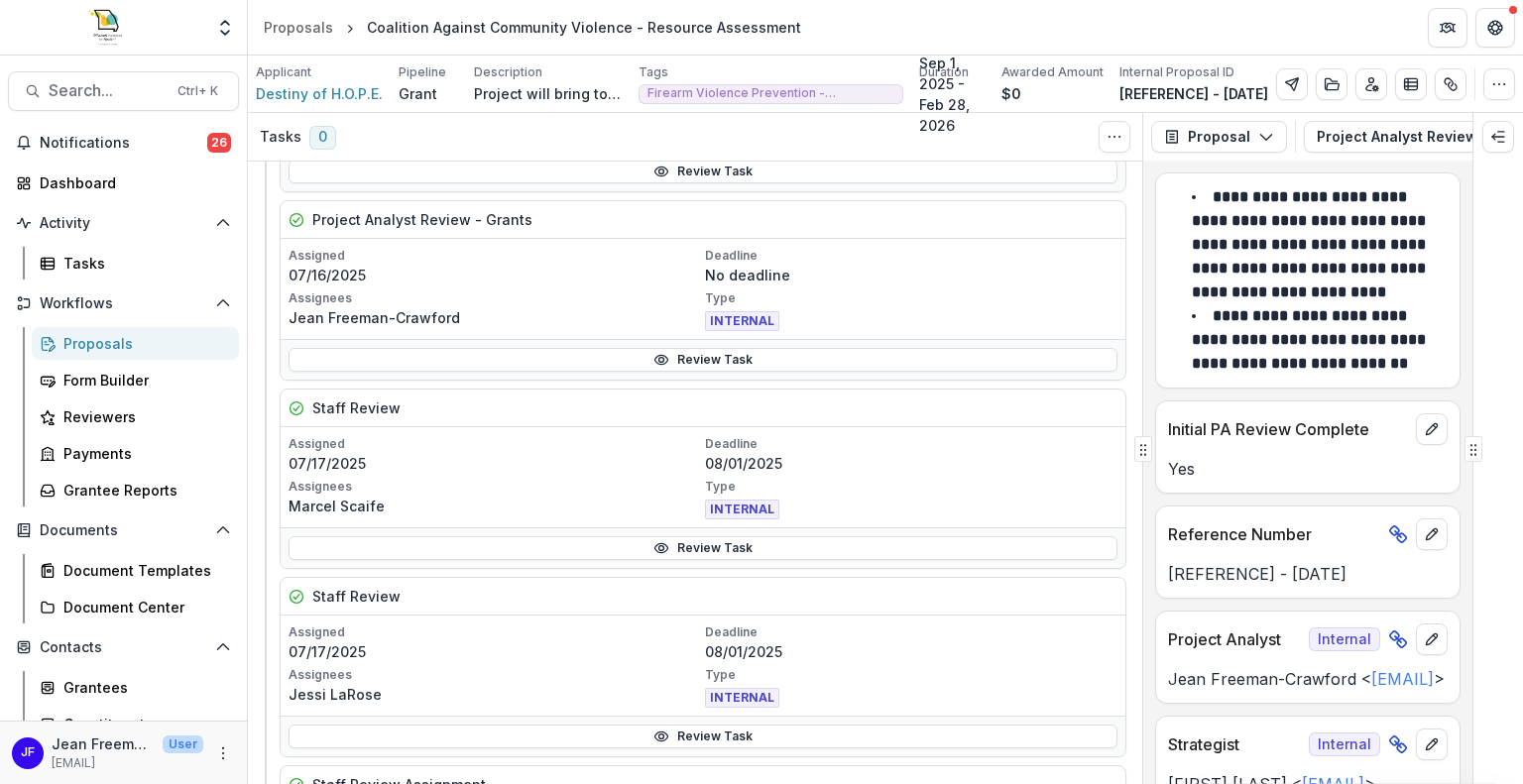 scroll, scrollTop: 496, scrollLeft: 0, axis: vertical 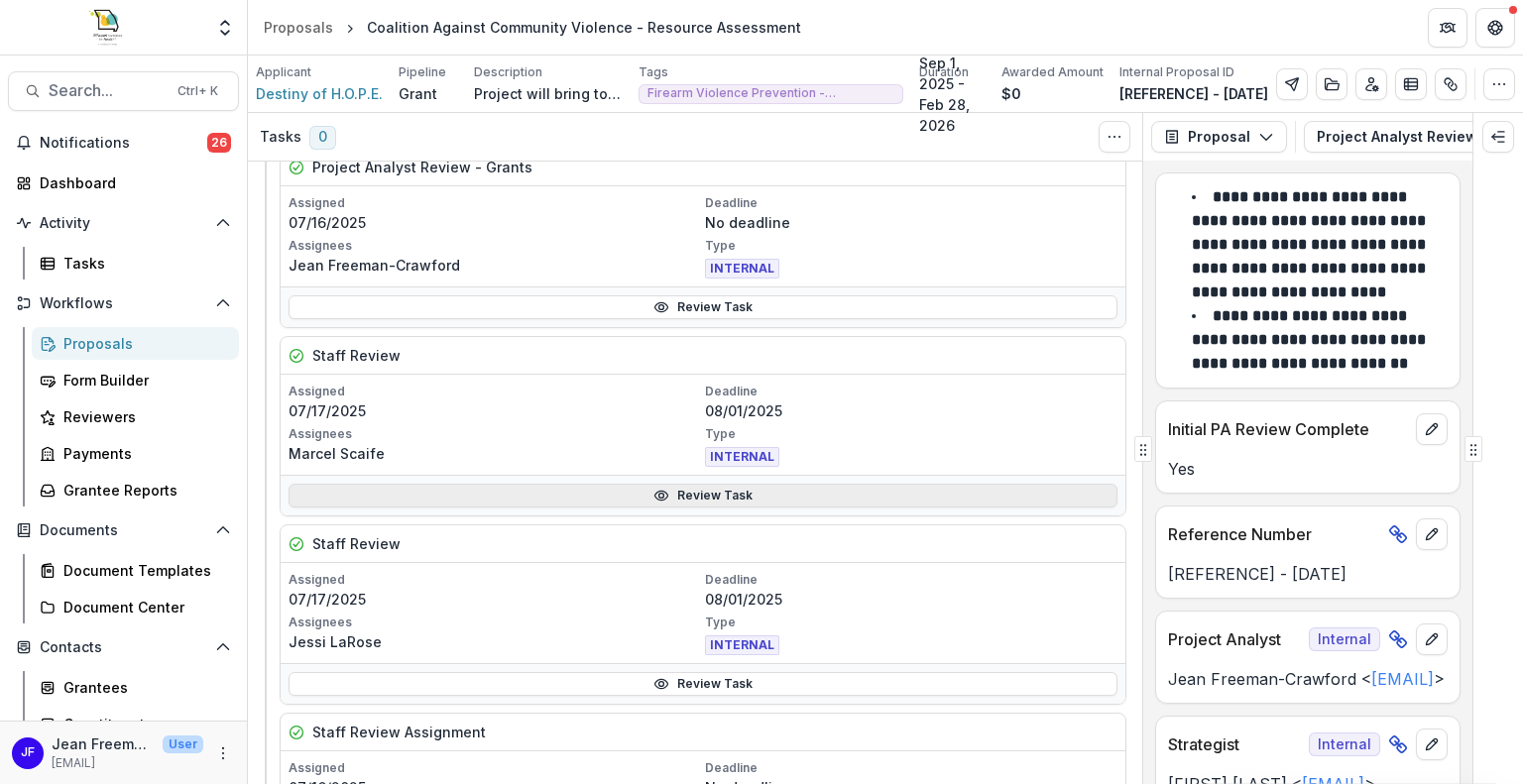click on "Review Task" at bounding box center [703, 496] 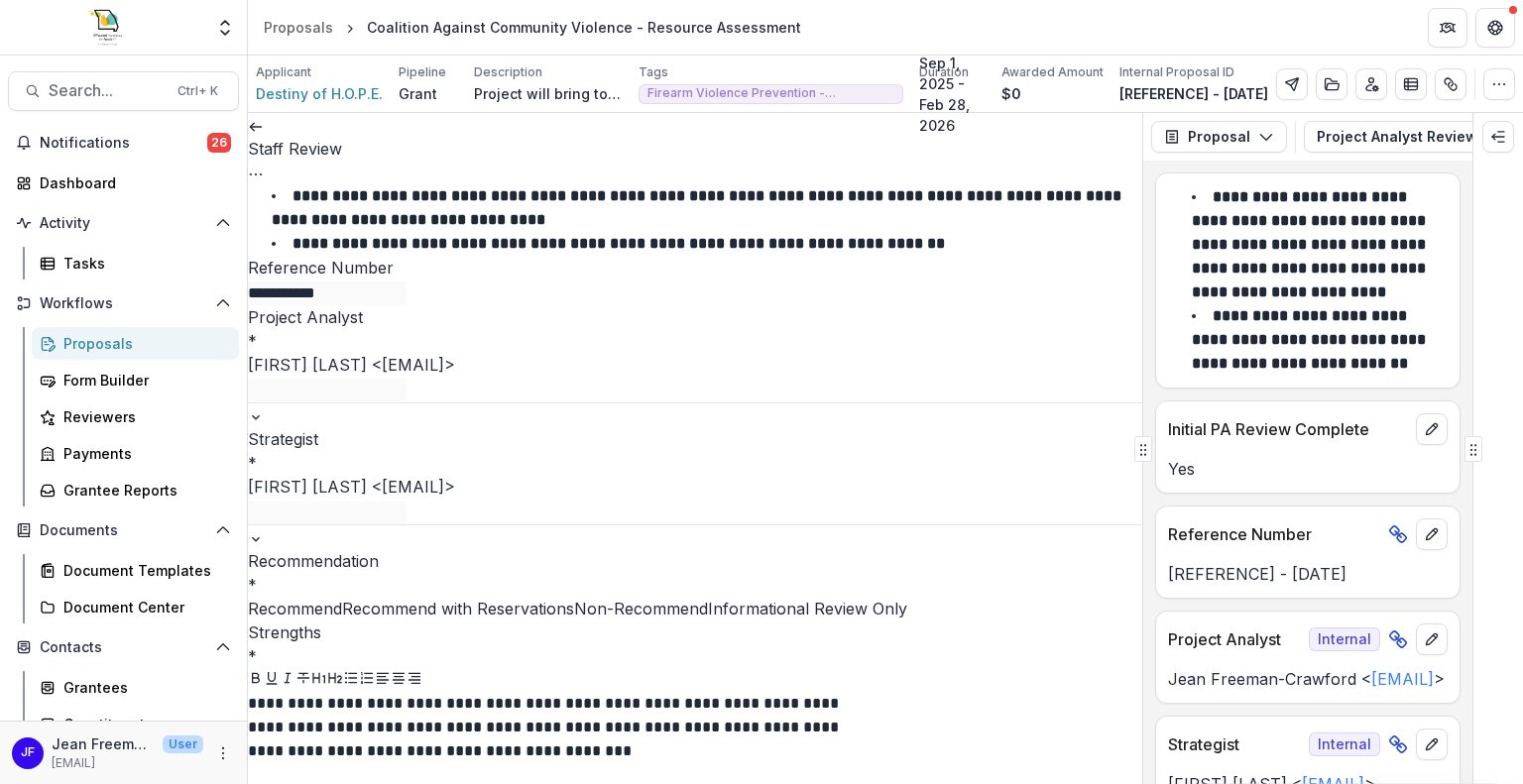 scroll, scrollTop: 1393, scrollLeft: 0, axis: vertical 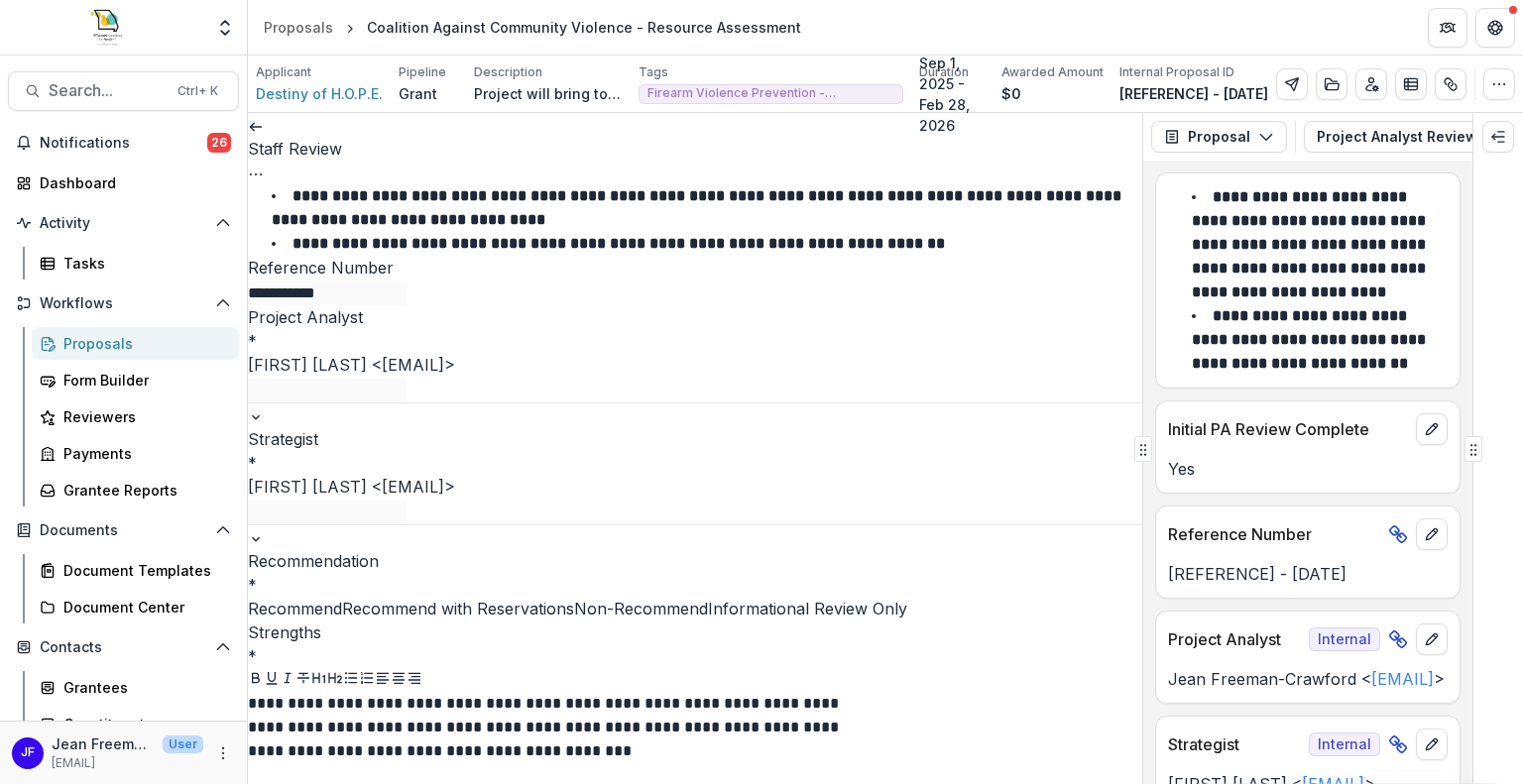 click 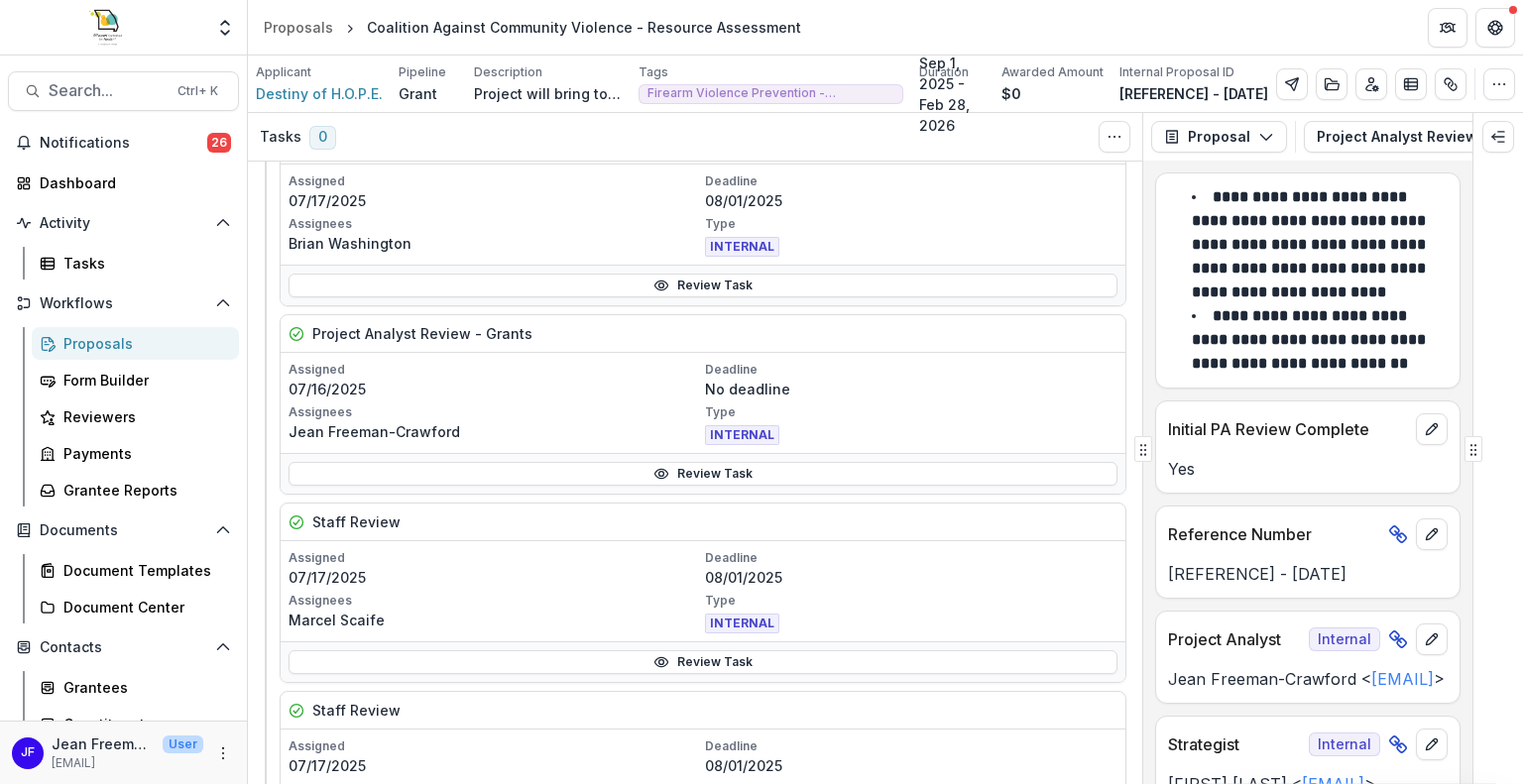 scroll, scrollTop: 297, scrollLeft: 0, axis: vertical 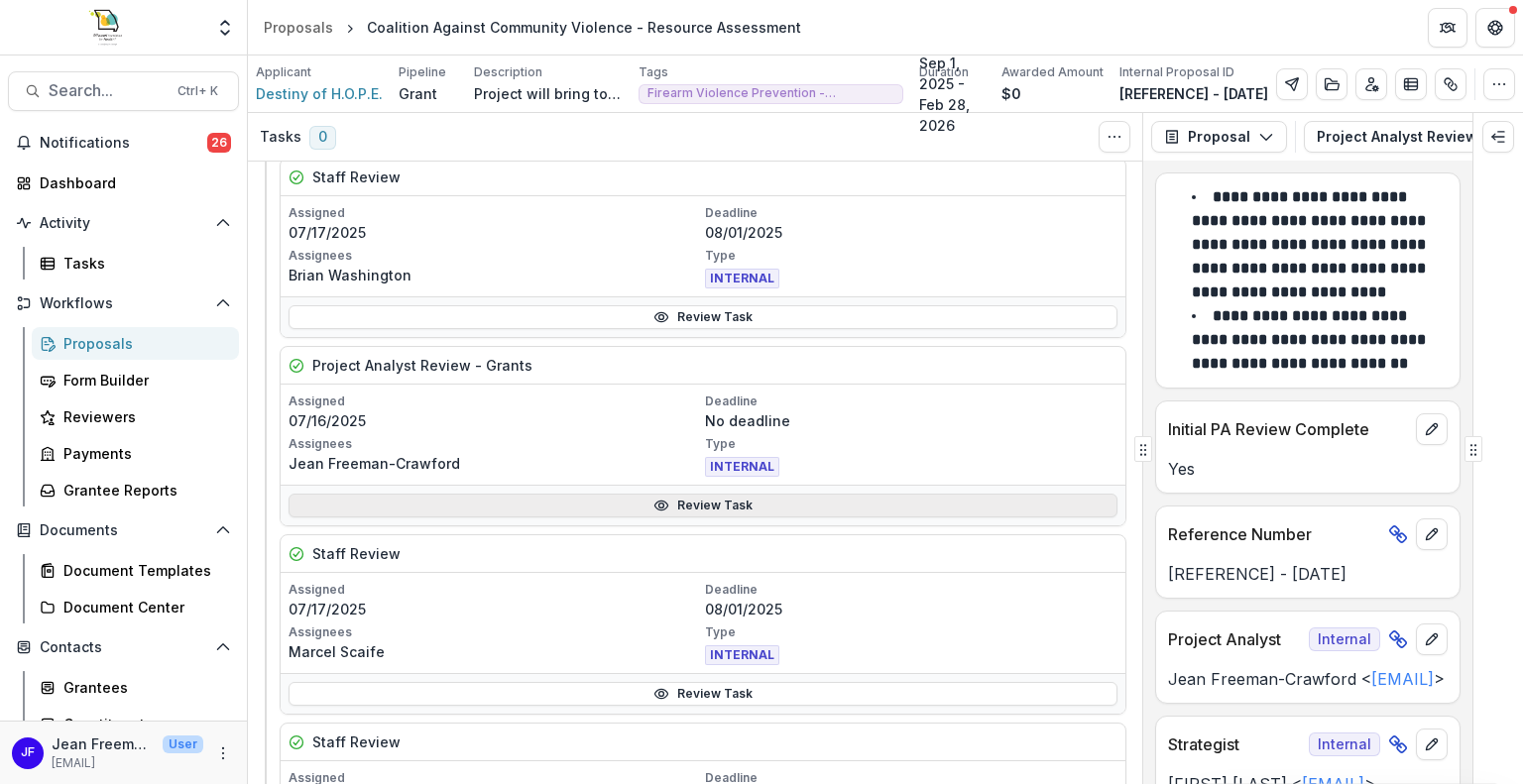 click on "Review Task" at bounding box center (703, 505) 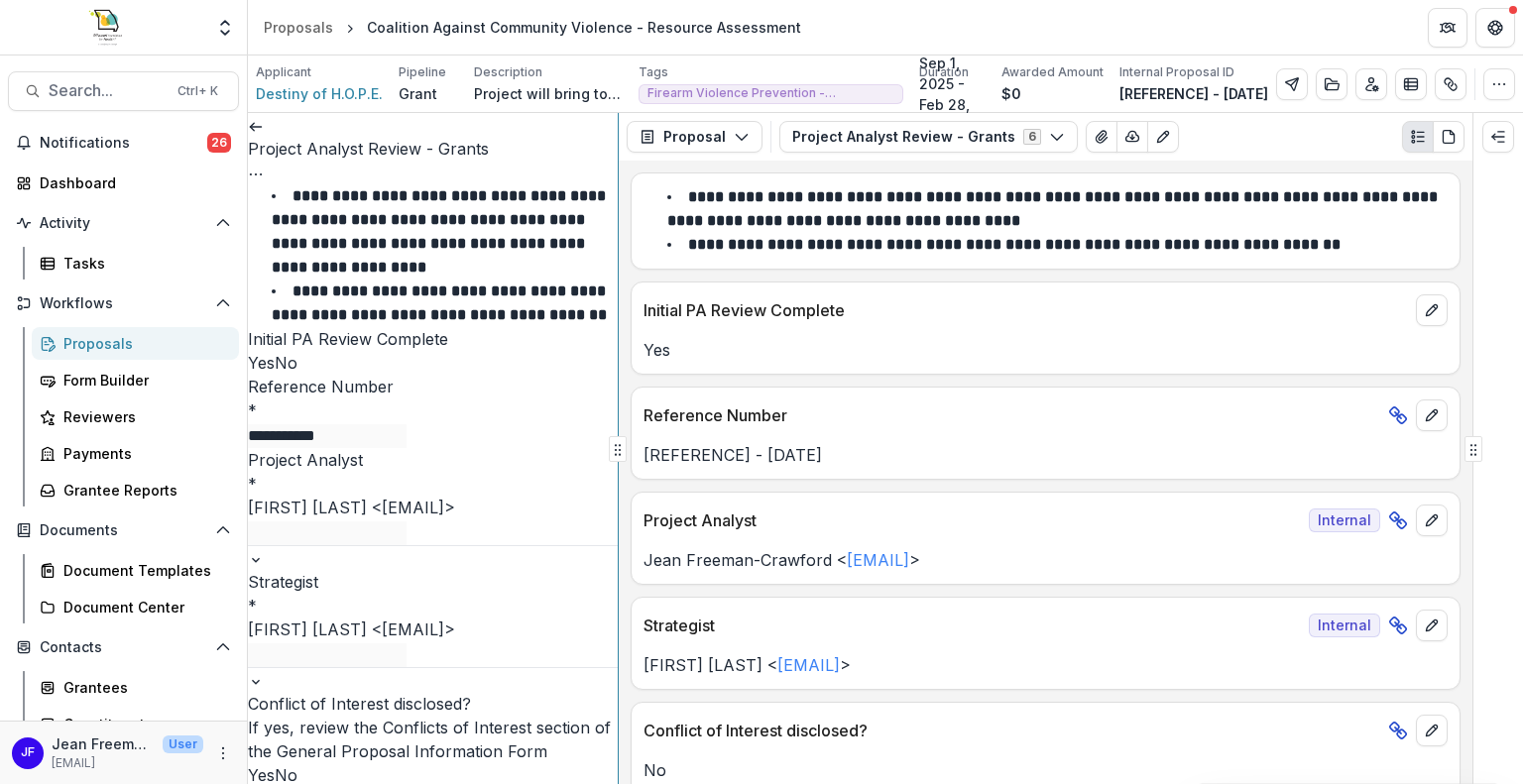 click on "**********" at bounding box center (885, 448) 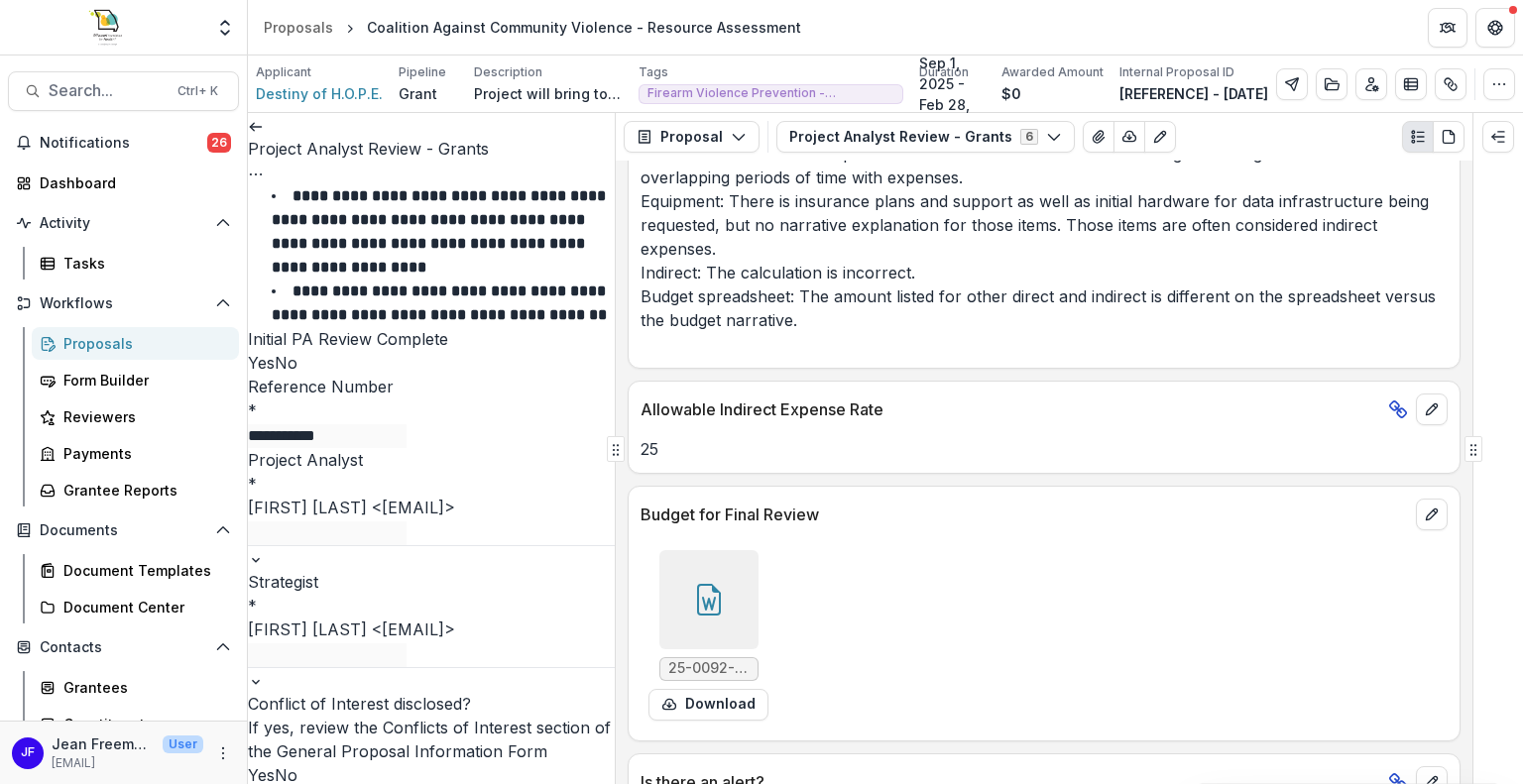 scroll, scrollTop: 3568, scrollLeft: 0, axis: vertical 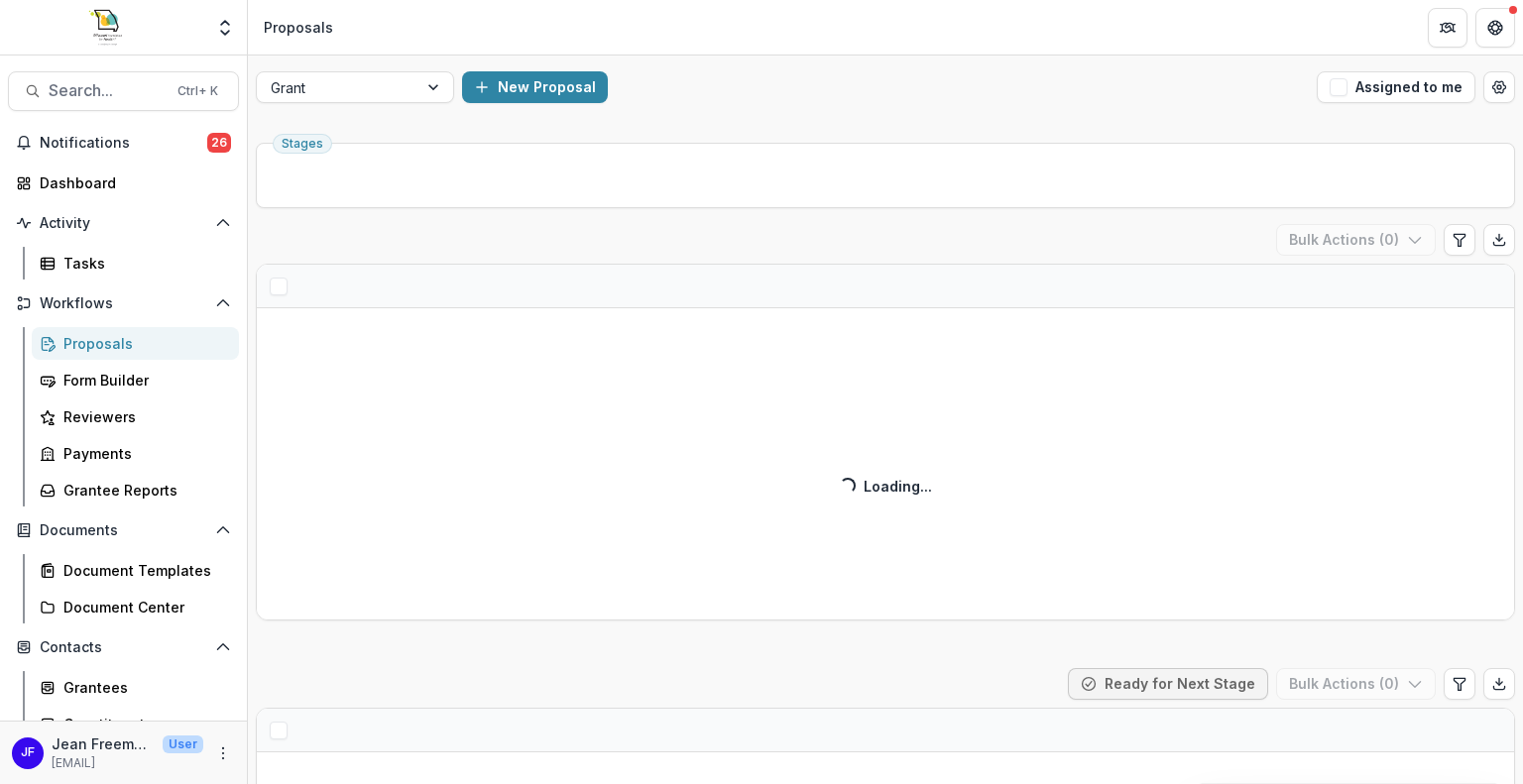 click on "Proposals" at bounding box center (143, 343) 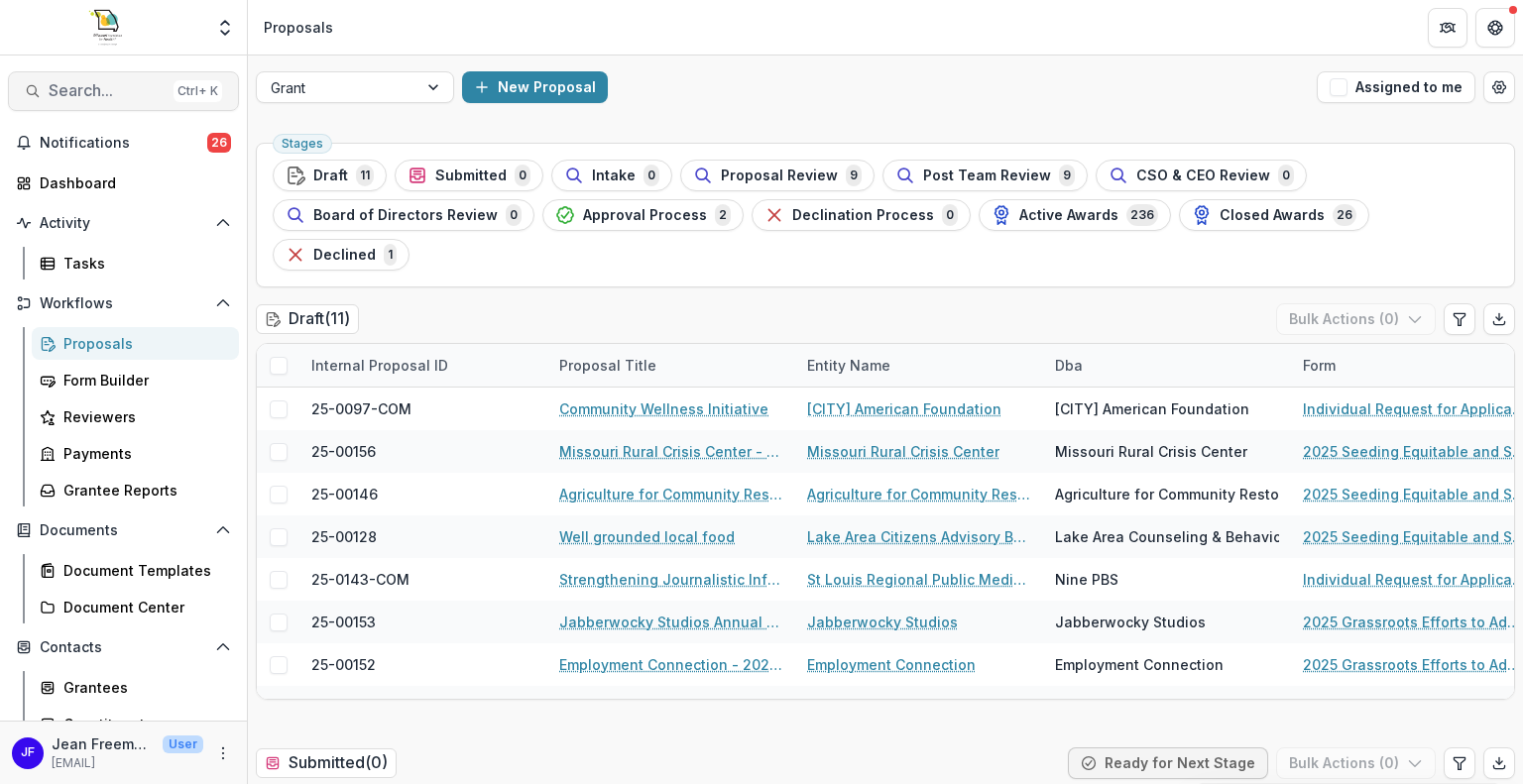 click on "Search..." at bounding box center (107, 90) 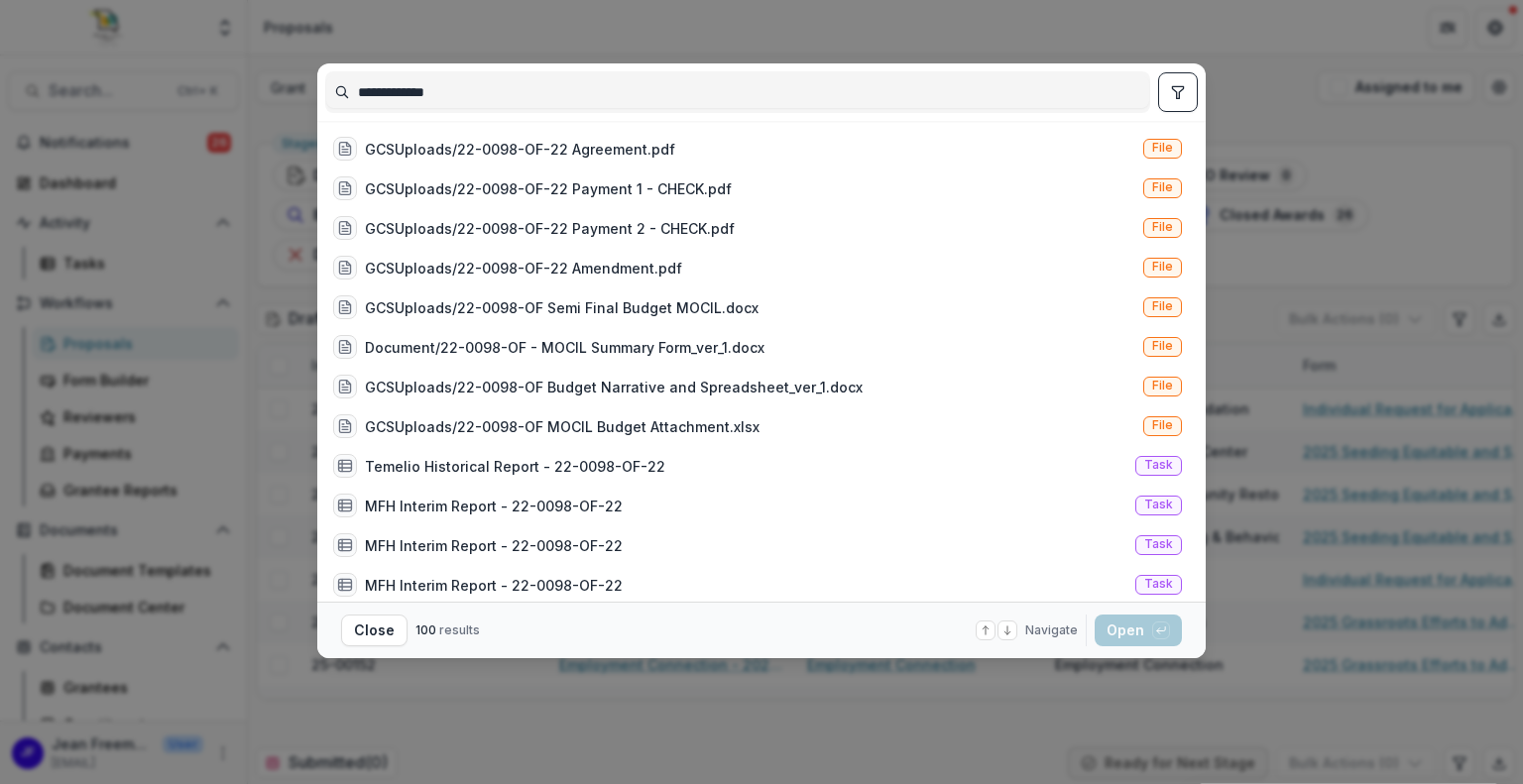 type on "**********" 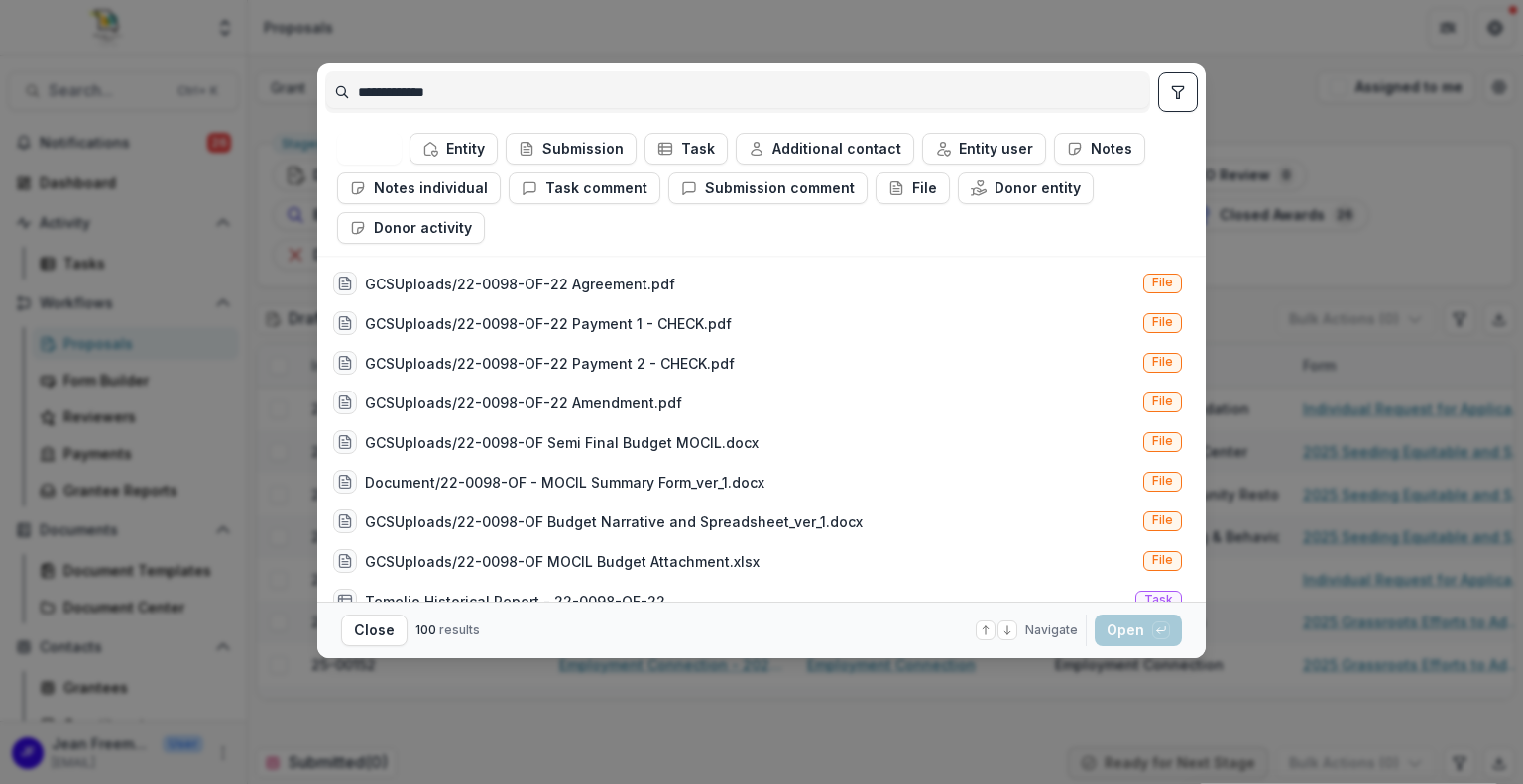 click on "Submission" at bounding box center [571, 149] 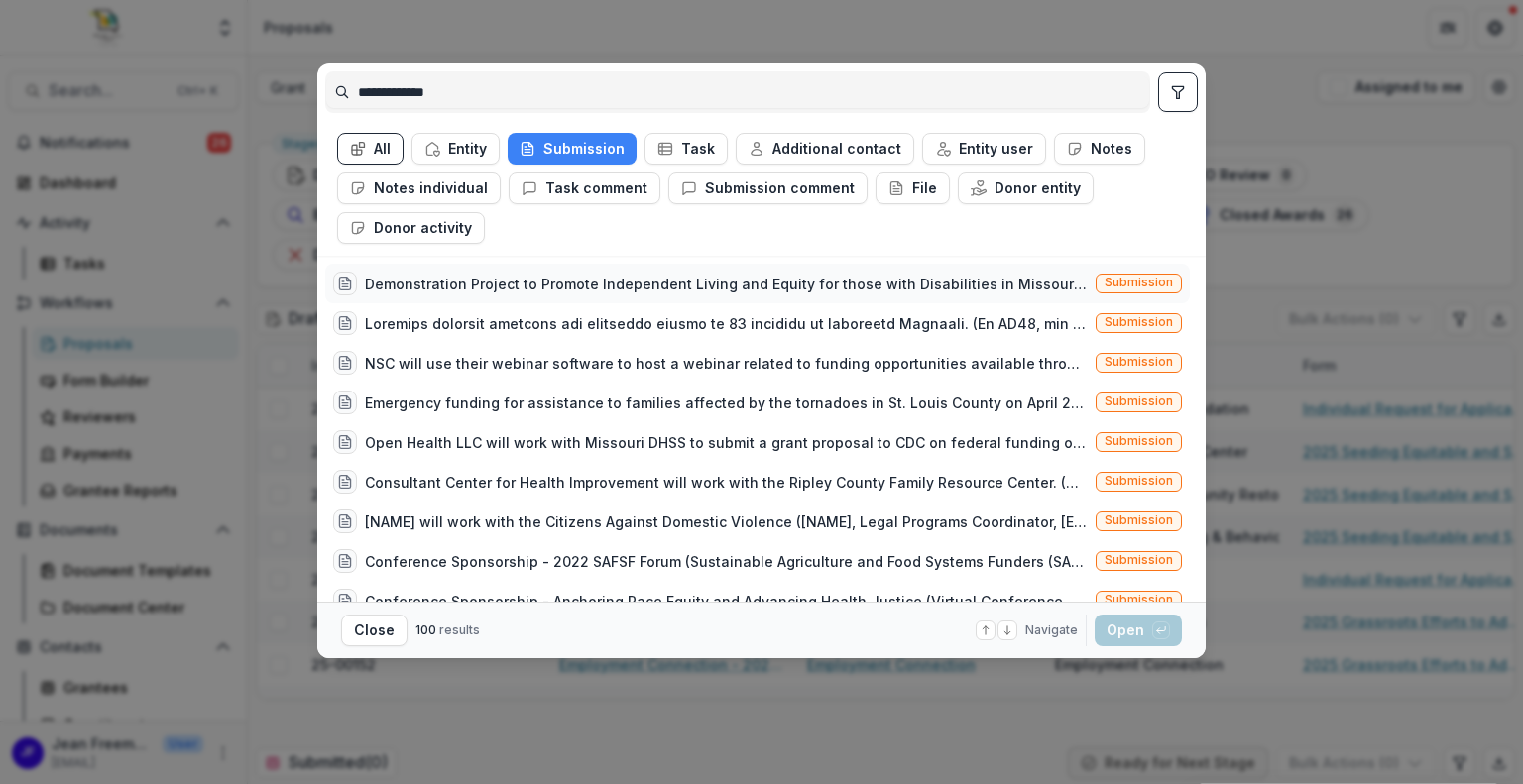 click on "Demonstration Project to Promote Independent Living and Equity for those with Disabilities in Missouri (This proposed one-year demonstration project is intended to showcase innovative strategies to improve functional independence for Missourian with disabilities and to demonstrate the unique value of the CDS program to policy makers and others to help ensure equitable funding compared to other Missouri Home Community-Based Service programs.)" at bounding box center (726, 283) 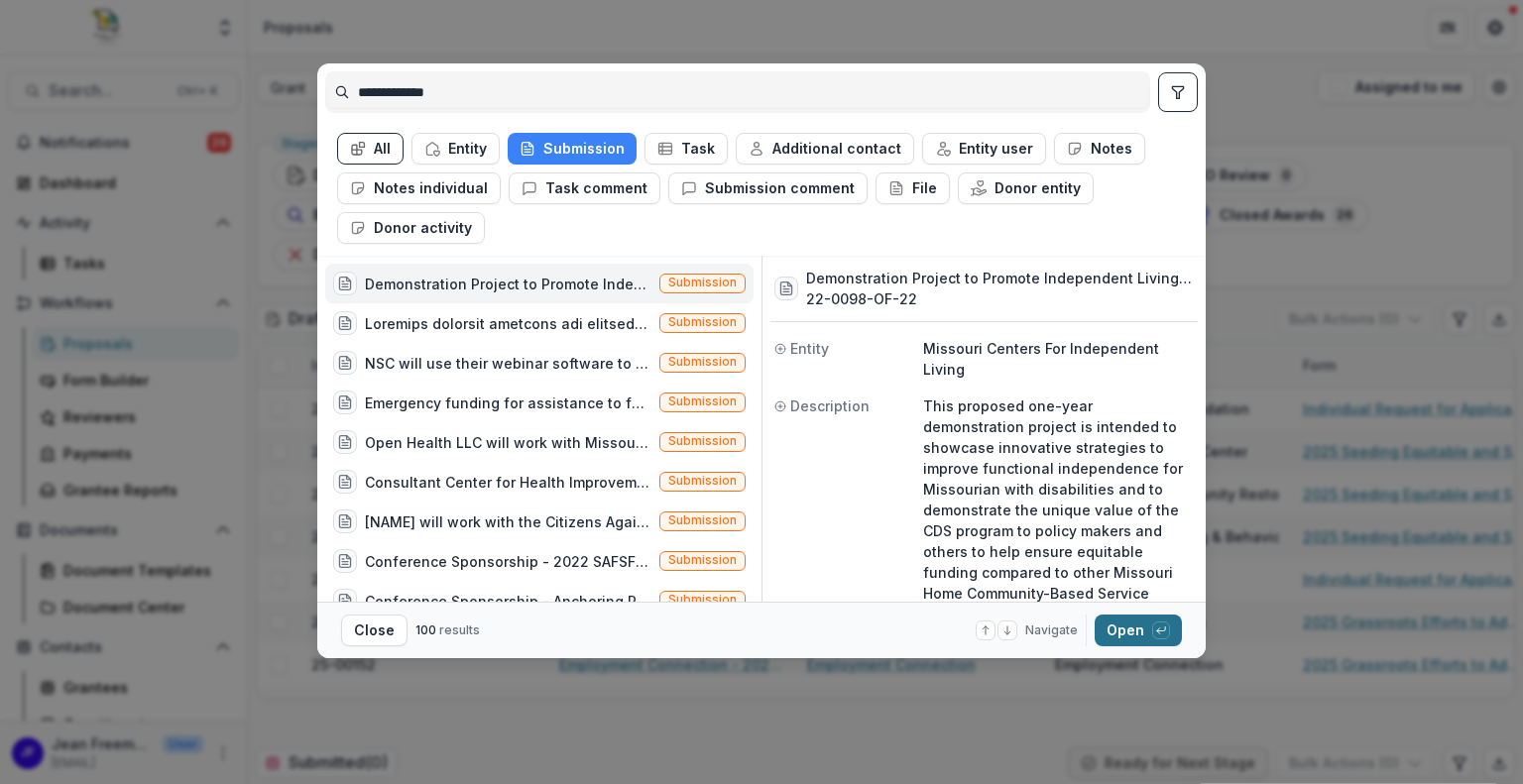 click on "Open with enter key" at bounding box center [1138, 630] 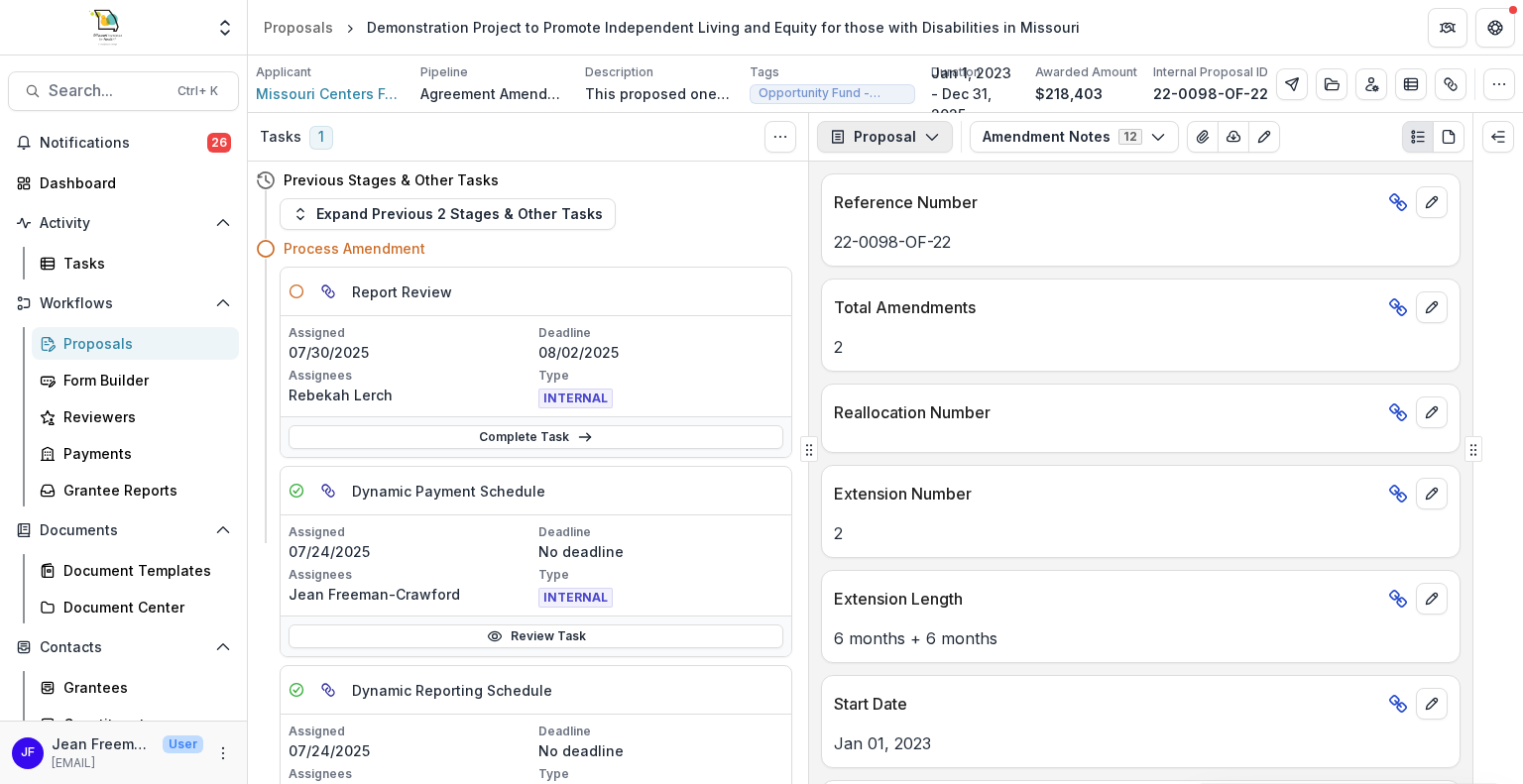 click 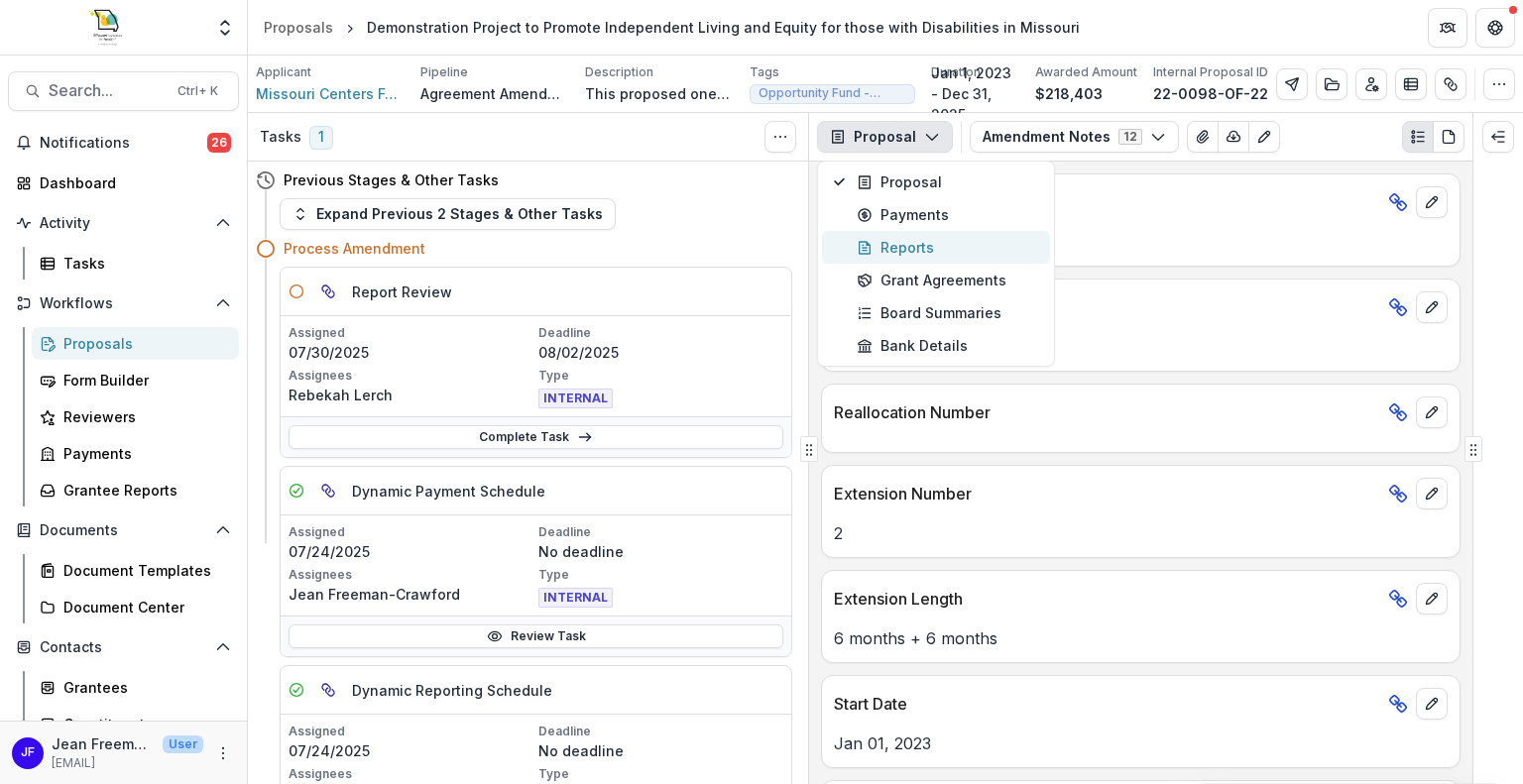 click on "Reports" at bounding box center (947, 247) 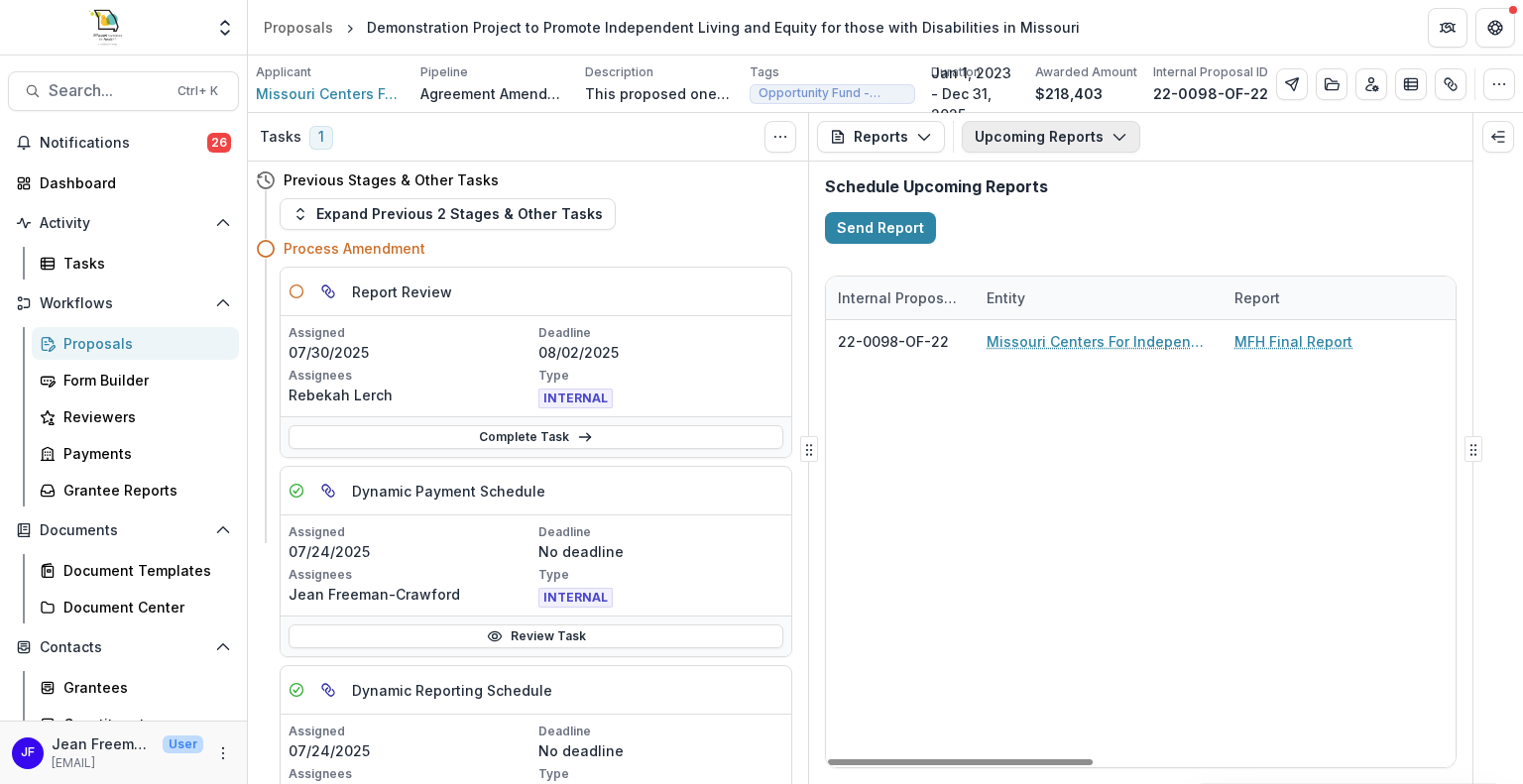 click on "Upcoming Reports" at bounding box center [1051, 137] 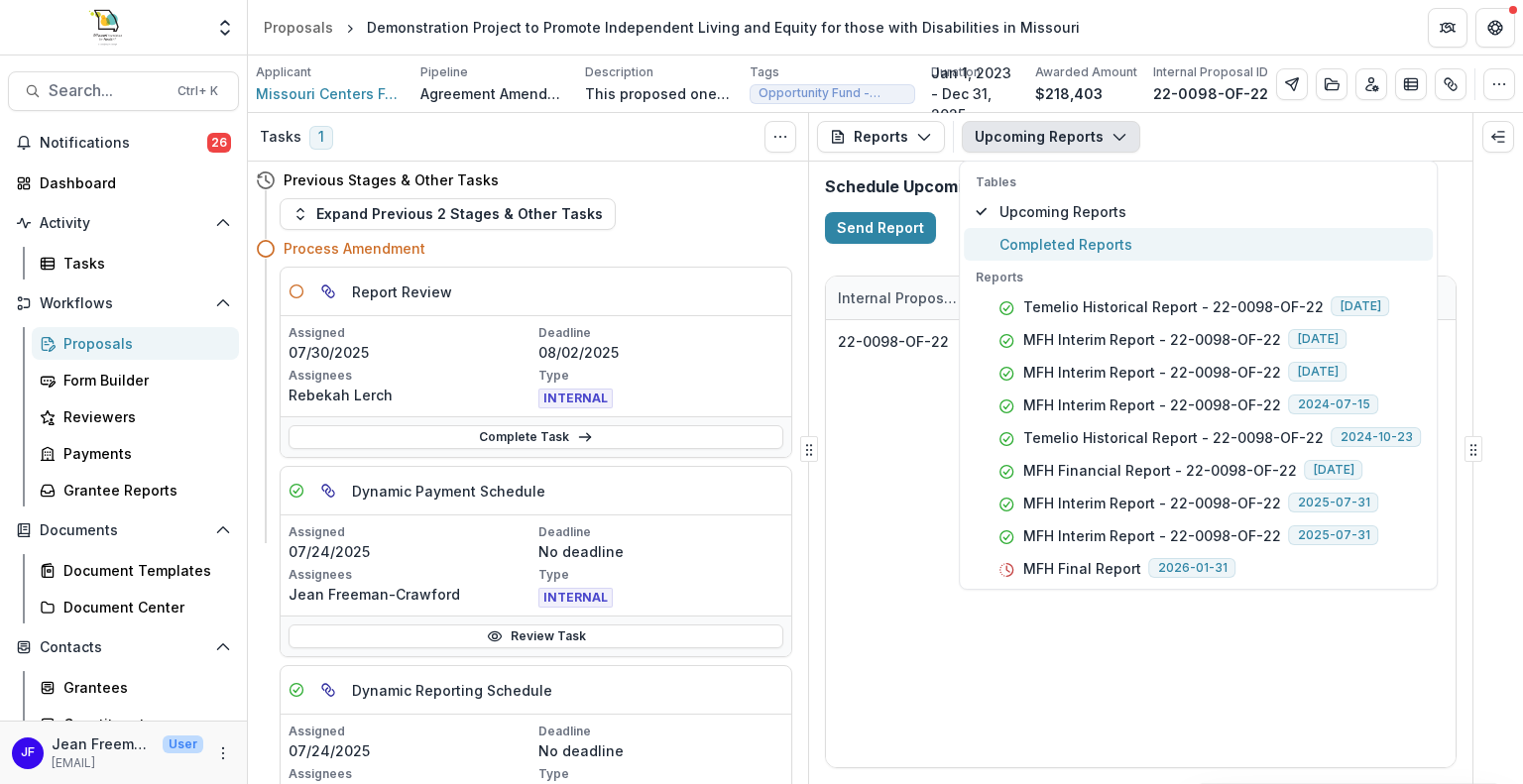 click on "Completed Reports" at bounding box center [1211, 244] 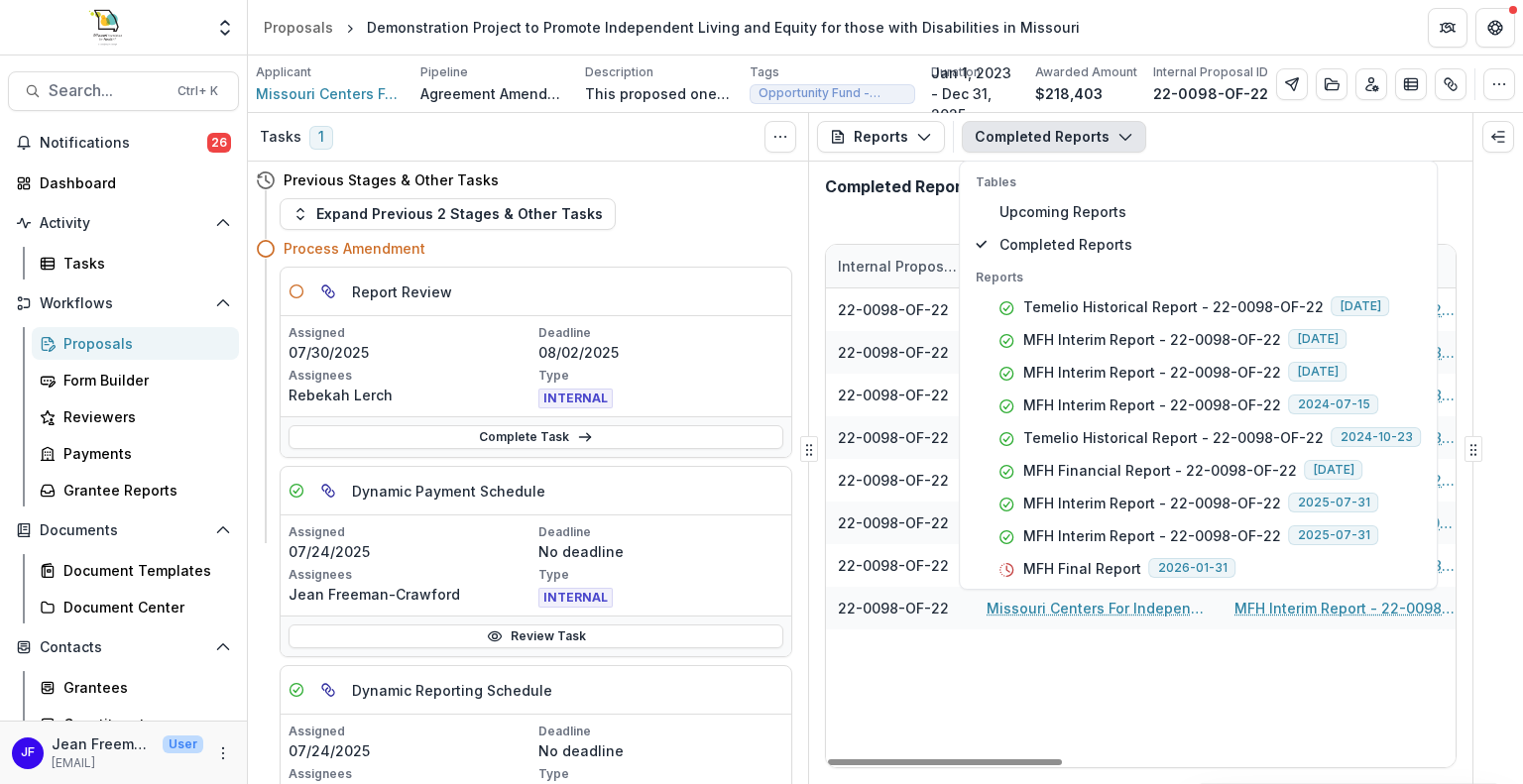 click on "22-0098-OF-22 Missouri Centers For Independent Living Temelio Historical Report - 22-0098-OF-22 06/08/2025 Demonstration Project to Promote Independent Living and Equity for those with Disabilities in Missouri Temelio Historical Report 06/08/2025 22-0098-OF-22 Missouri Centers For Independent Living MFH Interim Report - 22-0098-OF-22 06/08/2025 Demonstration Project to Promote Independent Living and Equity for those with Disabilities in Missouri MFH Interim Report 06/08/2025 22-0098-OF-22 Missouri Centers For Independent Living MFH Interim Report - 22-0098-OF-22 06/08/2025 Demonstration Project to Promote Independent Living and Equity for those with Disabilities in Missouri MFH Interim Report 06/08/2025 22-0098-OF-22 Missouri Centers For Independent Living MFH Interim Report - 22-0098-OF-22 06/08/2025 Demonstration Project to Promote Independent Living and Equity for those with Disabilities in Missouri MFH Interim Report 06/08/2025 22-0098-OF-22 Missouri Centers For Independent Living 06/08/2025 06/08/2025" at bounding box center (1669, 527) 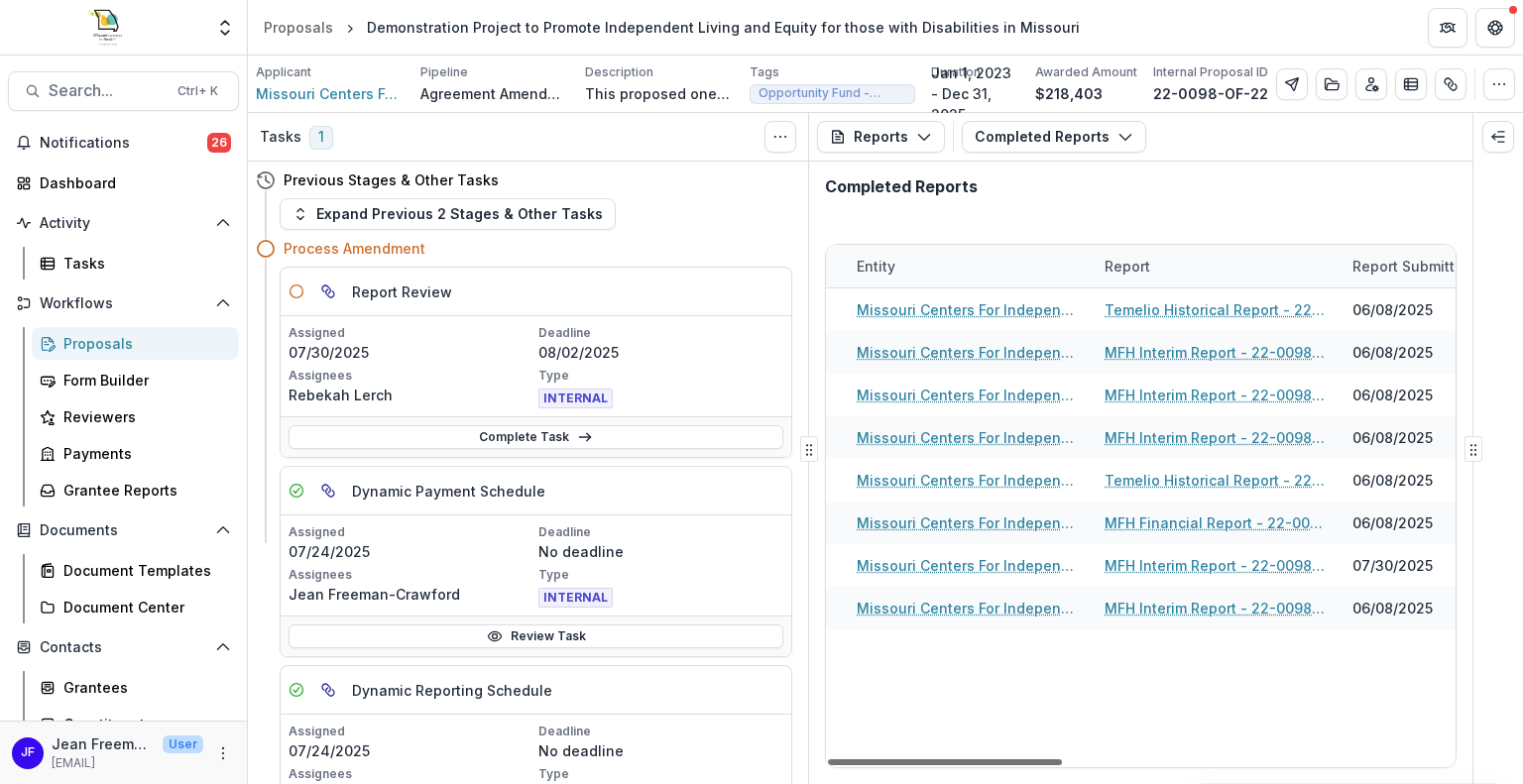 scroll, scrollTop: 0, scrollLeft: 128, axis: horizontal 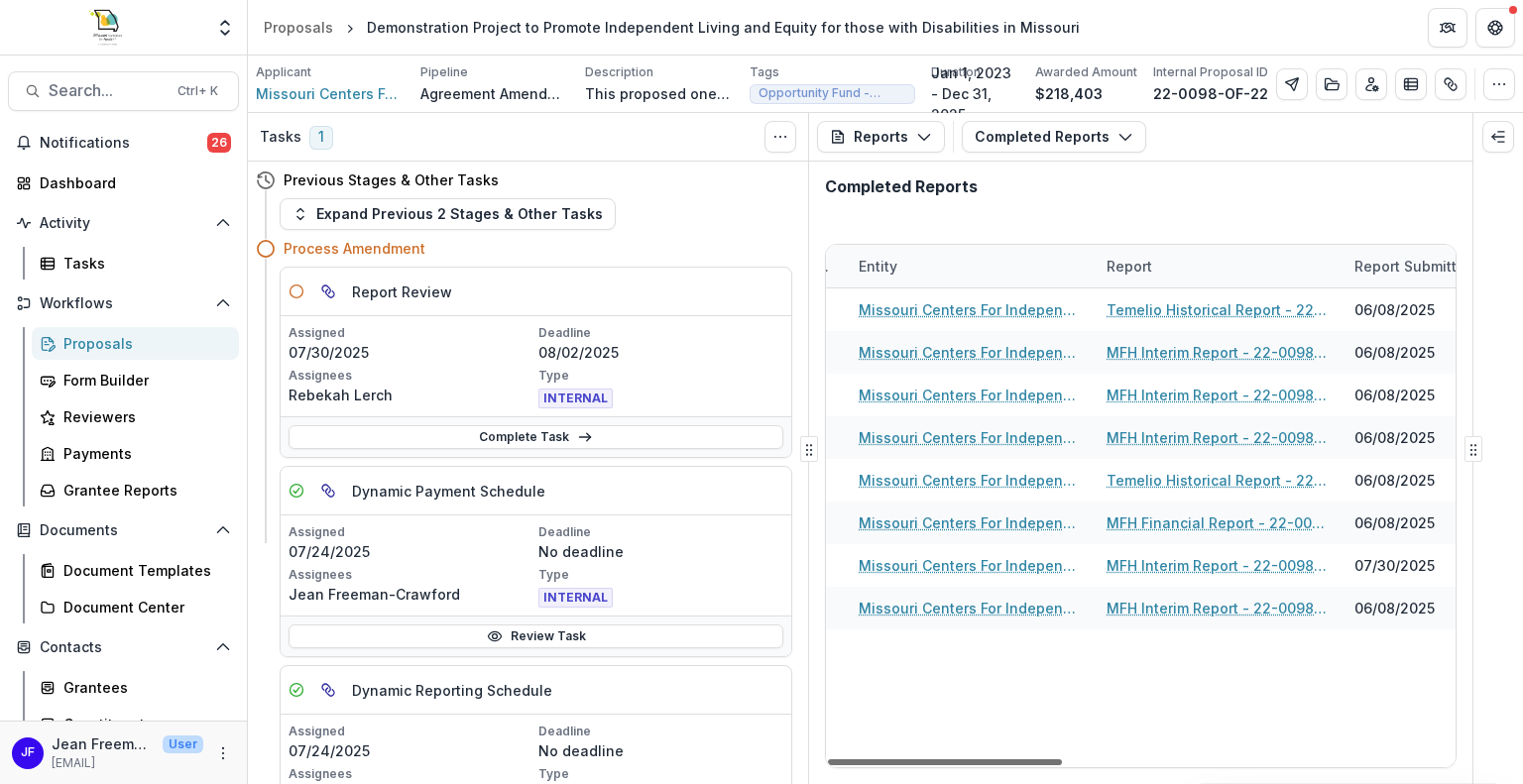 drag, startPoint x: 993, startPoint y: 760, endPoint x: 1040, endPoint y: 758, distance: 47.04253 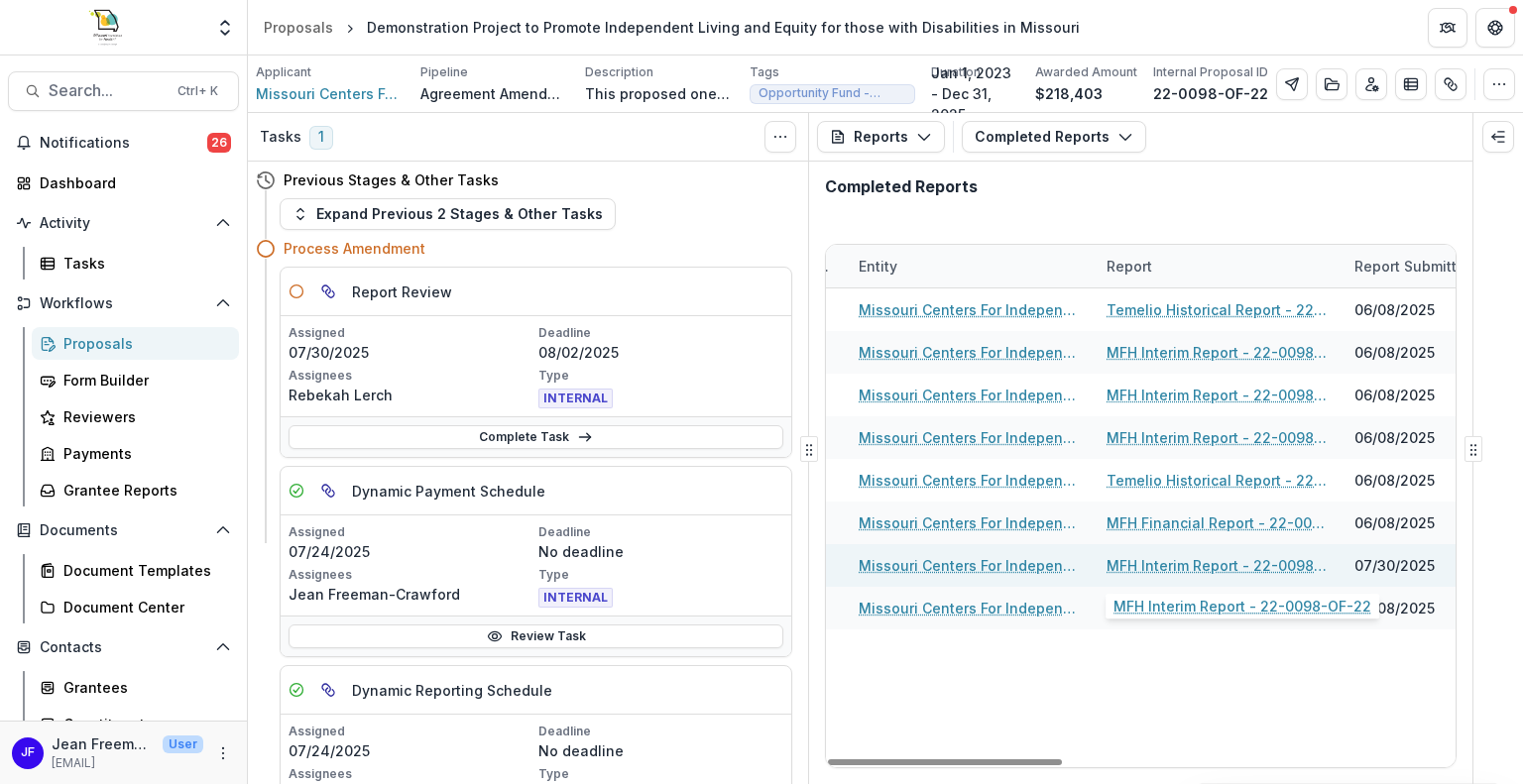click on "MFH Interim Report - 22-0098-OF-22" at bounding box center [1219, 565] 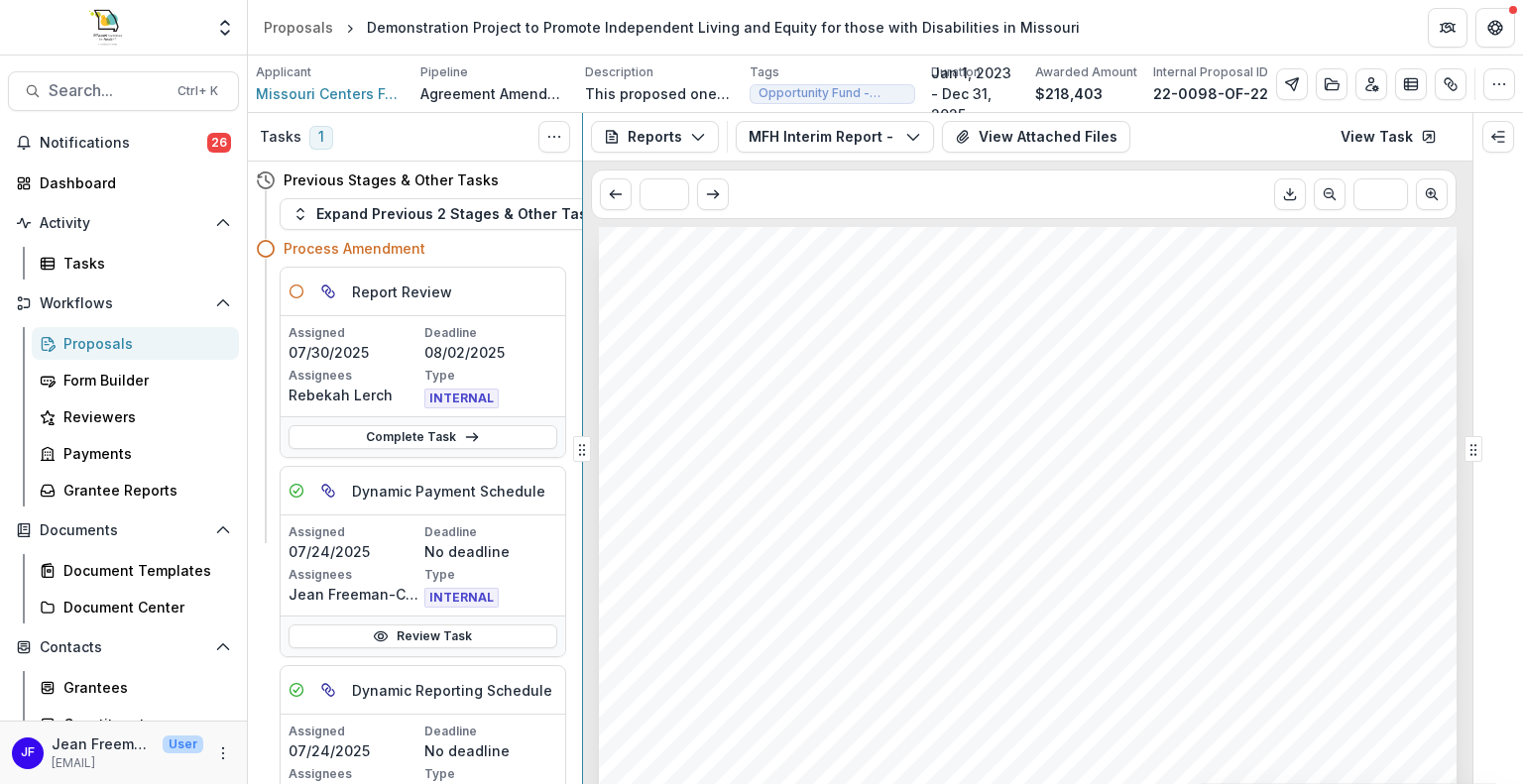 click on "Tasks 1 Show Cancelled Tasks Previous Stages & Other Tasks Expand Previous 2 Stages & Other Tasks Process Amendment Report Review Assigned 07/30/2025 Deadline 08/02/2025 Assignees Rebekah Lerch Type INTERNAL Complete Task Dynamic Payment Schedule Assigned 07/24/2025 Deadline No deadline Assignees Jean Freeman-Crawford Type INTERNAL Review Task Dynamic Reporting Schedule Assigned 07/24/2025 Deadline No deadline Assignees Jean Freeman-Crawford Type INTERNAL Review Task Reports Proposal Payments Reports Grant Agreements Board Summaries Bank Details MFH Interim Report - 22-0098-OF-22 Tables Upcoming Reports Completed Reports Reports Temelio Historical Report - 22-0098-OF-22 2022-12-09 MFH Interim Report - 22-0098-OF-22 2023-07-15 MFH Interim Report - 22-0098-OF-22 2024-01-15 MFH Interim Report - 22-0098-OF-22 2024-07-15 Temelio Historical Report - 22-0098-OF-22 2024-10-23 MFH Financial Report - 22-0098-OF-22 2025-01-07 MFH Interim Report - 22-0098-OF-22 2025-07-31 MFH Interim Report - 22-0098-OF-22 2025-07-31 *" at bounding box center (885, 448) 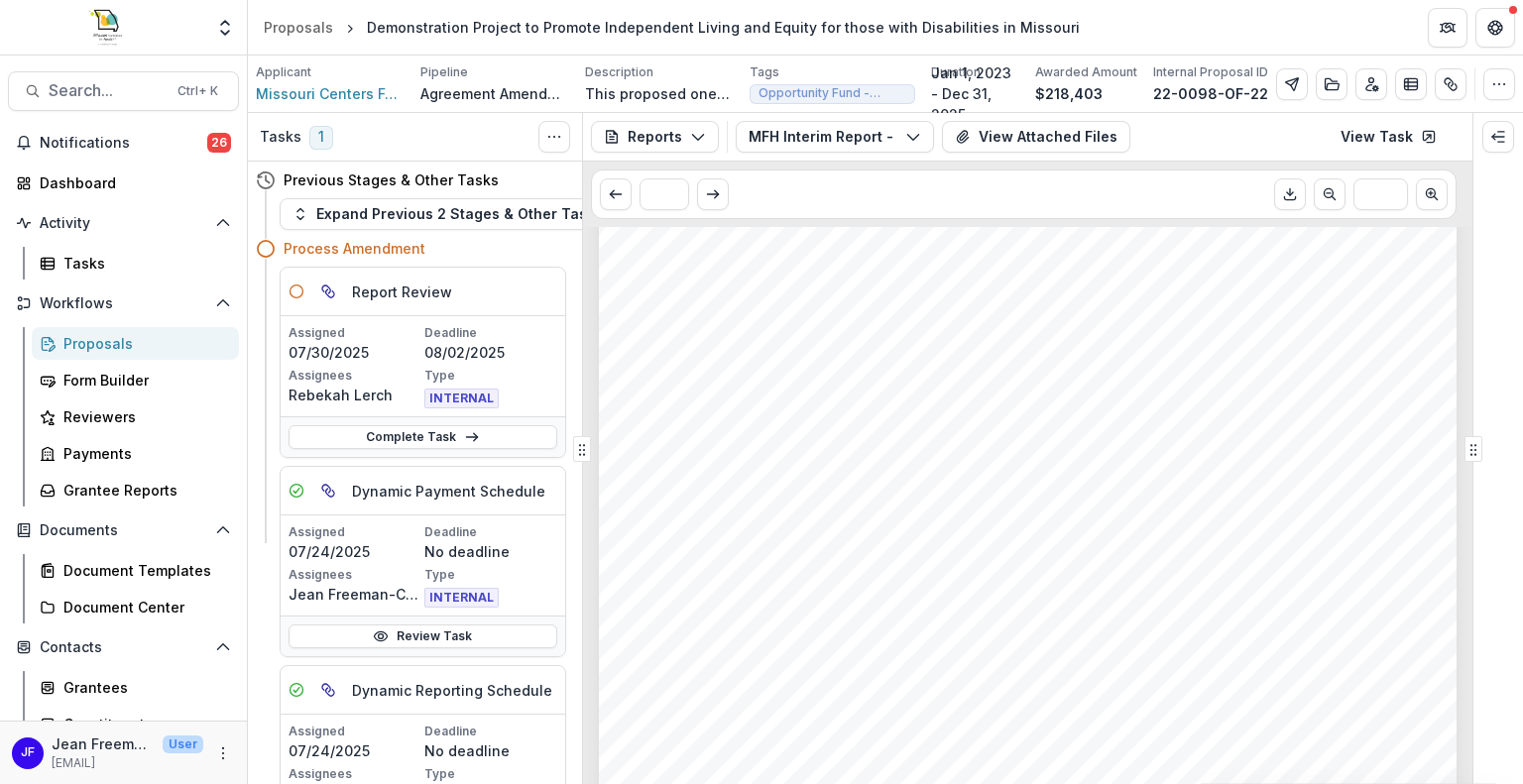 scroll, scrollTop: 0, scrollLeft: 0, axis: both 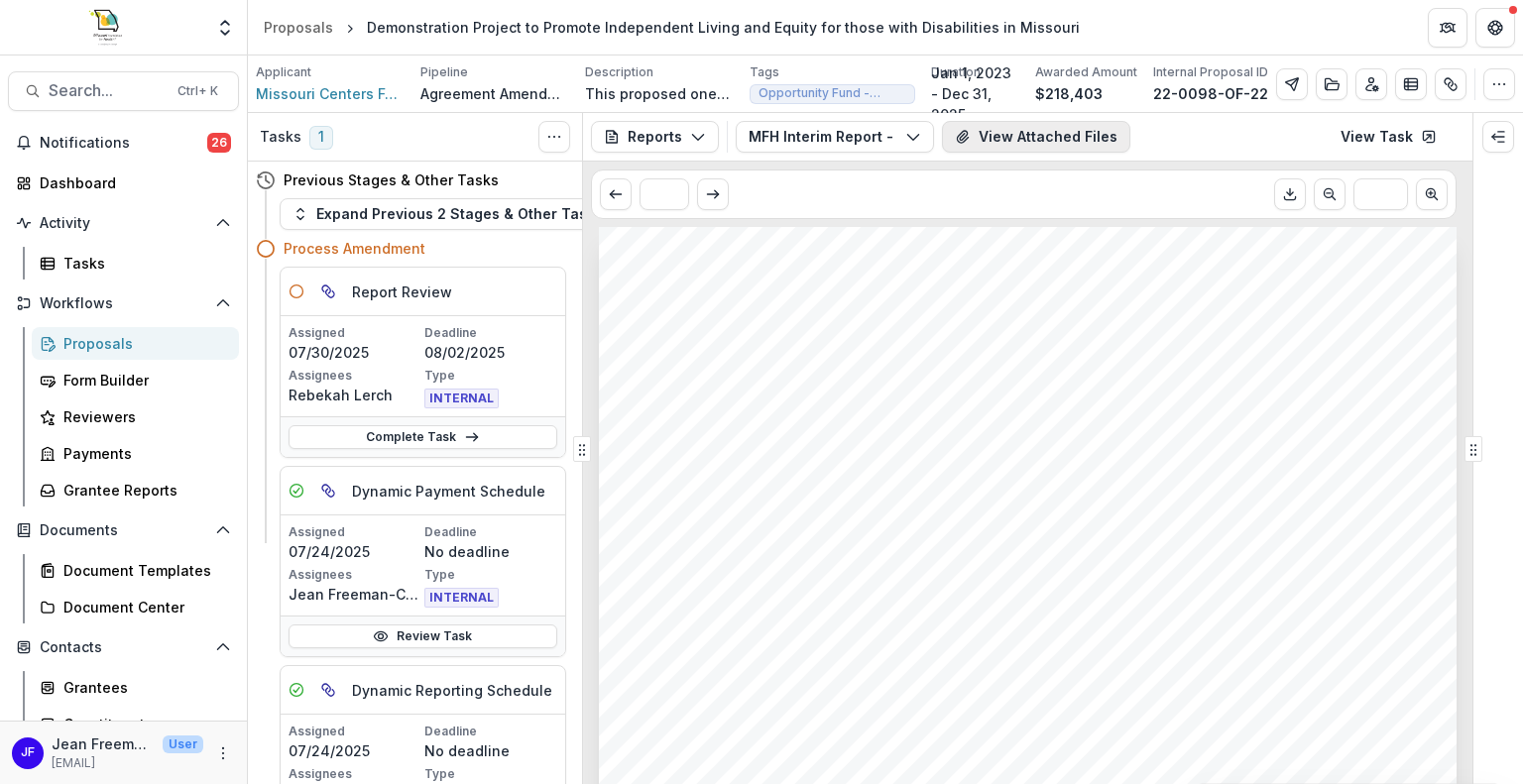 click on "View Attached Files" at bounding box center (1036, 137) 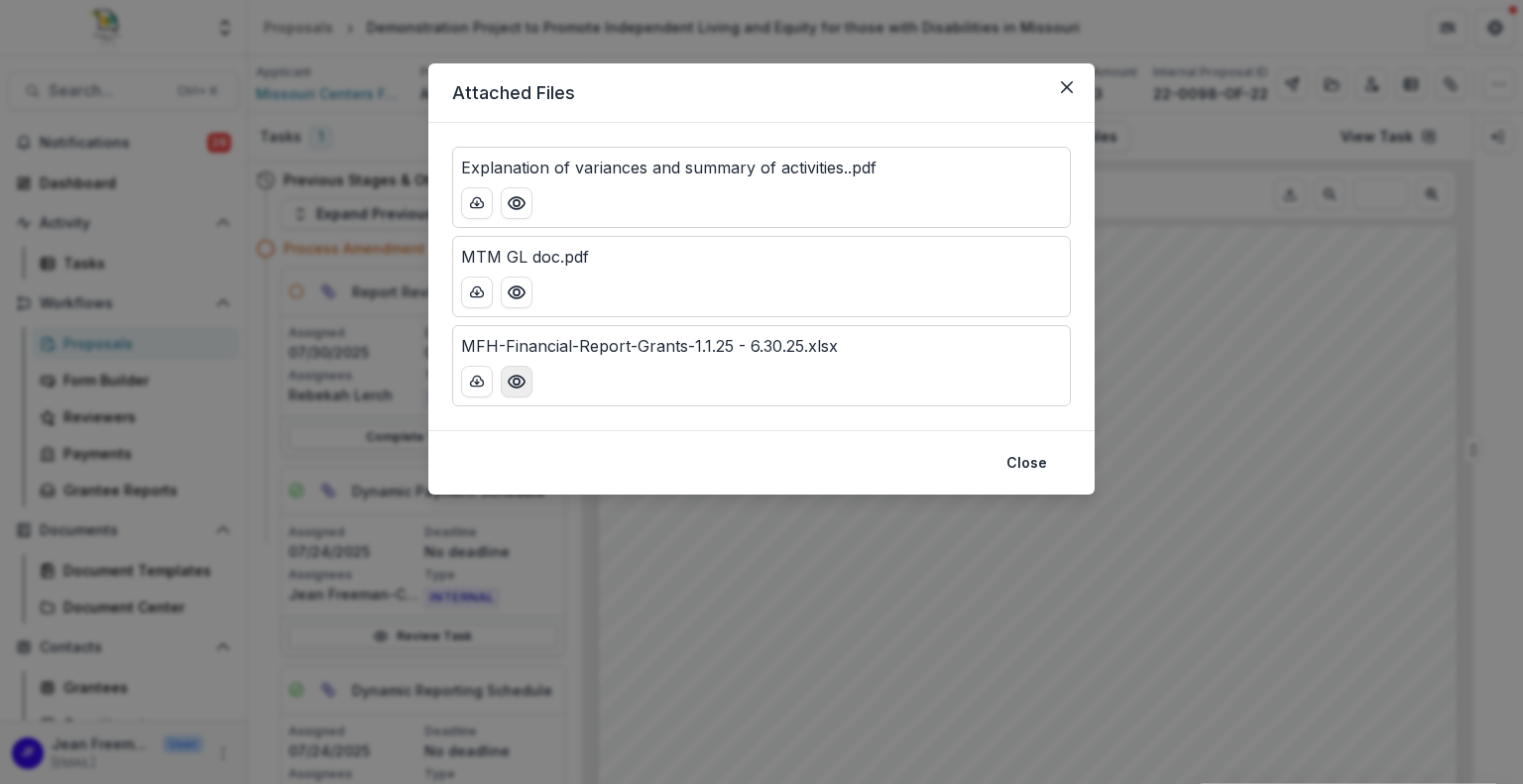 click 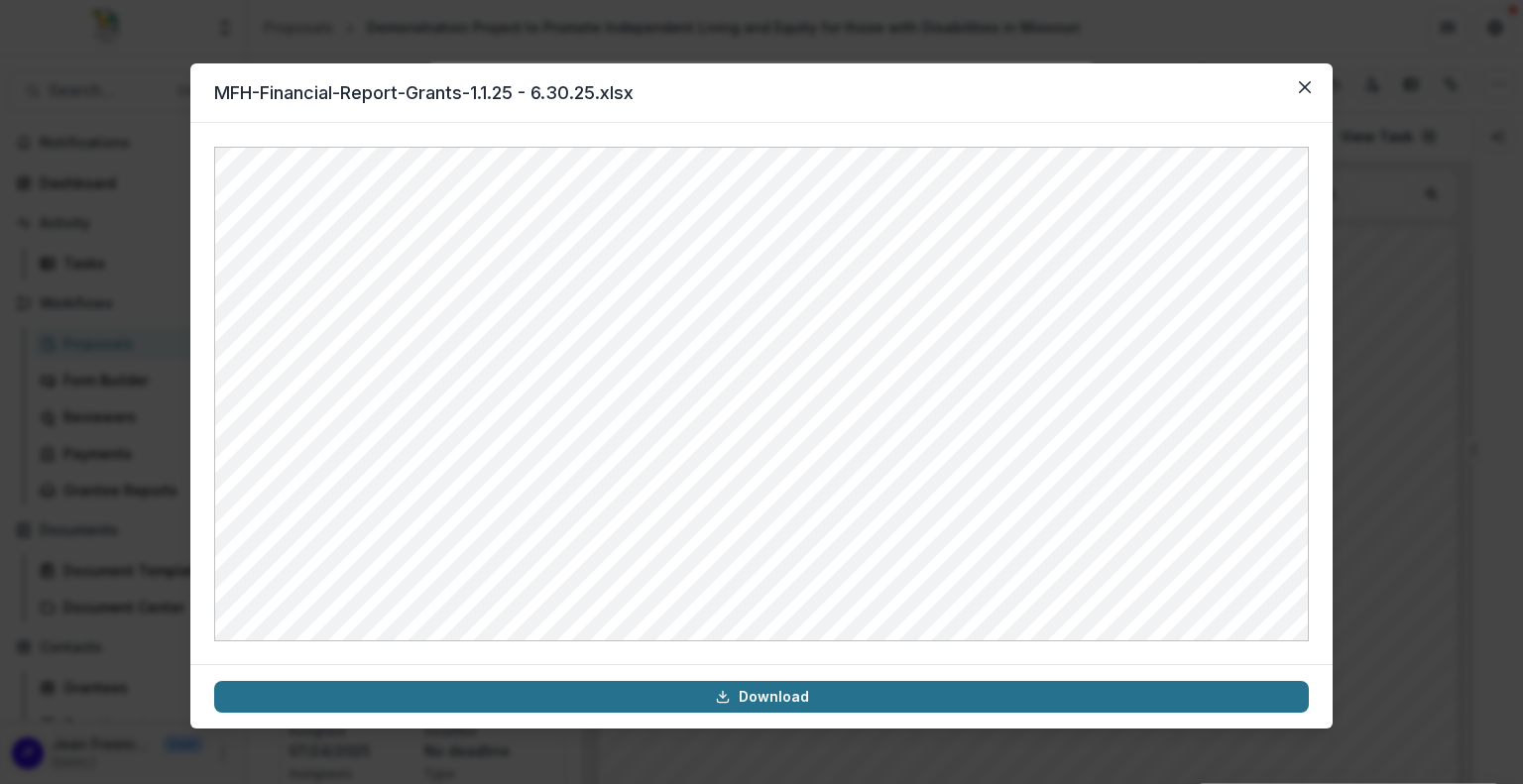 click on "Download" at bounding box center (762, 697) 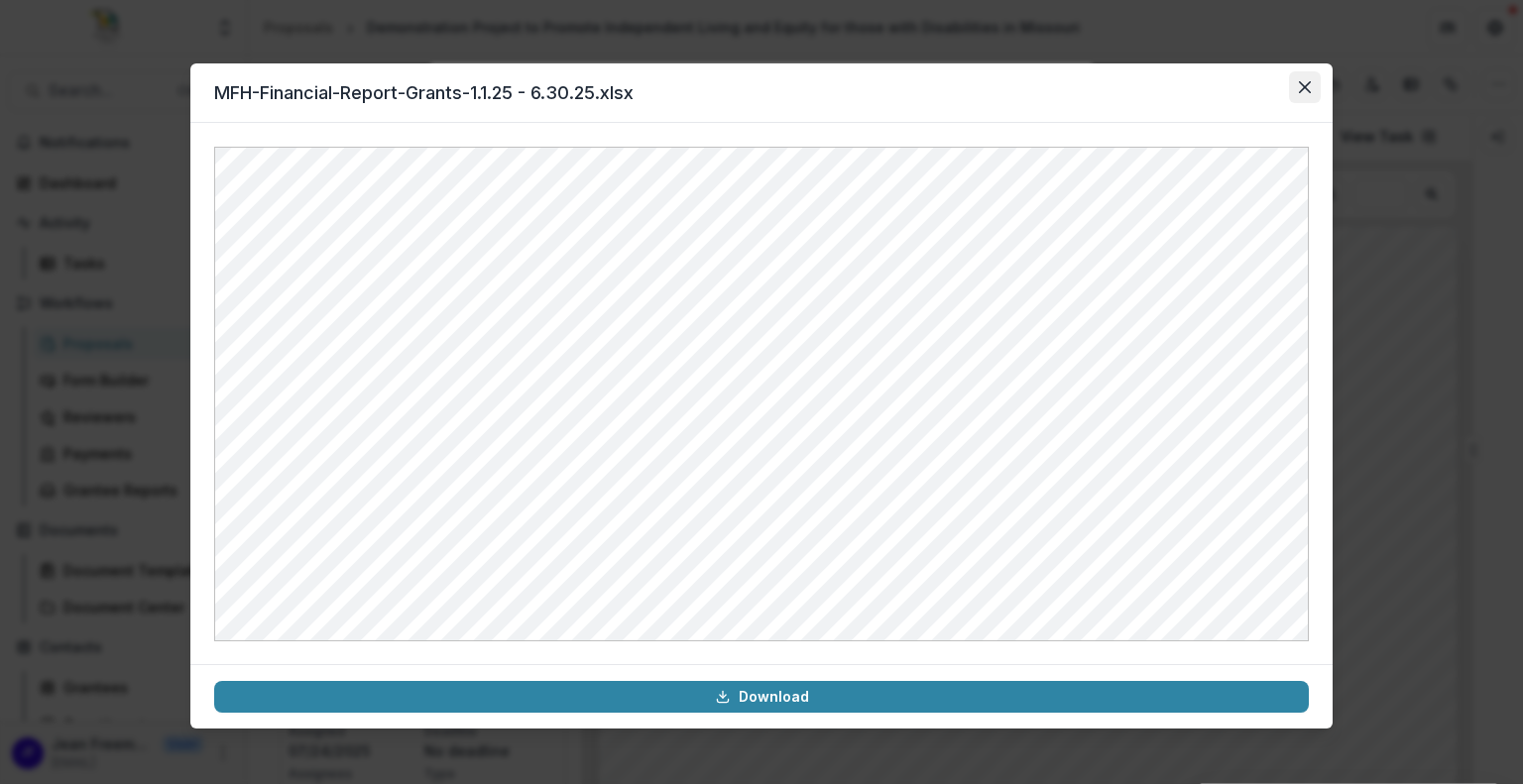click 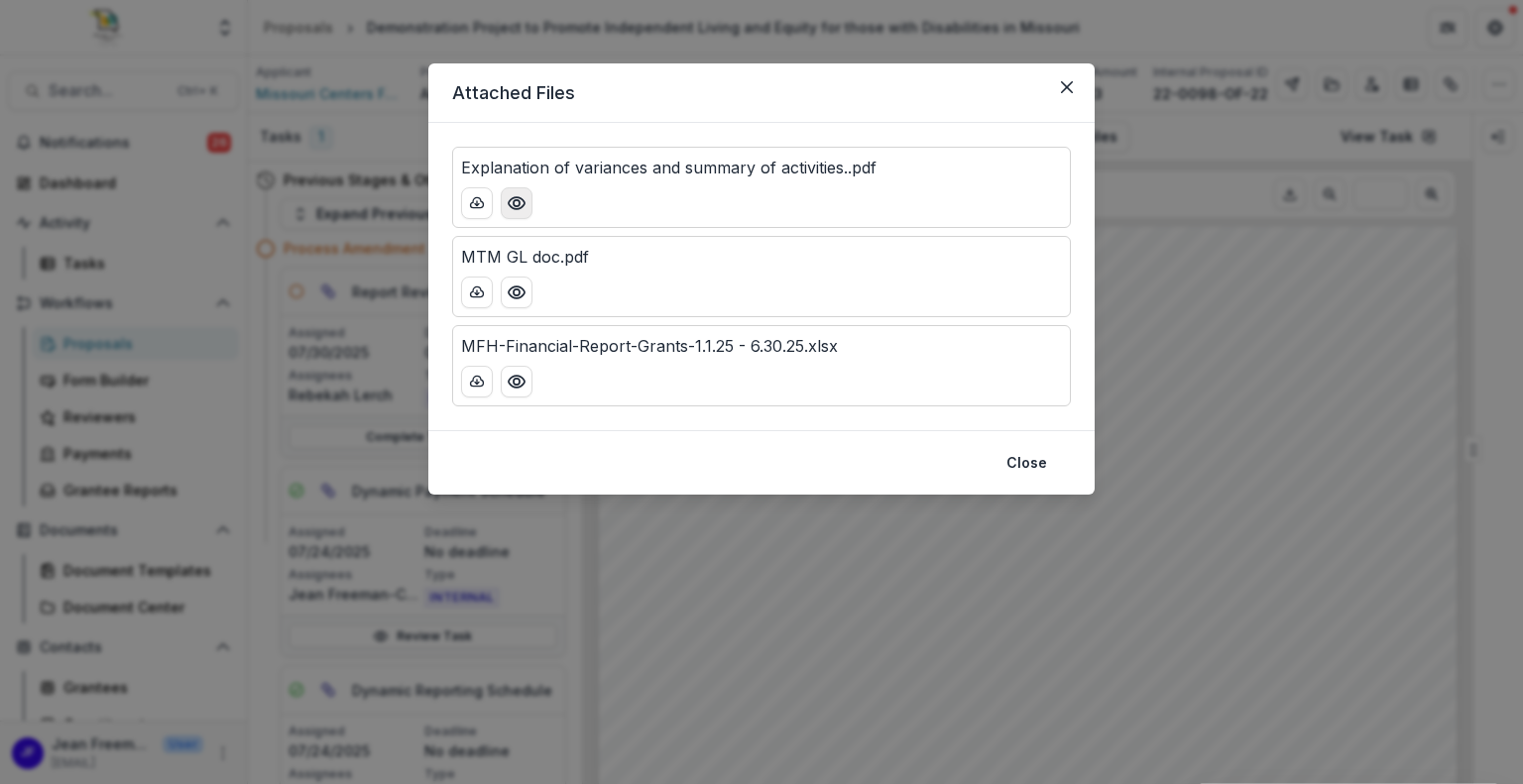 click 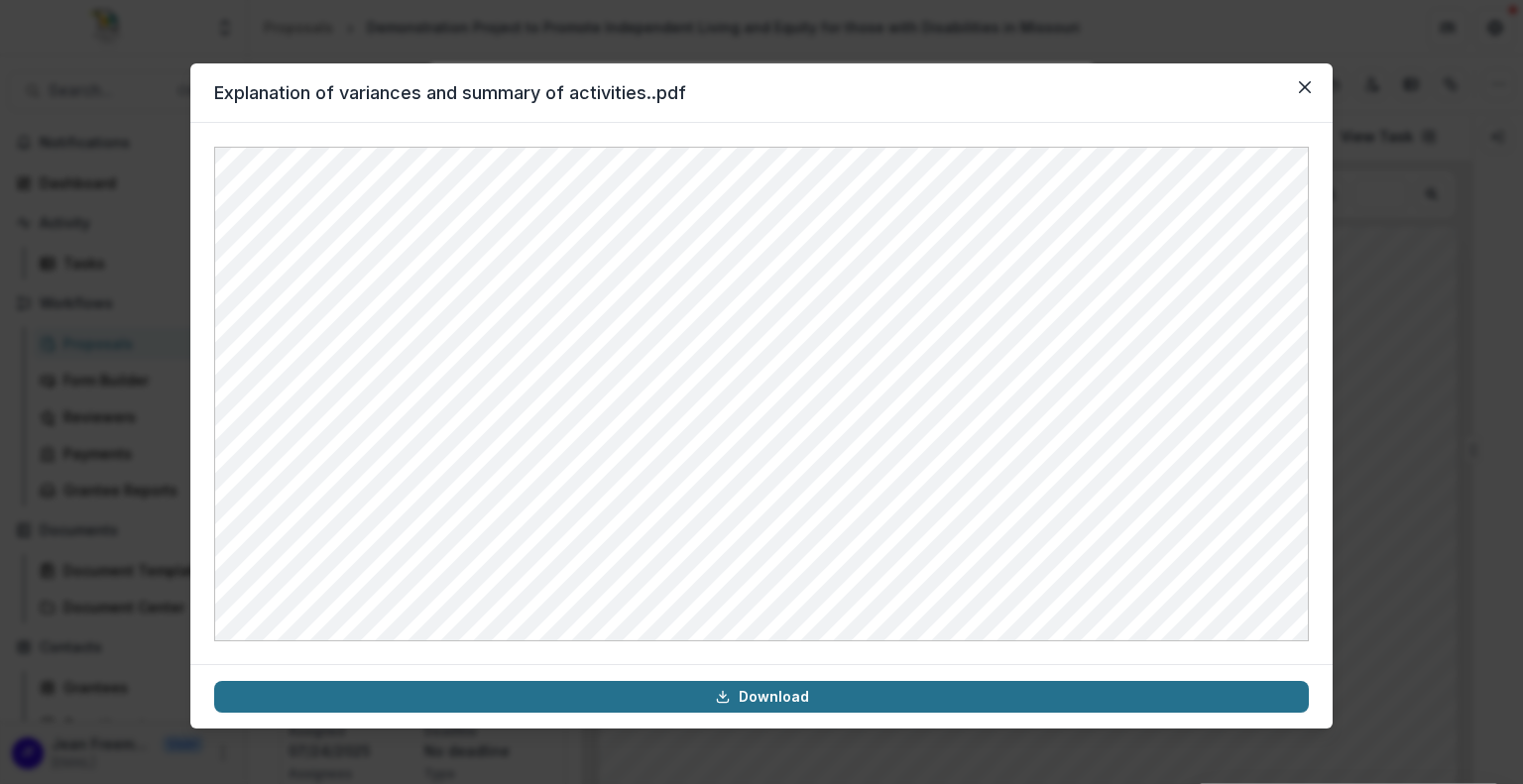 click on "Download" at bounding box center (762, 697) 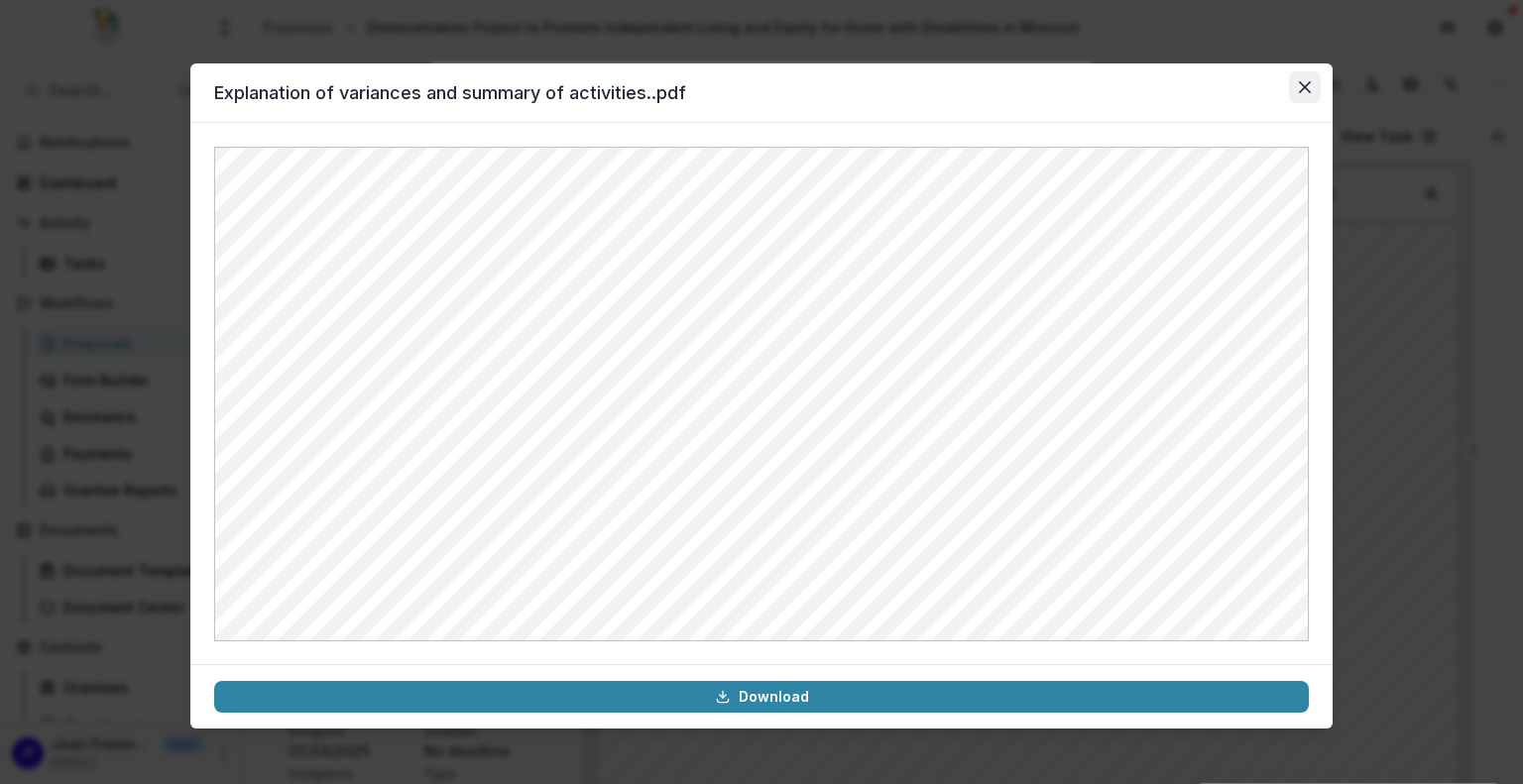 click 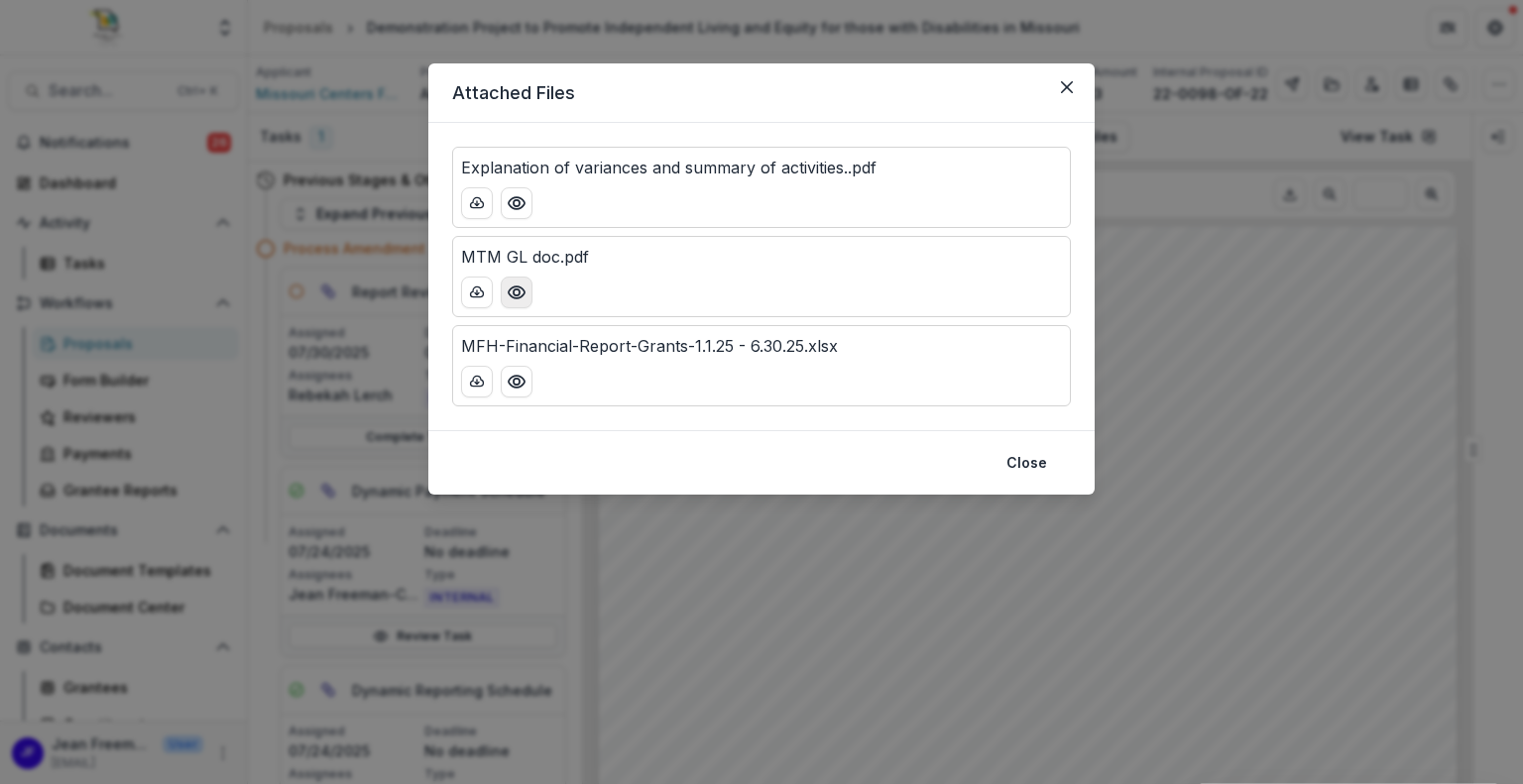 click 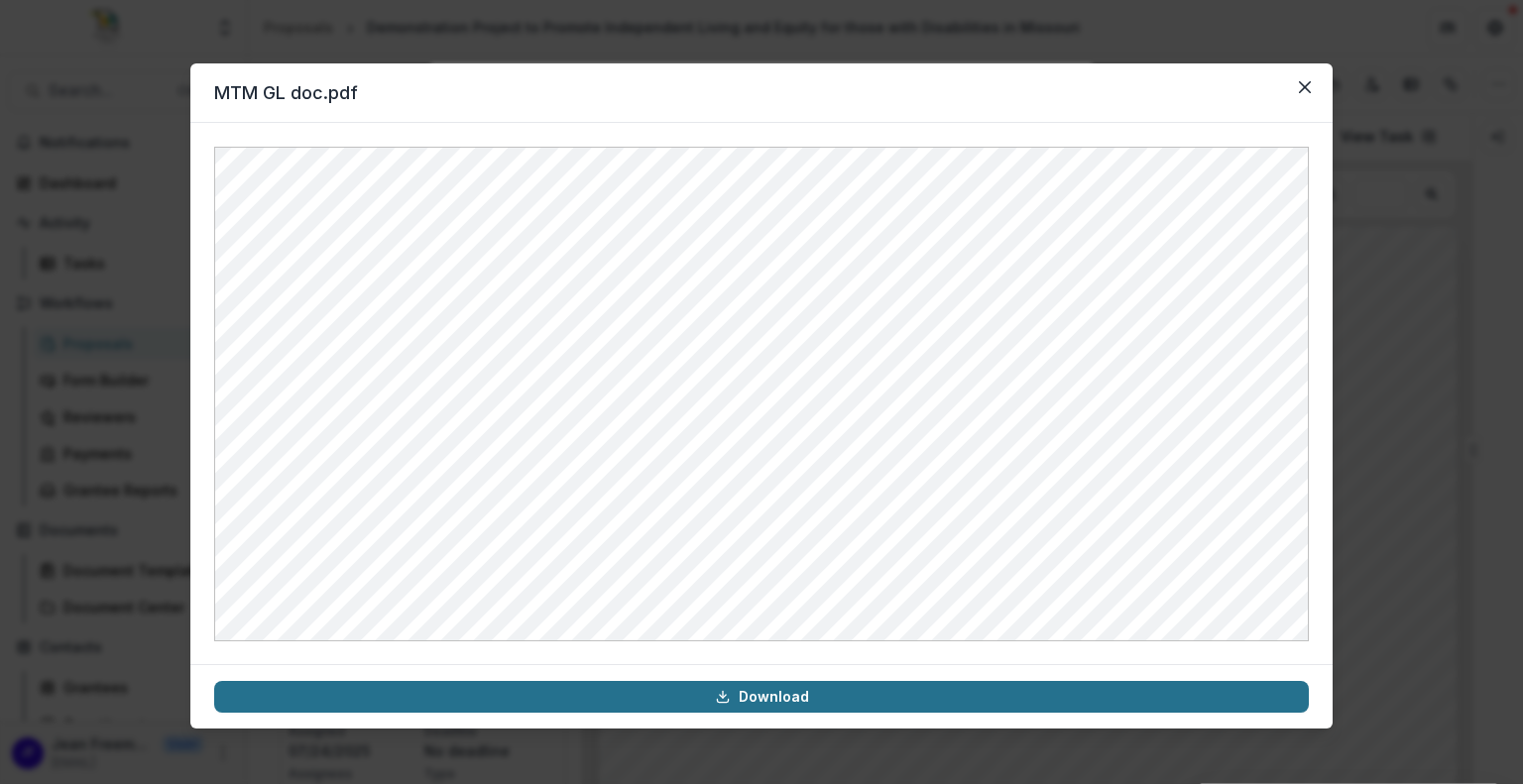 click on "Download" at bounding box center [762, 697] 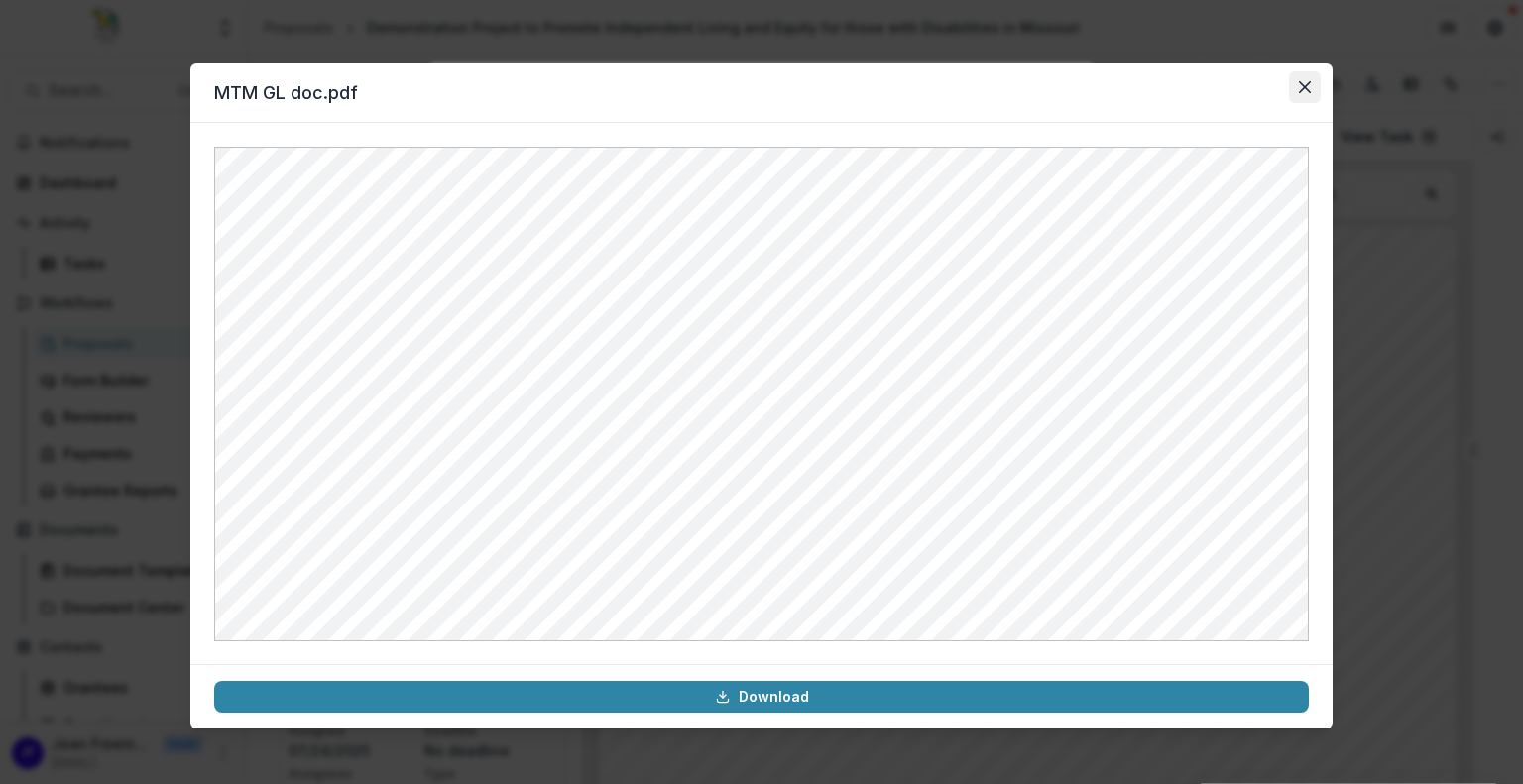 click 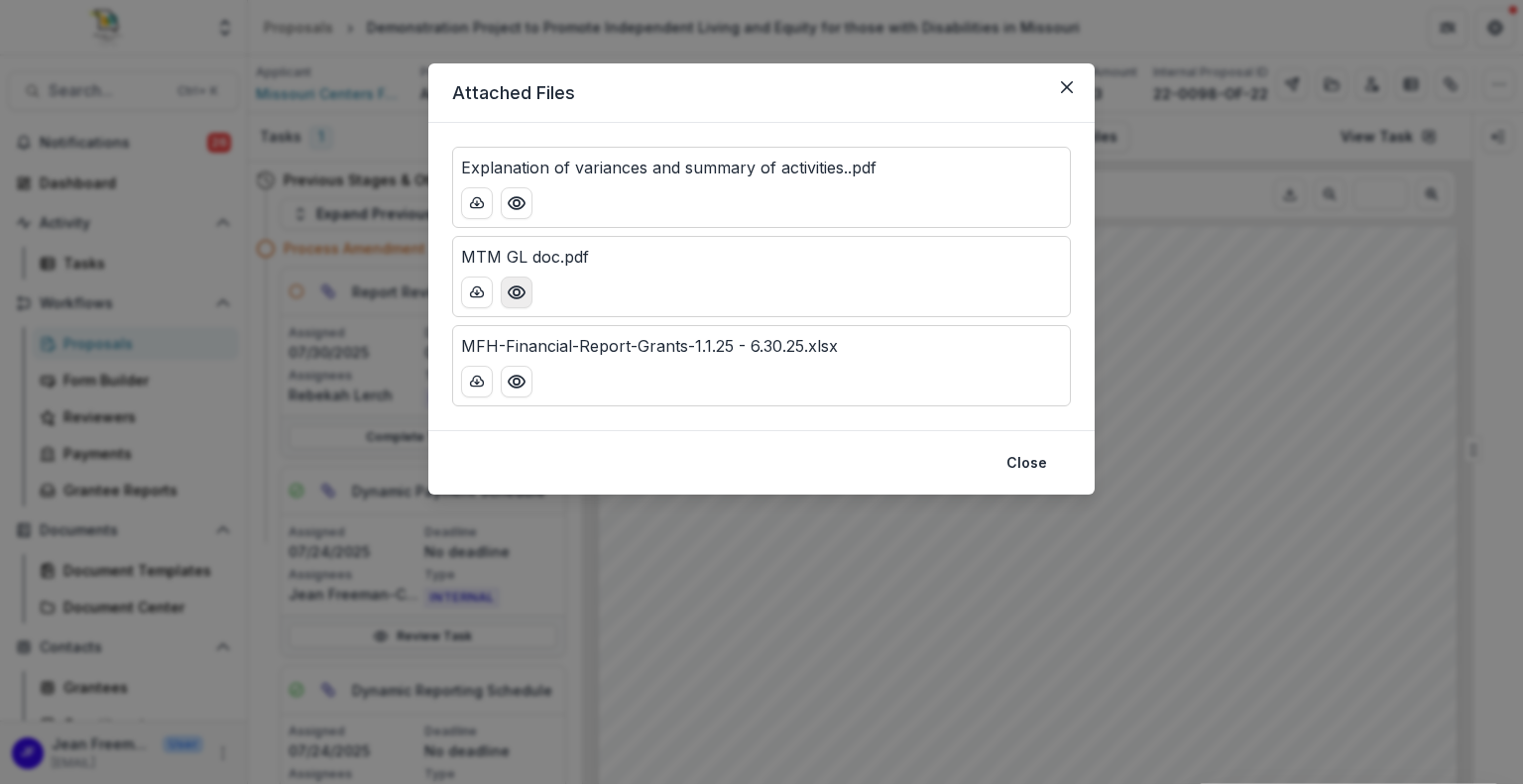 click 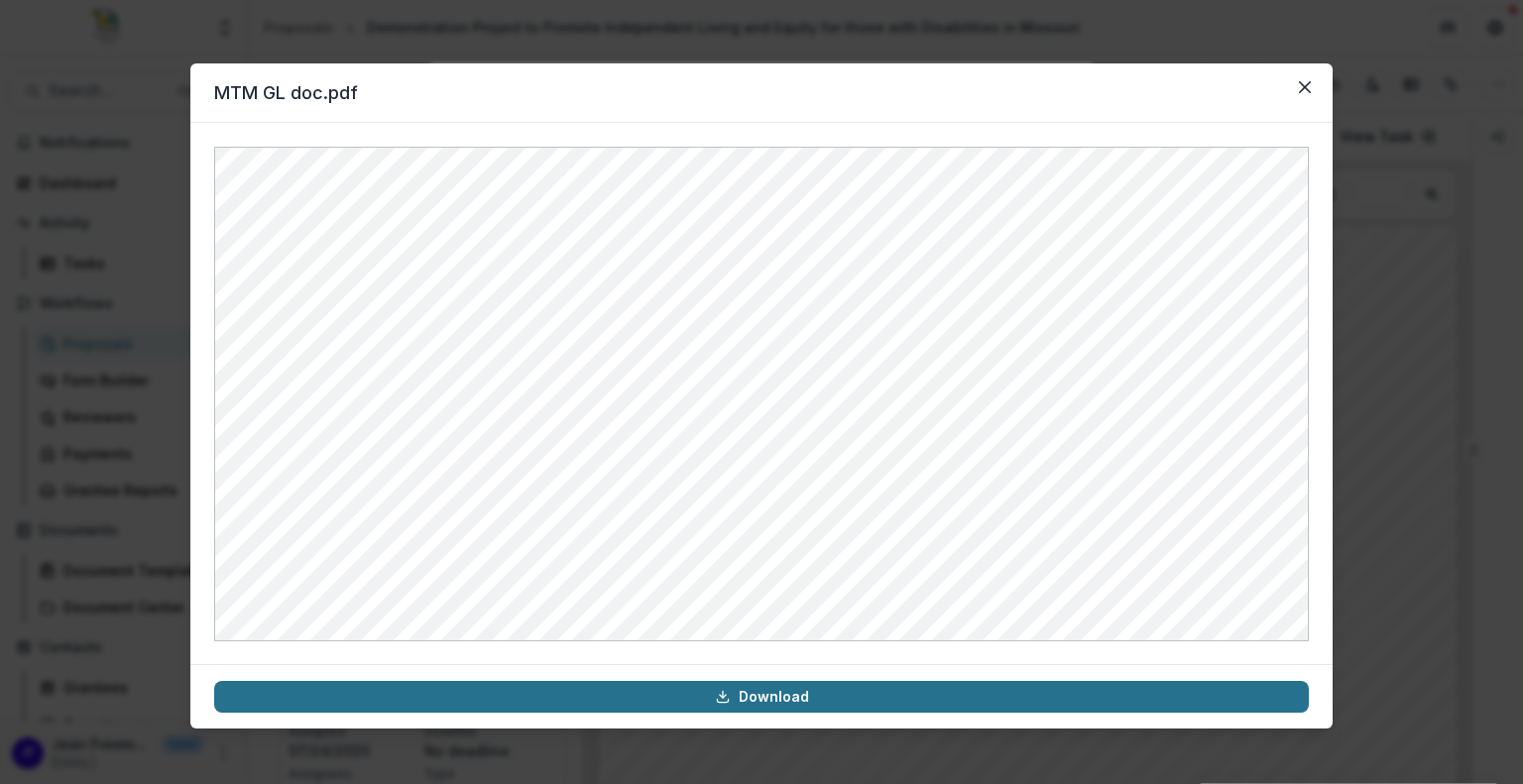 click on "Download" at bounding box center [762, 697] 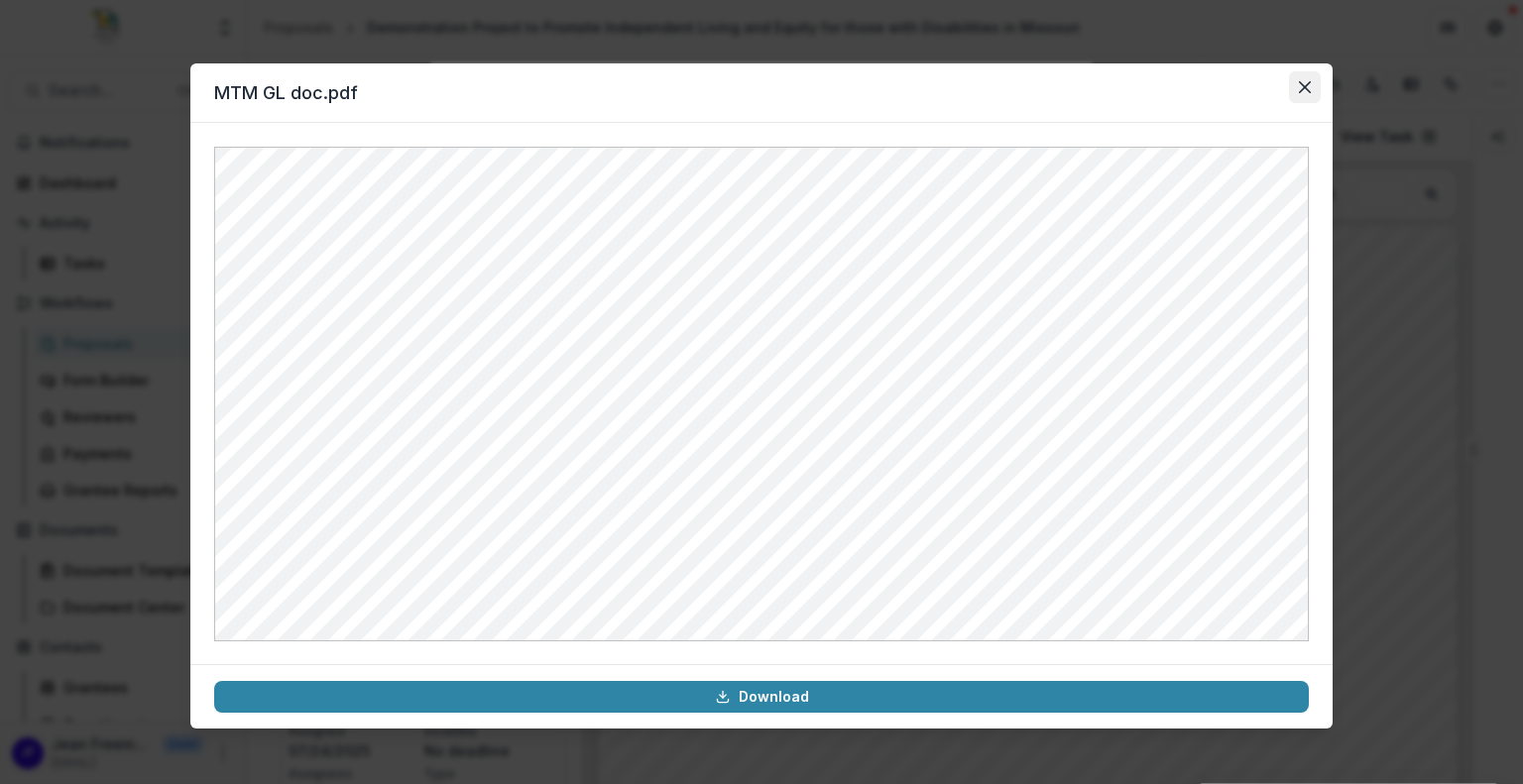 click 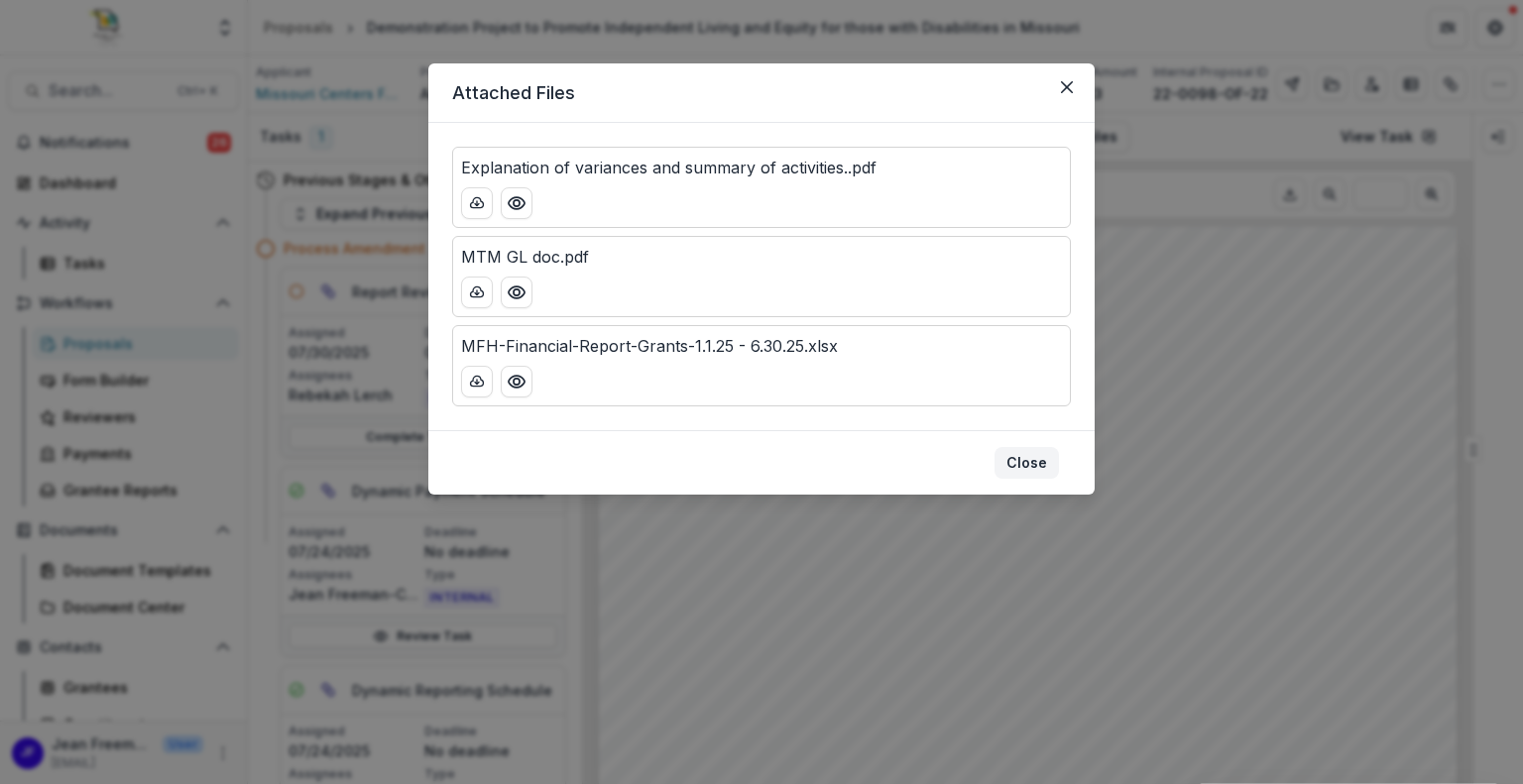 click on "Close" at bounding box center [1026, 463] 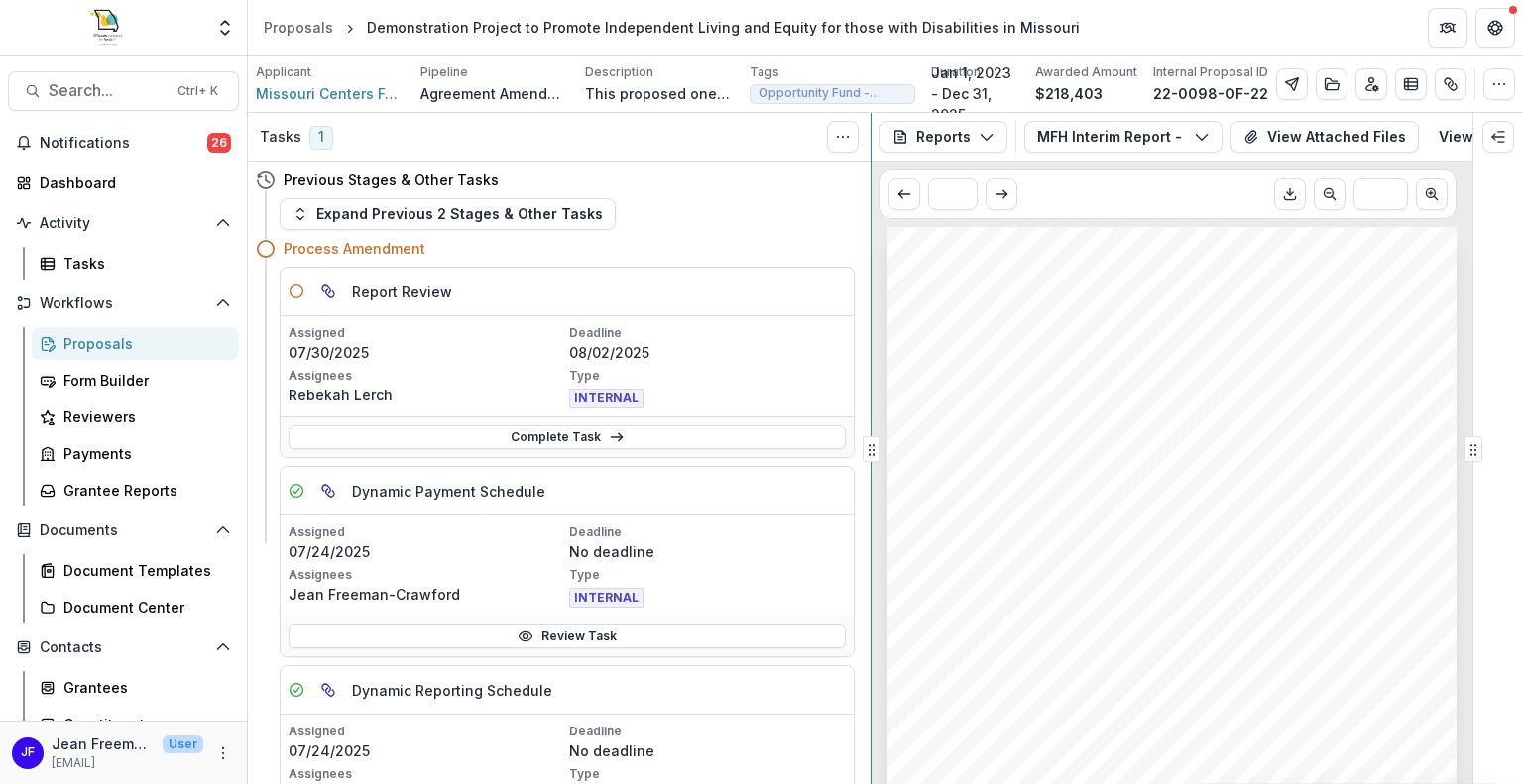 click on "Tasks 1 Show Cancelled Tasks Previous Stages & Other Tasks Expand Previous 2 Stages & Other Tasks Process Amendment Report Review Assigned 07/30/2025 Deadline 08/02/2025 Assignees Rebekah Lerch Type INTERNAL Complete Task Dynamic Payment Schedule Assigned 07/24/2025 Deadline No deadline Assignees Jean Freeman-Crawford Type INTERNAL Review Task Dynamic Reporting Schedule Assigned 07/24/2025 Deadline No deadline Assignees Jean Freeman-Crawford Type INTERNAL Review Task Reports Proposal Payments Reports Grant Agreements Board Summaries Bank Details MFH Interim Report - 22-0098-OF-22 Tables Upcoming Reports Completed Reports Reports Temelio Historical Report - 22-0098-OF-22 2022-12-09 MFH Interim Report - 22-0098-OF-22 2023-07-15 MFH Interim Report - 22-0098-OF-22 2024-01-15 MFH Interim Report - 22-0098-OF-22 2024-07-15 Temelio Historical Report - 22-0098-OF-22 2024-10-23 MFH Financial Report - 22-0098-OF-22 2025-01-07 MFH Interim Report - 22-0098-OF-22 2025-07-31 MFH Interim Report - 22-0098-OF-22 2025-07-31 *" at bounding box center [885, 448] 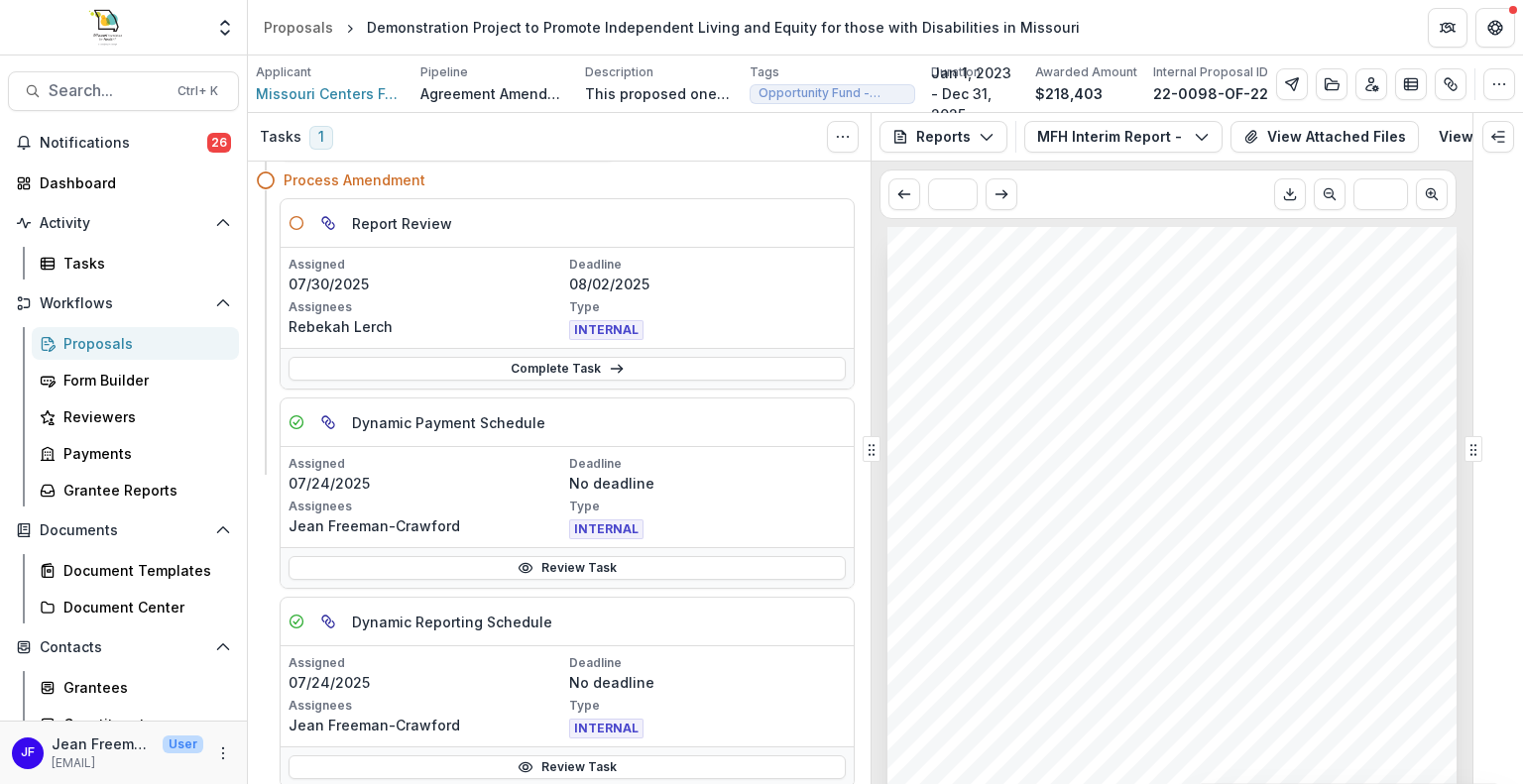 scroll, scrollTop: 0, scrollLeft: 0, axis: both 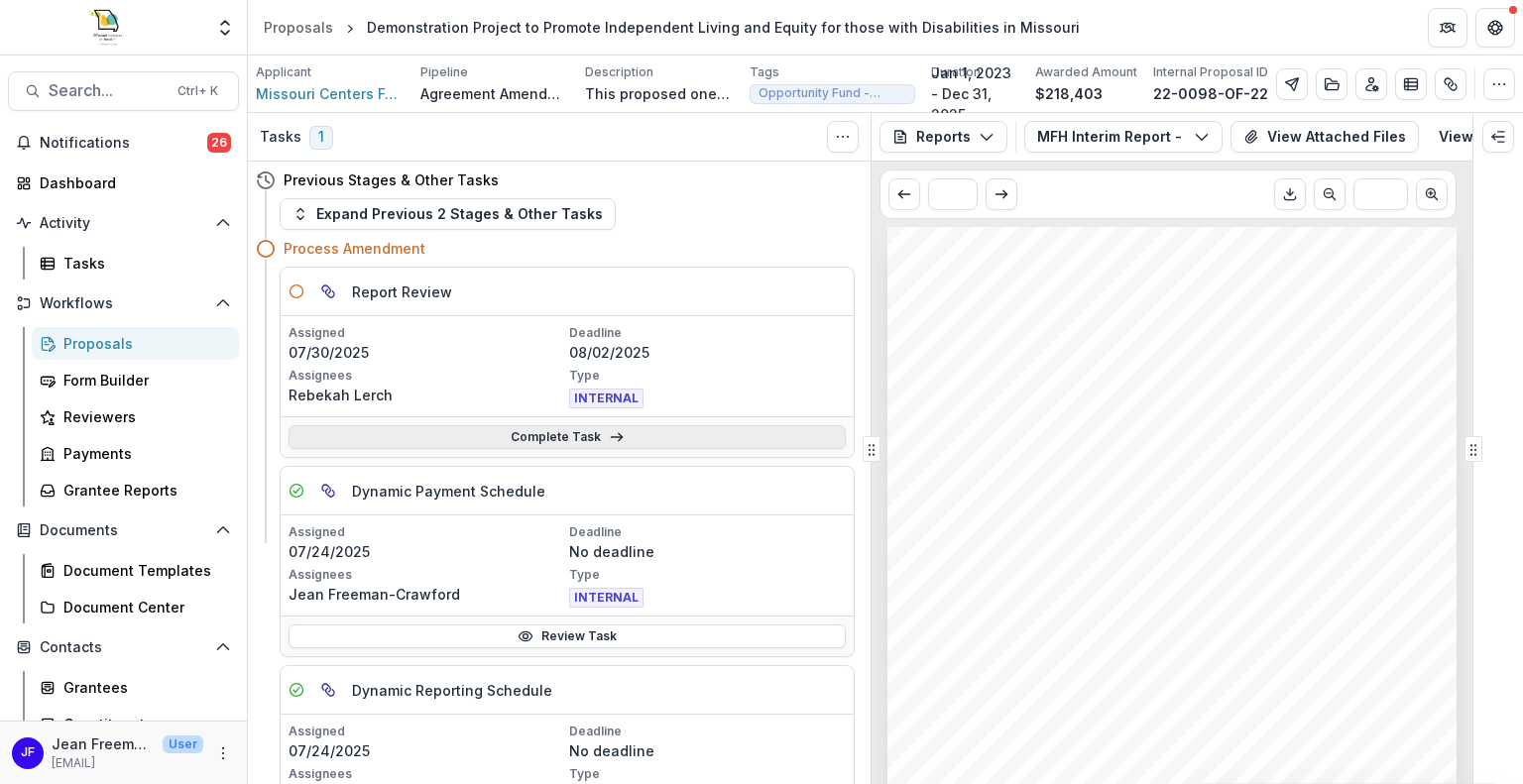 click on "Complete Task" at bounding box center (567, 437) 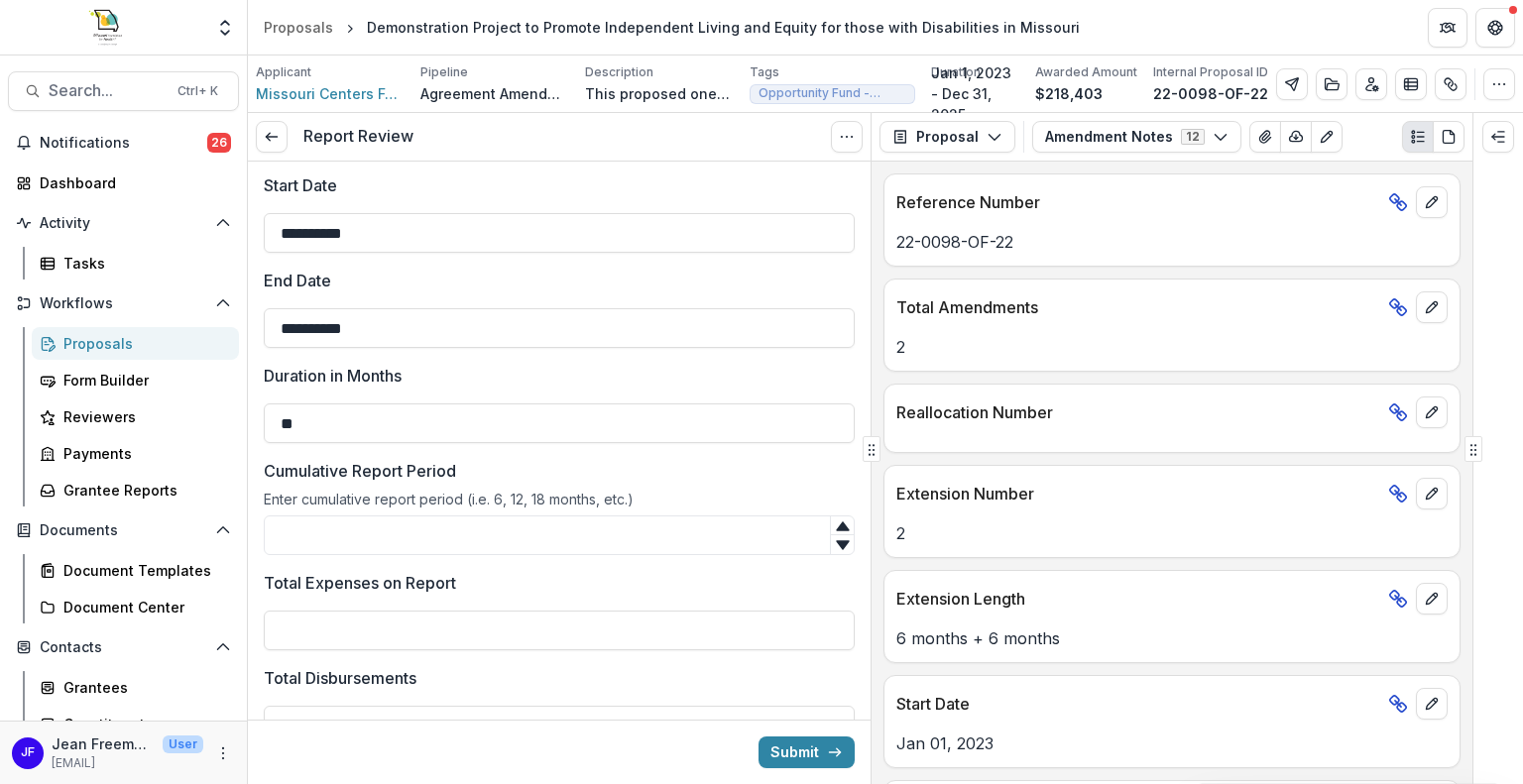 scroll, scrollTop: 0, scrollLeft: 0, axis: both 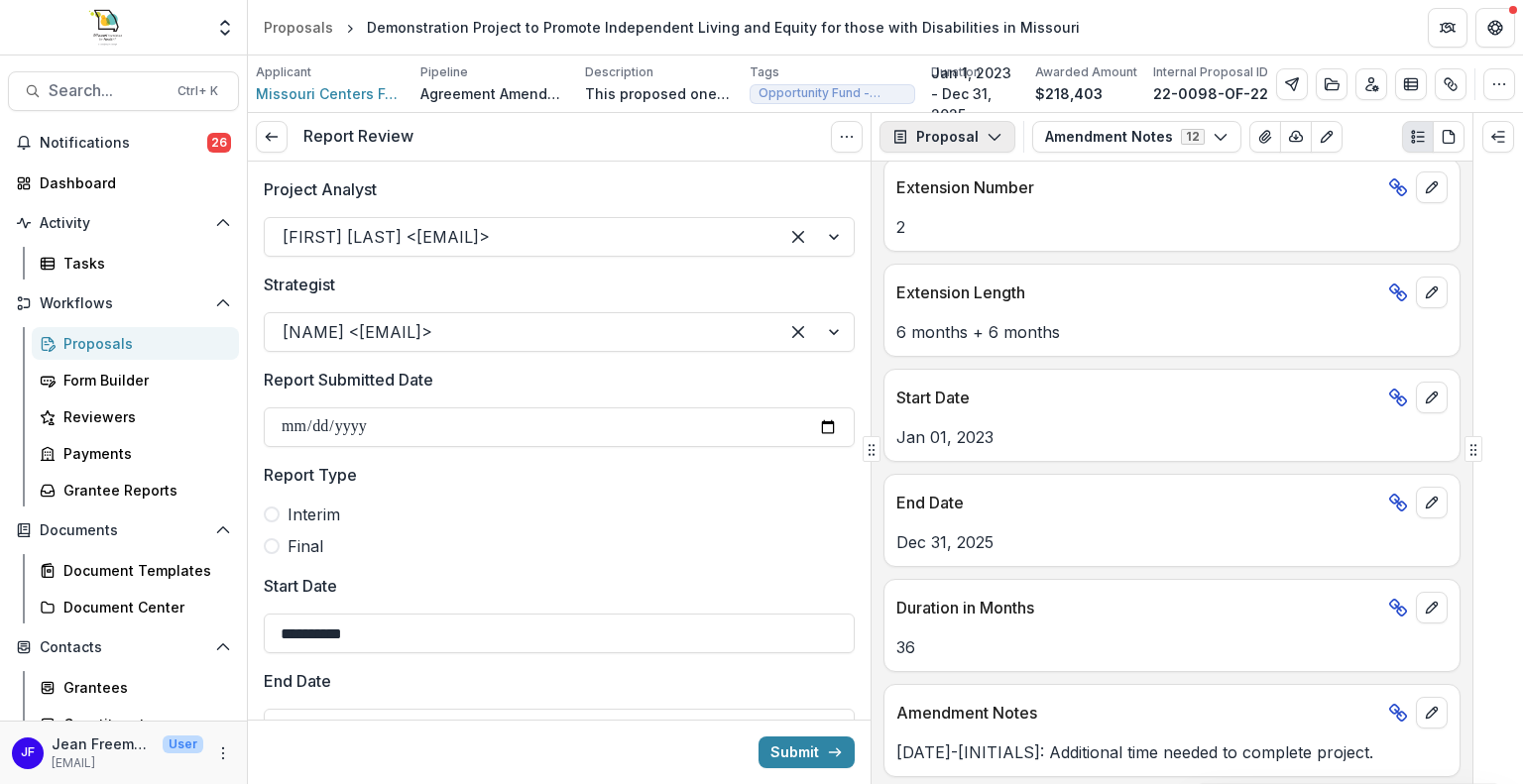 click on "Proposal" at bounding box center (947, 137) 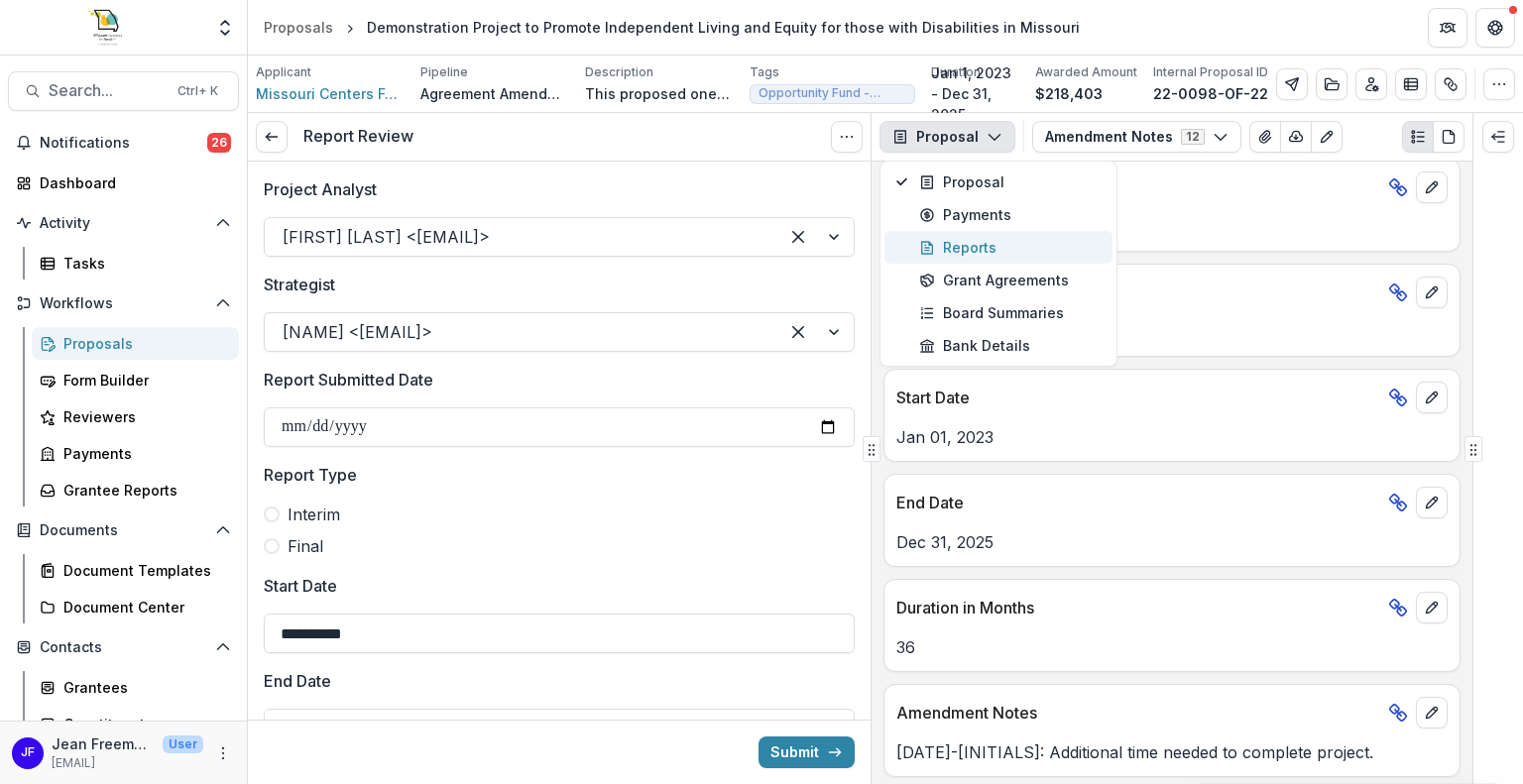 click on "Reports" at bounding box center (1009, 247) 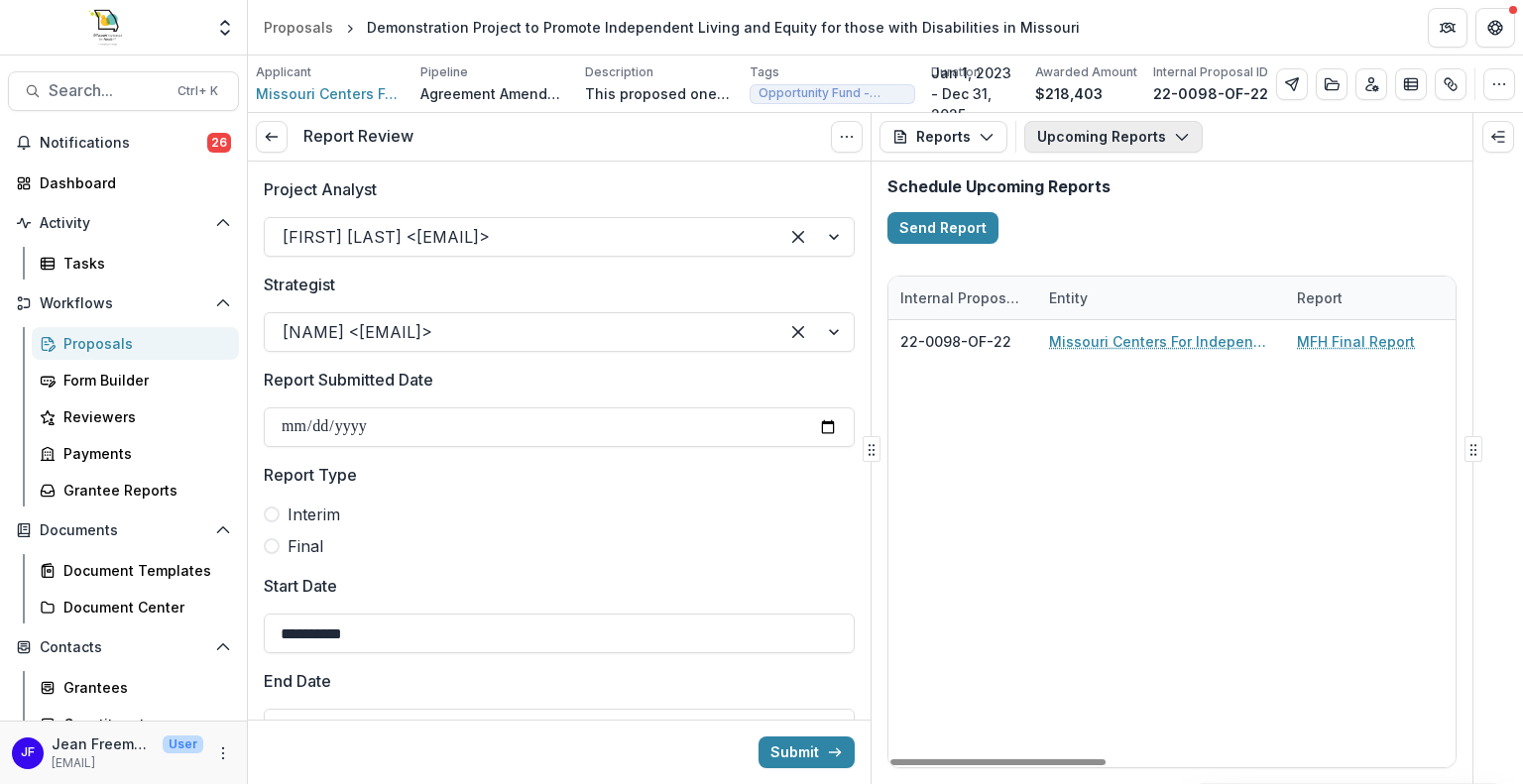click on "Upcoming Reports" at bounding box center (1113, 137) 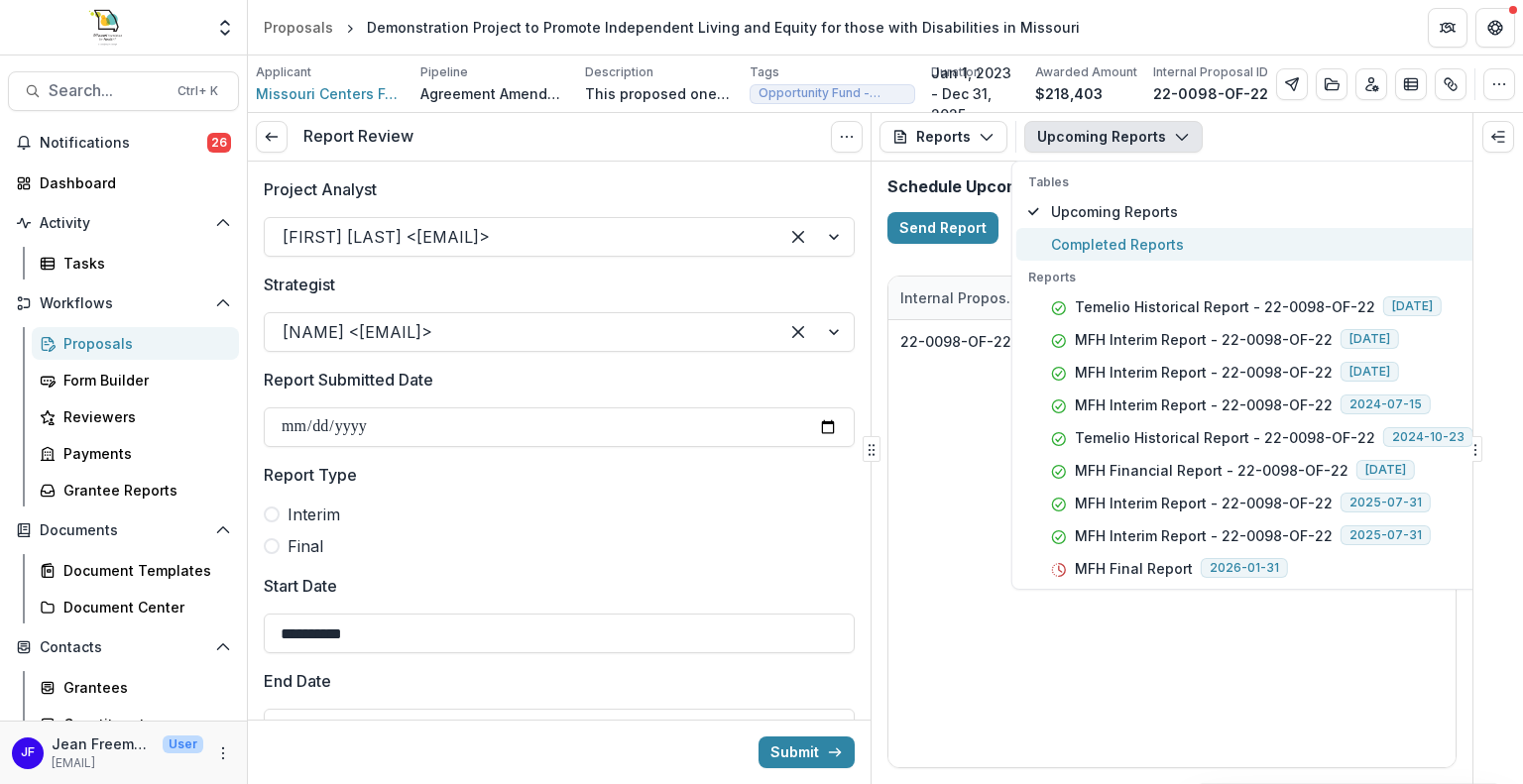 click on "Completed Reports" at bounding box center (1262, 244) 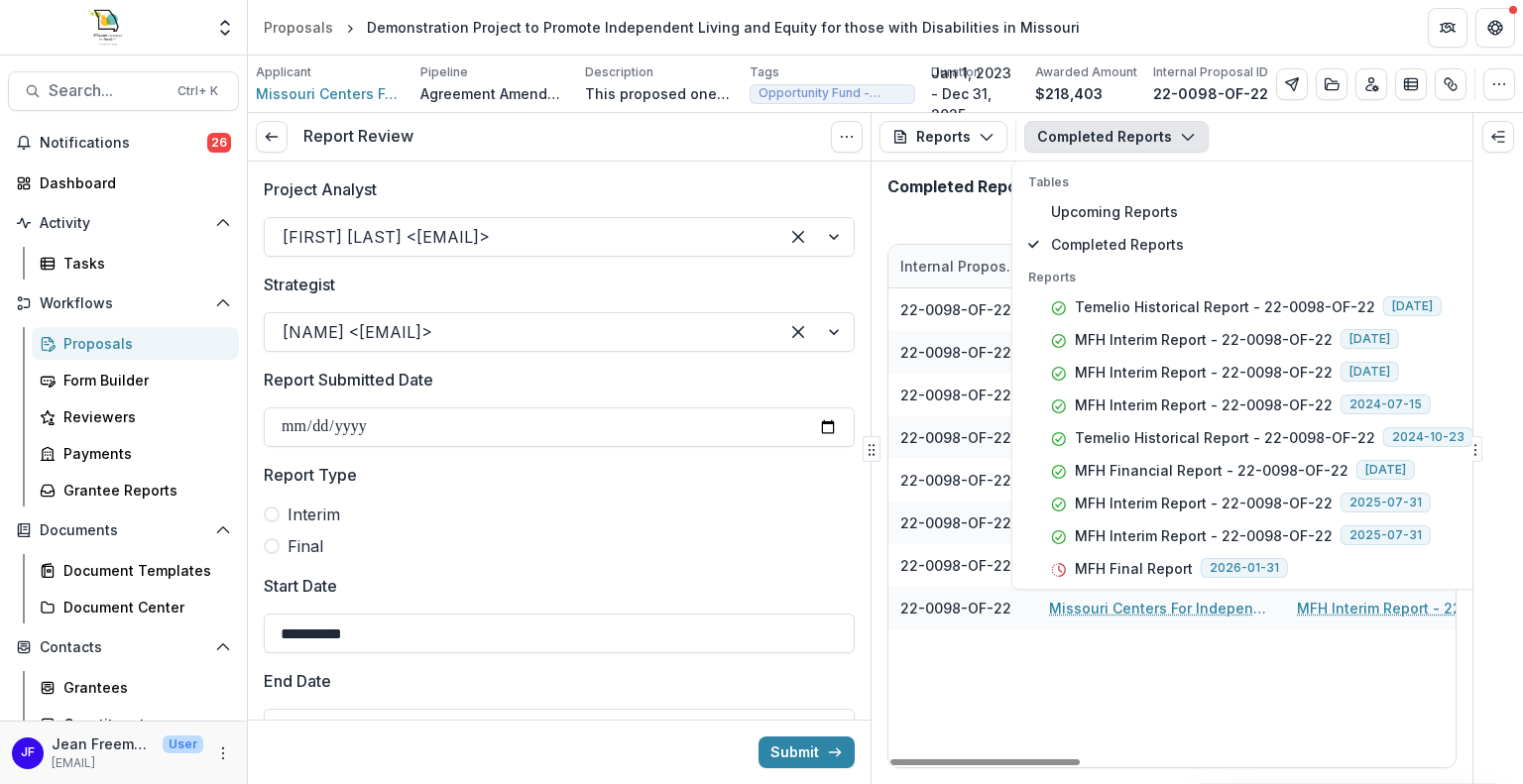 click on "22-0098-OF-22 Missouri Centers For Independent Living Temelio Historical Report - 22-0098-OF-22 06/08/2025 Demonstration Project to Promote Independent Living and Equity for those with Disabilities in Missouri Temelio Historical Report 06/08/2025 22-0098-OF-22 Missouri Centers For Independent Living MFH Interim Report - 22-0098-OF-22 06/08/2025 Demonstration Project to Promote Independent Living and Equity for those with Disabilities in Missouri MFH Interim Report 06/08/2025 22-0098-OF-22 Missouri Centers For Independent Living MFH Interim Report - 22-0098-OF-22 06/08/2025 Demonstration Project to Promote Independent Living and Equity for those with Disabilities in Missouri MFH Interim Report 06/08/2025 22-0098-OF-22 Missouri Centers For Independent Living MFH Interim Report - 22-0098-OF-22 06/08/2025 Demonstration Project to Promote Independent Living and Equity for those with Disabilities in Missouri MFH Interim Report 06/08/2025 22-0098-OF-22 Missouri Centers For Independent Living 06/08/2025 06/08/2025" at bounding box center (1731, 527) 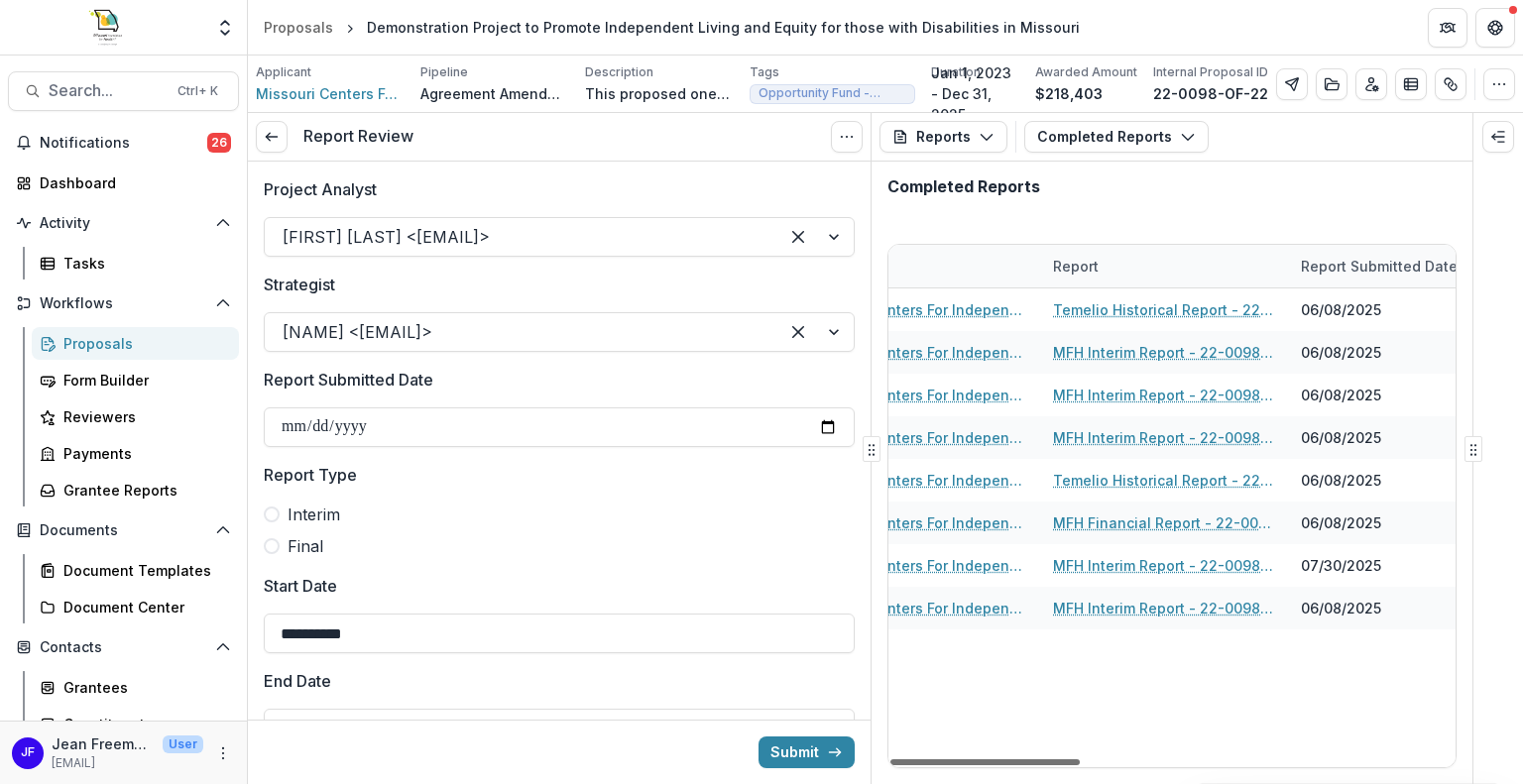 scroll, scrollTop: 0, scrollLeft: 254, axis: horizontal 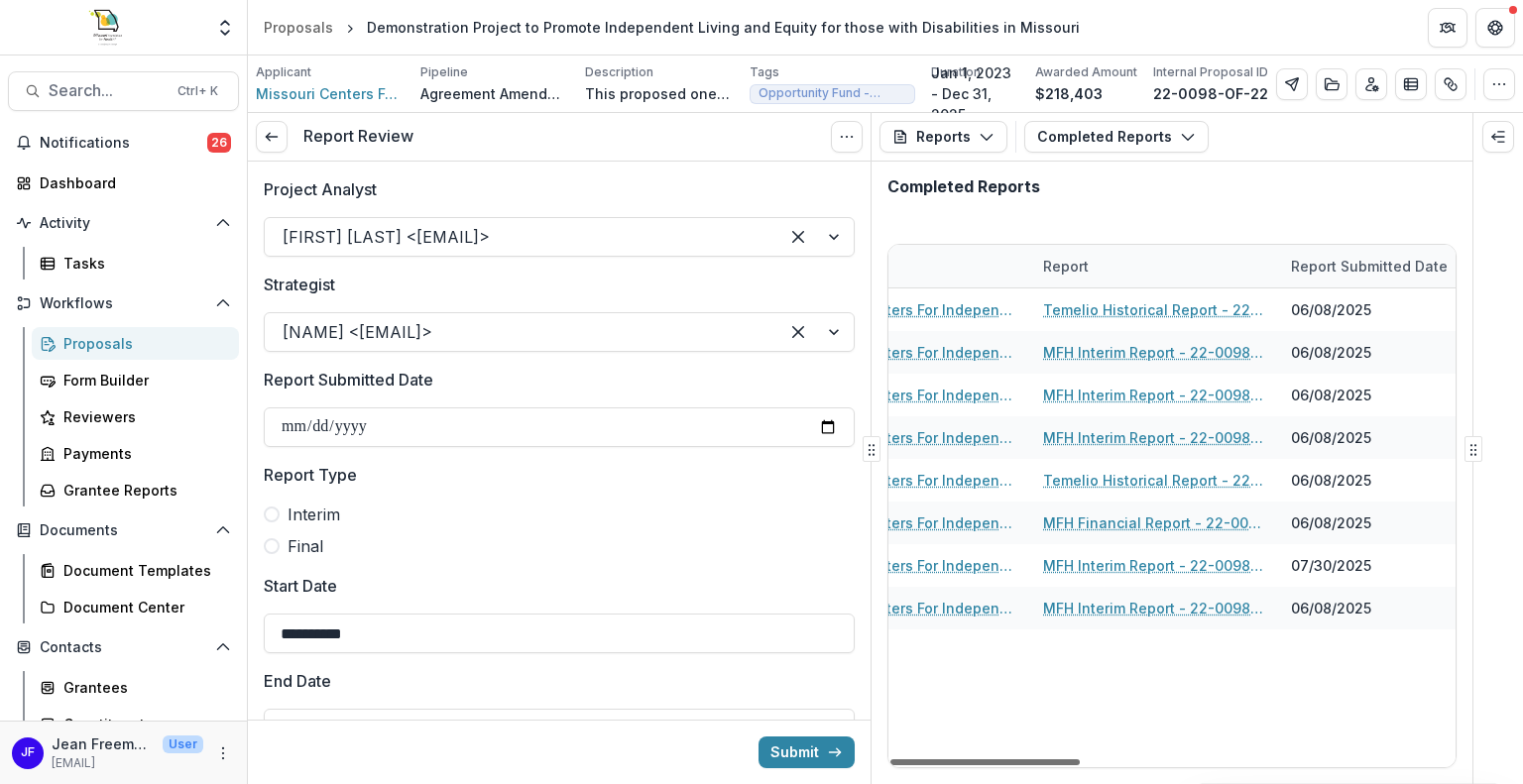 drag, startPoint x: 1071, startPoint y: 760, endPoint x: 1156, endPoint y: 761, distance: 85.00588 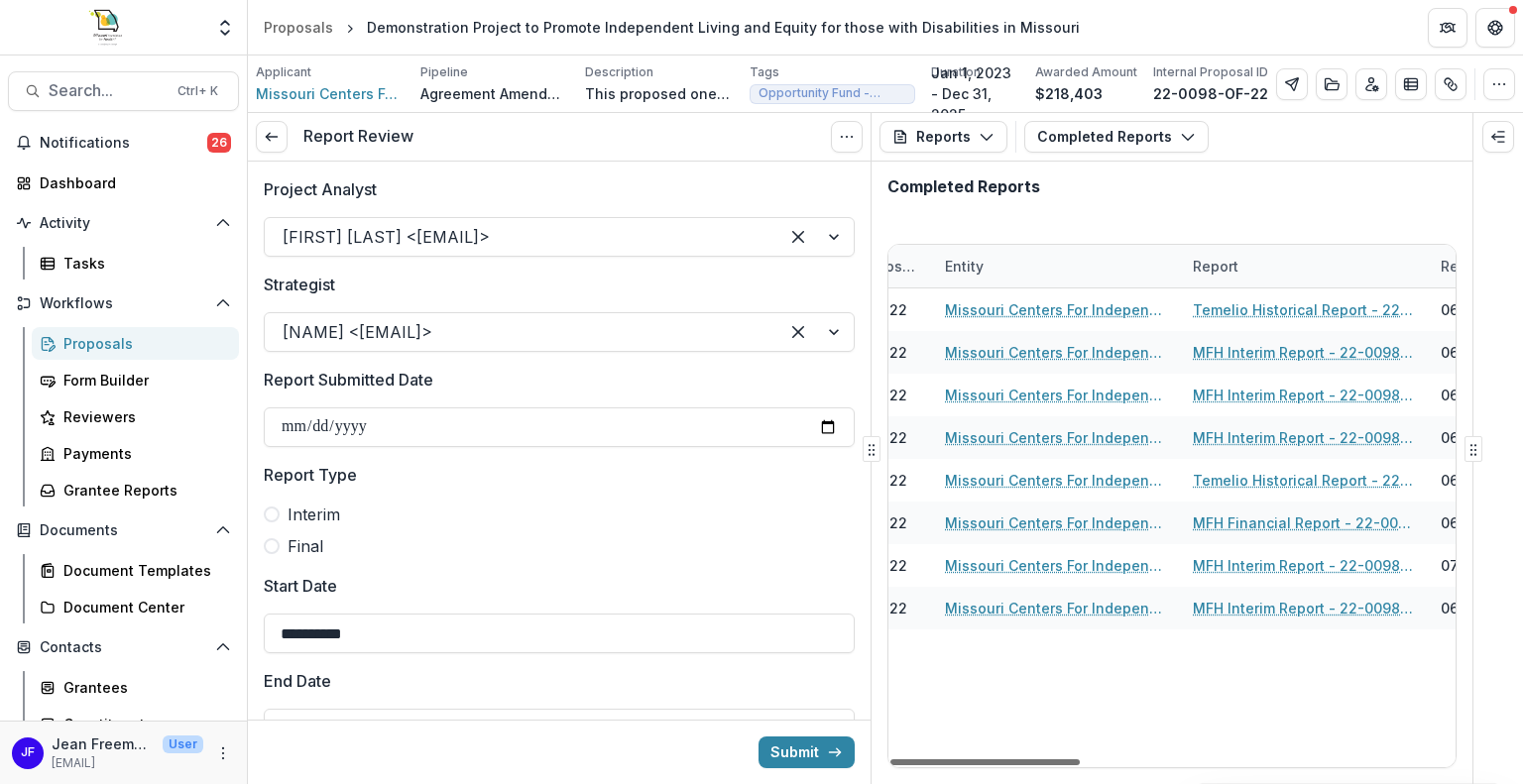 scroll, scrollTop: 0, scrollLeft: 0, axis: both 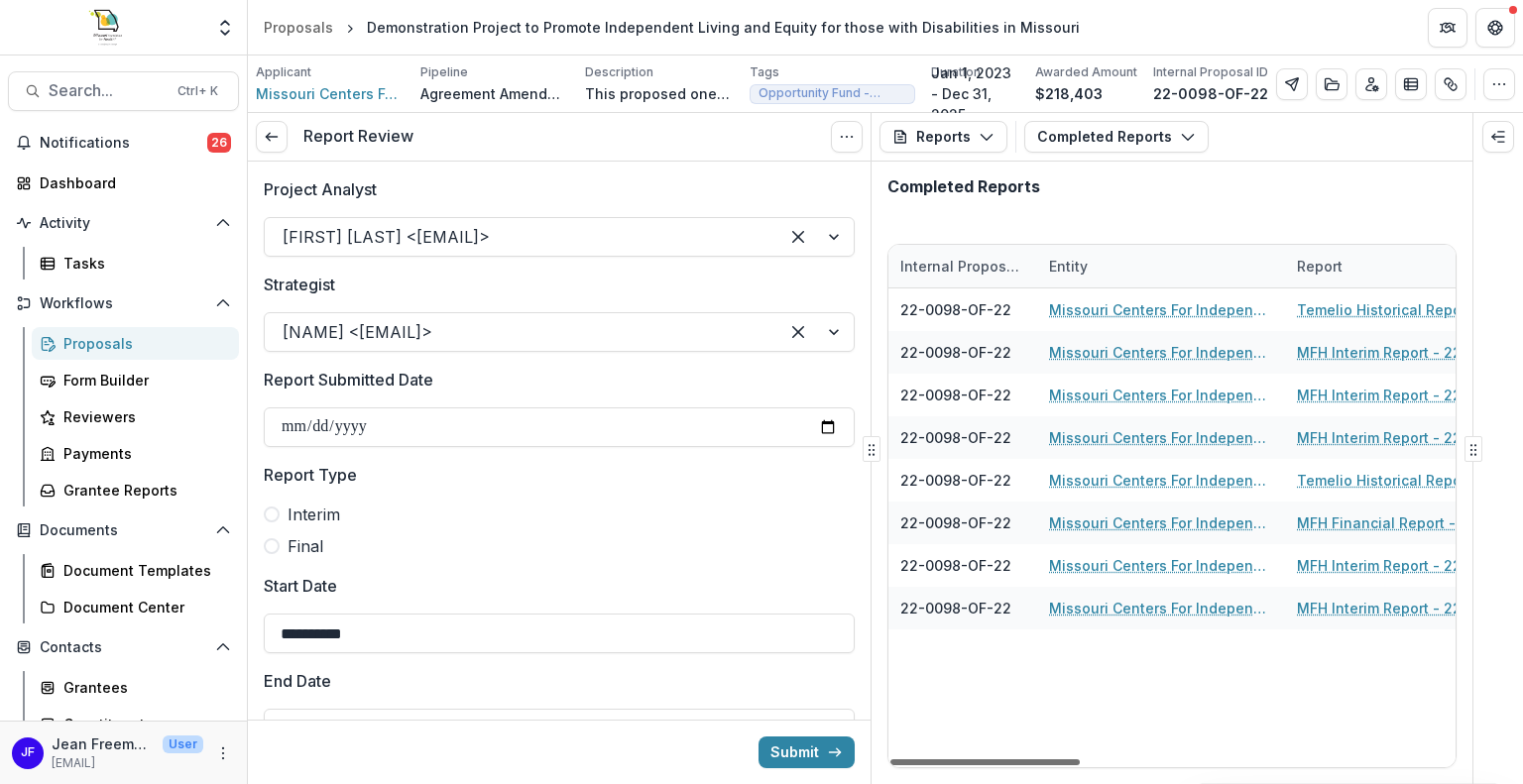 drag, startPoint x: 1134, startPoint y: 762, endPoint x: 1000, endPoint y: 751, distance: 134.4507 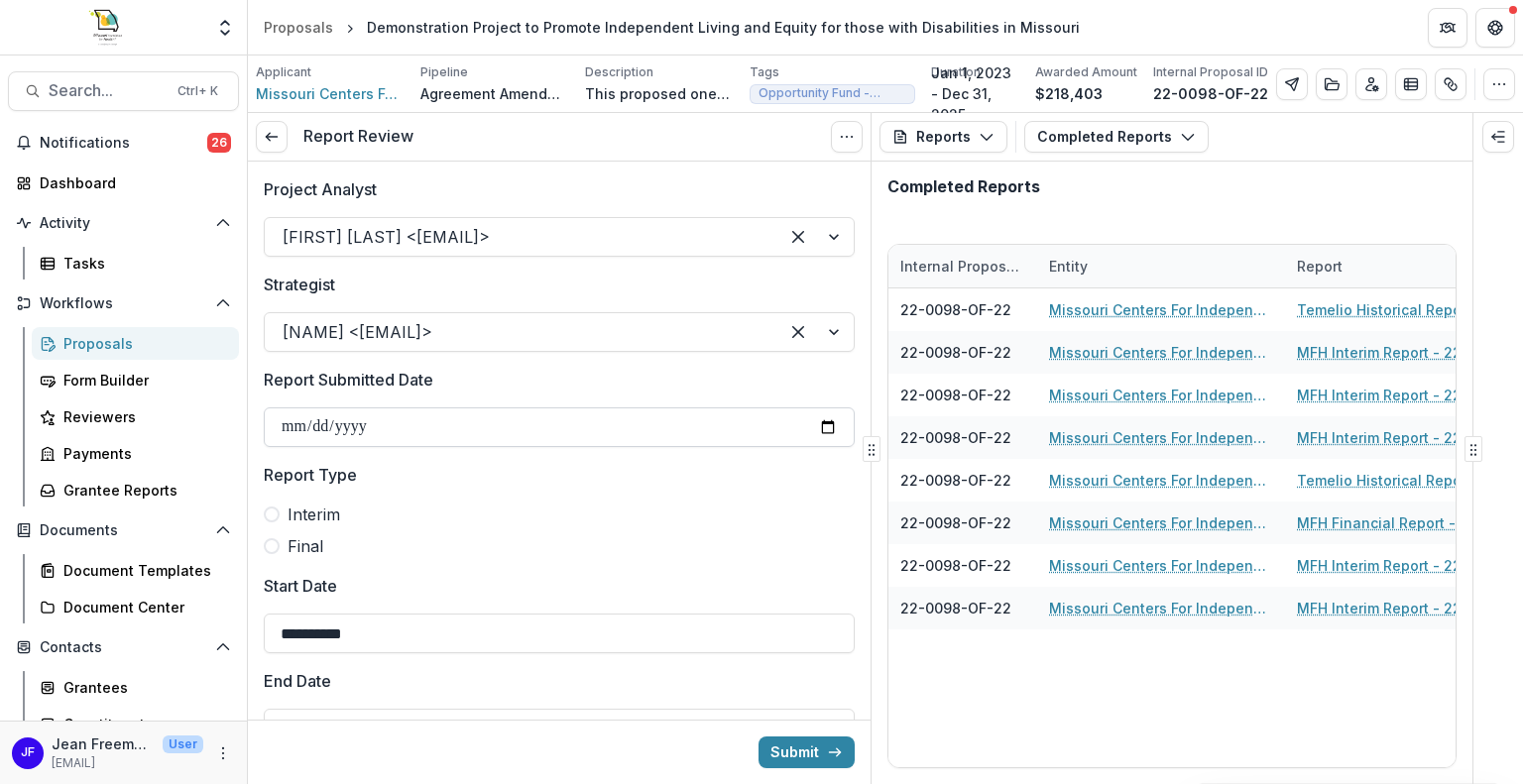 click on "Report Submitted Date" at bounding box center (559, 427) 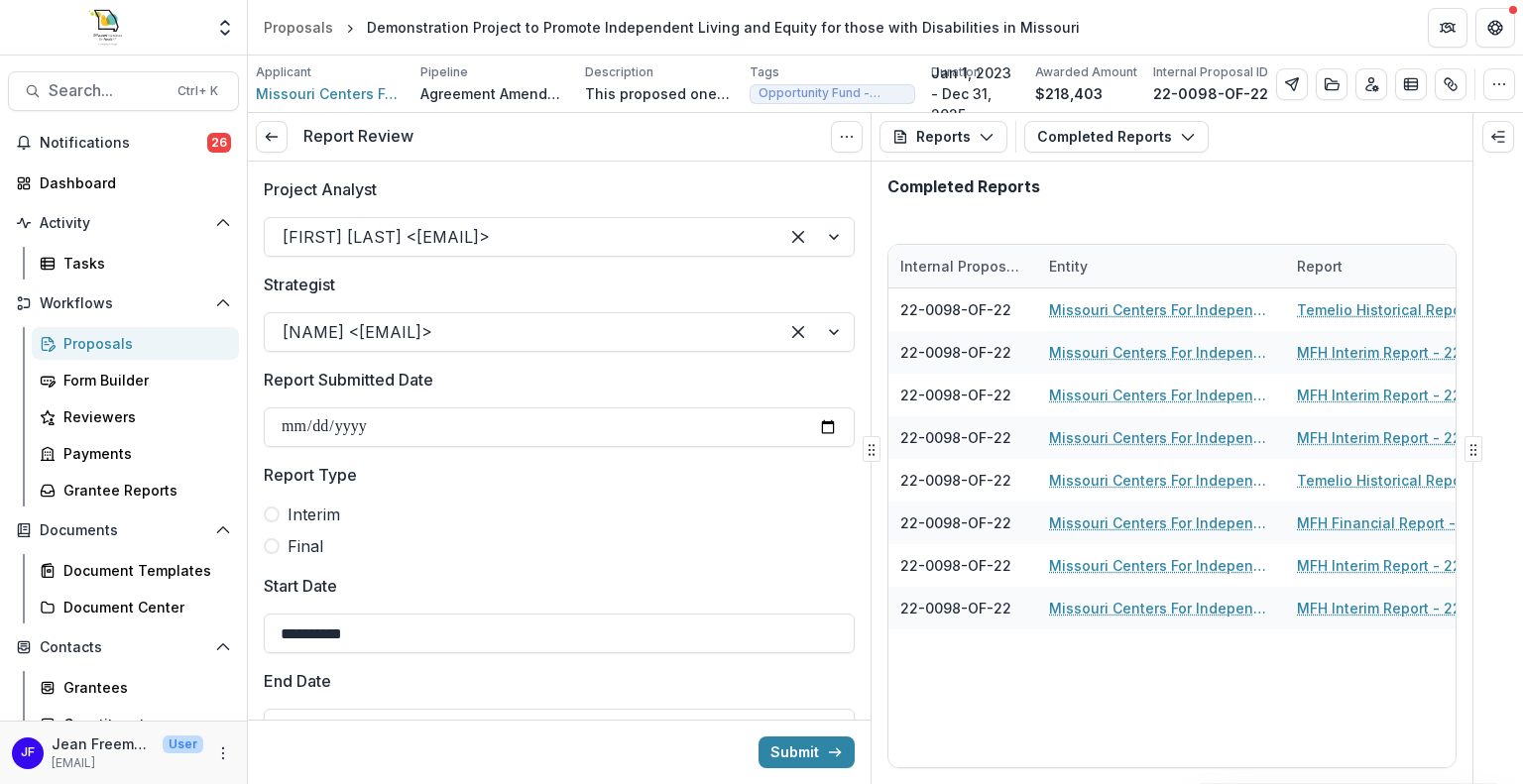type on "**********" 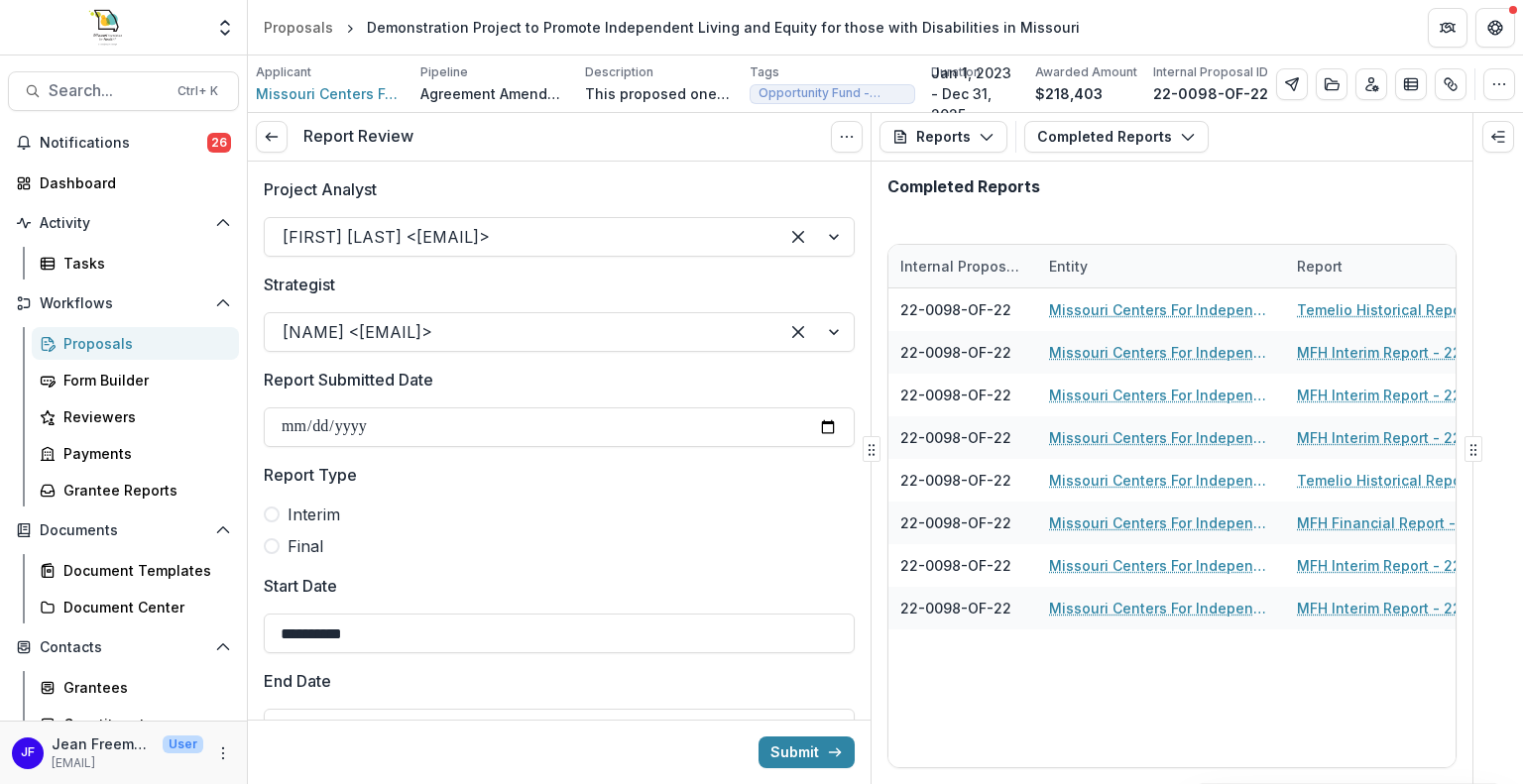 click at bounding box center (272, 514) 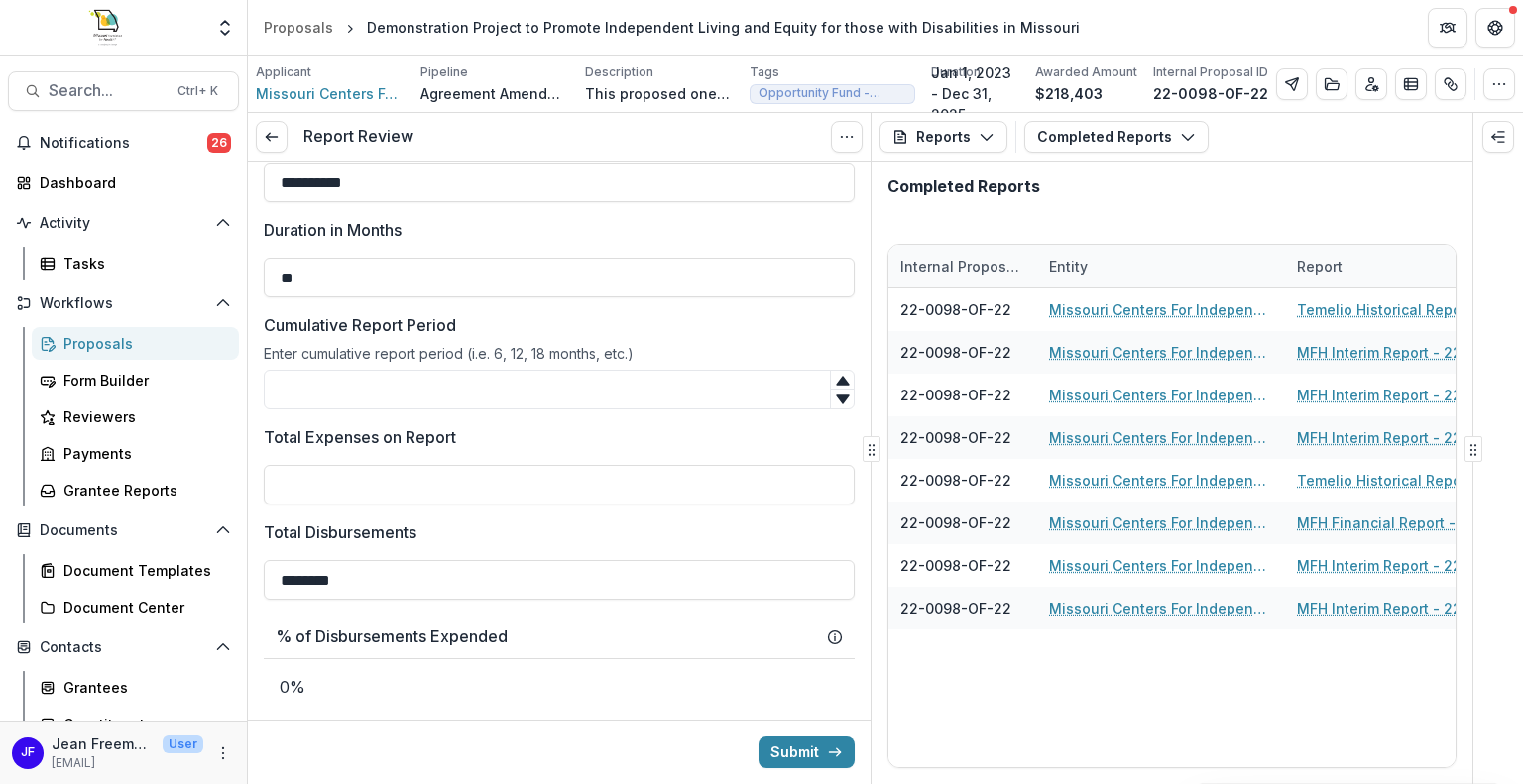 scroll, scrollTop: 595, scrollLeft: 0, axis: vertical 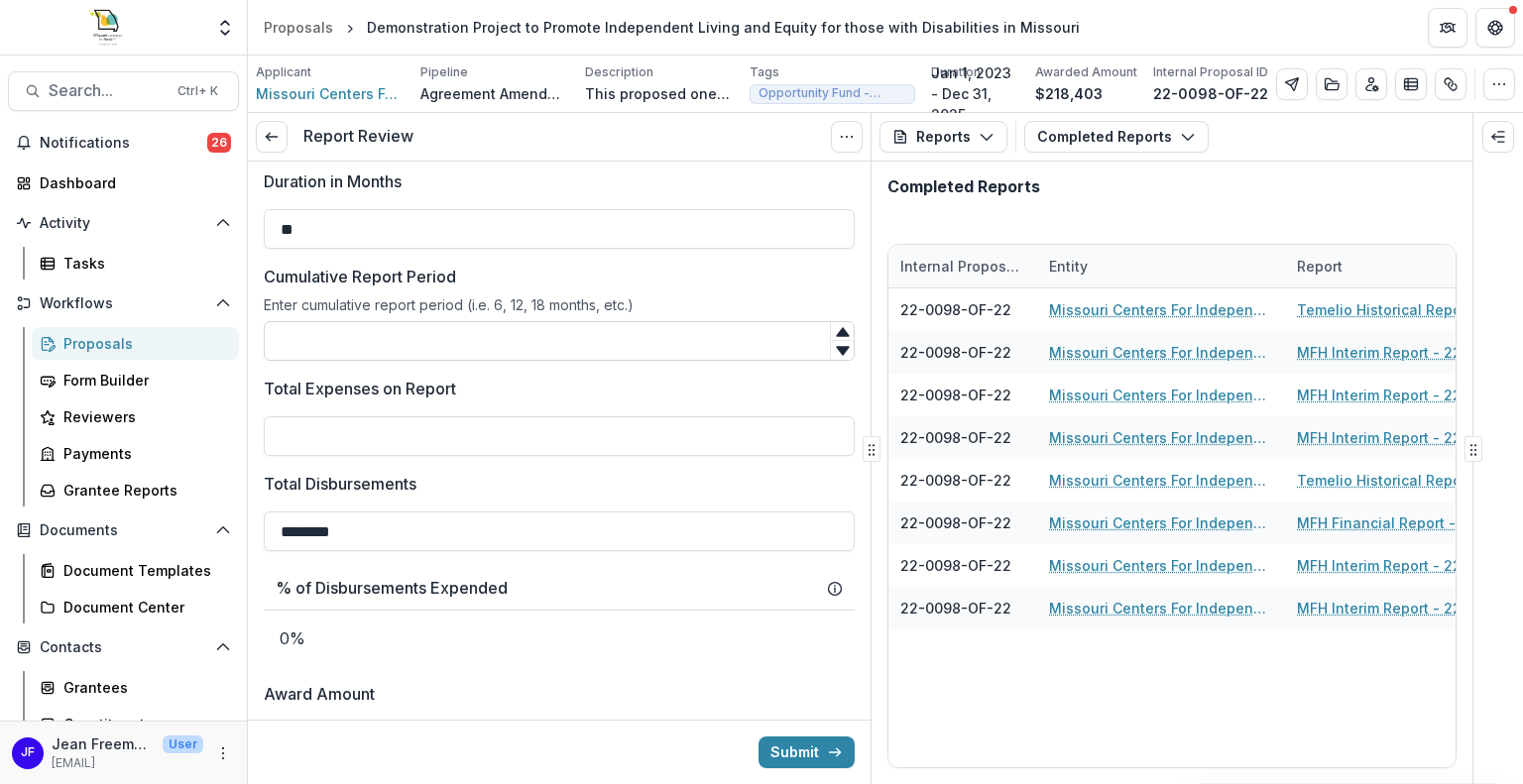 click on "Cumulative Report Period" at bounding box center [559, 341] 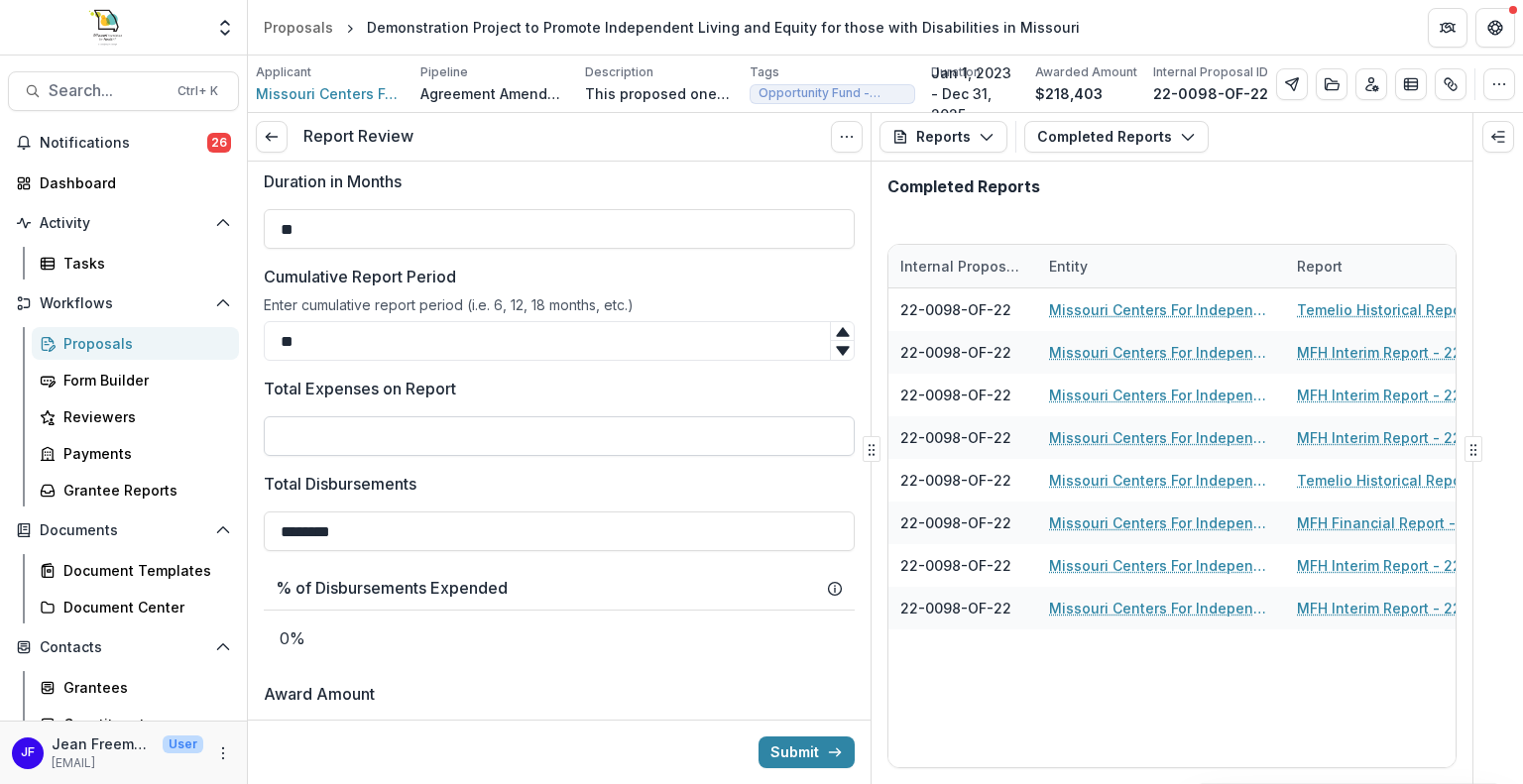 type on "**" 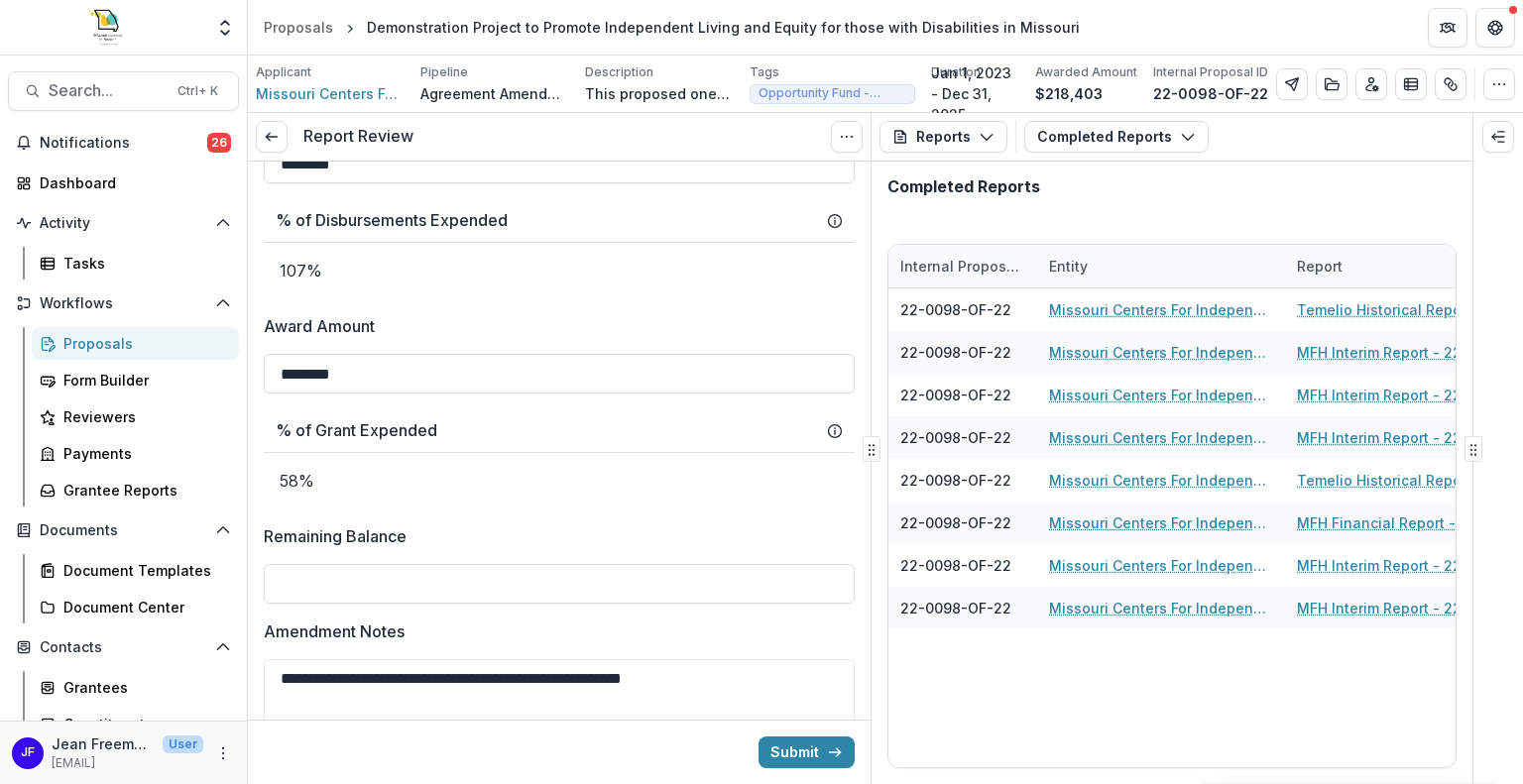 scroll, scrollTop: 991, scrollLeft: 0, axis: vertical 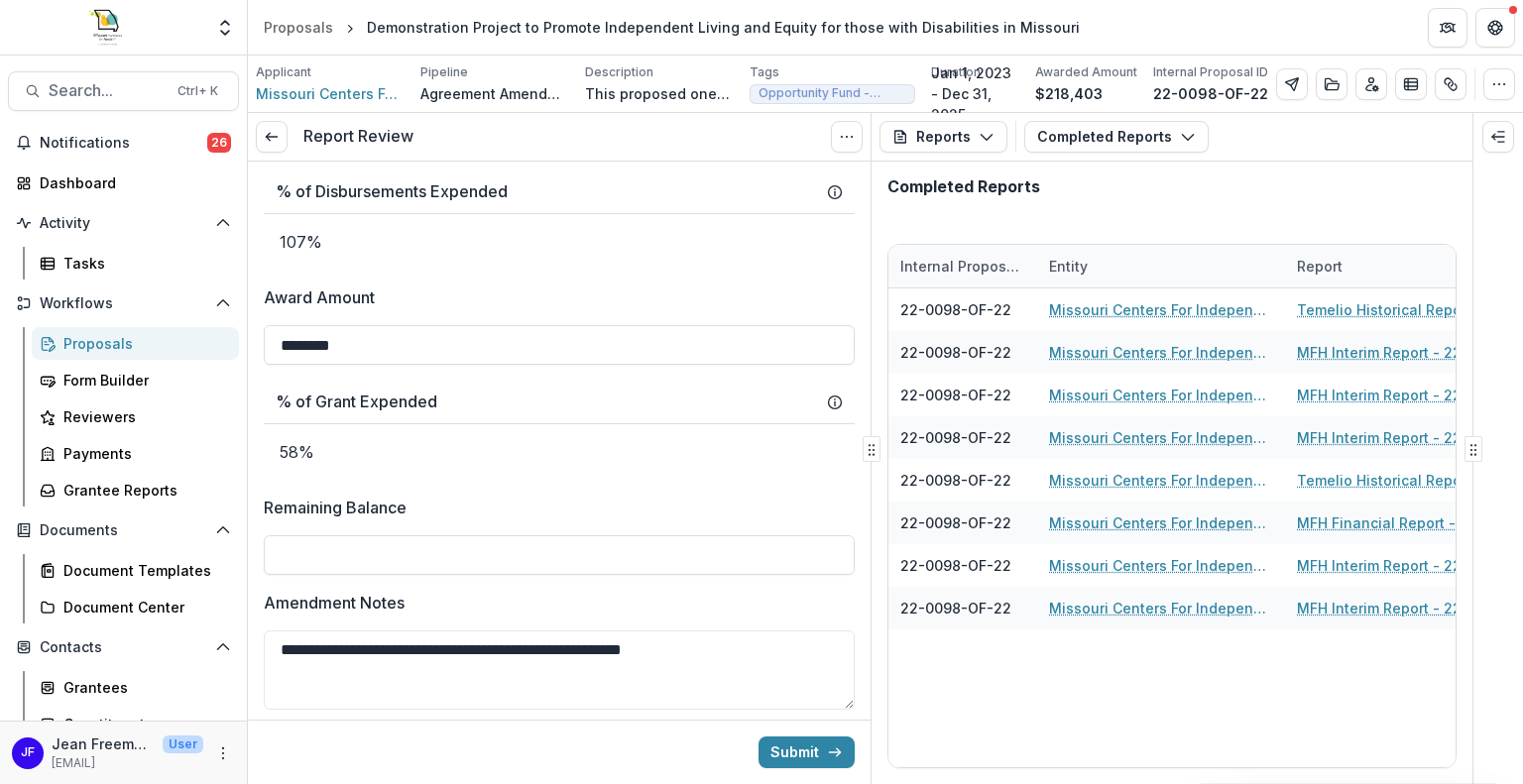 type on "********" 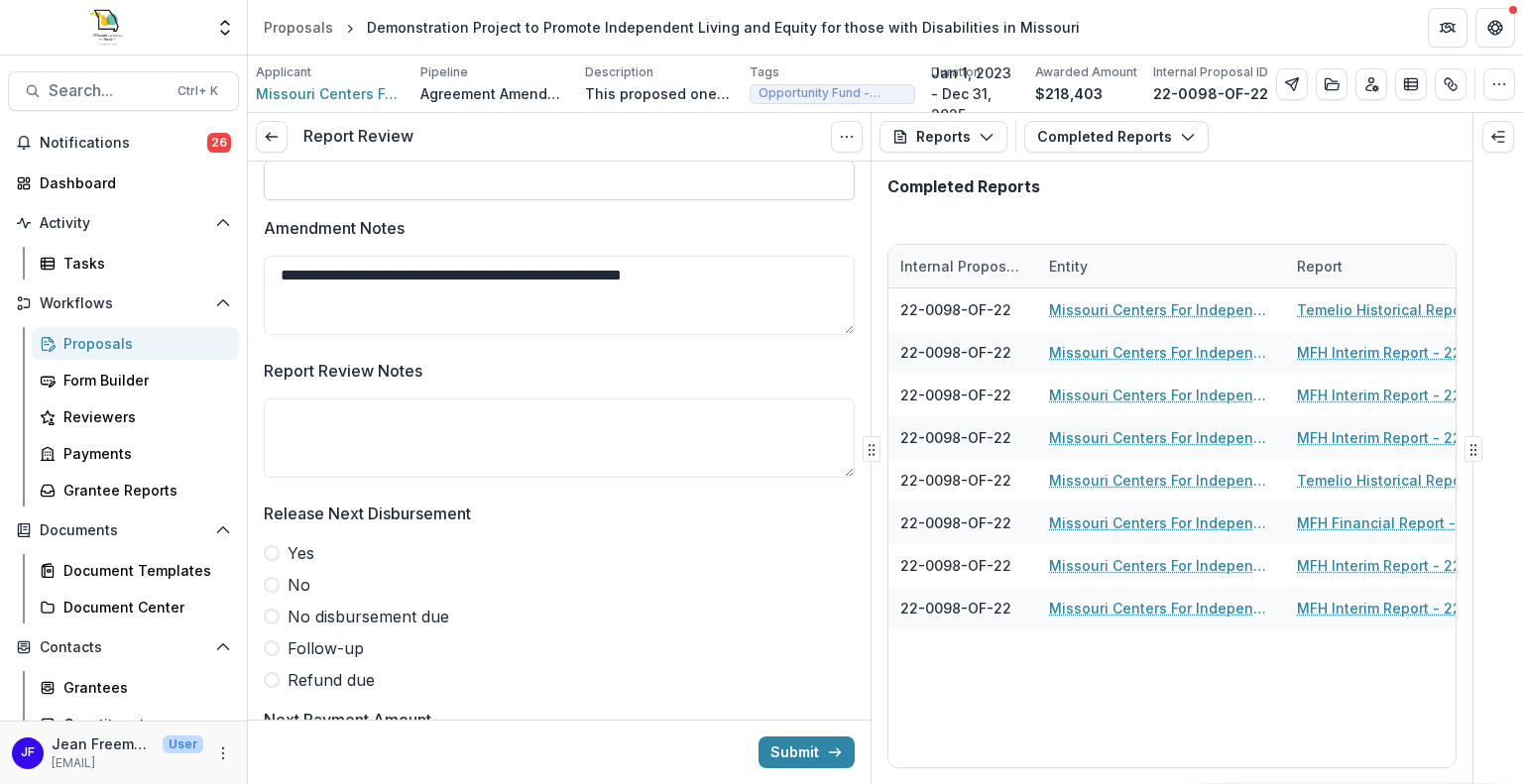scroll, scrollTop: 1388, scrollLeft: 0, axis: vertical 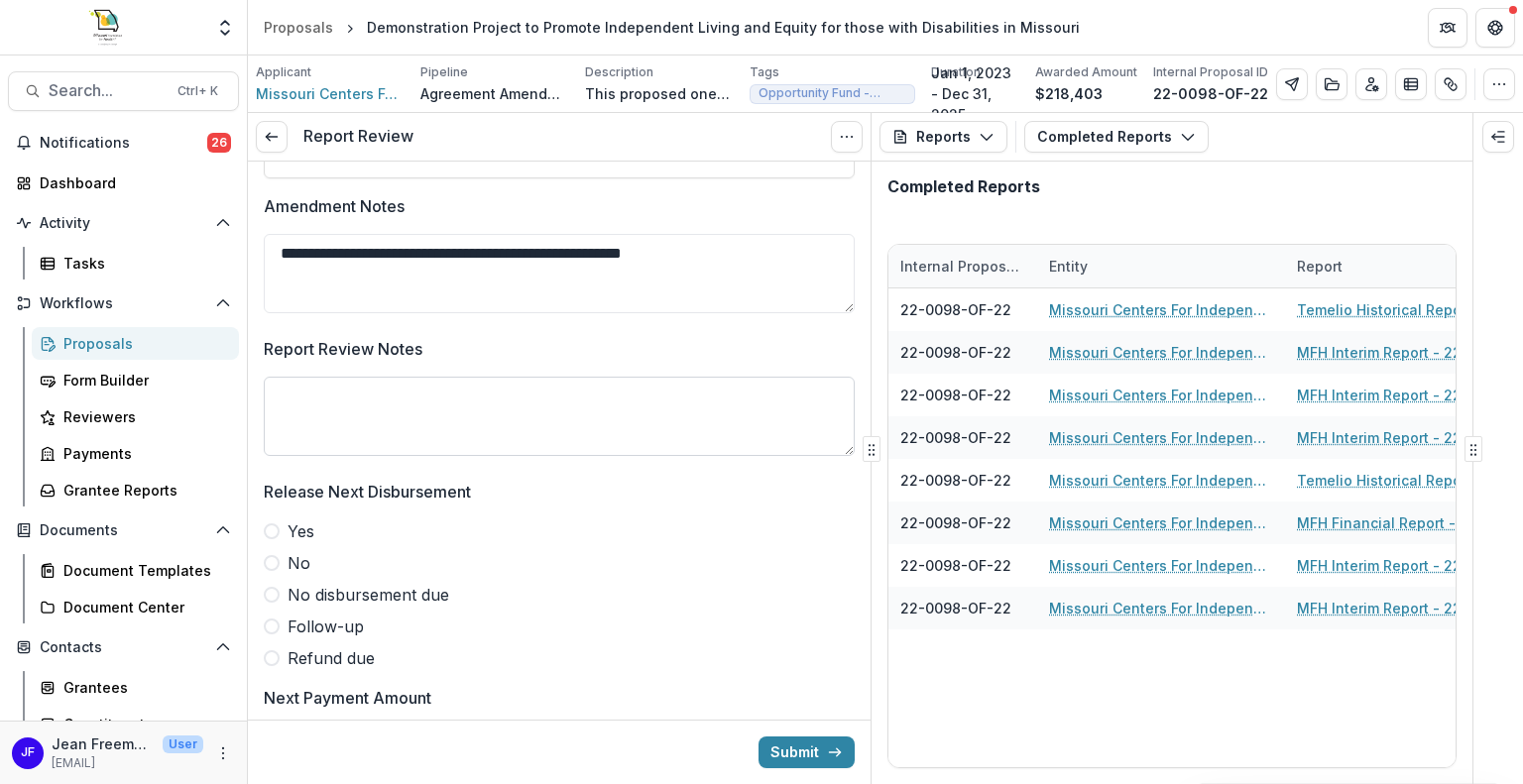 click on "Report Review Notes" at bounding box center [559, 416] 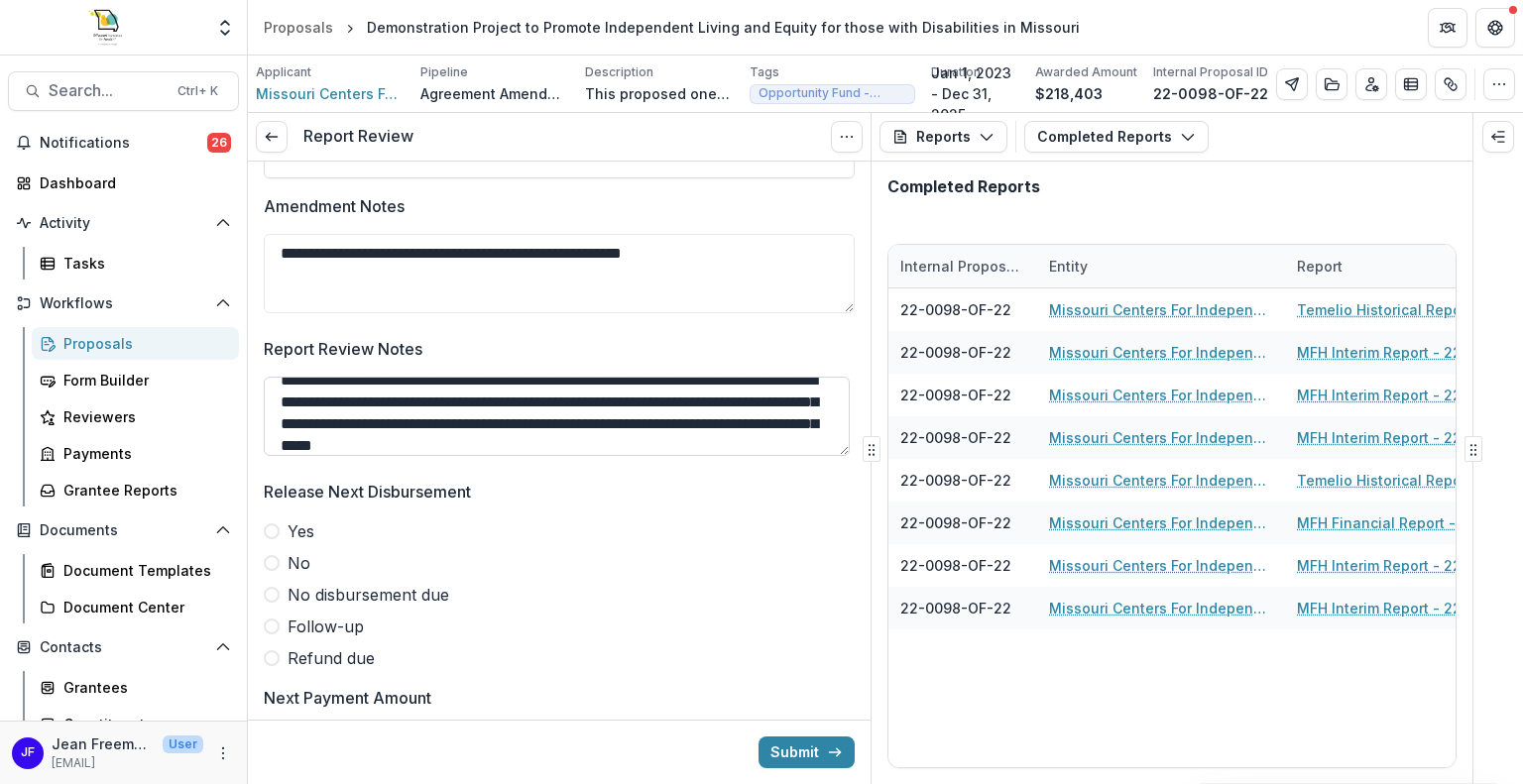 scroll, scrollTop: 37, scrollLeft: 0, axis: vertical 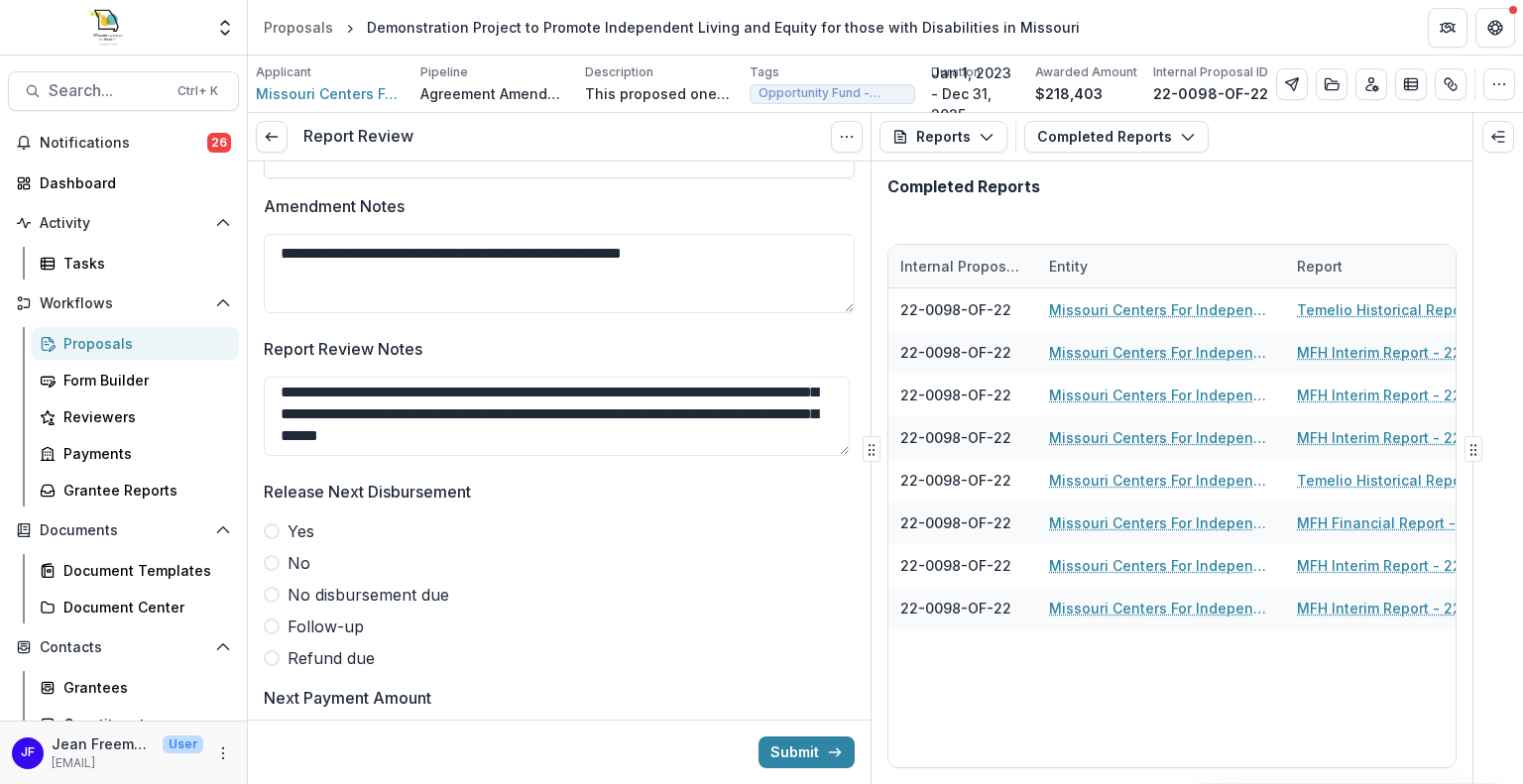 type on "**********" 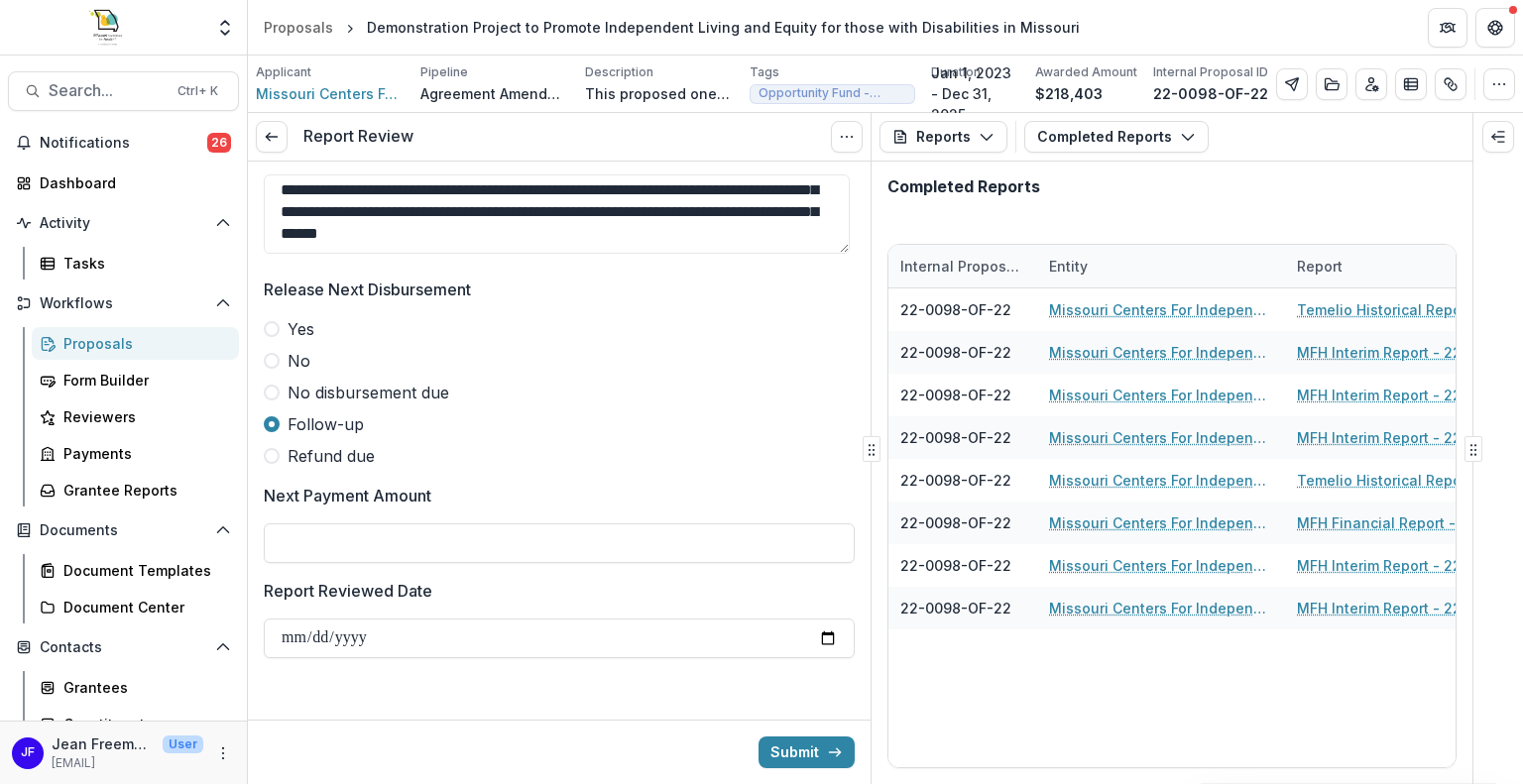 scroll, scrollTop: 1590, scrollLeft: 0, axis: vertical 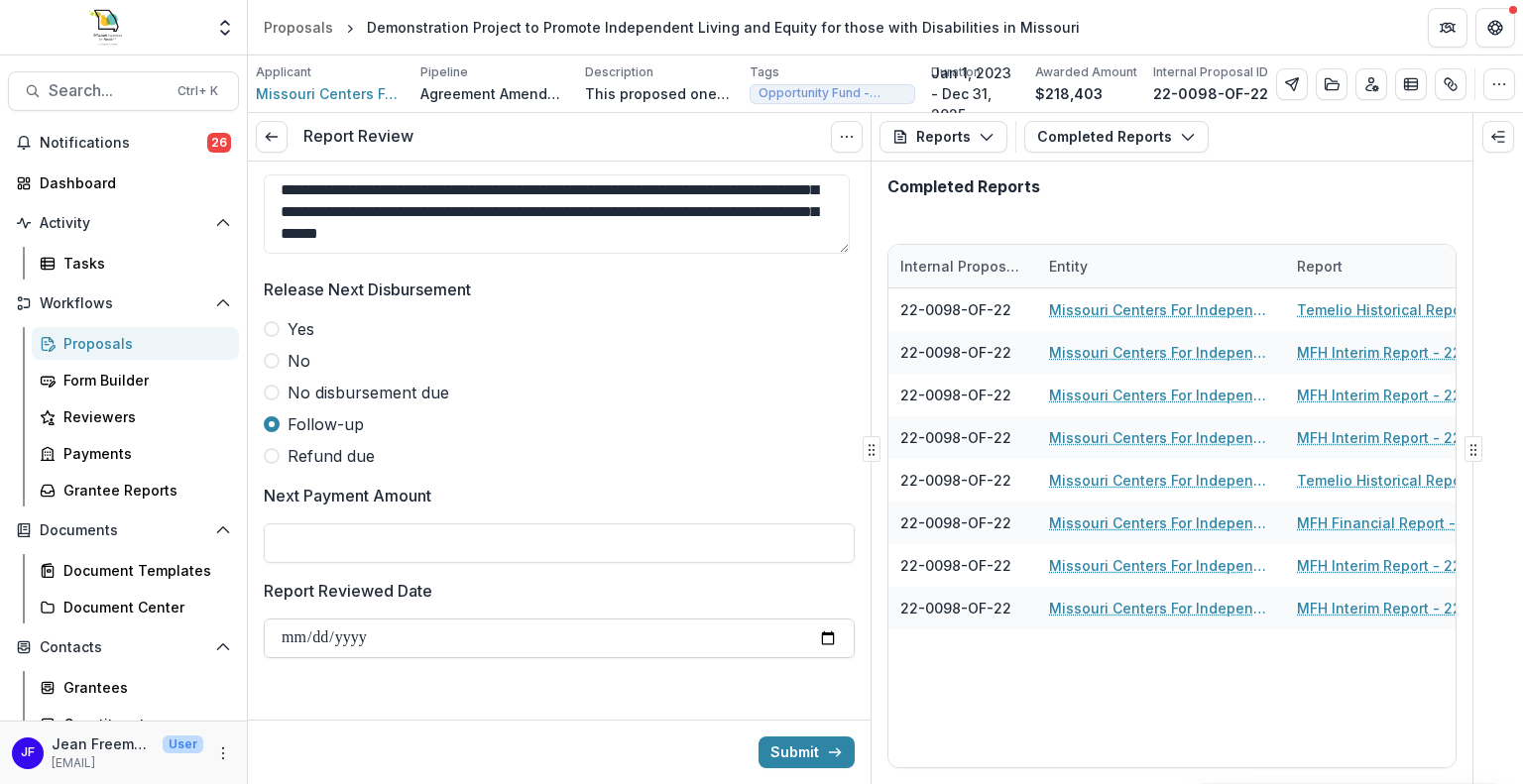 click on "Report Reviewed Date" at bounding box center (559, 638) 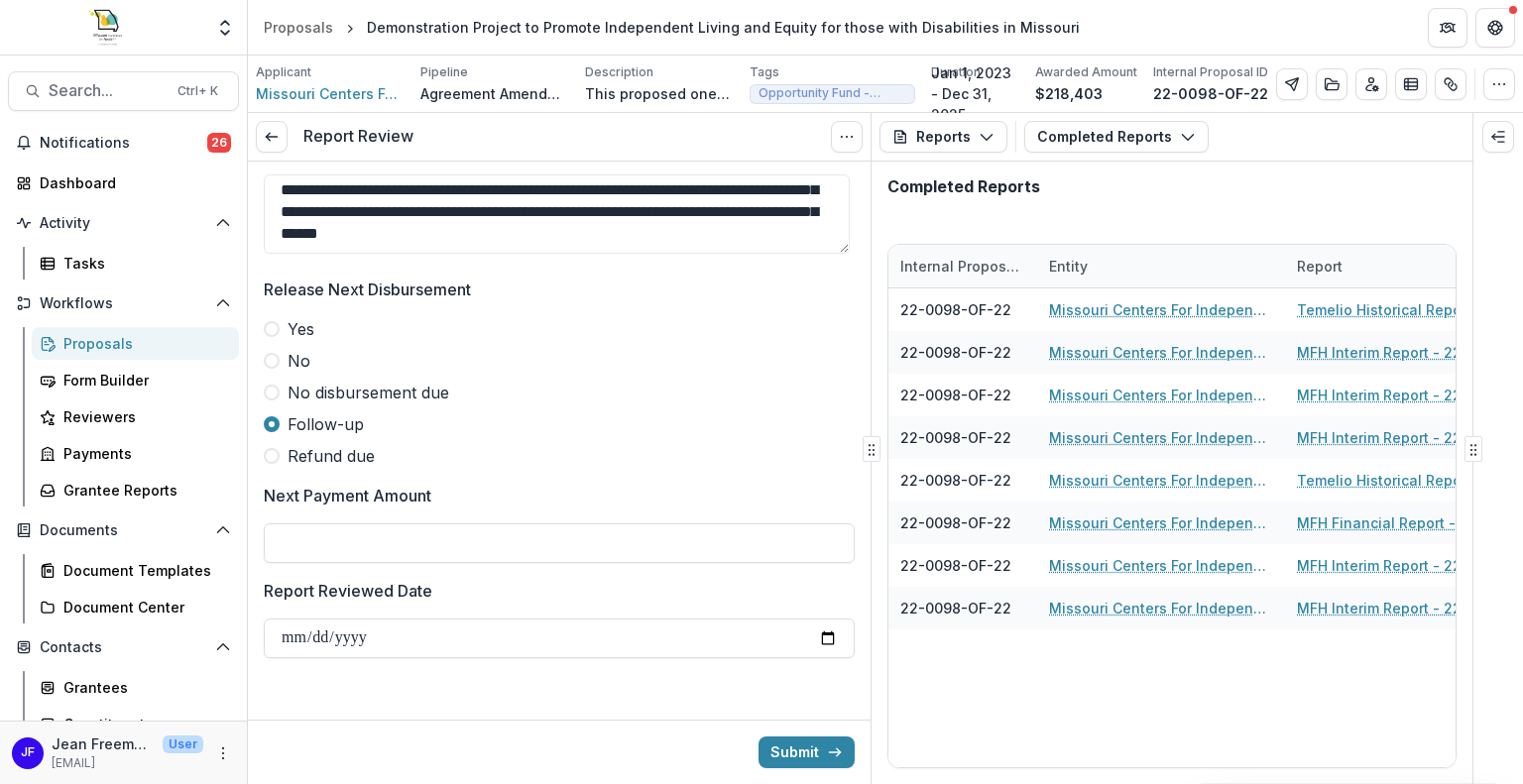 type on "**********" 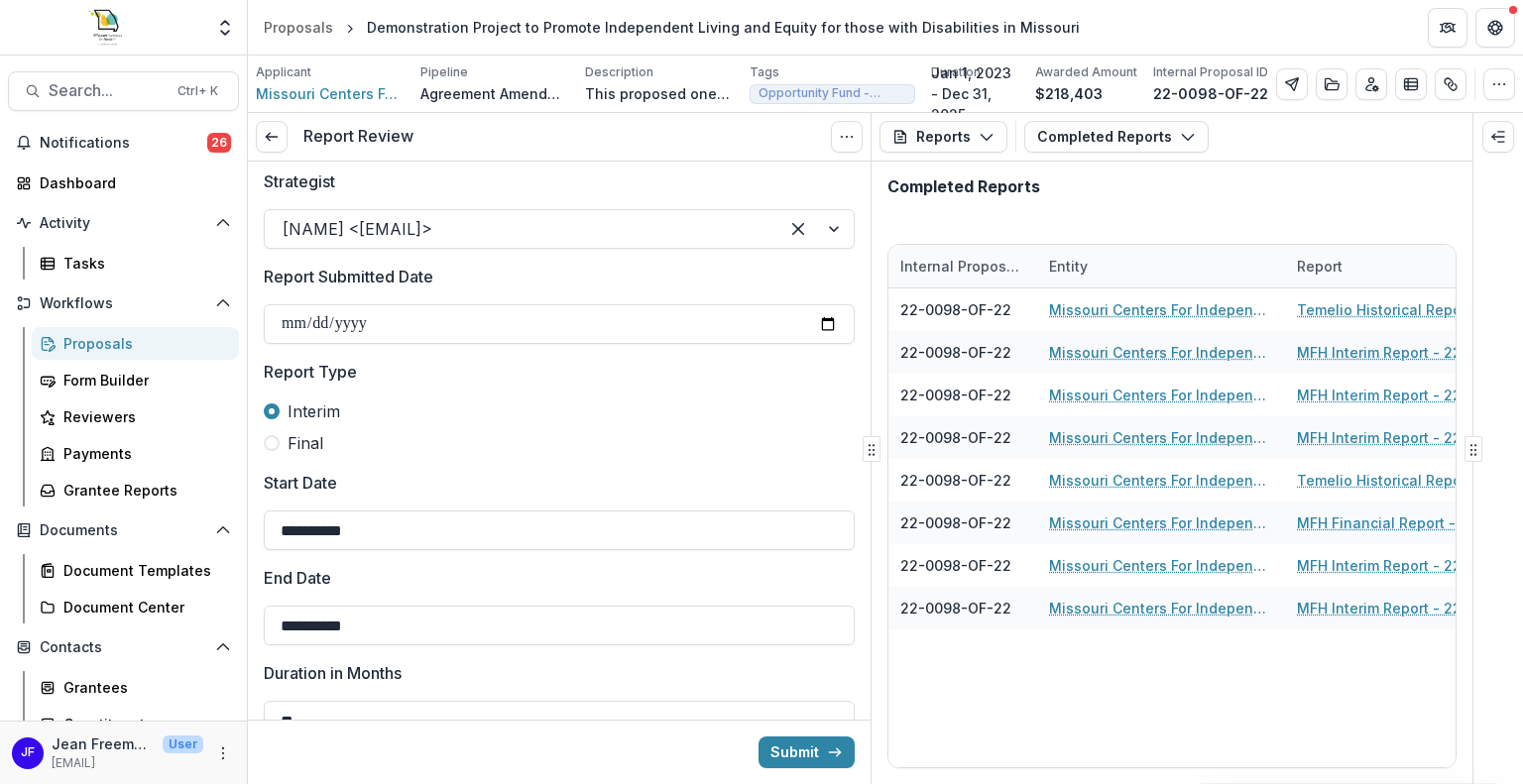 scroll, scrollTop: 0, scrollLeft: 0, axis: both 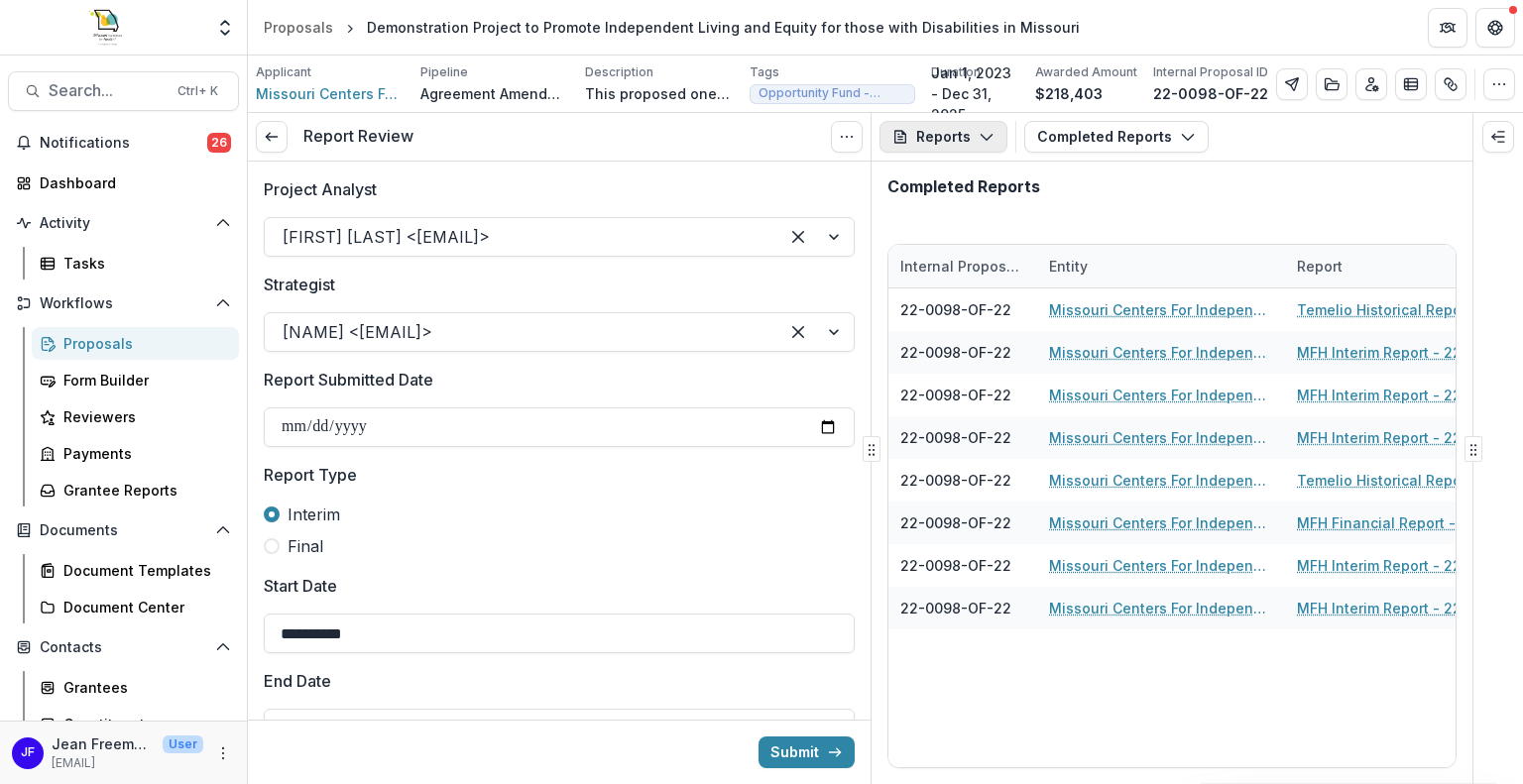 click on "Reports" at bounding box center (943, 137) 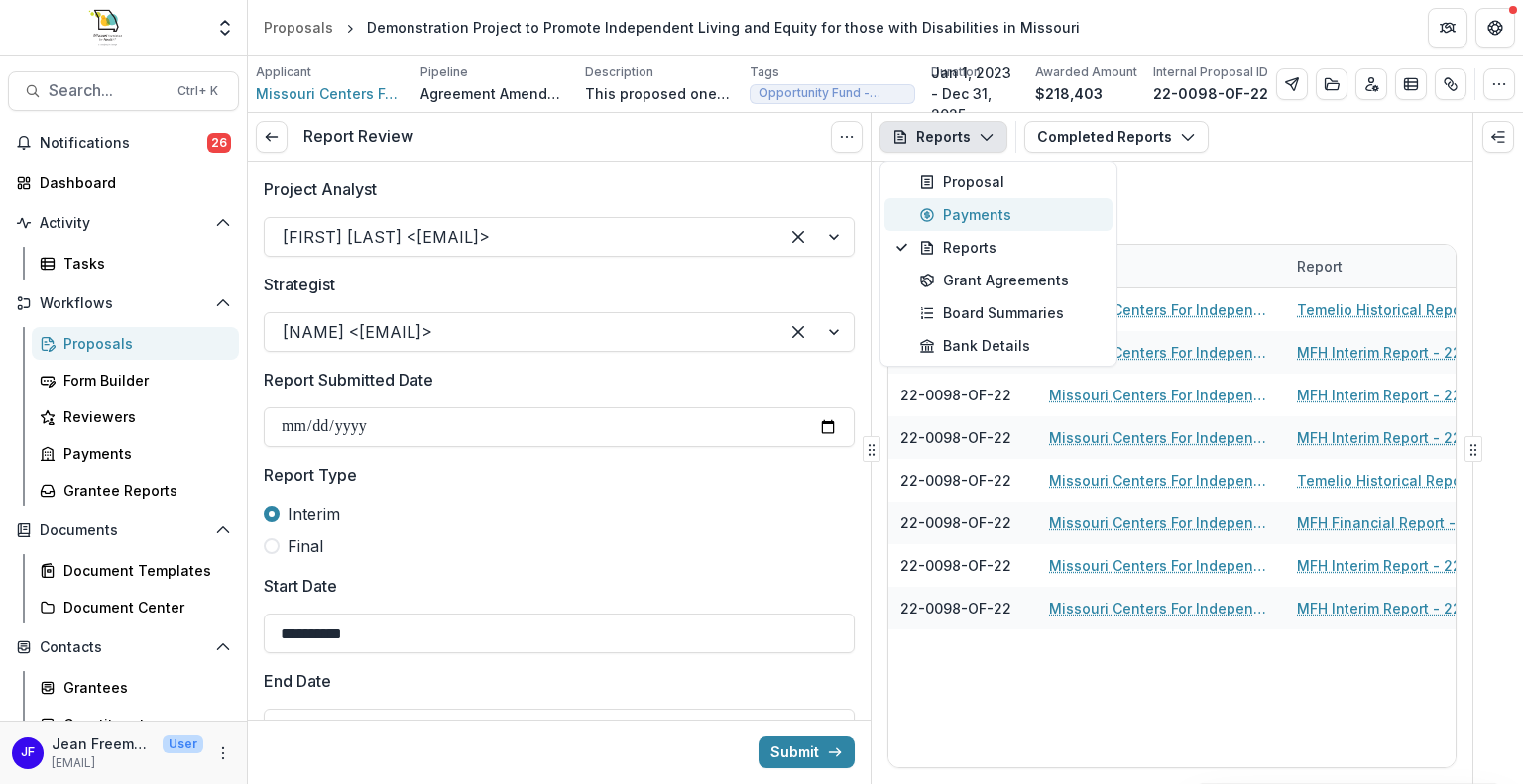 click 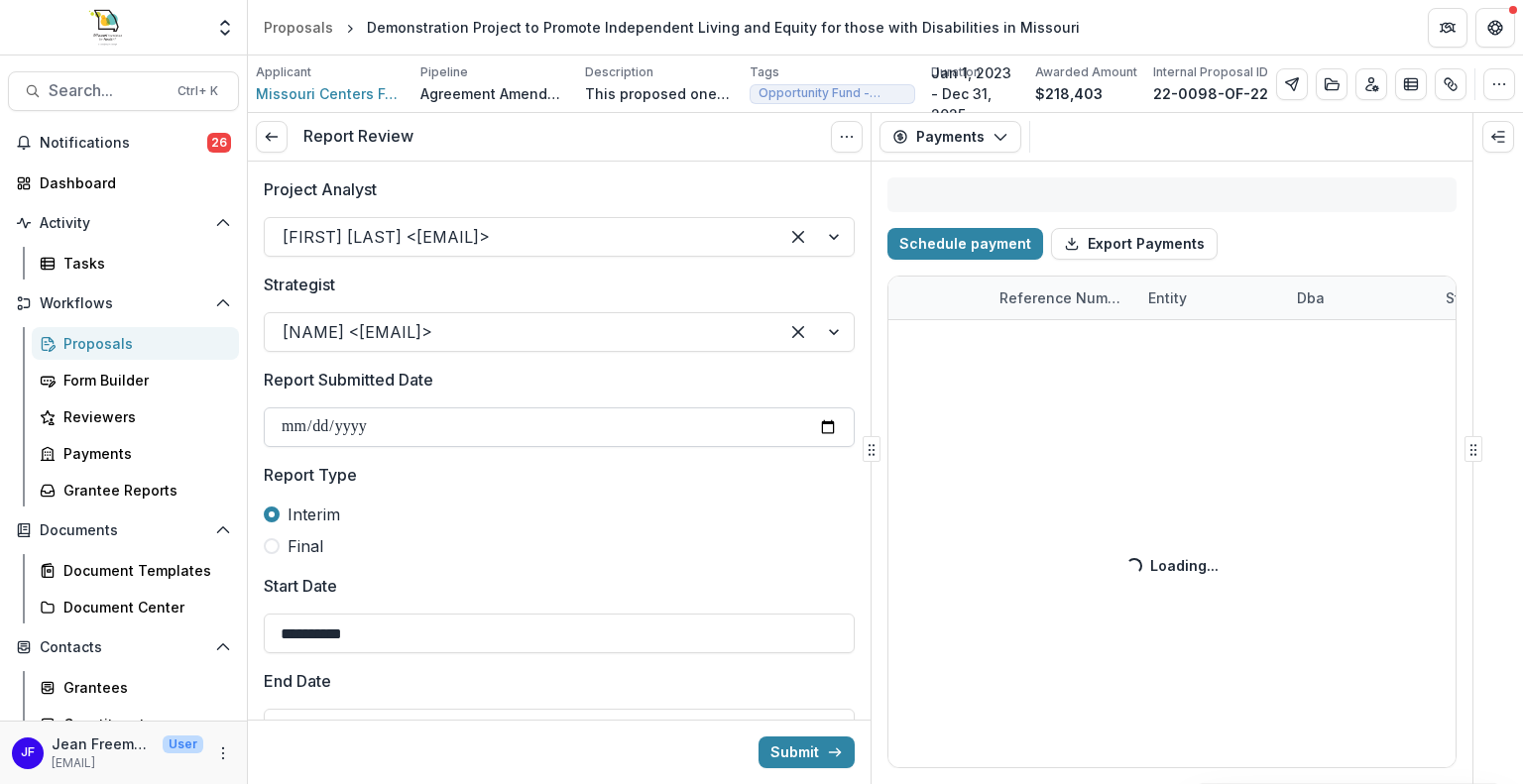 select on "****" 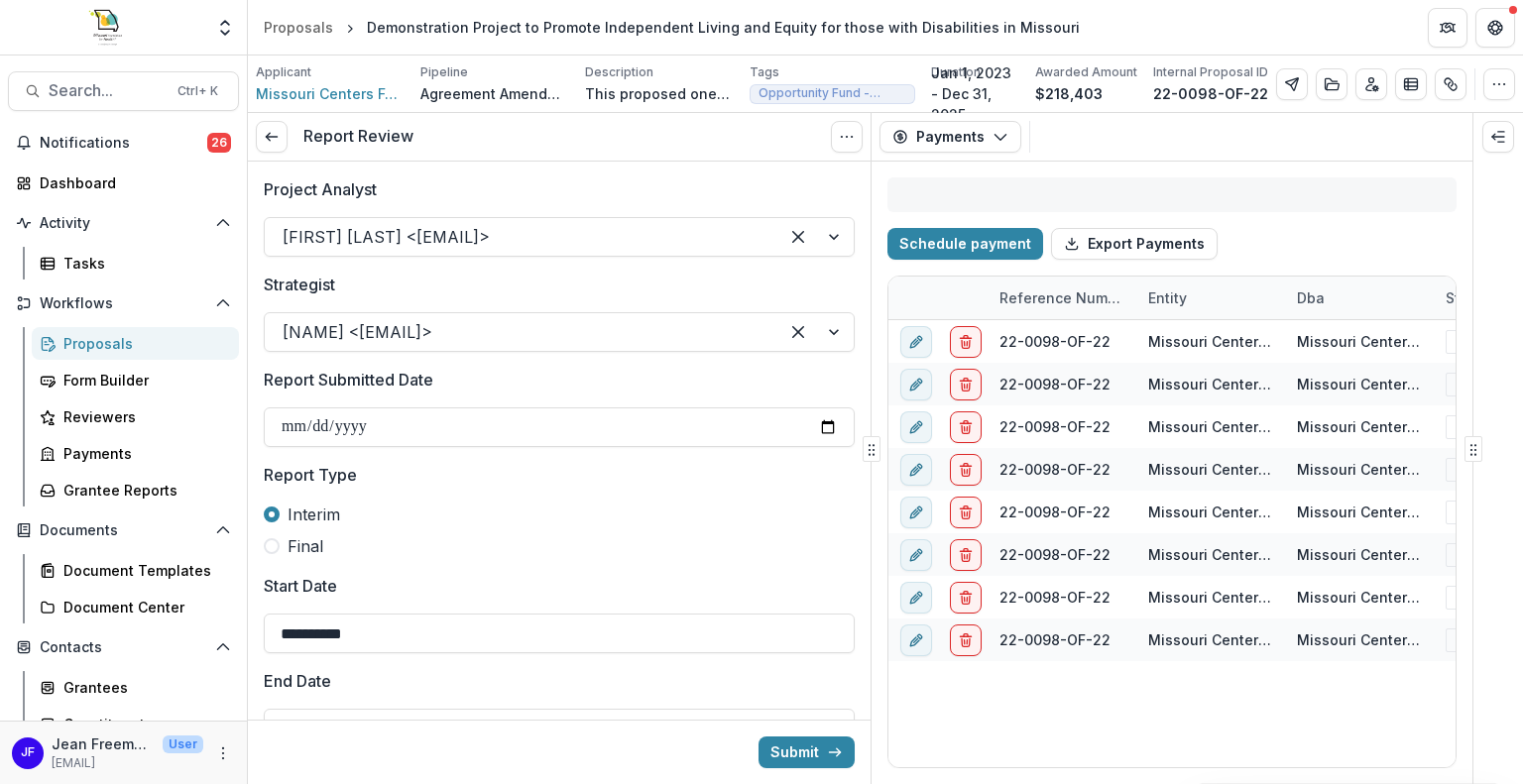 select on "****" 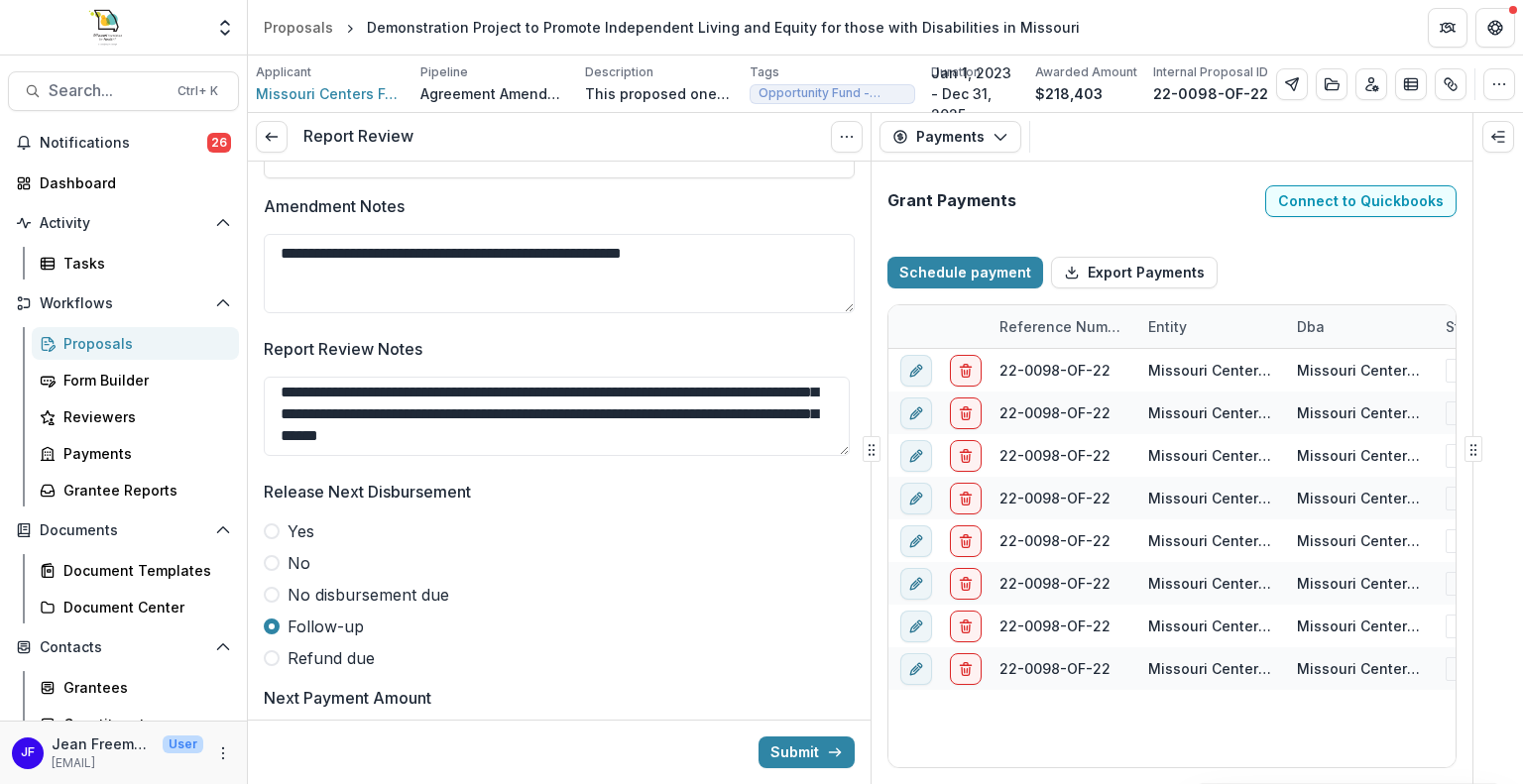scroll, scrollTop: 1590, scrollLeft: 0, axis: vertical 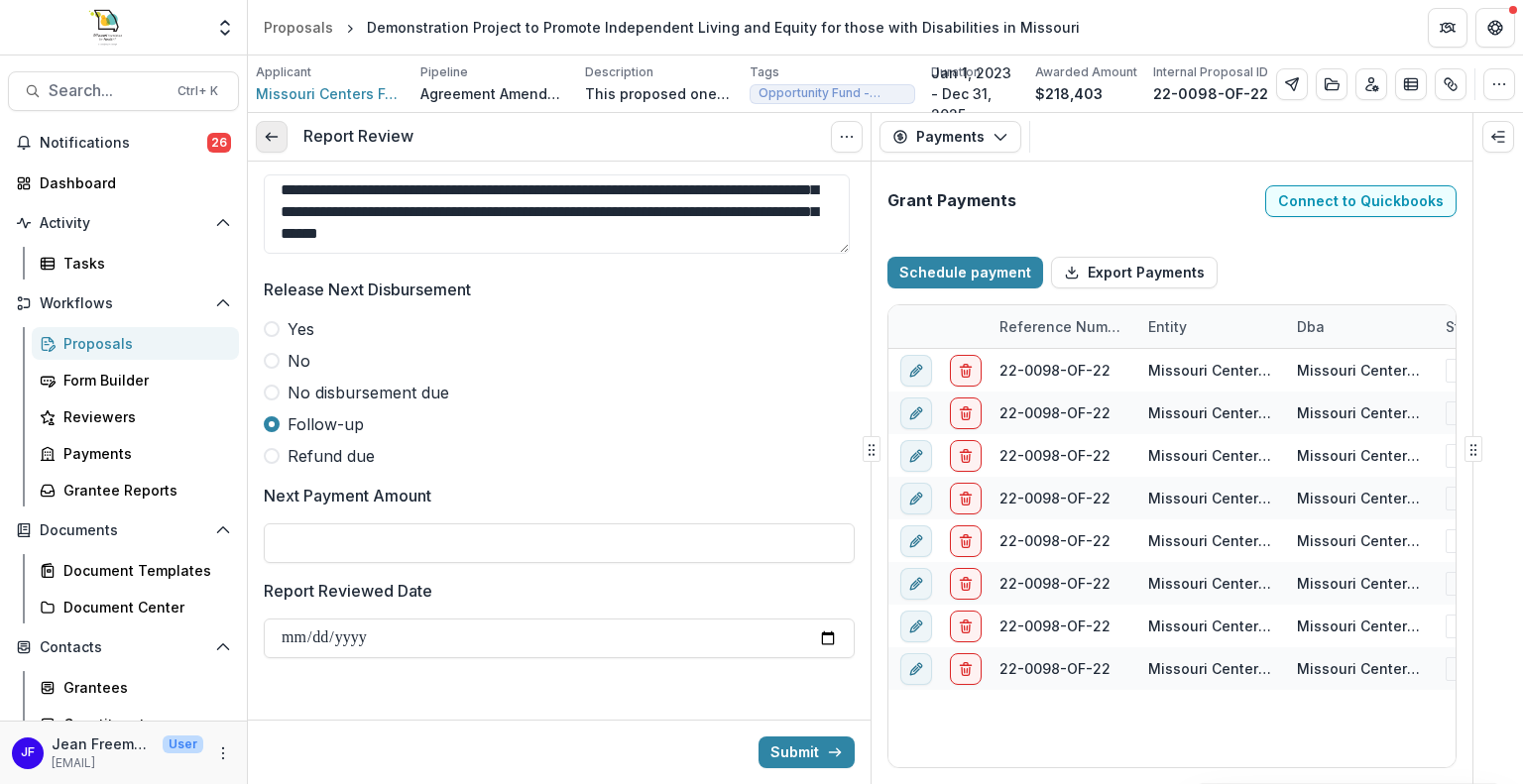 click at bounding box center (272, 137) 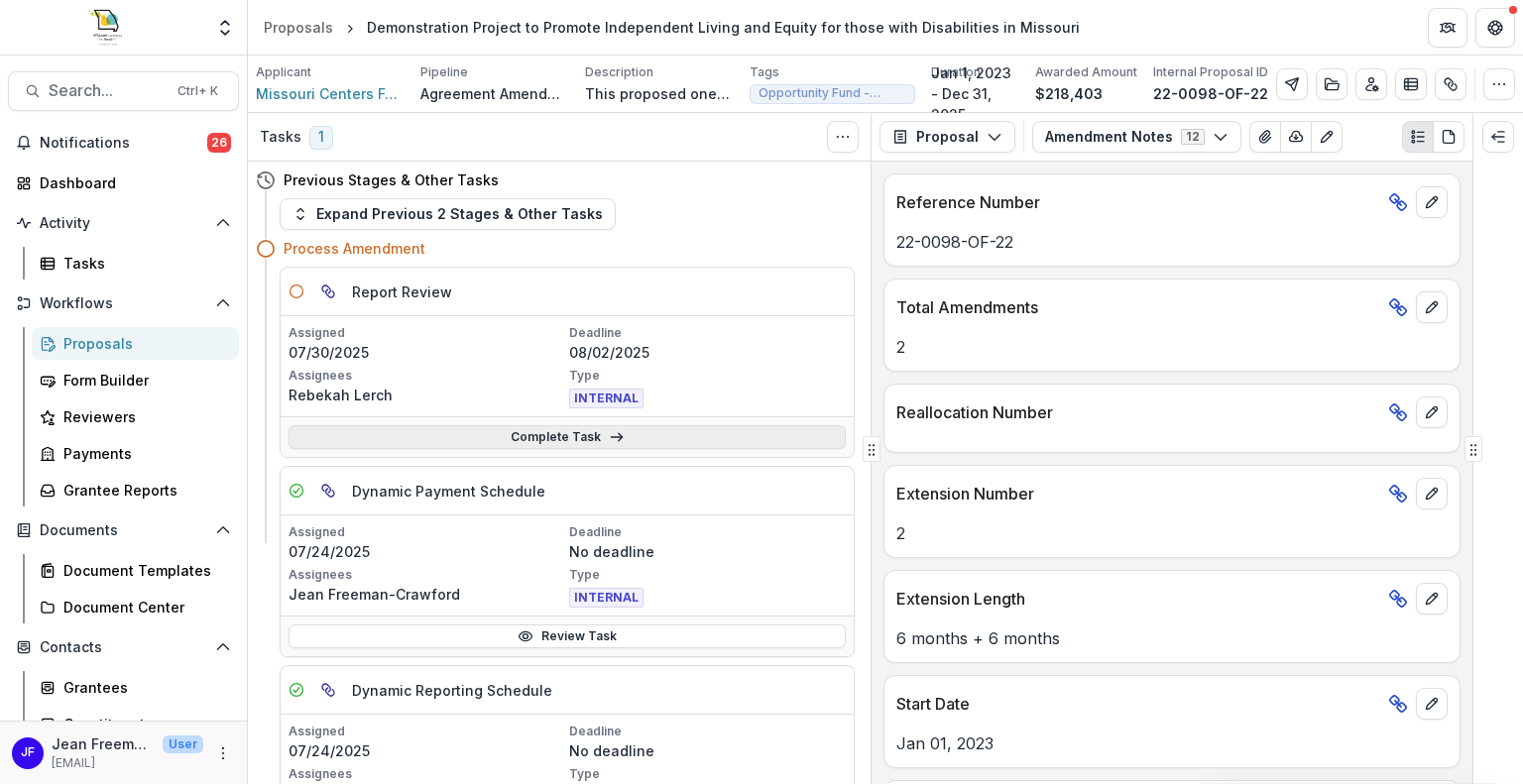 click on "Complete Task" at bounding box center [567, 437] 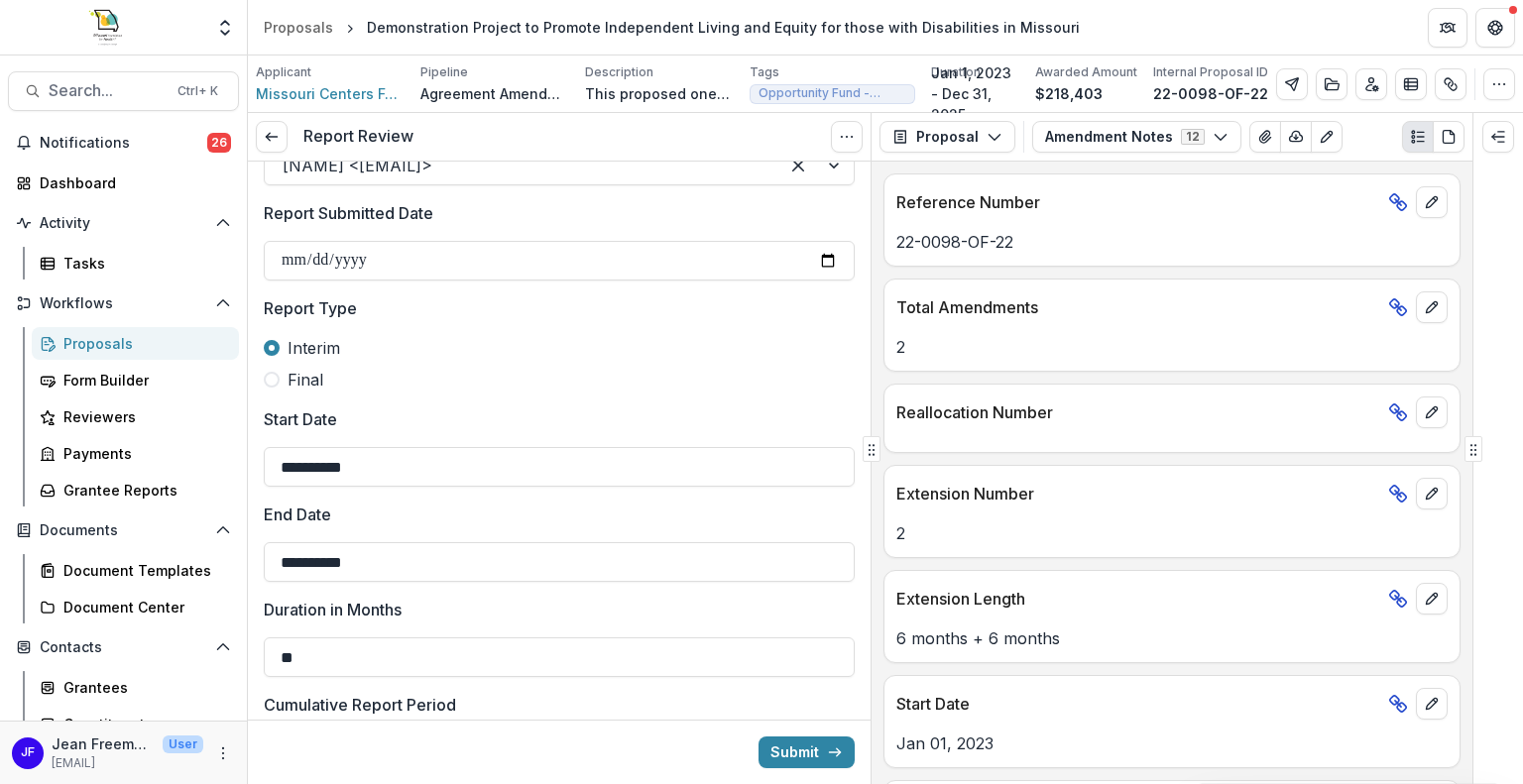 scroll, scrollTop: 0, scrollLeft: 0, axis: both 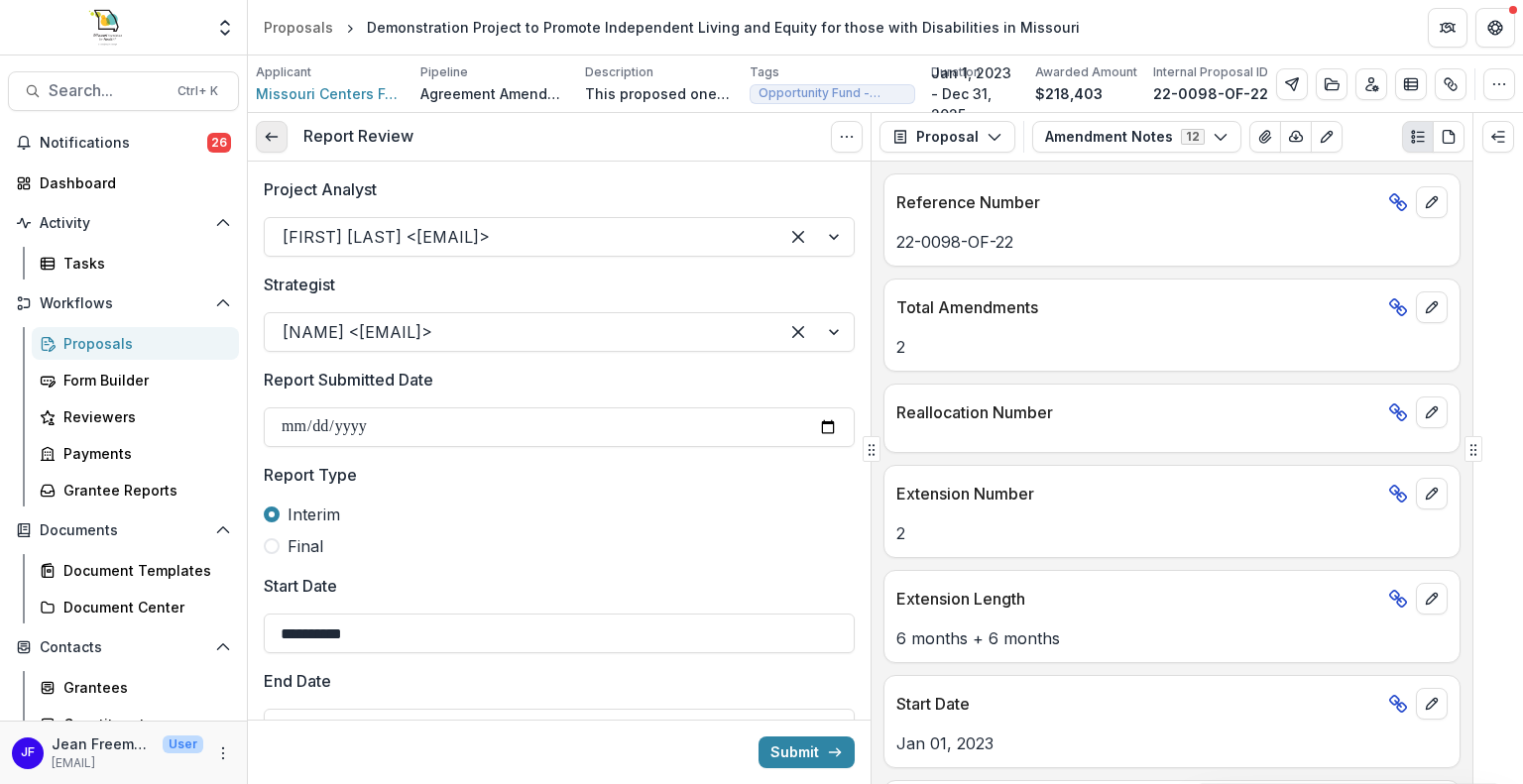 click 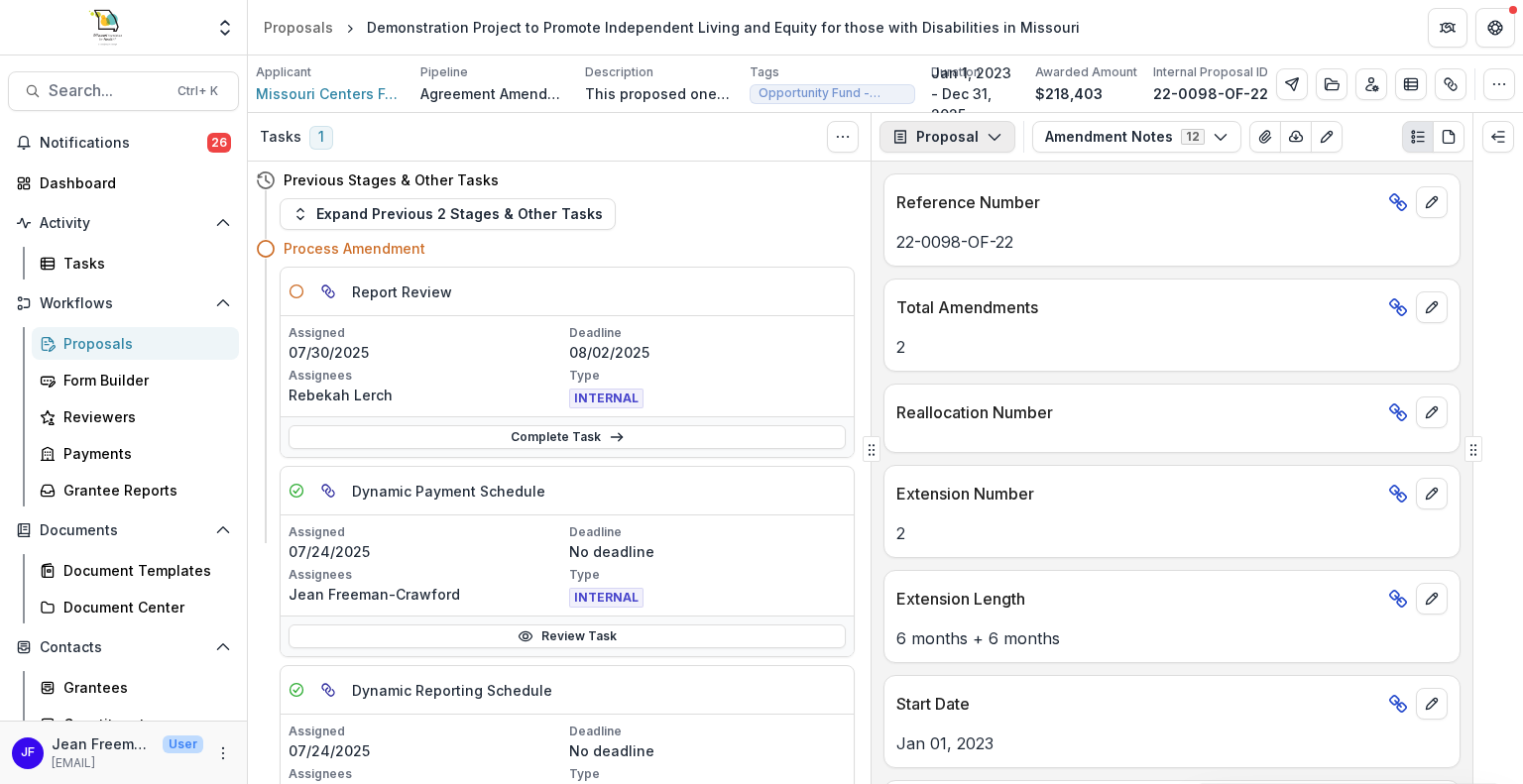 click on "Proposal" at bounding box center [947, 137] 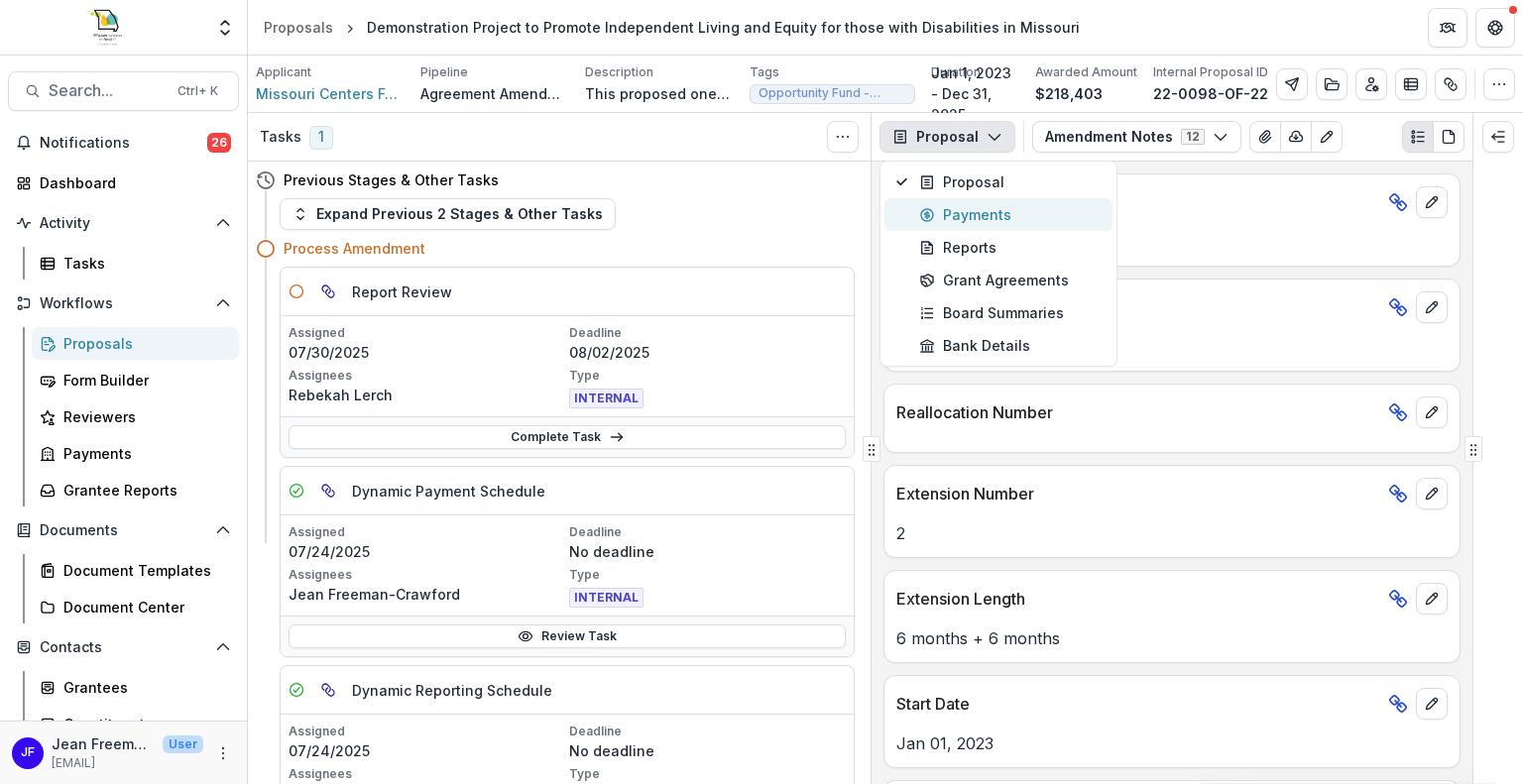 click on "Payments" at bounding box center [1009, 214] 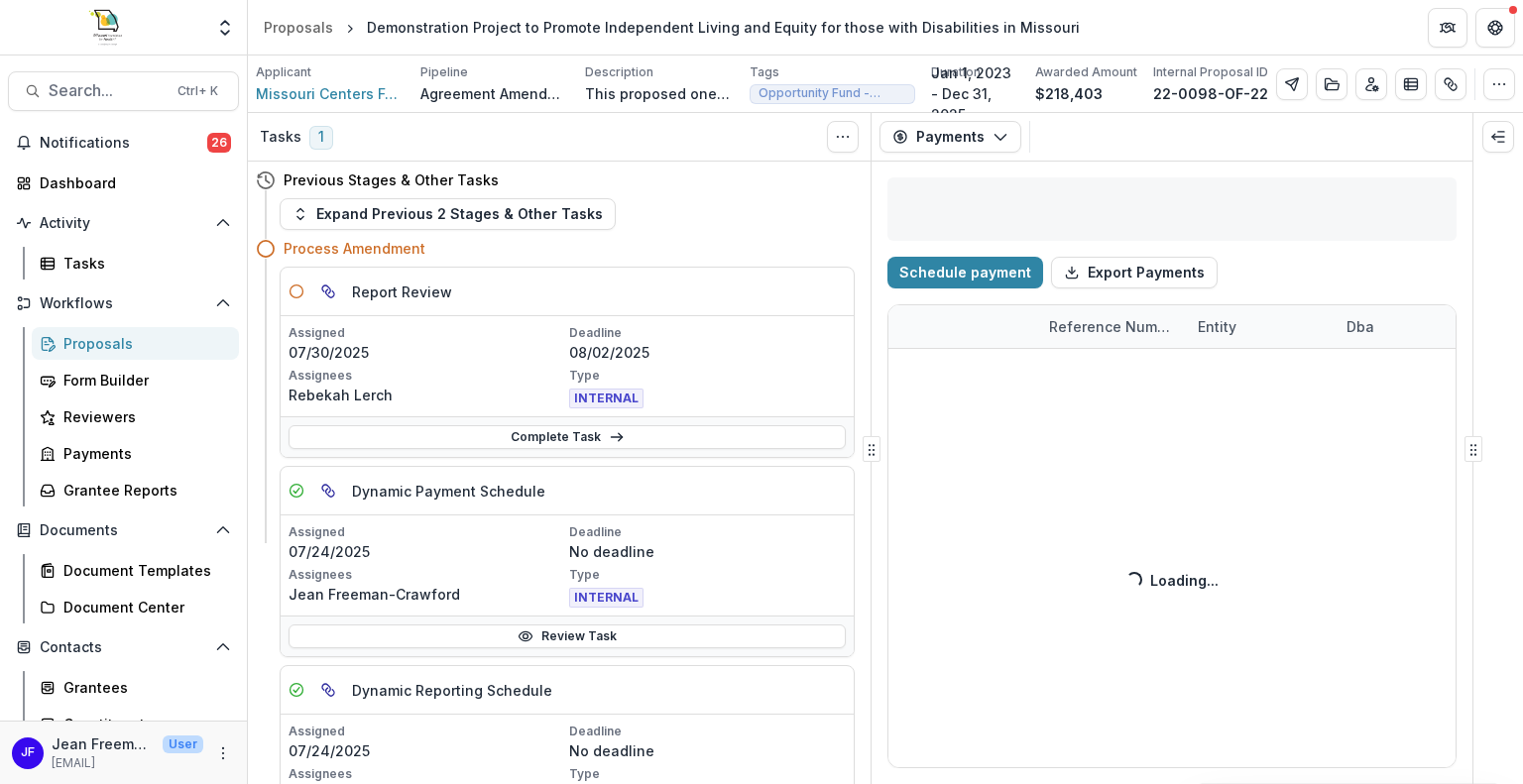 select on "****" 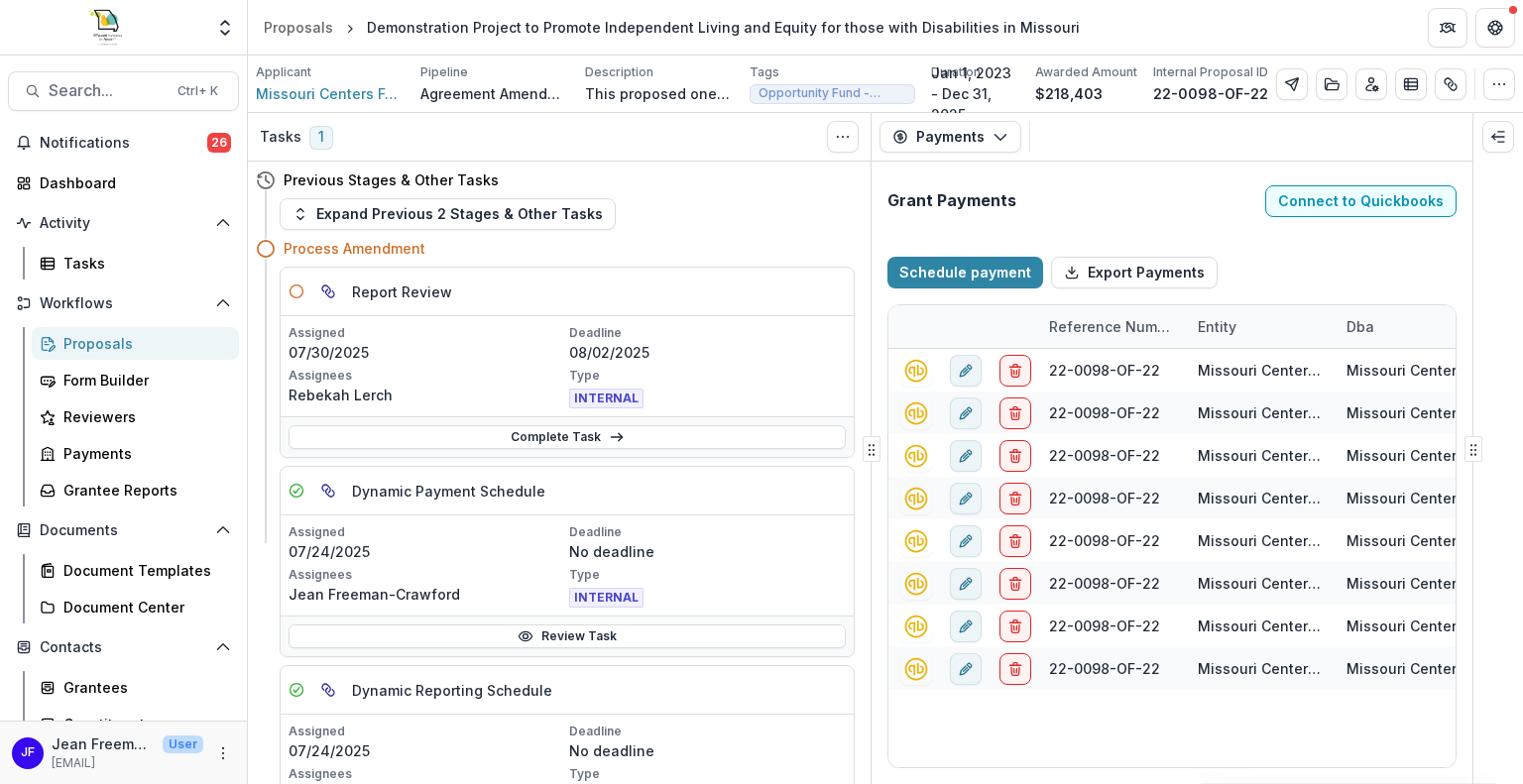select on "****" 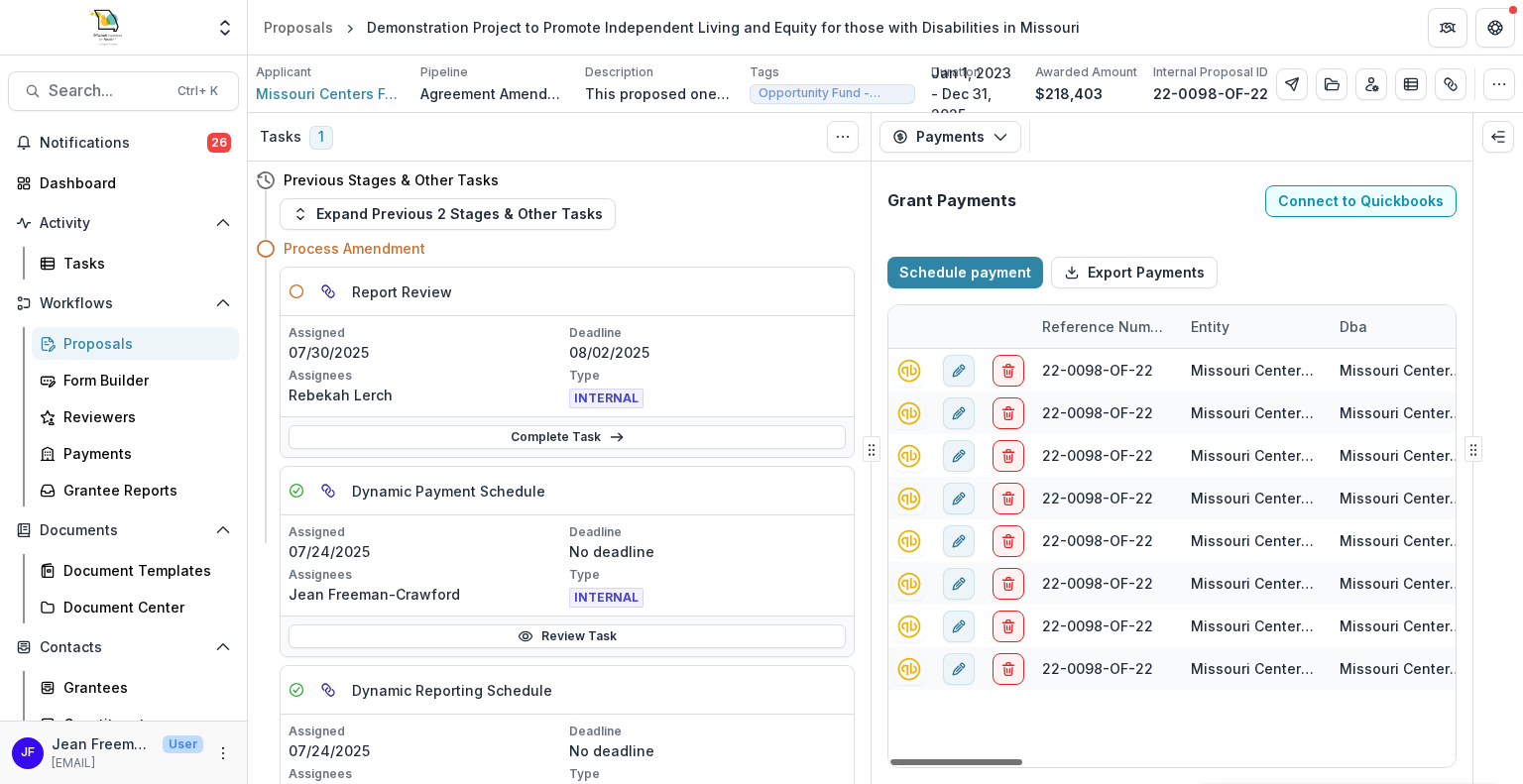scroll, scrollTop: 0, scrollLeft: 0, axis: both 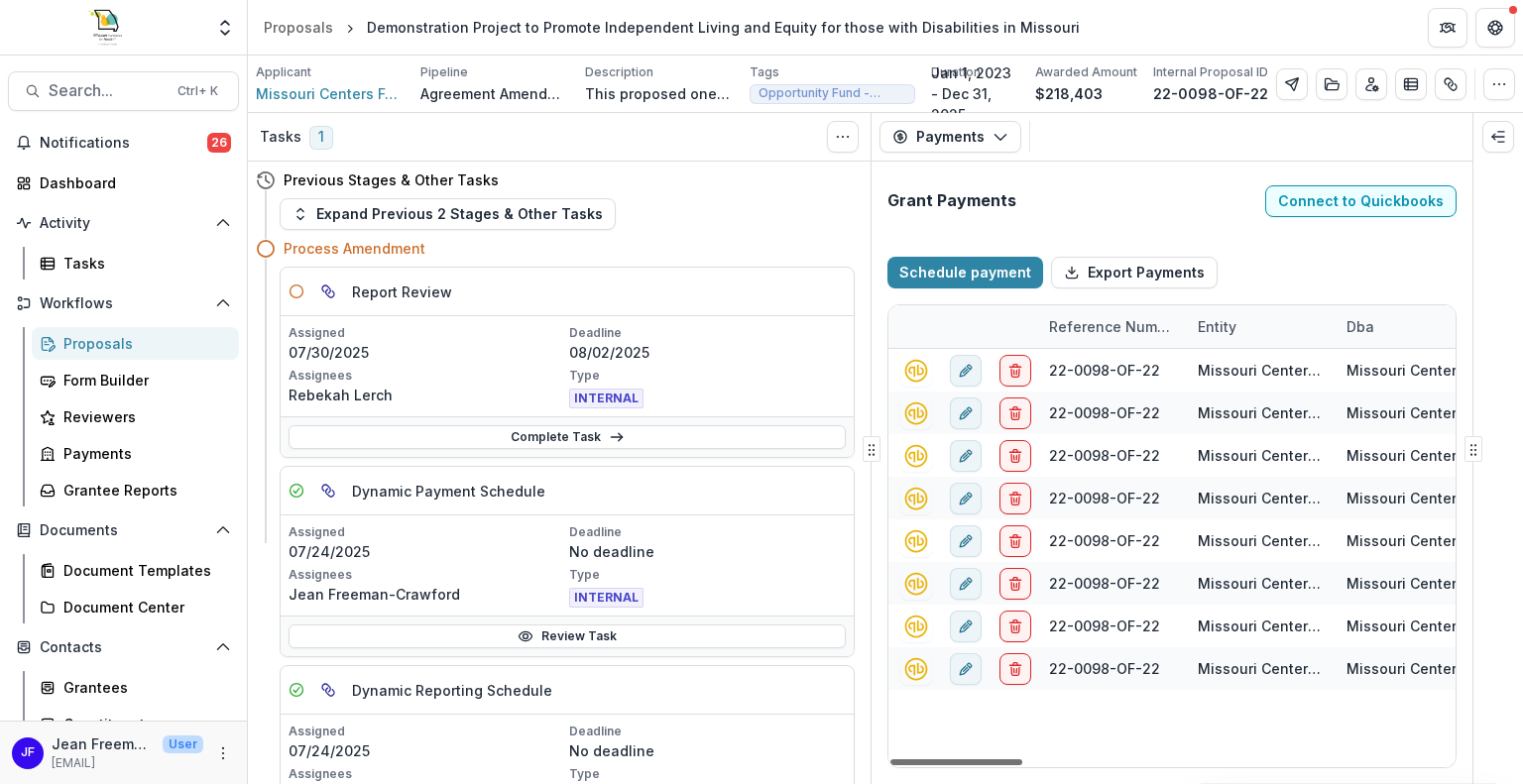 drag, startPoint x: 984, startPoint y: 761, endPoint x: 963, endPoint y: 757, distance: 21.377558 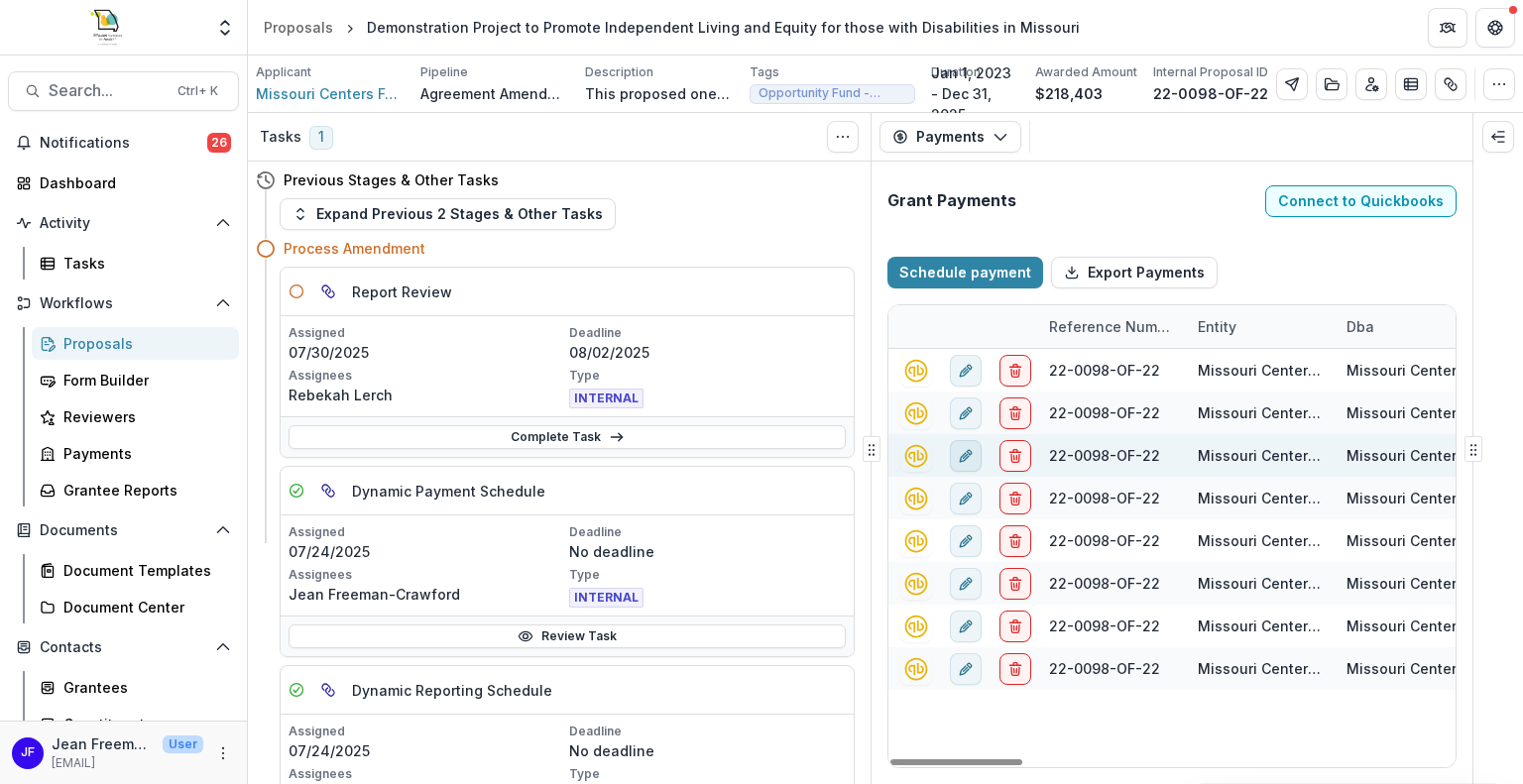 click 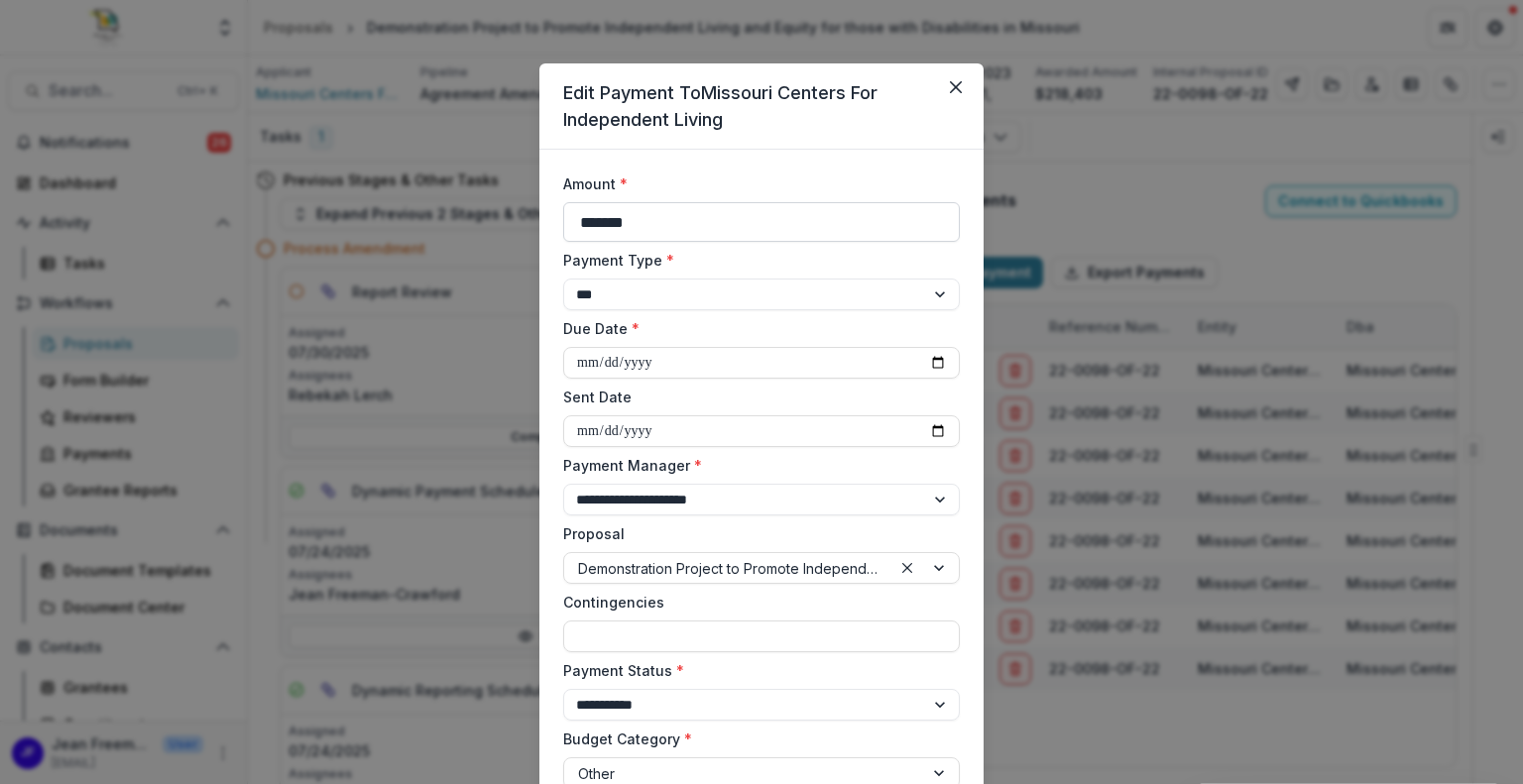 click on "*******" at bounding box center (762, 222) 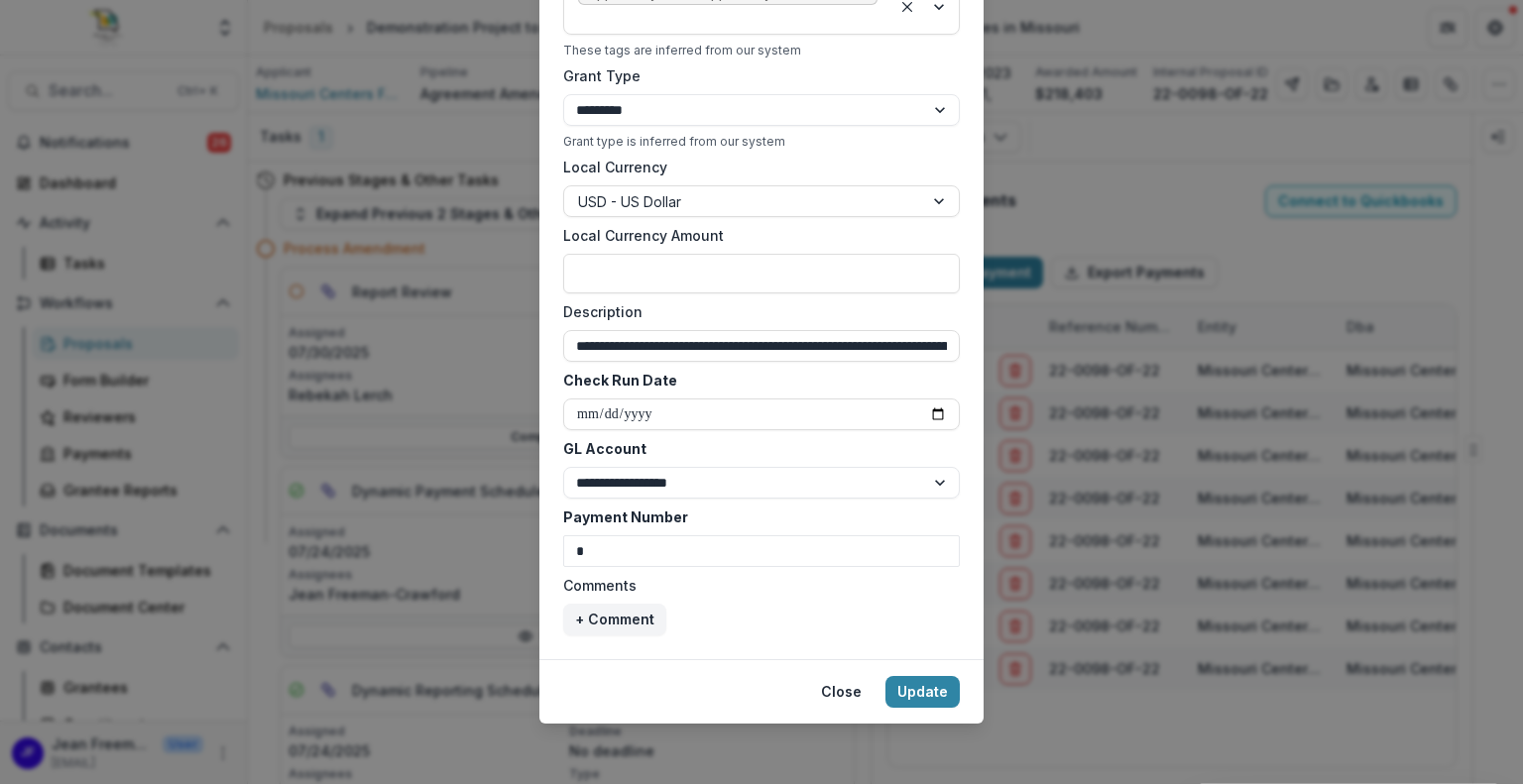 scroll, scrollTop: 848, scrollLeft: 0, axis: vertical 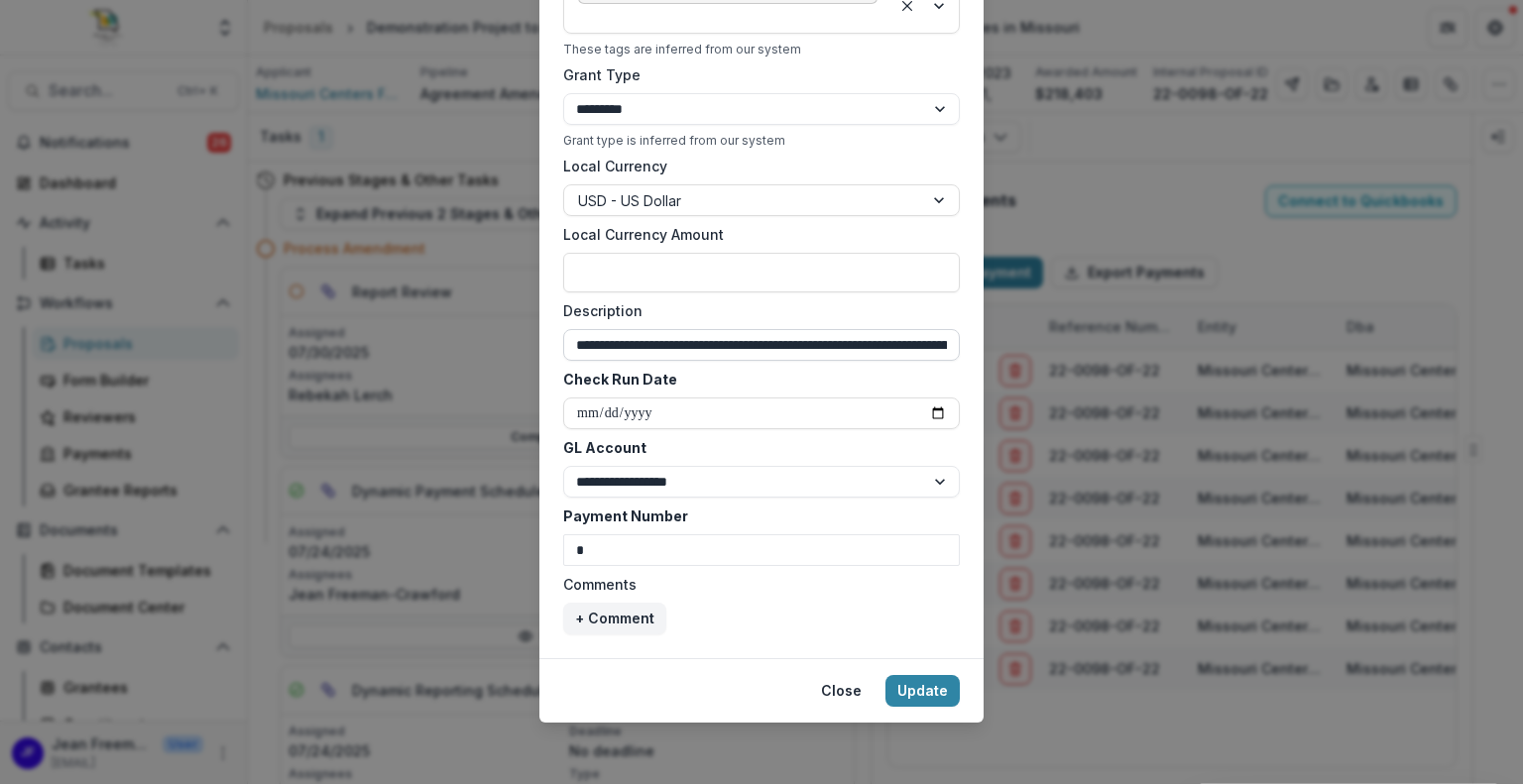 click on "**********" at bounding box center (762, 345) 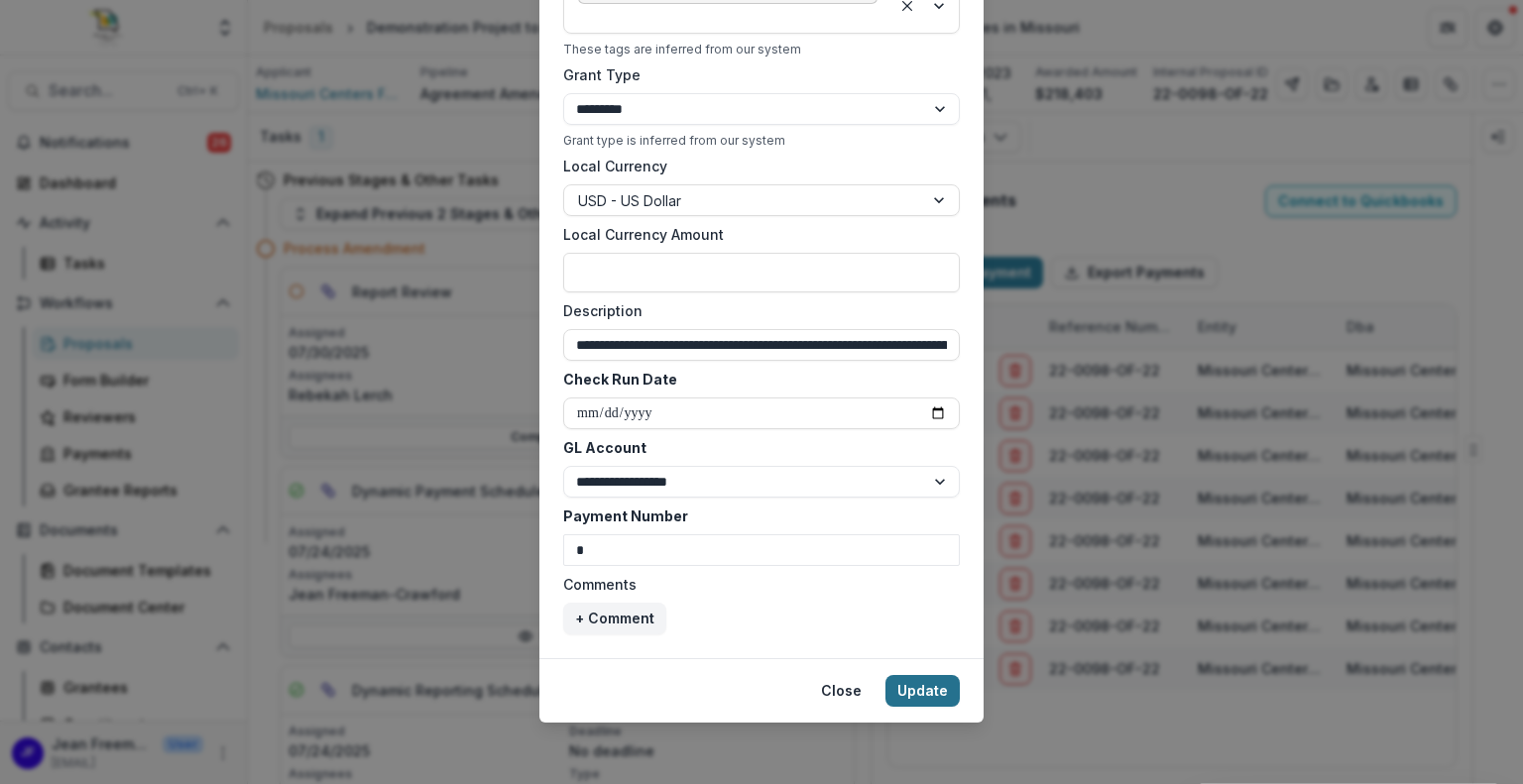 click on "Update" at bounding box center (922, 691) 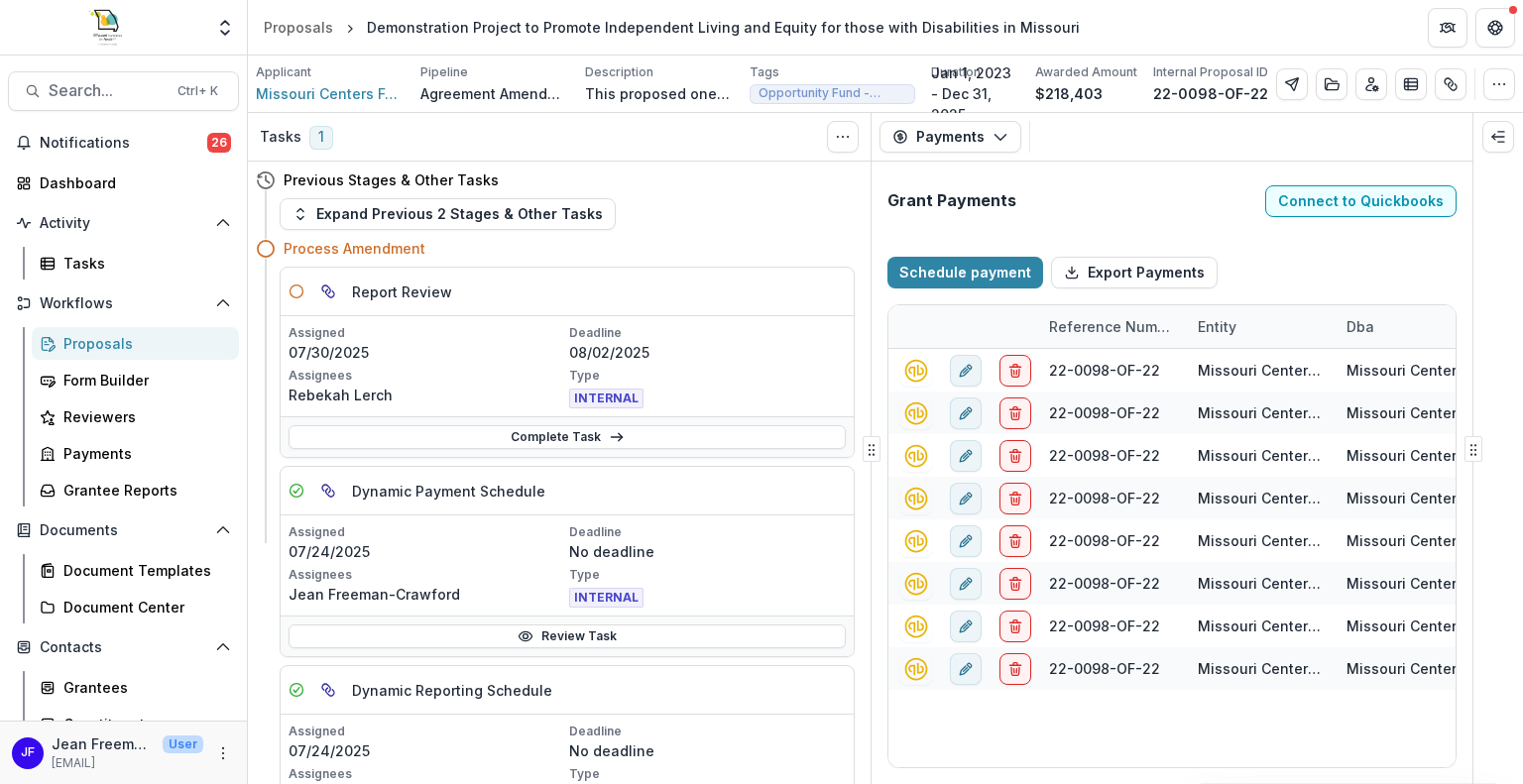 type on "*******" 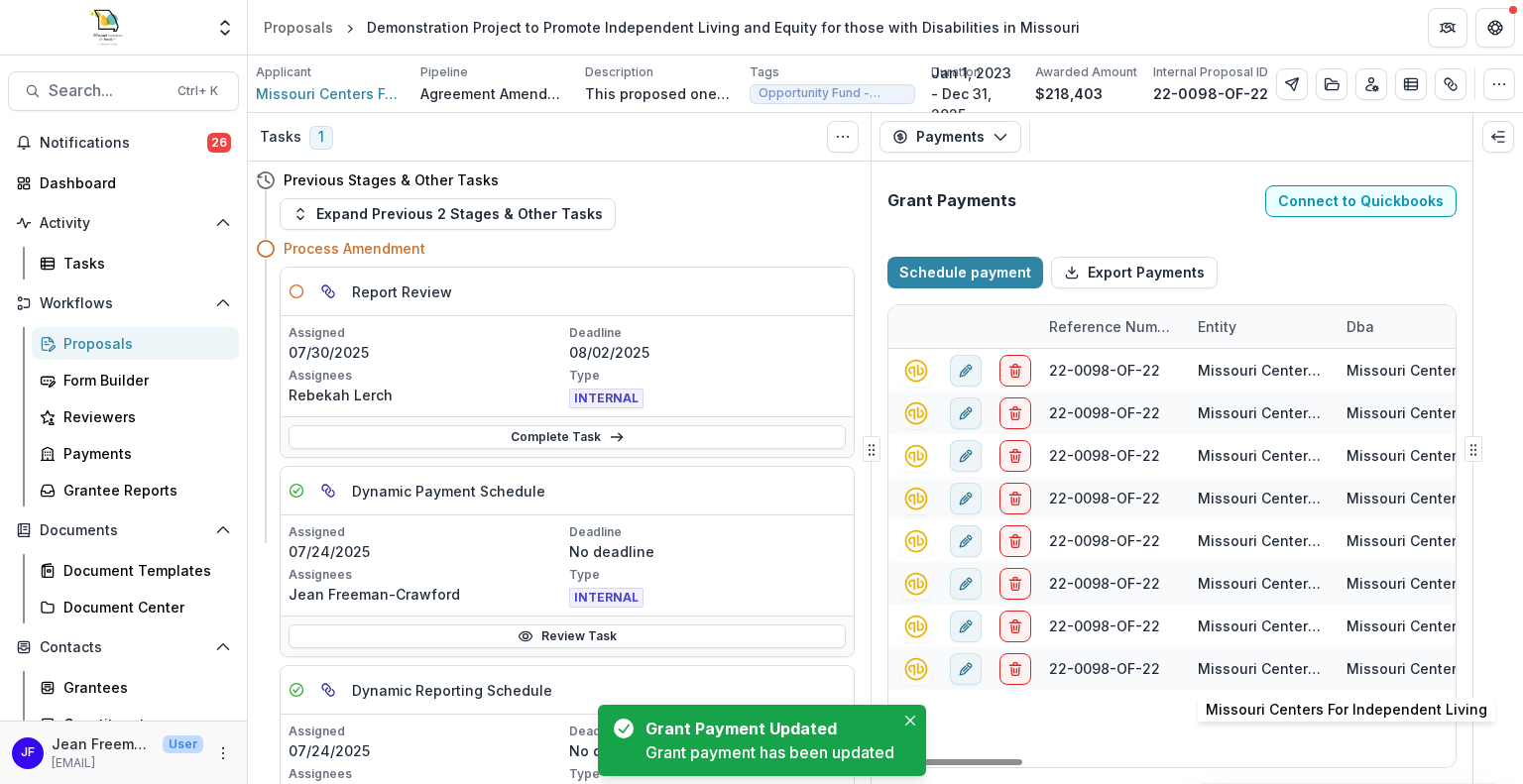 select on "****" 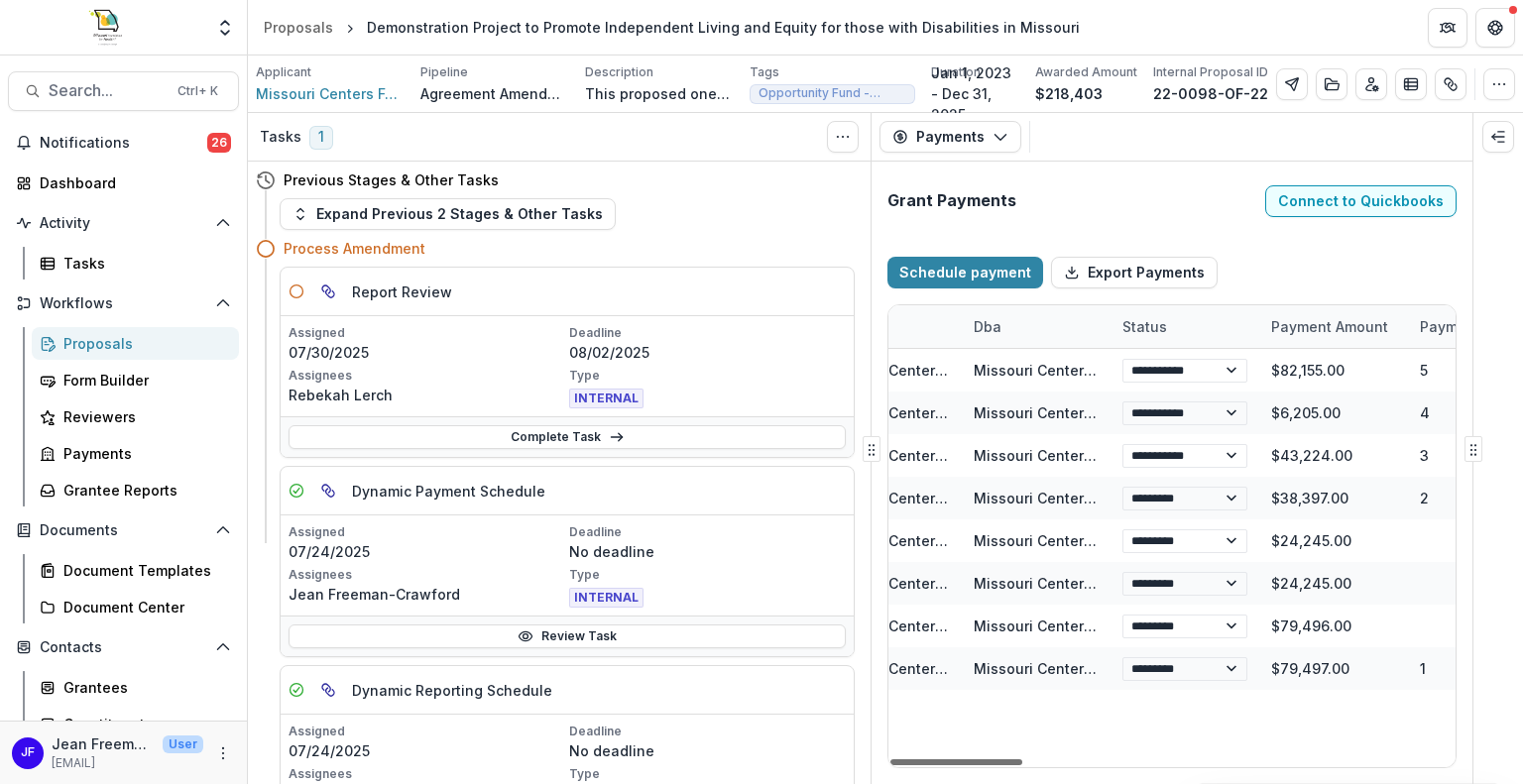 scroll, scrollTop: 0, scrollLeft: 380, axis: horizontal 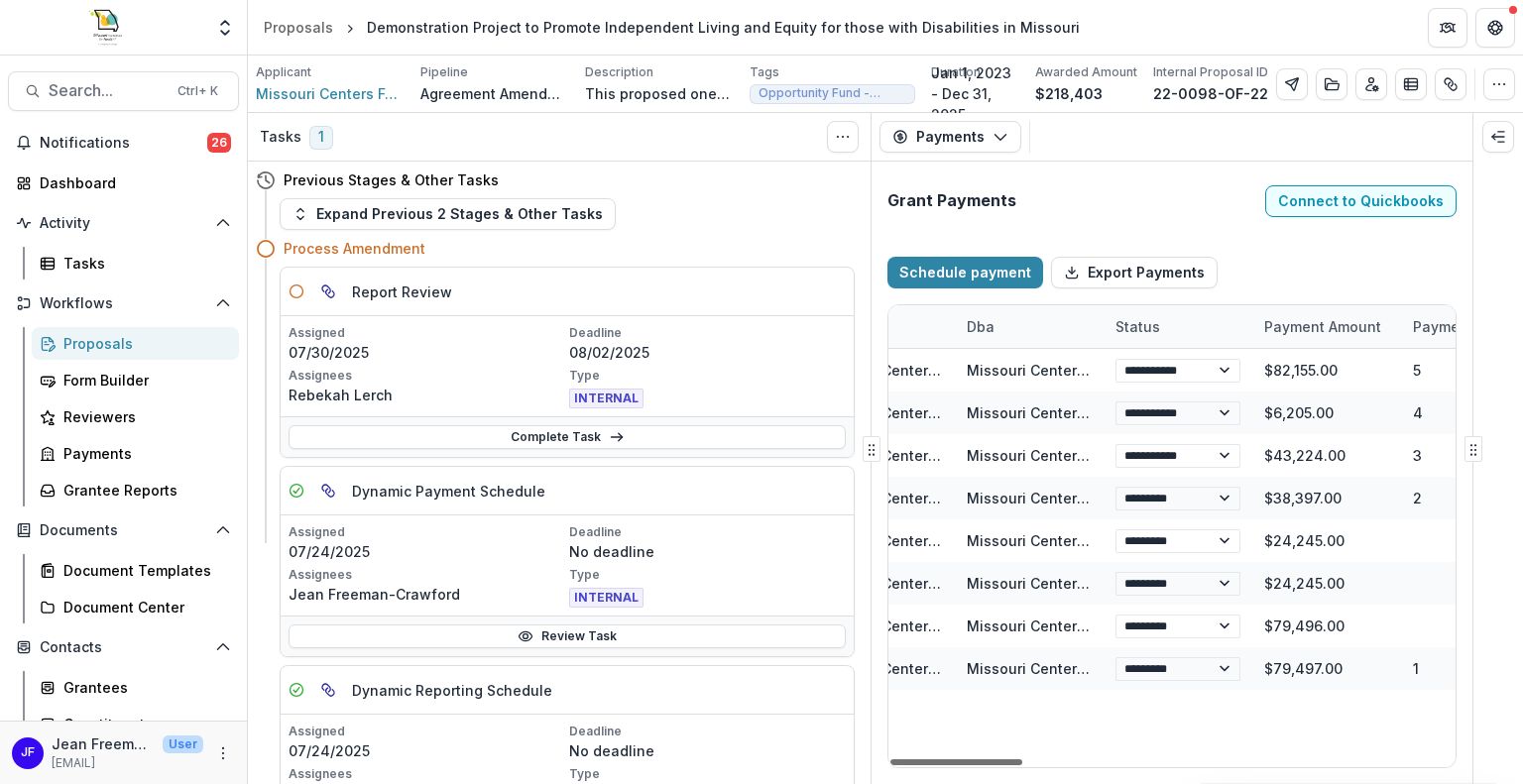 drag, startPoint x: 1001, startPoint y: 759, endPoint x: 1090, endPoint y: 764, distance: 89.140339 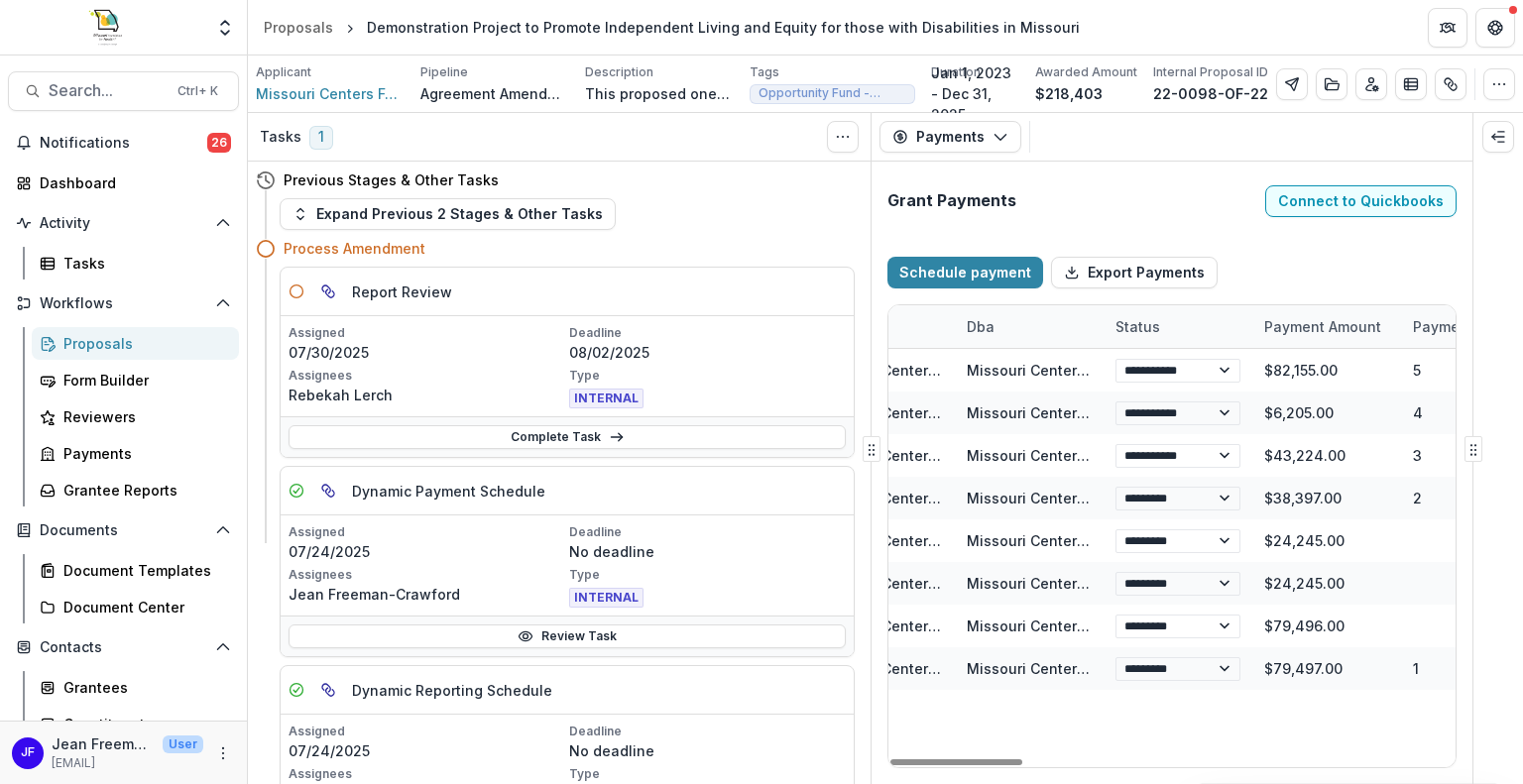 select on "****" 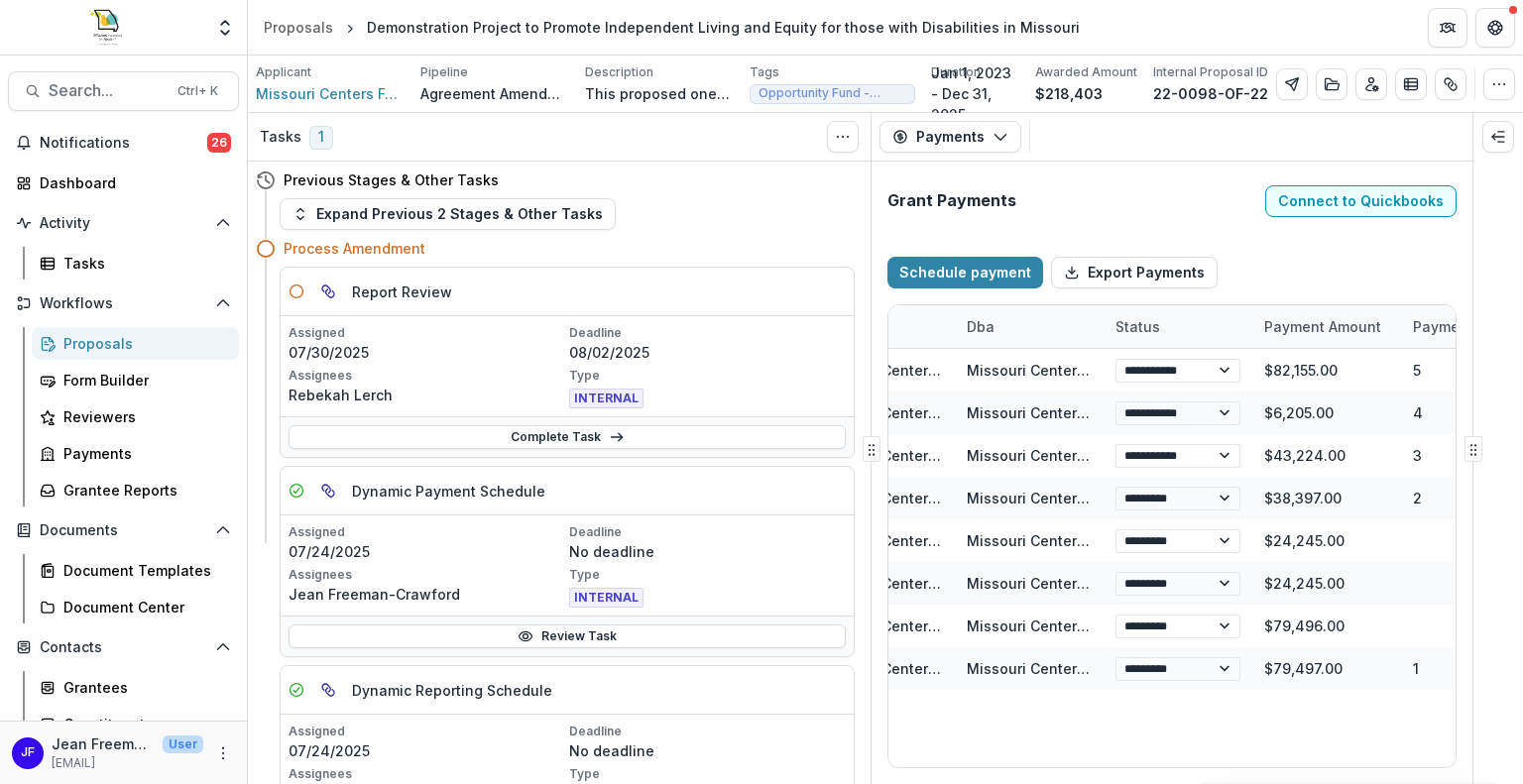 select on "****" 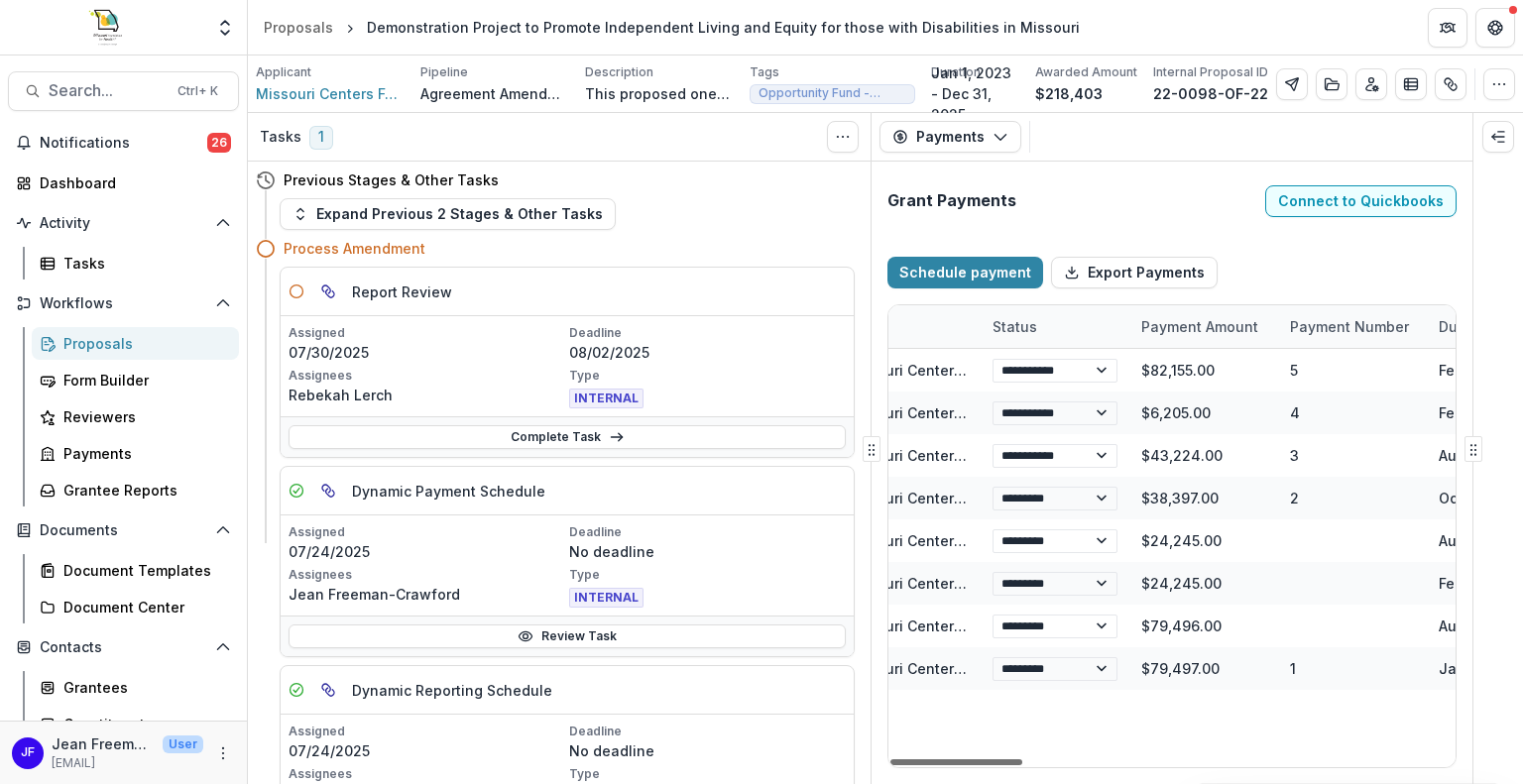 scroll, scrollTop: 0, scrollLeft: 507, axis: horizontal 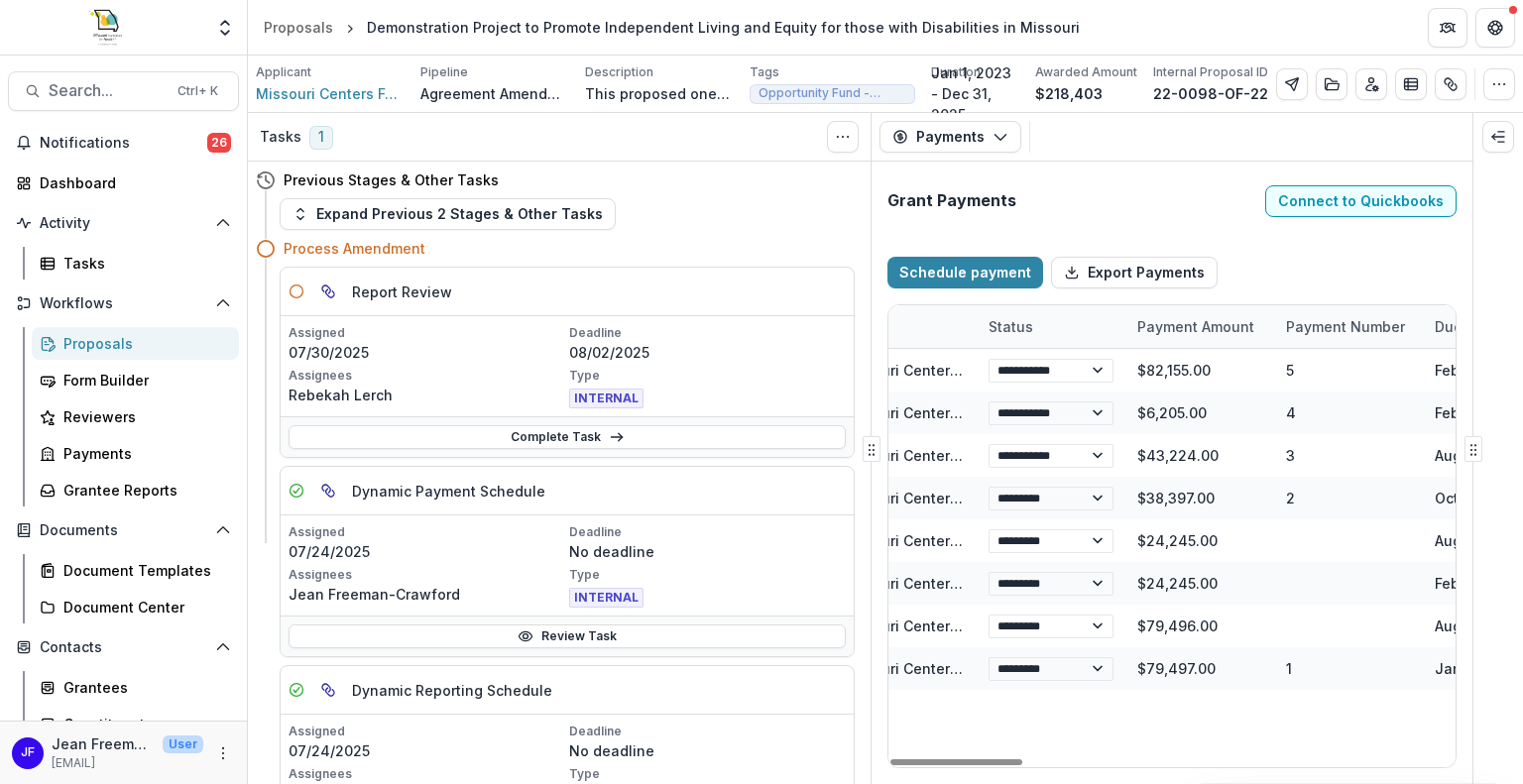 drag, startPoint x: 1032, startPoint y: 764, endPoint x: 1060, endPoint y: 752, distance: 30.463092 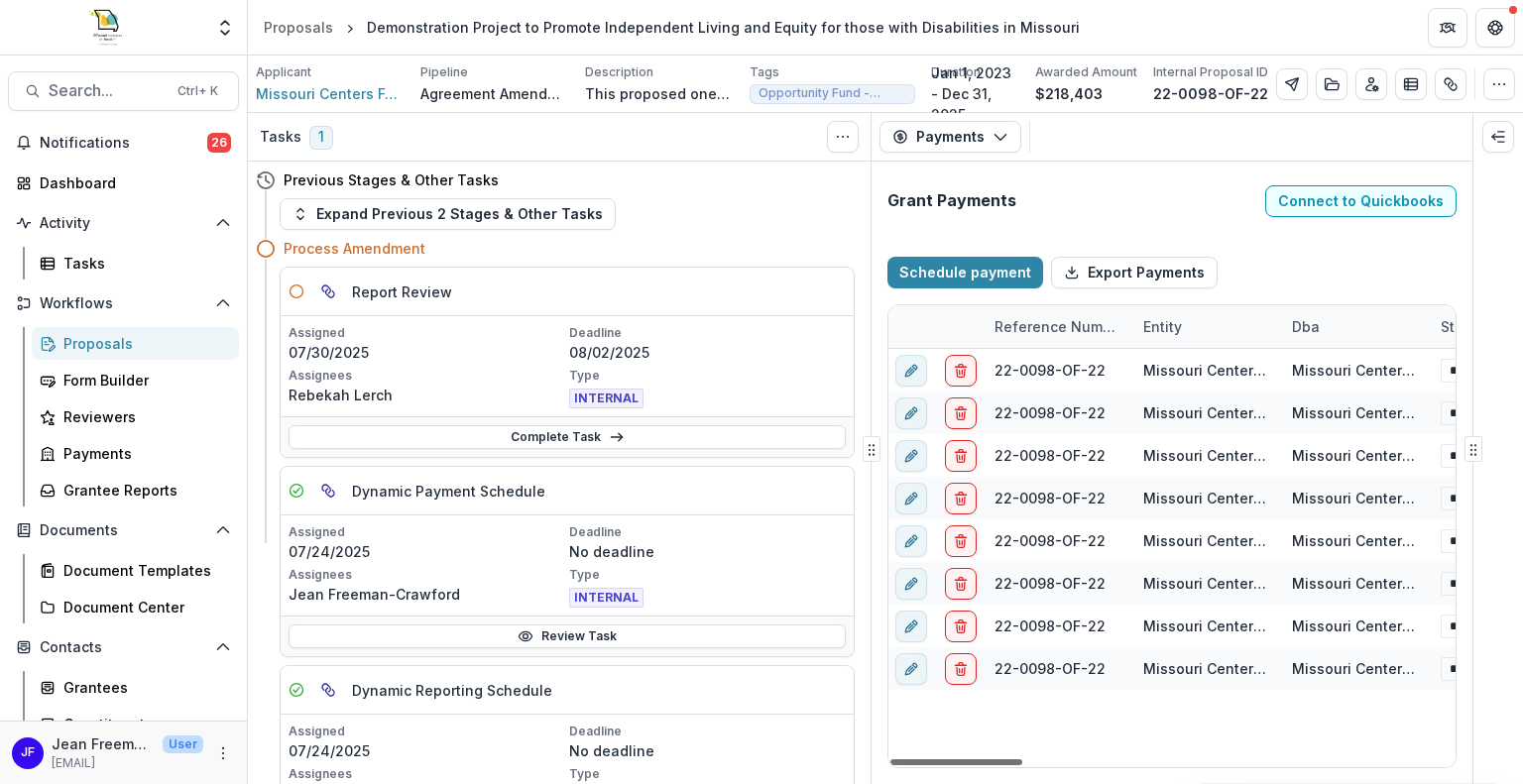scroll, scrollTop: 0, scrollLeft: 0, axis: both 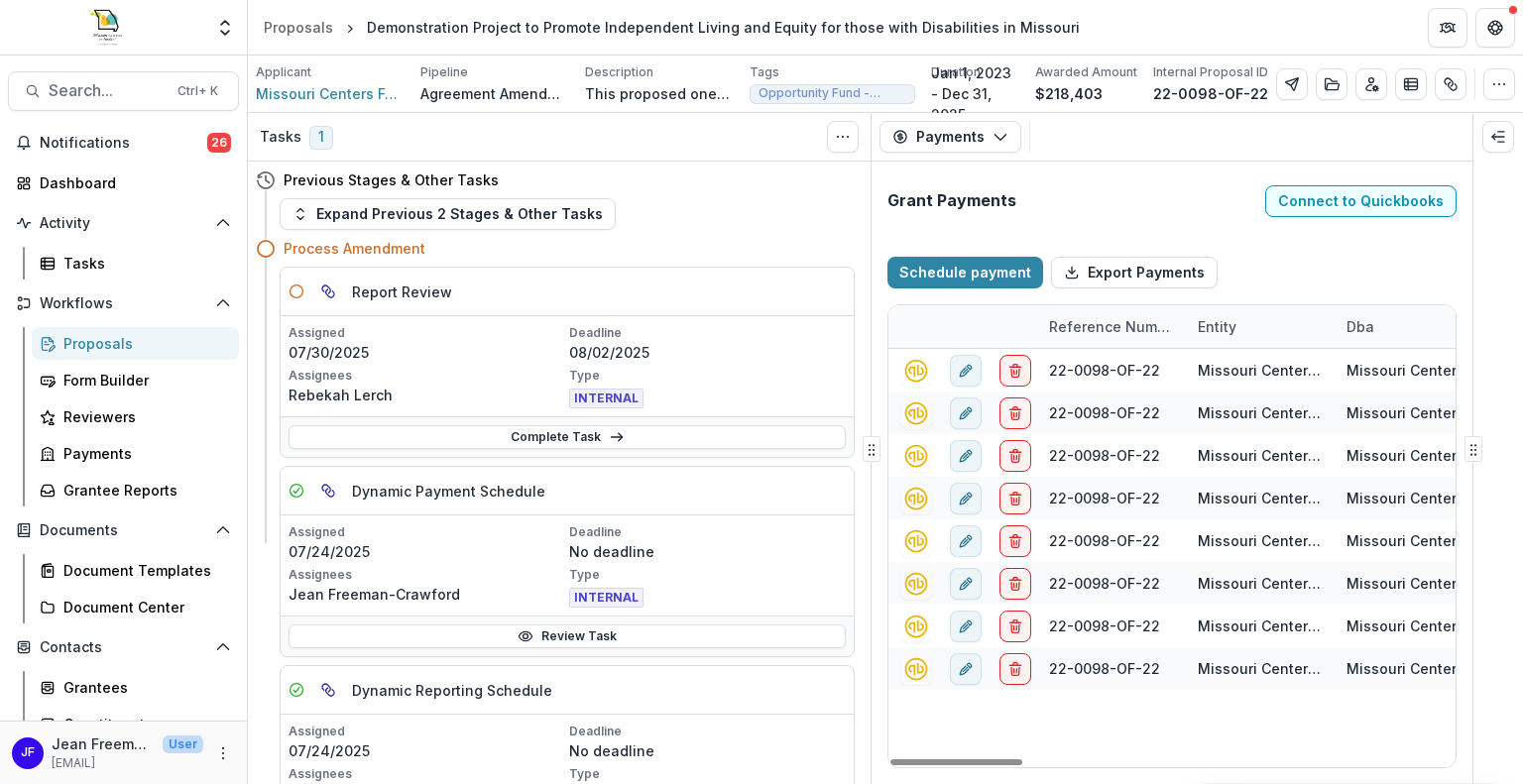 drag, startPoint x: 1056, startPoint y: 762, endPoint x: 887, endPoint y: 737, distance: 170.8391 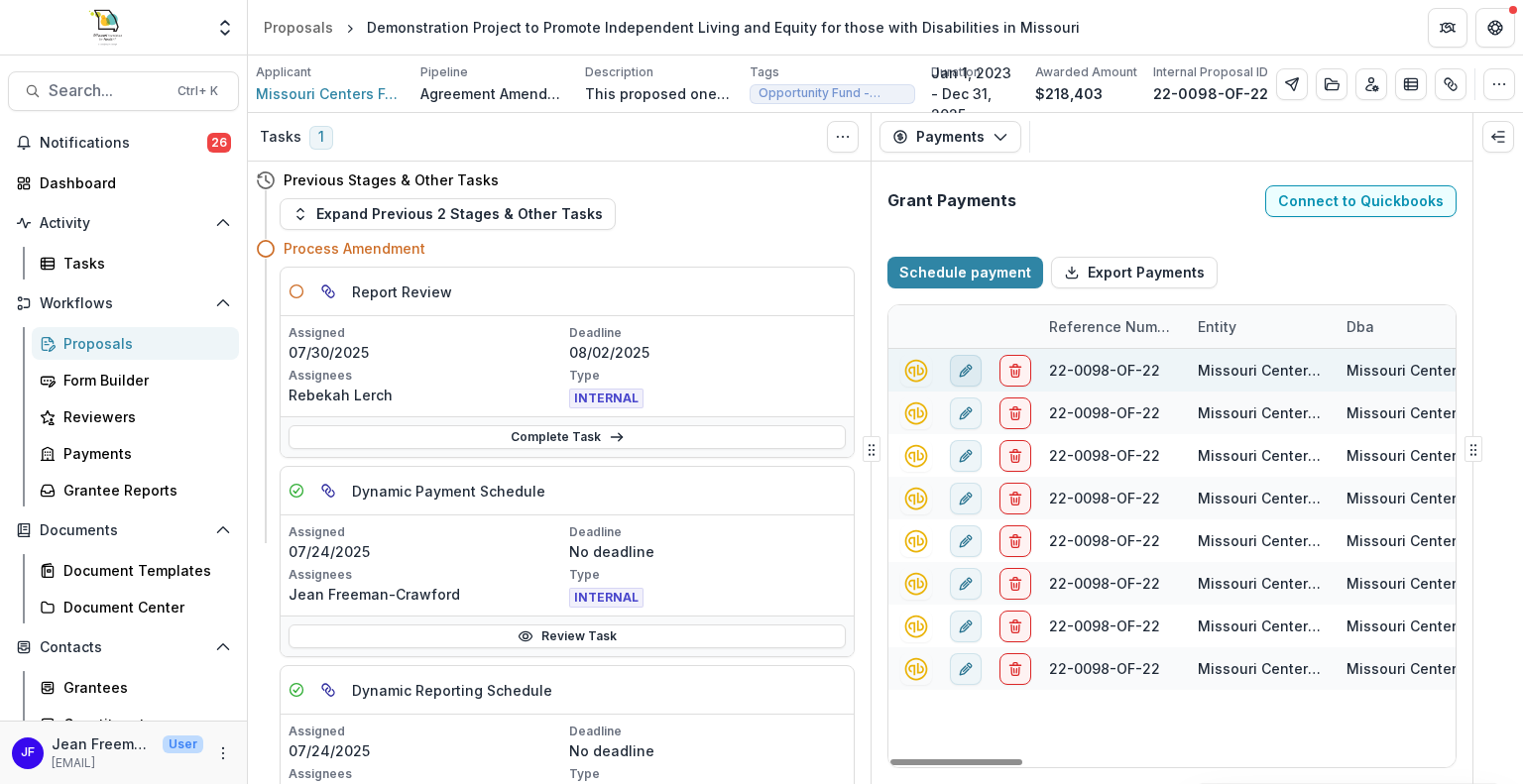 click 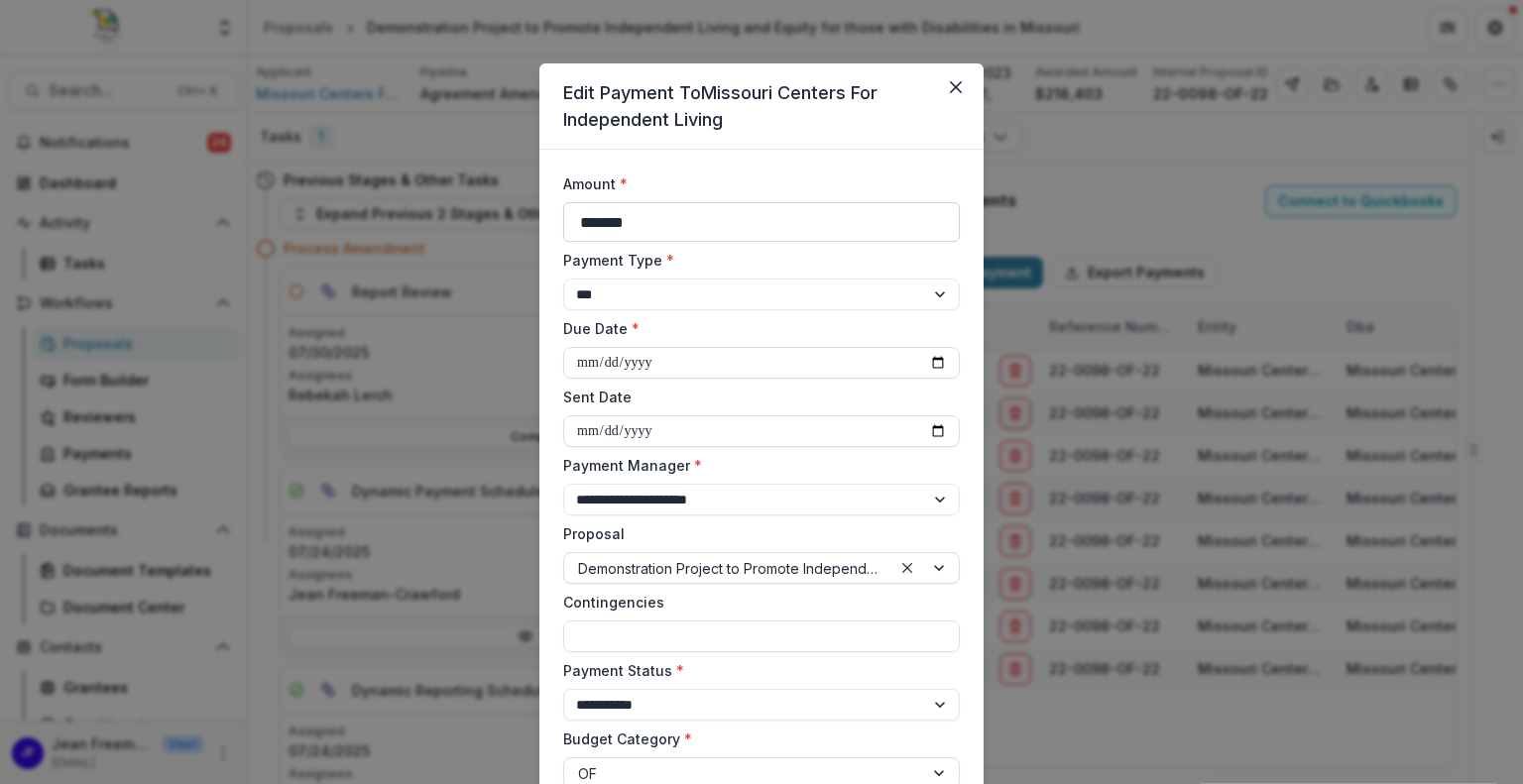 click on "*******" at bounding box center (762, 222) 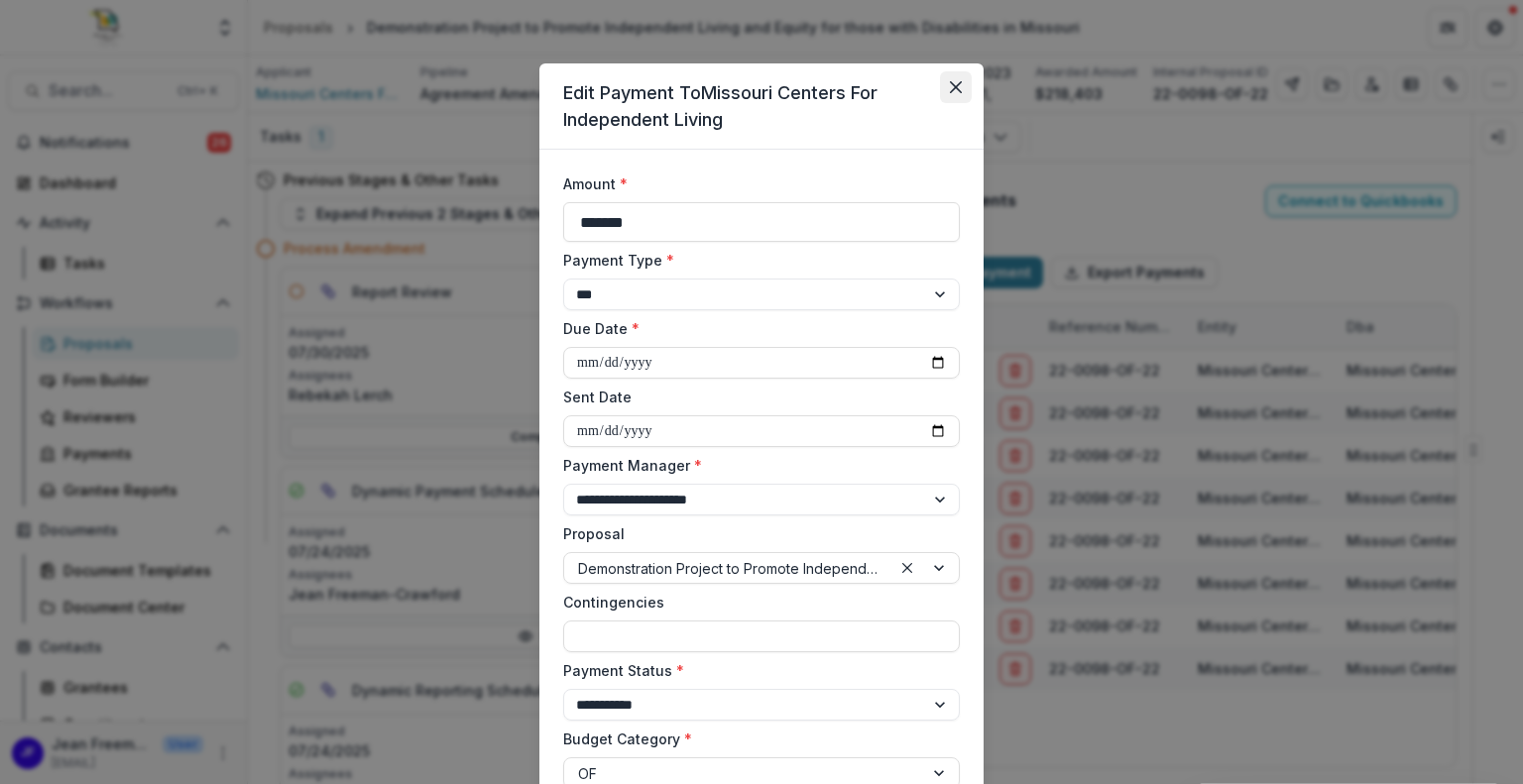 type on "*******" 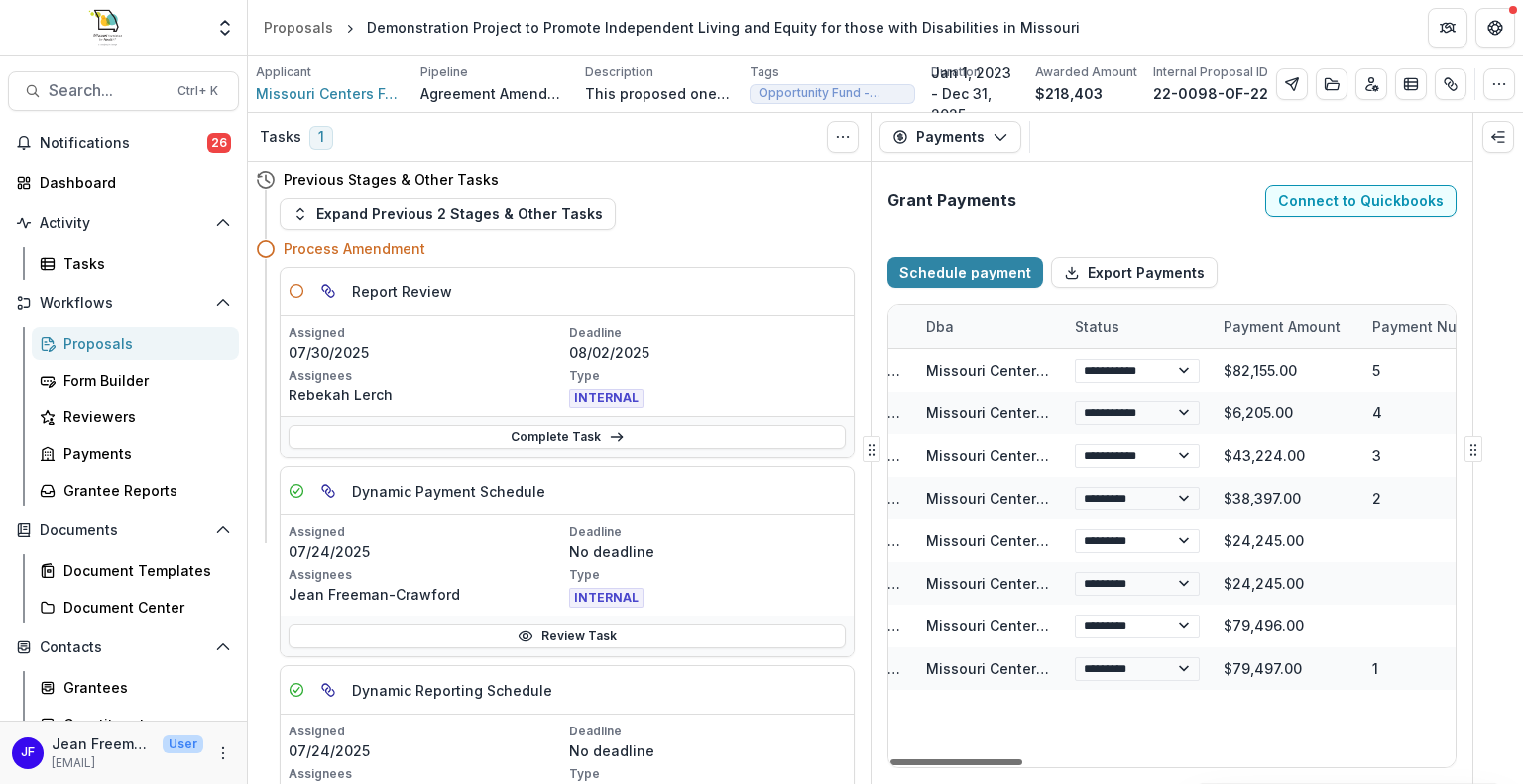 scroll, scrollTop: 0, scrollLeft: 434, axis: horizontal 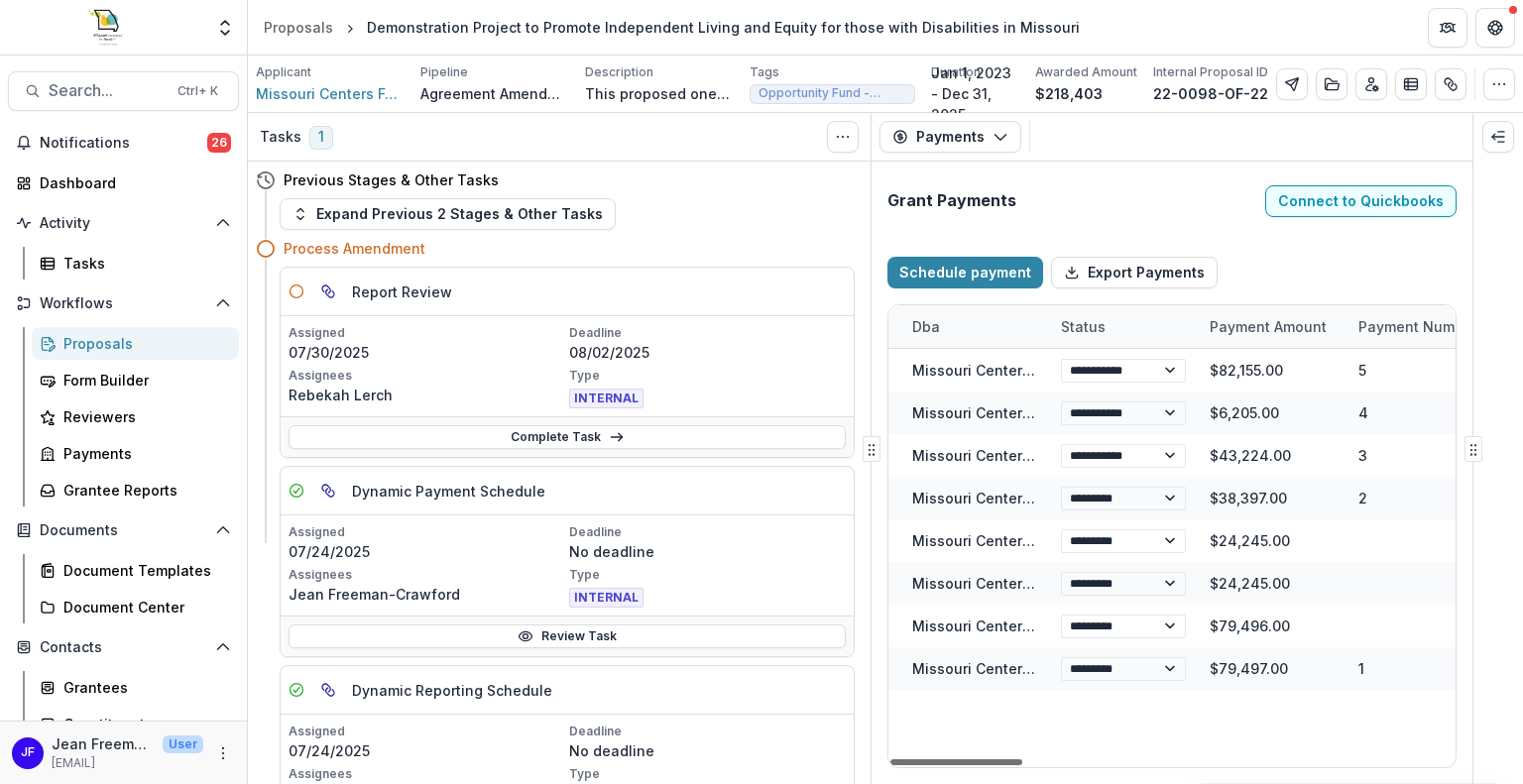 drag, startPoint x: 996, startPoint y: 763, endPoint x: 1091, endPoint y: 762, distance: 95.00526 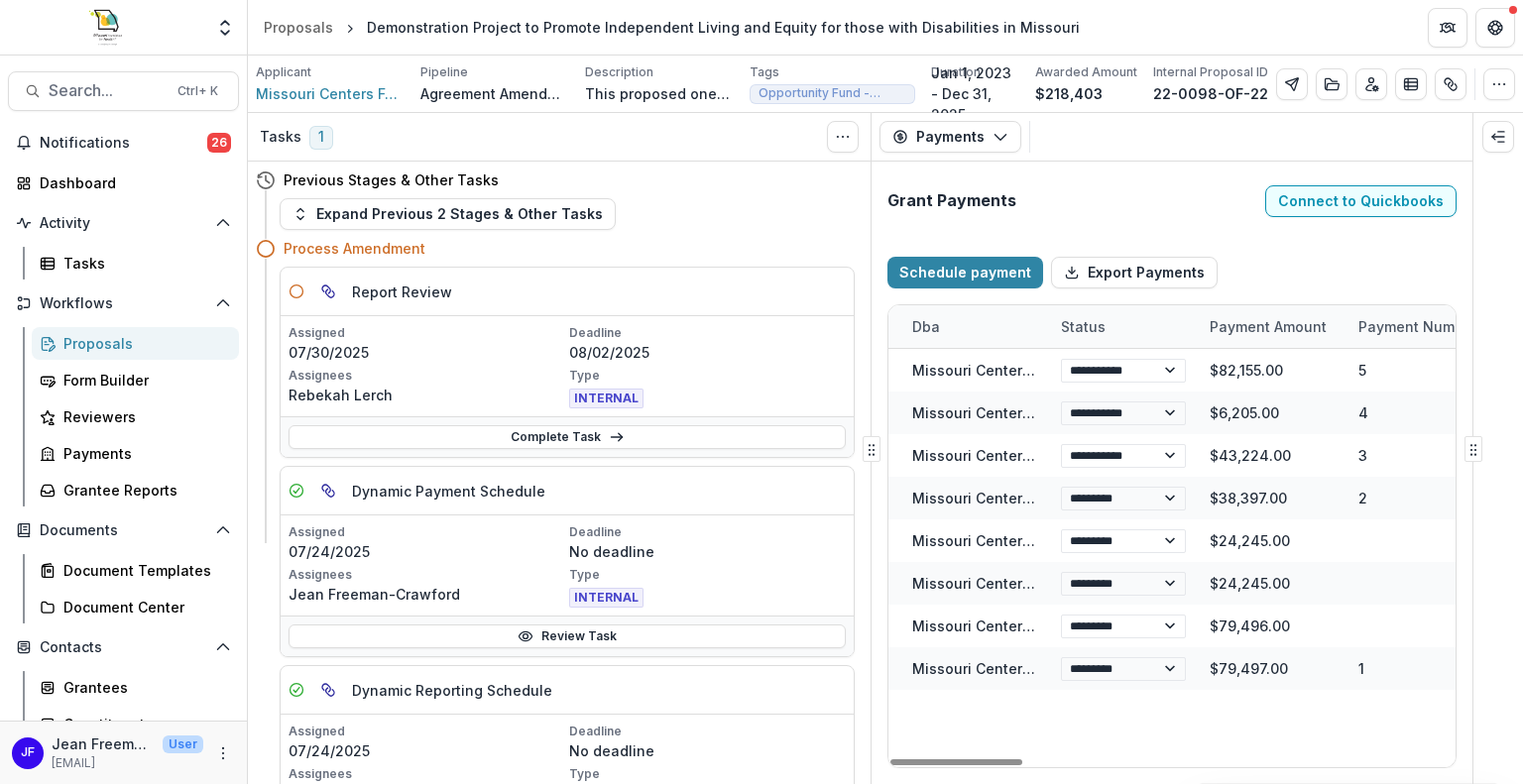 select on "****" 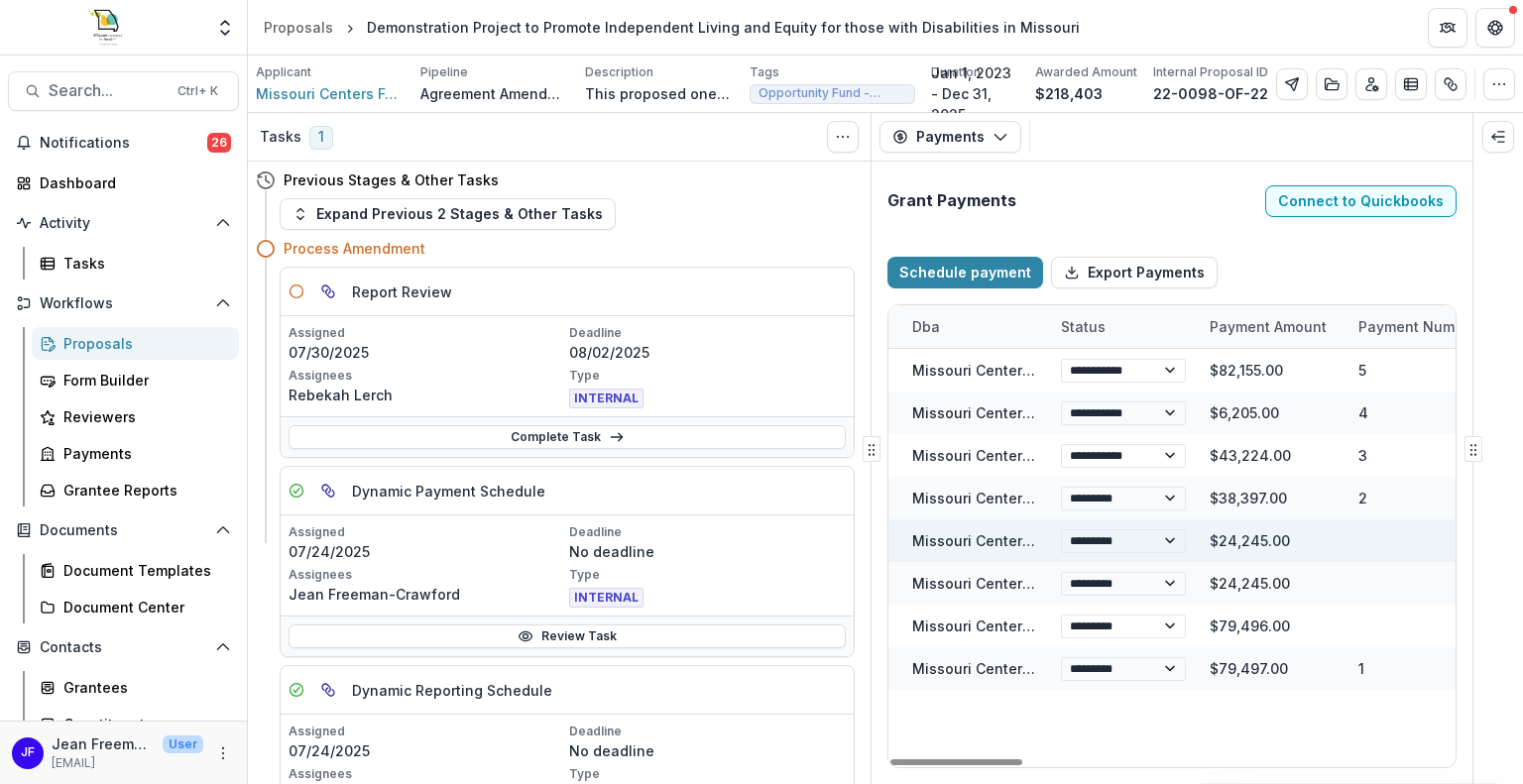 select on "****" 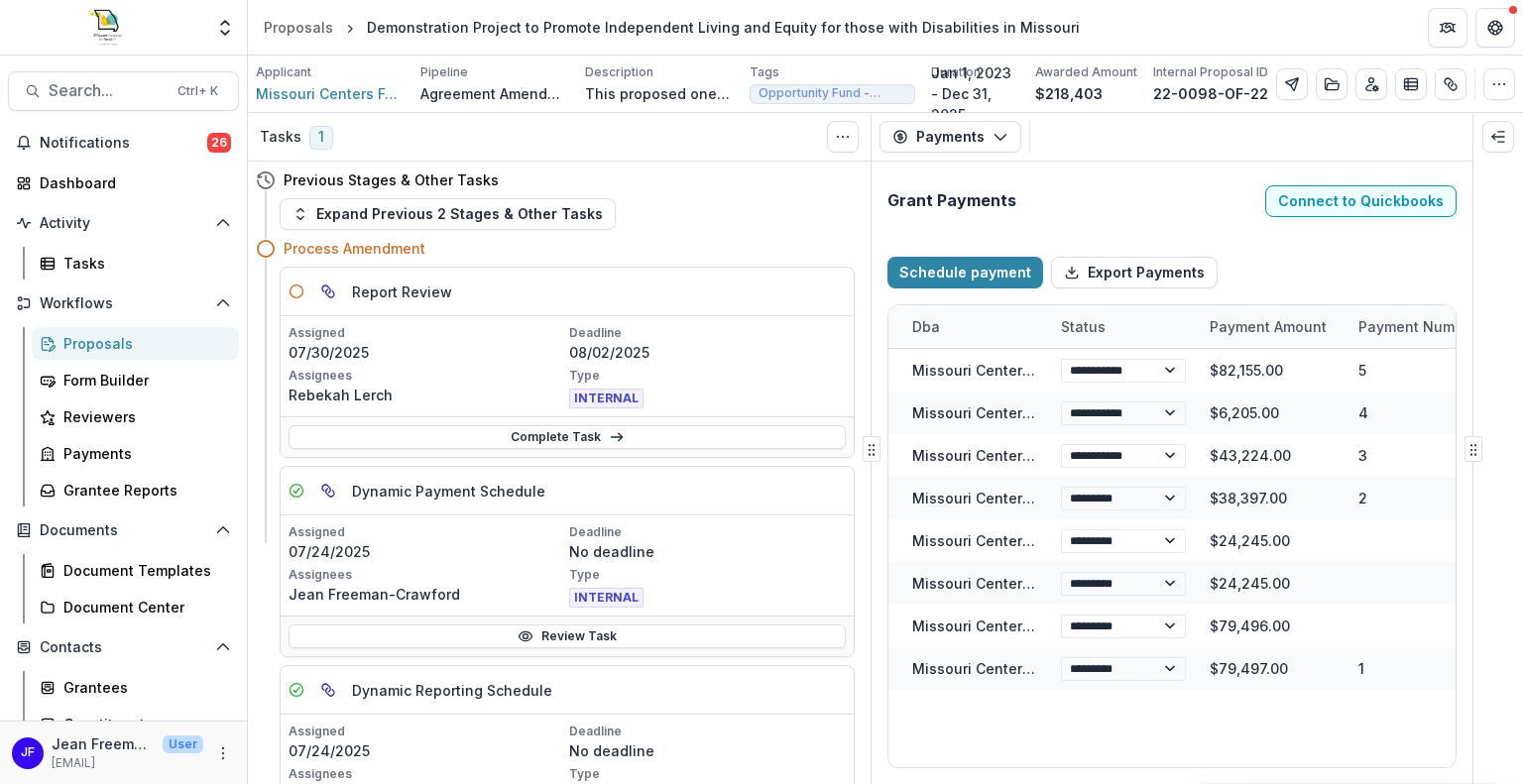 select on "****" 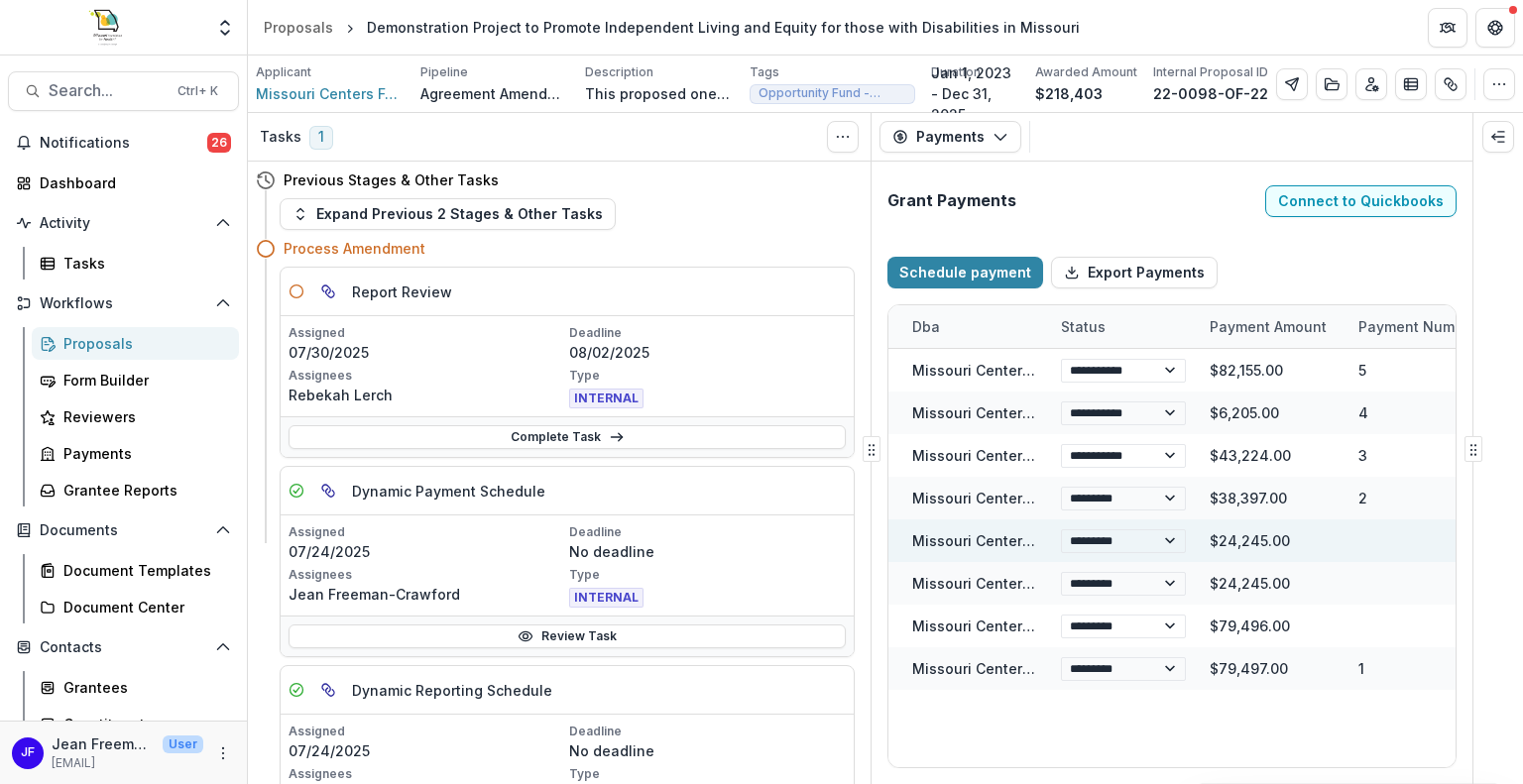 select on "****" 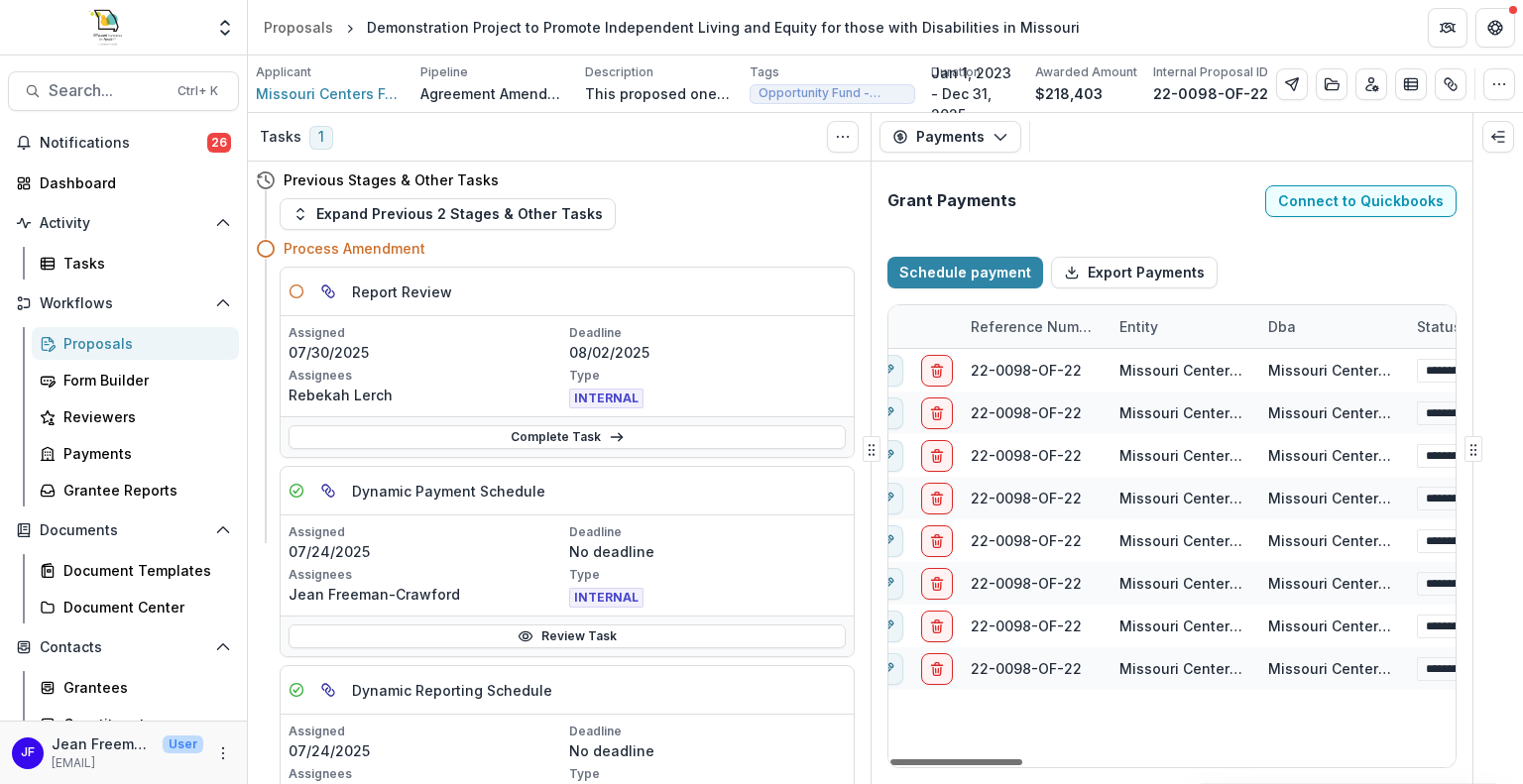 scroll, scrollTop: 0, scrollLeft: 0, axis: both 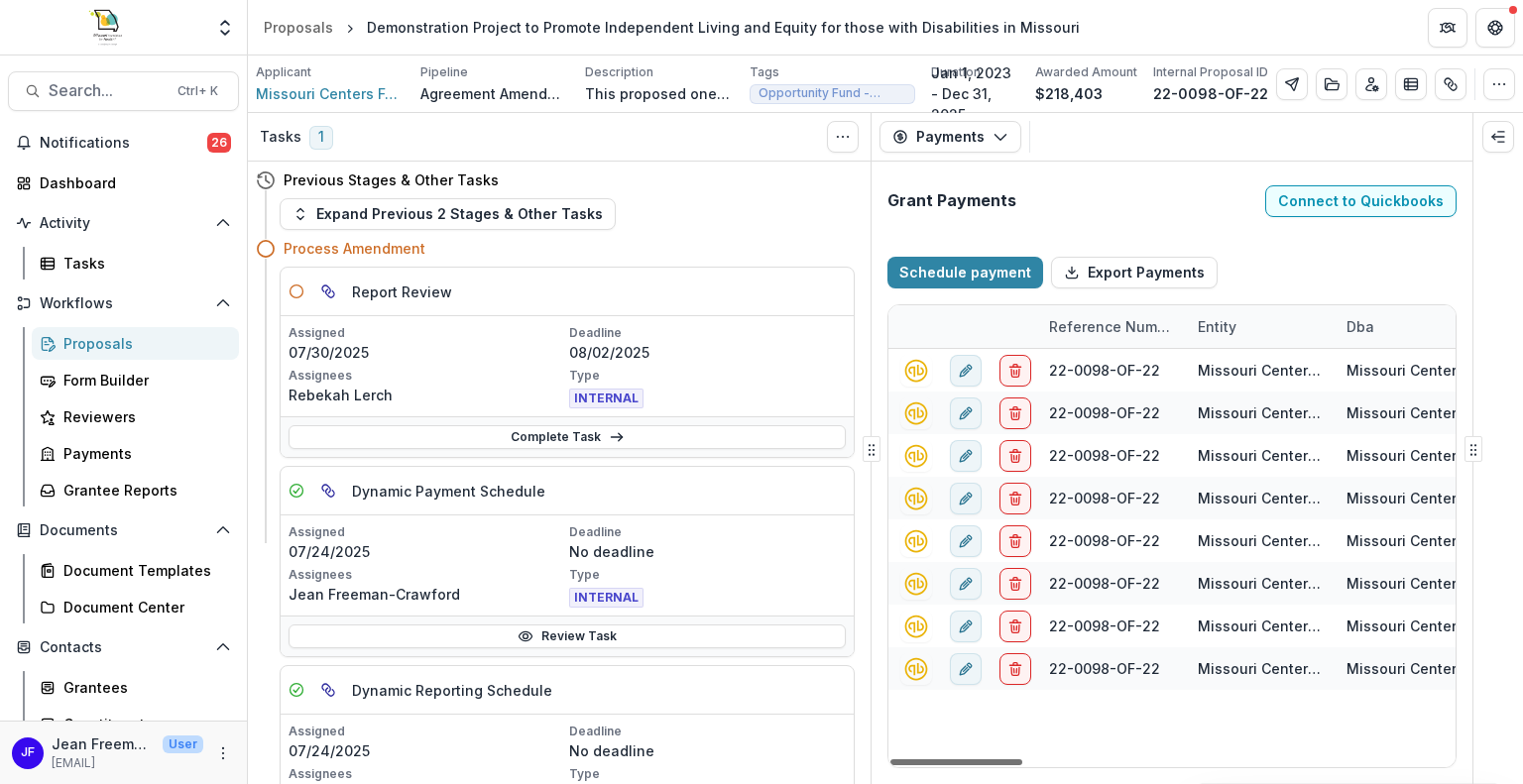 drag, startPoint x: 1112, startPoint y: 761, endPoint x: 999, endPoint y: 760, distance: 113.004425 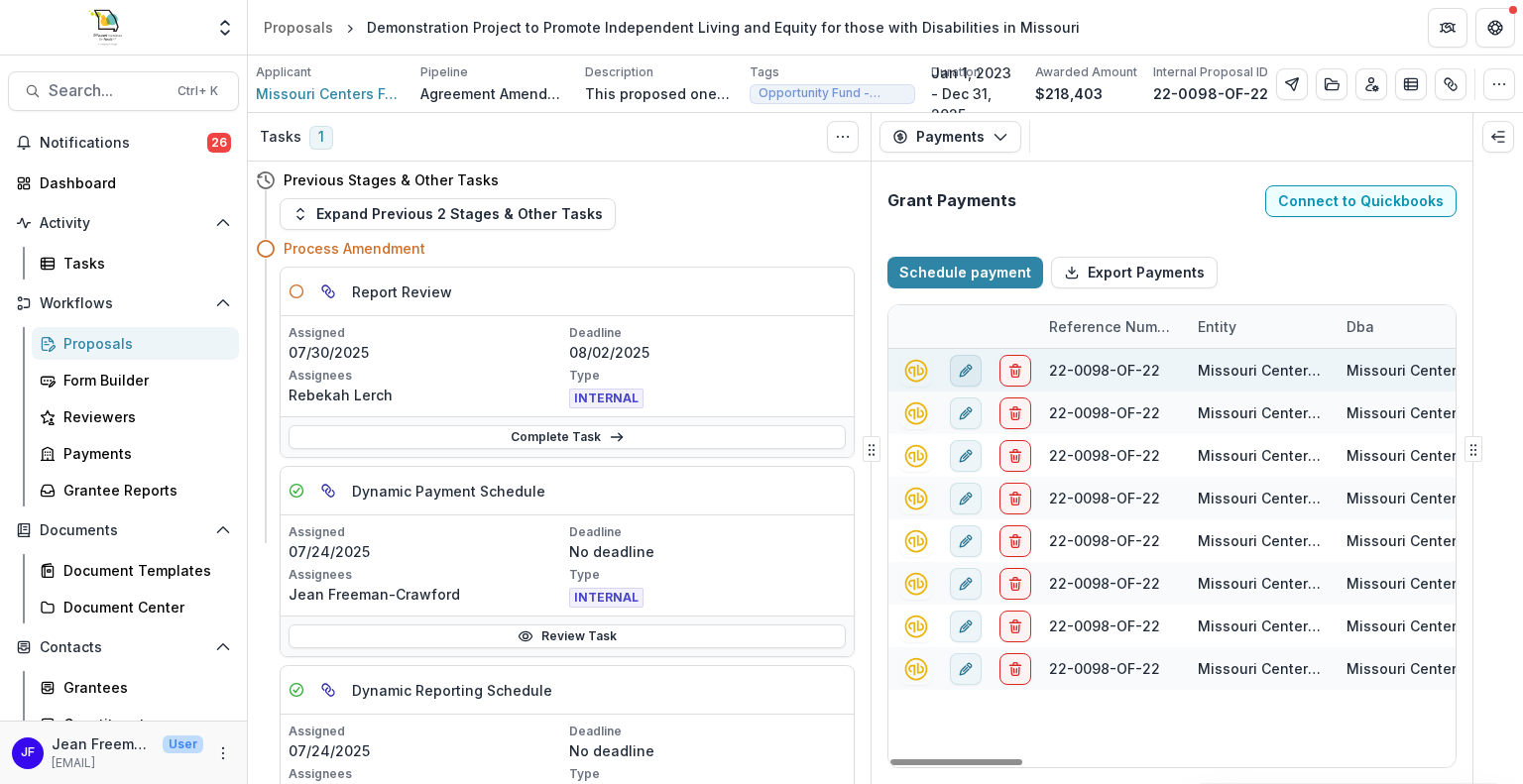 click 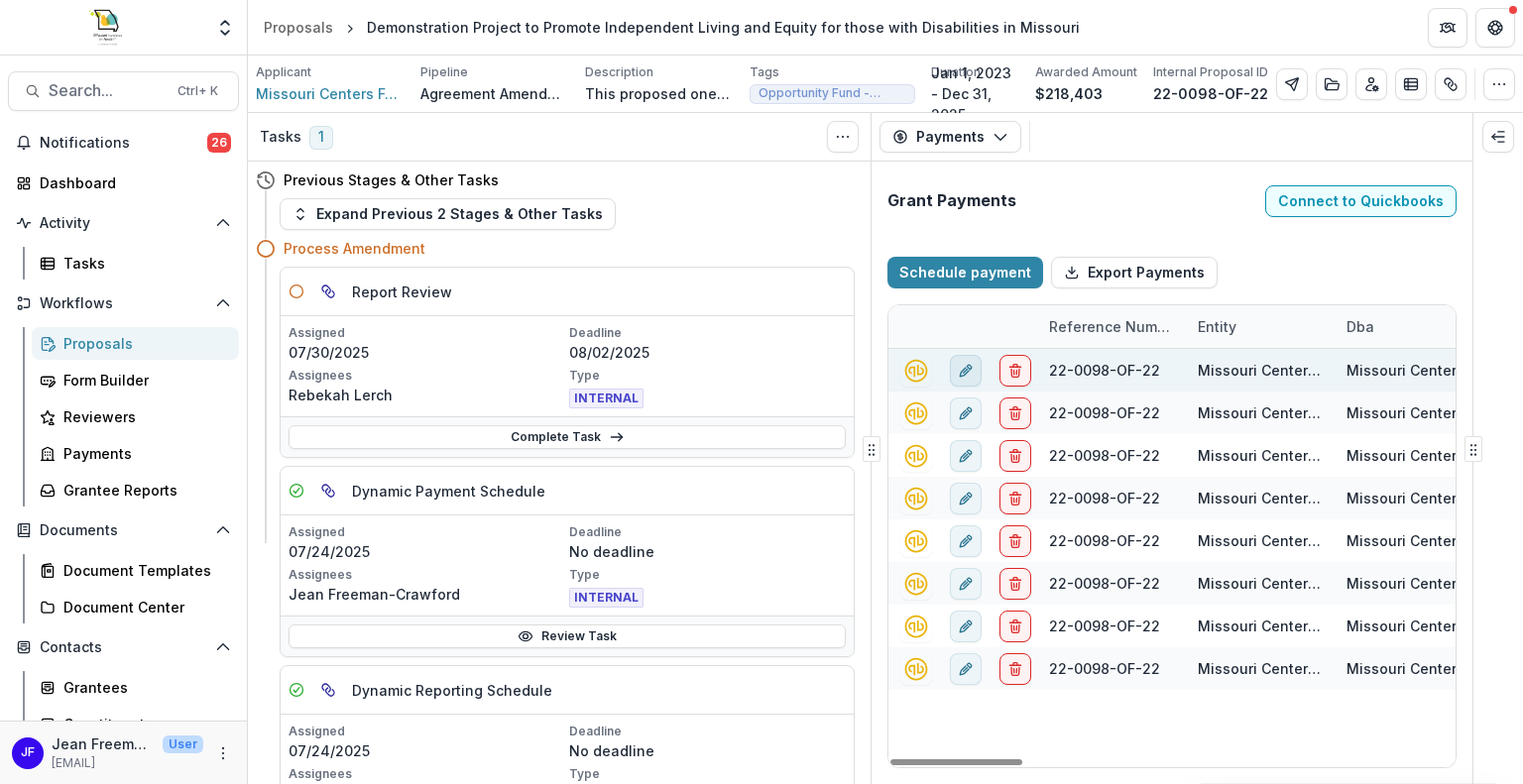 type on "*******" 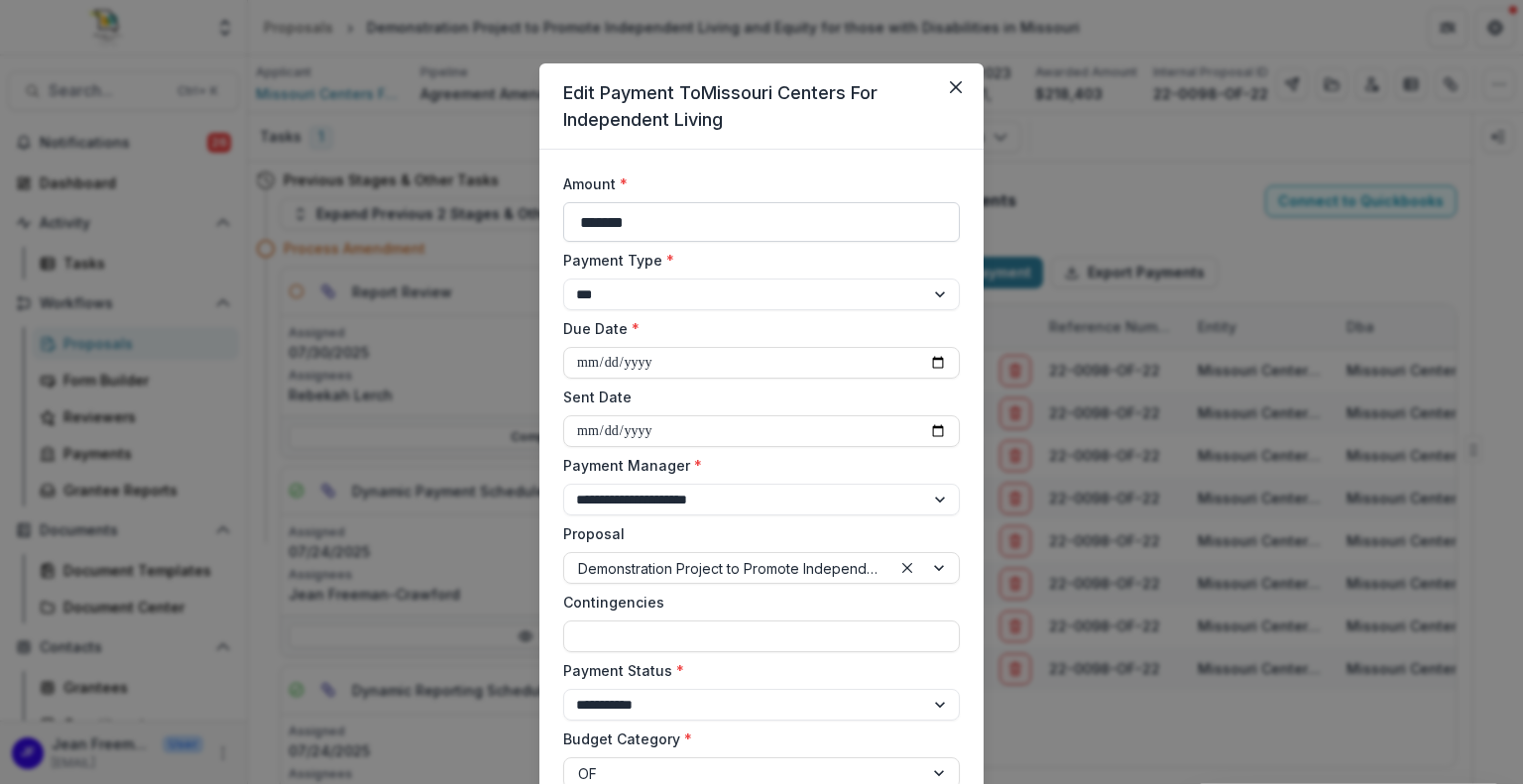 click on "*******" at bounding box center (762, 222) 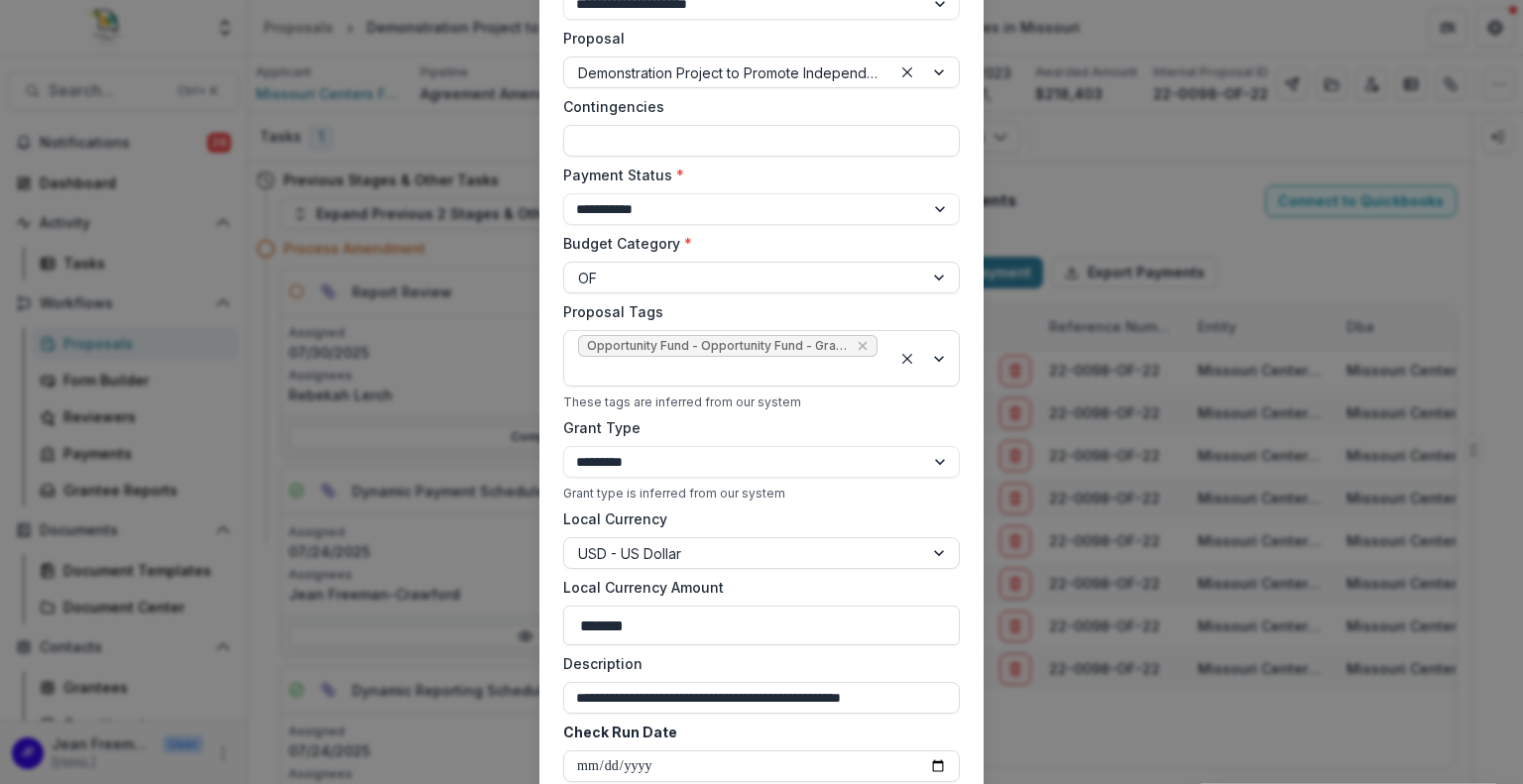 scroll, scrollTop: 1086, scrollLeft: 0, axis: vertical 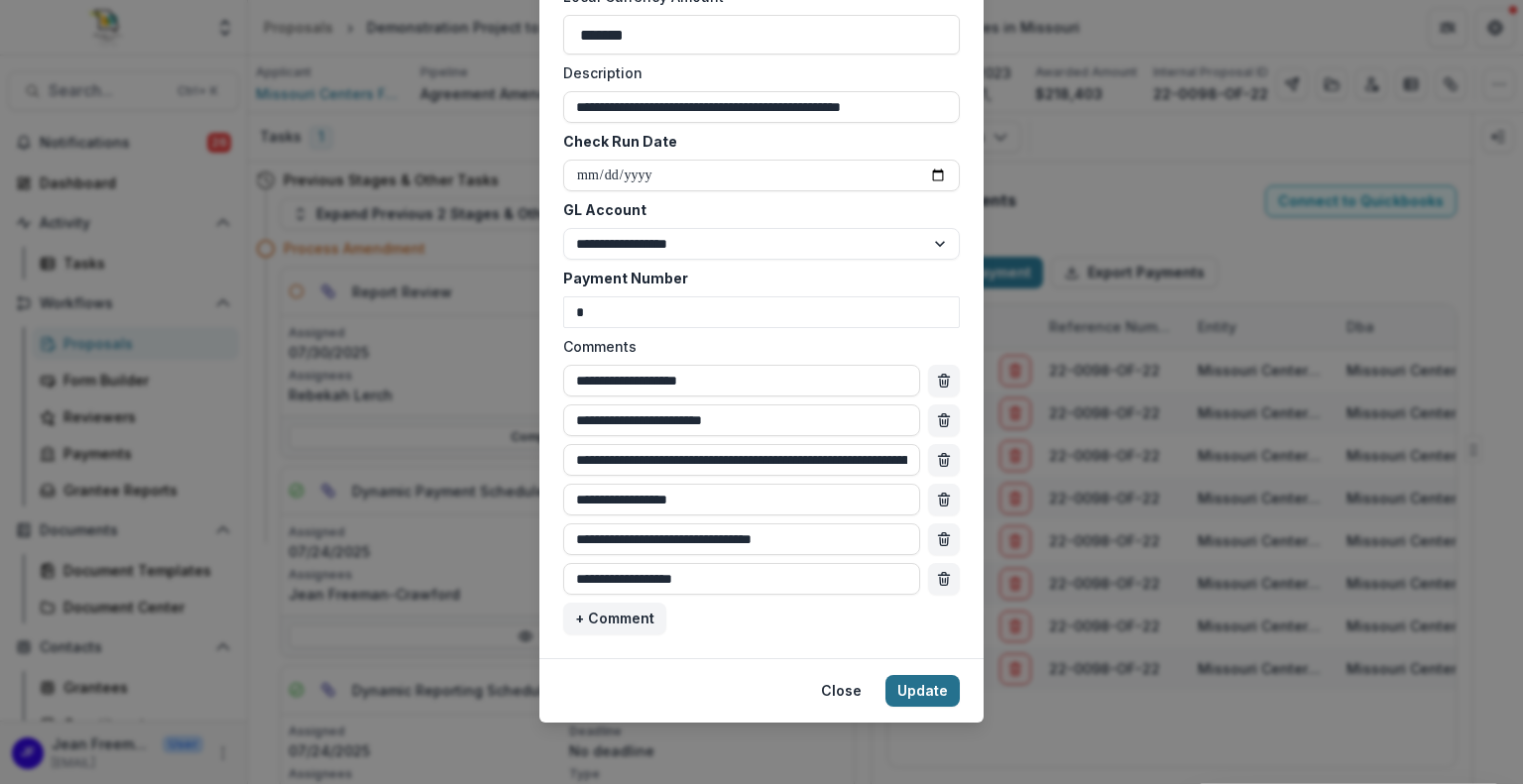 type on "*******" 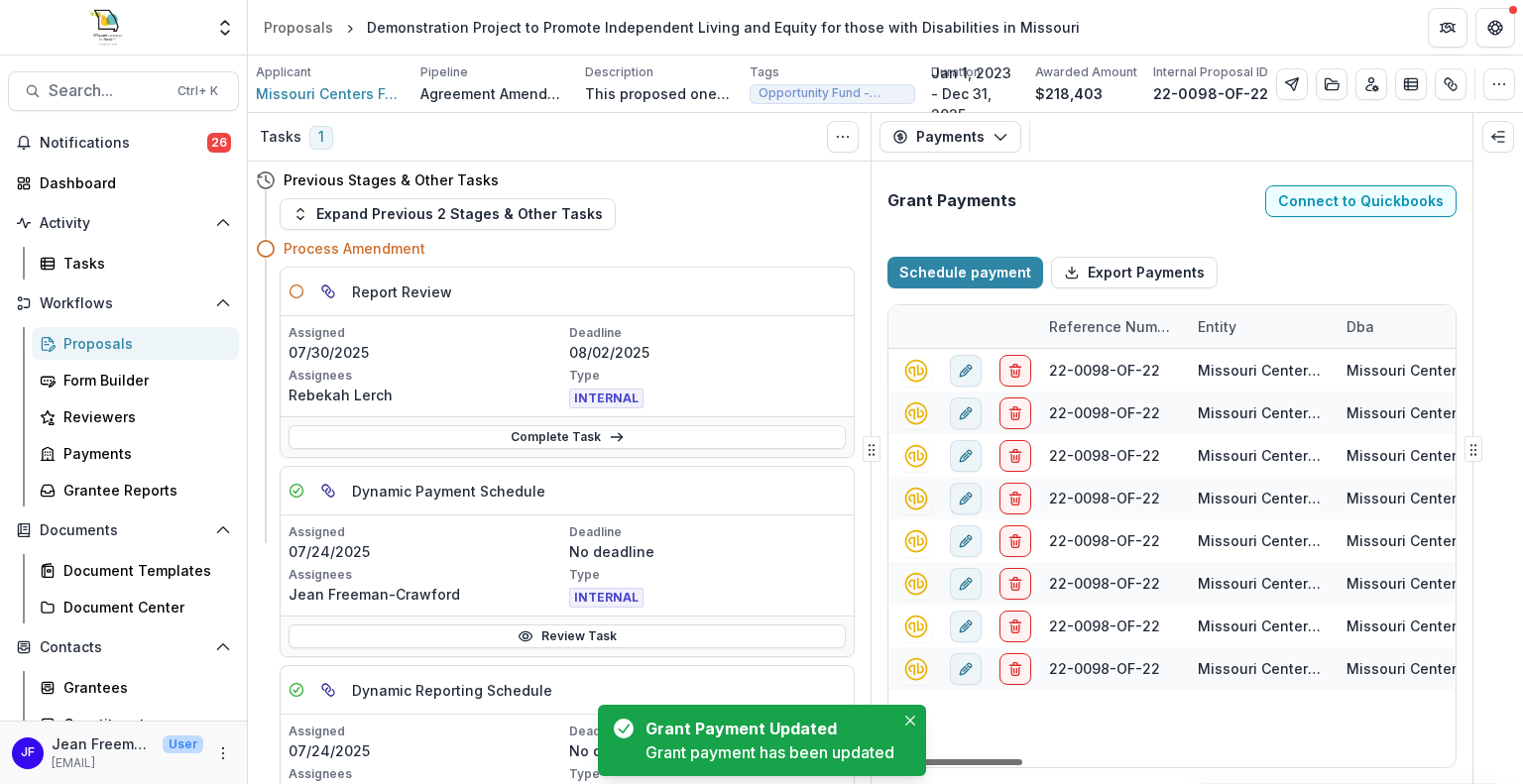 select on "****" 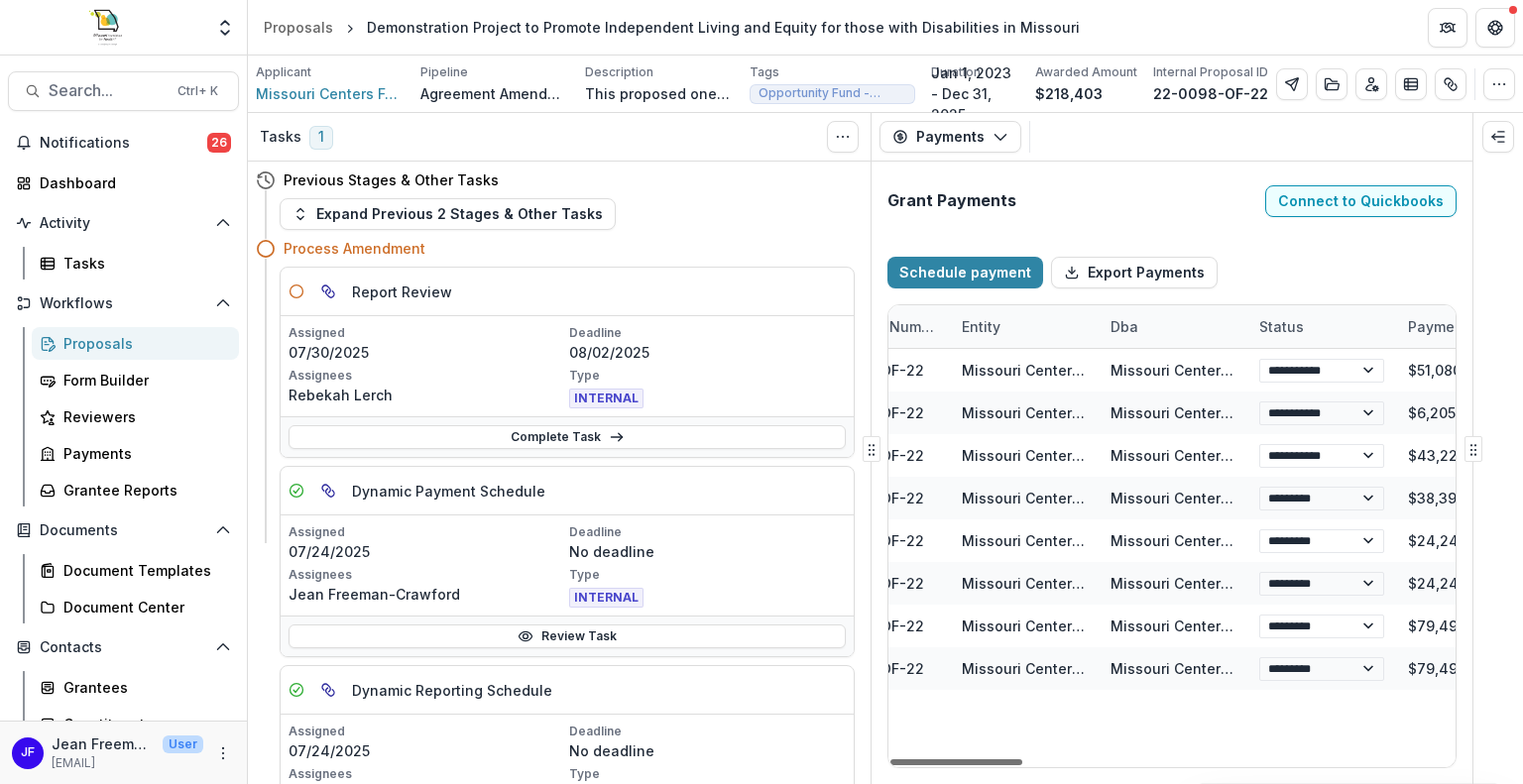 scroll, scrollTop: 0, scrollLeft: 404, axis: horizontal 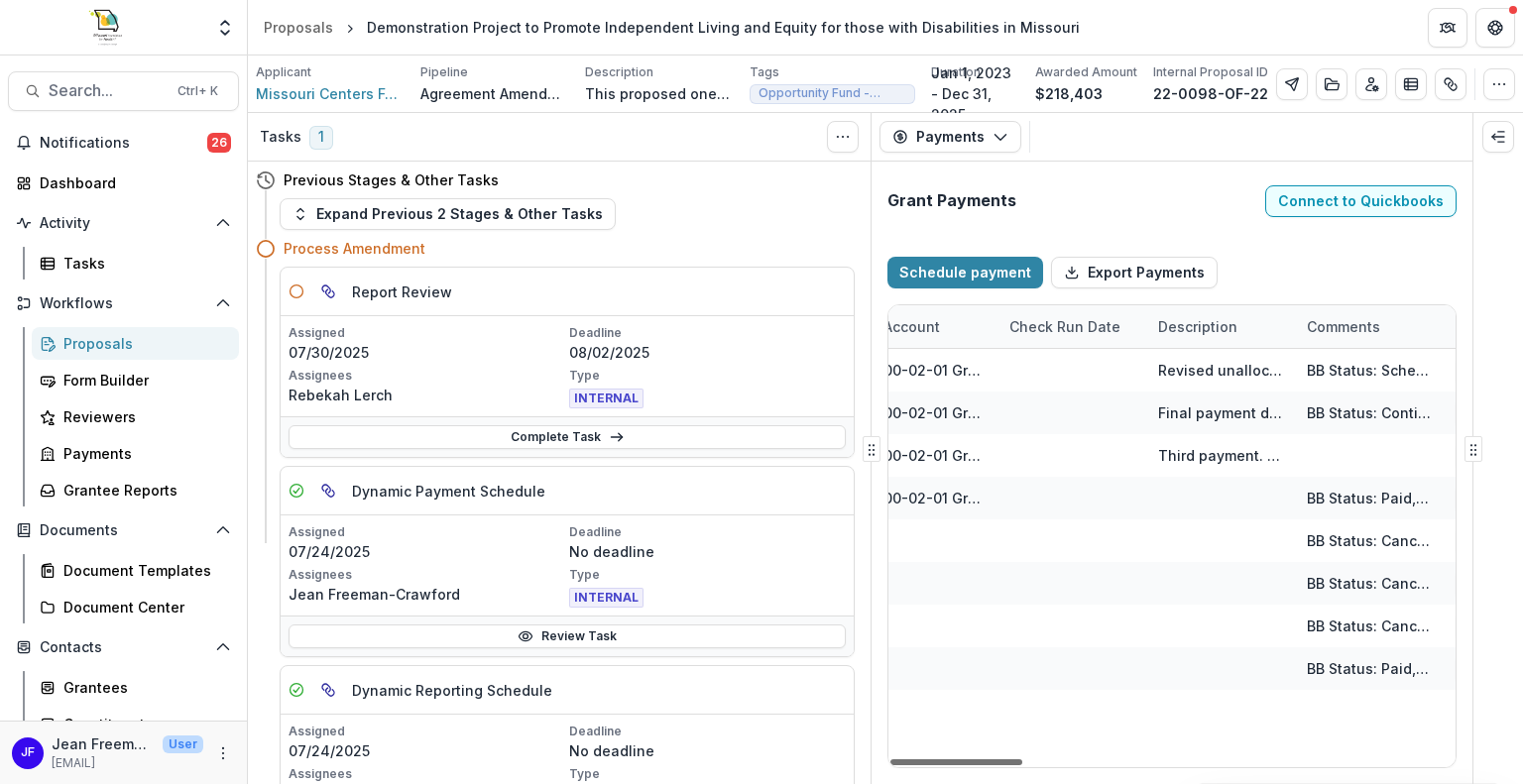 select on "****" 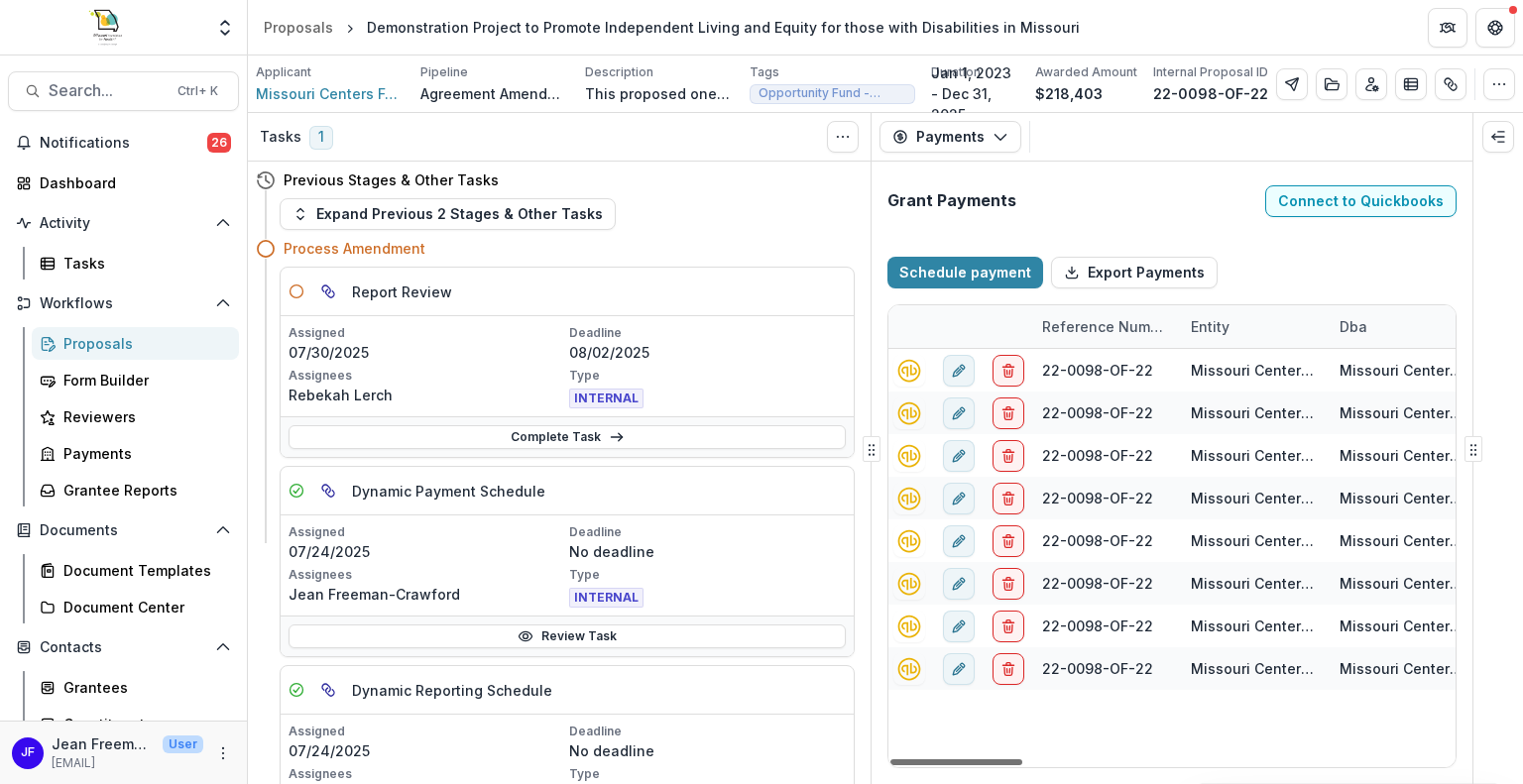 scroll, scrollTop: 0, scrollLeft: 0, axis: both 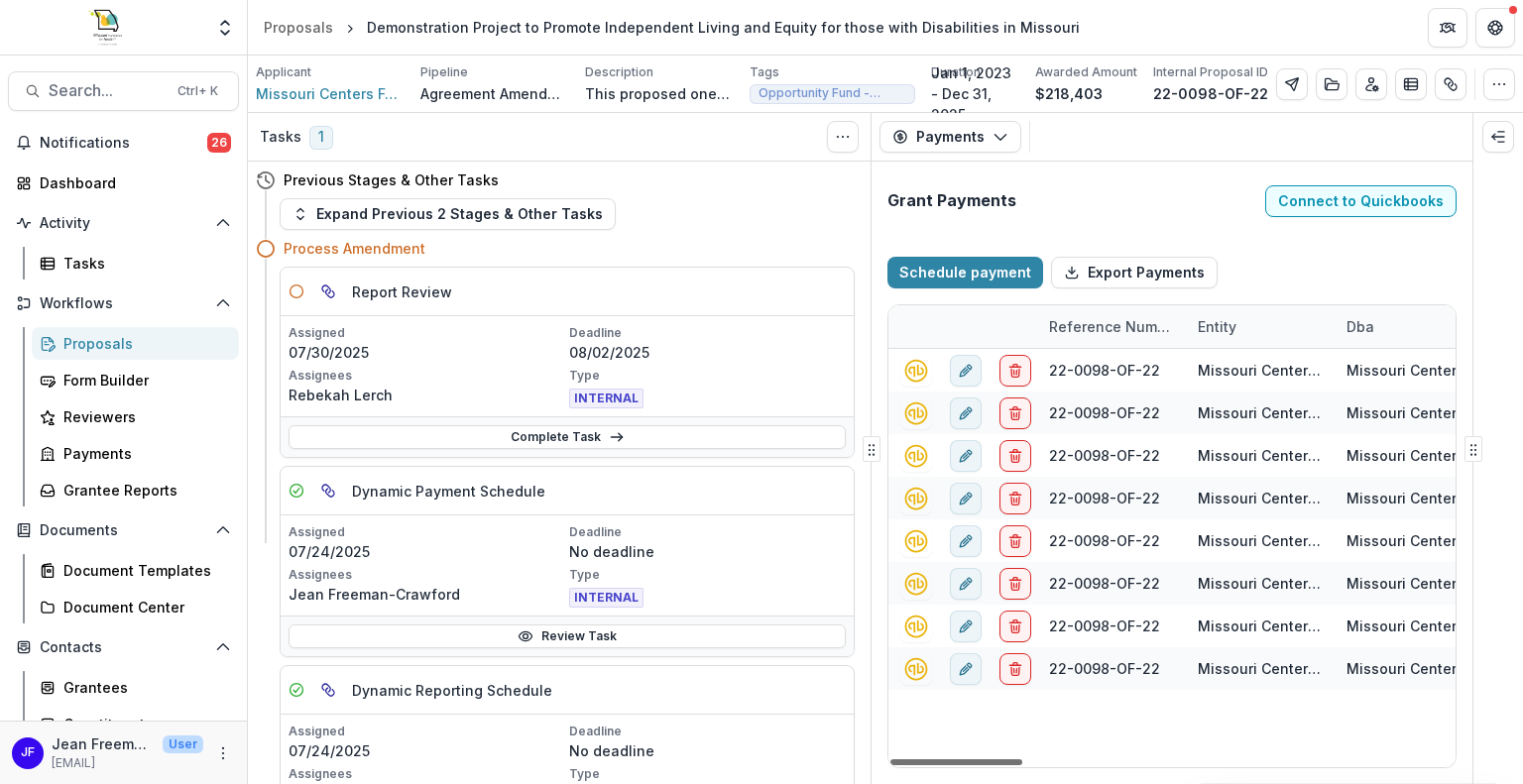 drag, startPoint x: 992, startPoint y: 761, endPoint x: 960, endPoint y: 767, distance: 32.55764 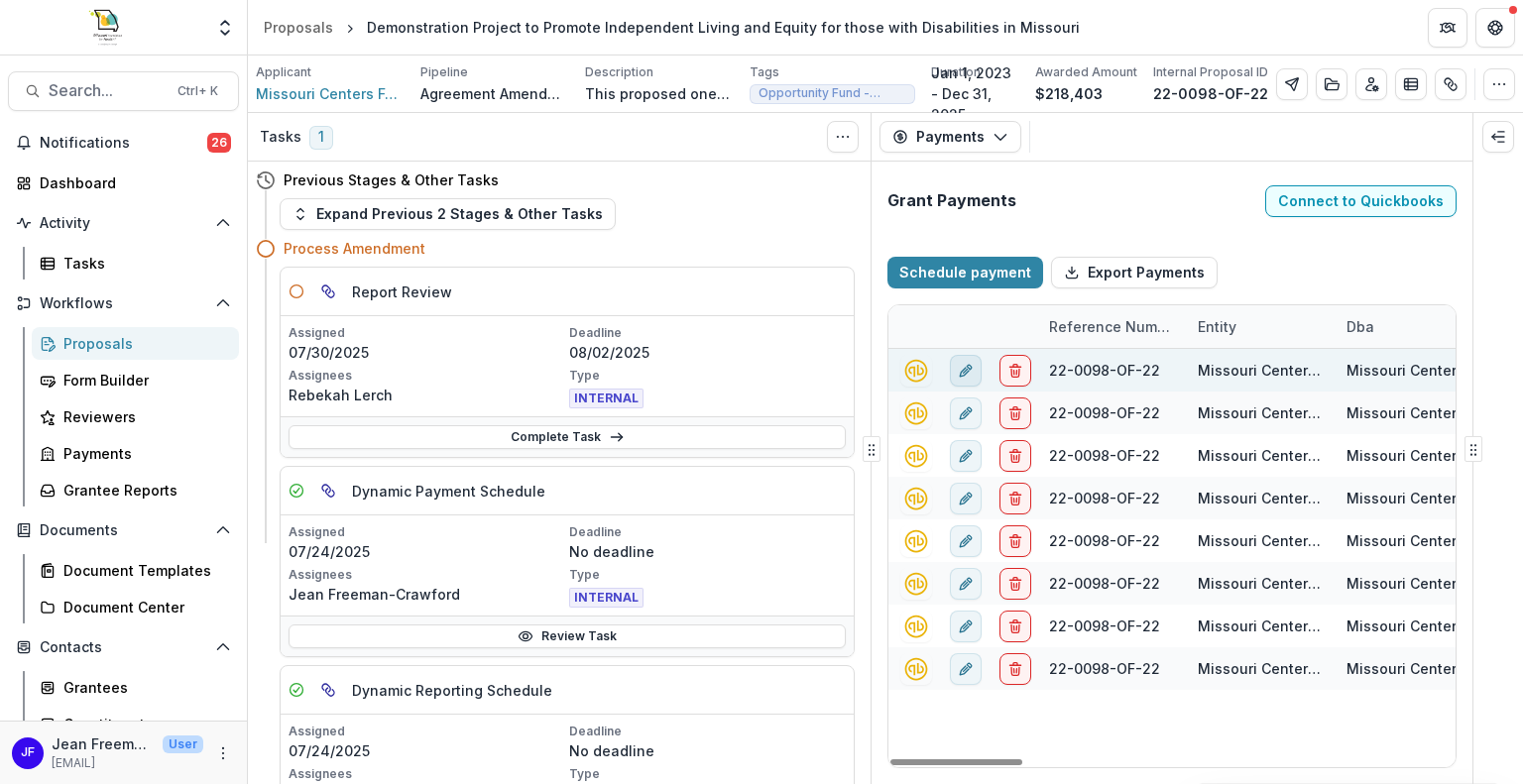 click 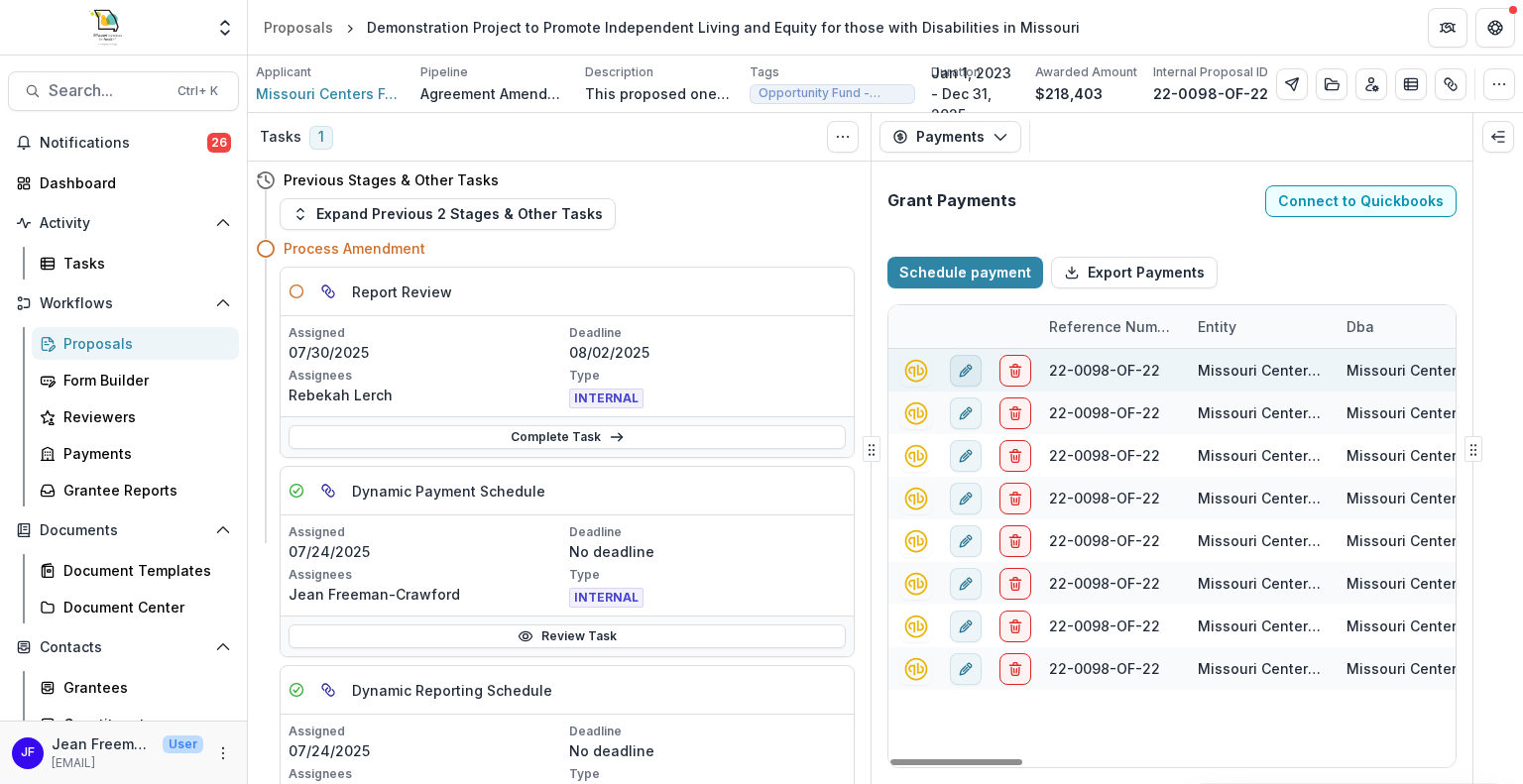 type on "*******" 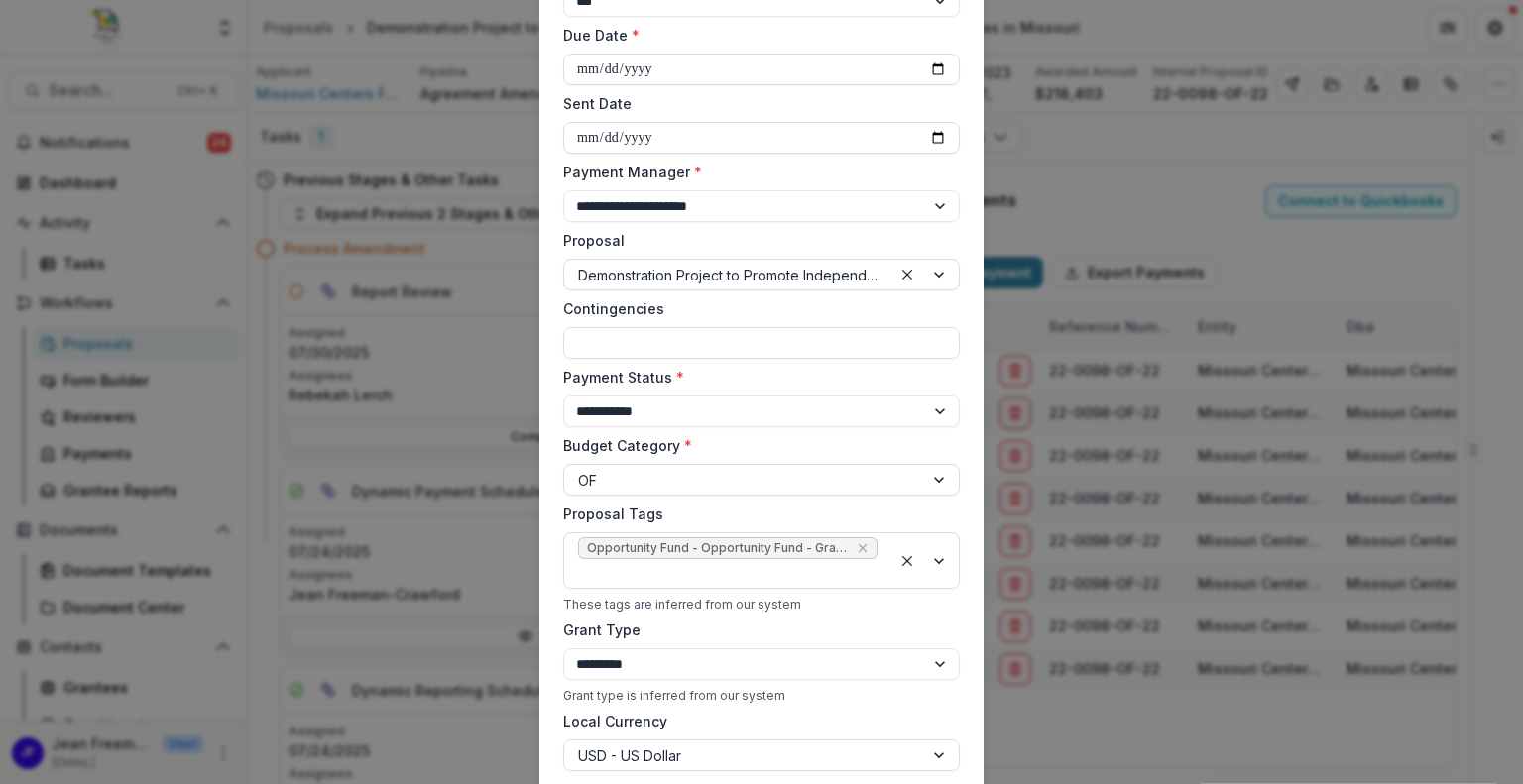 scroll, scrollTop: 0, scrollLeft: 0, axis: both 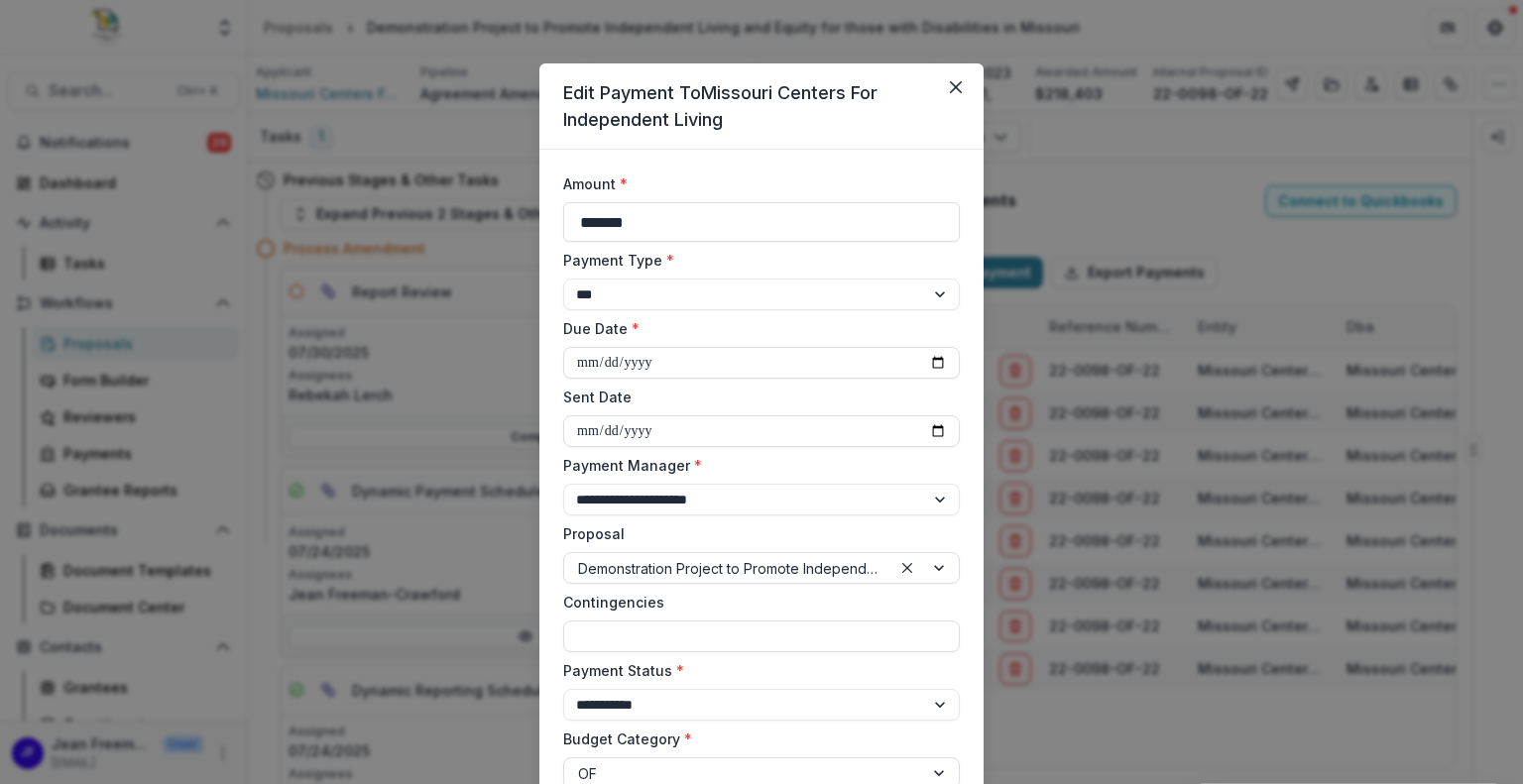 select on "****" 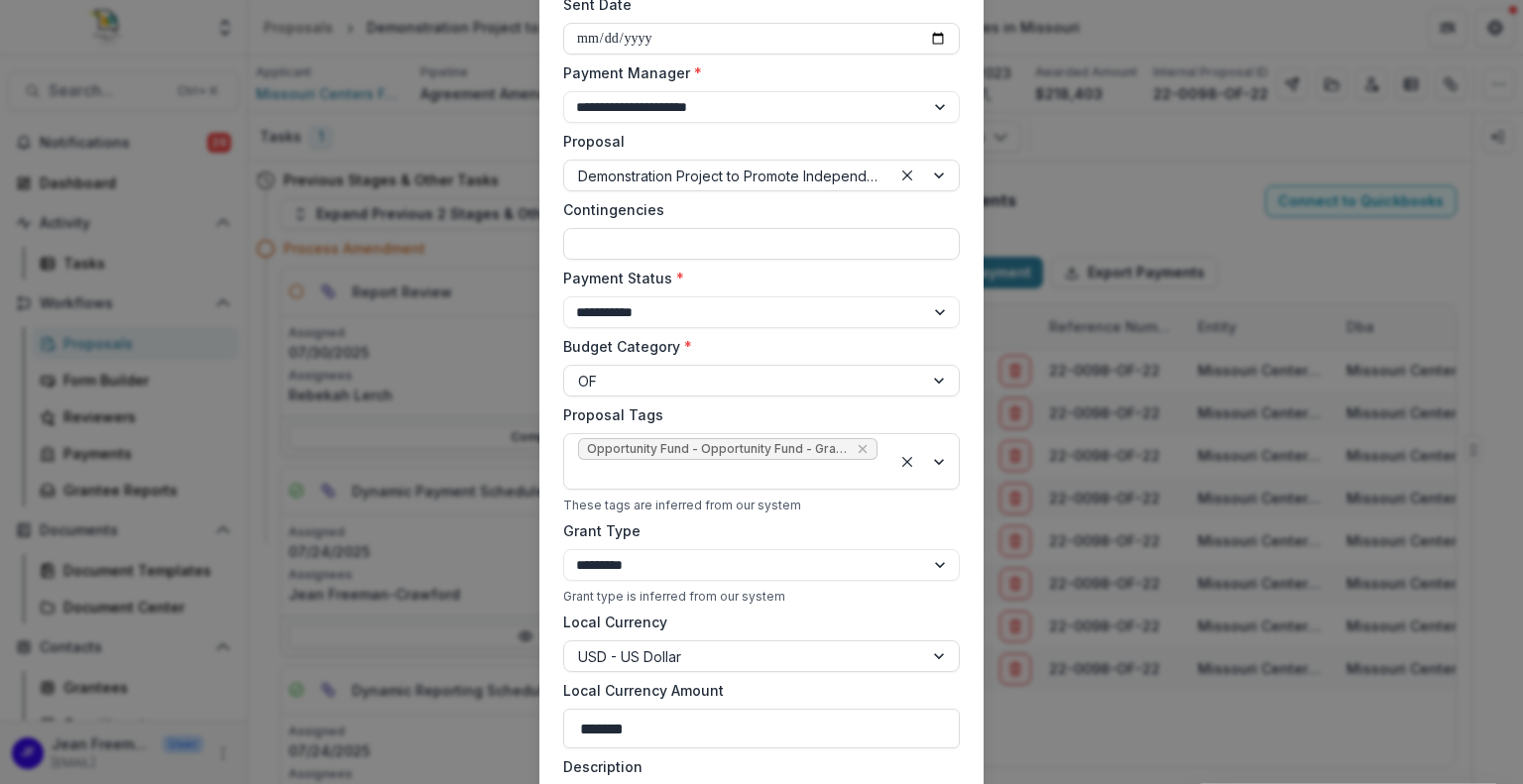 scroll, scrollTop: 0, scrollLeft: 0, axis: both 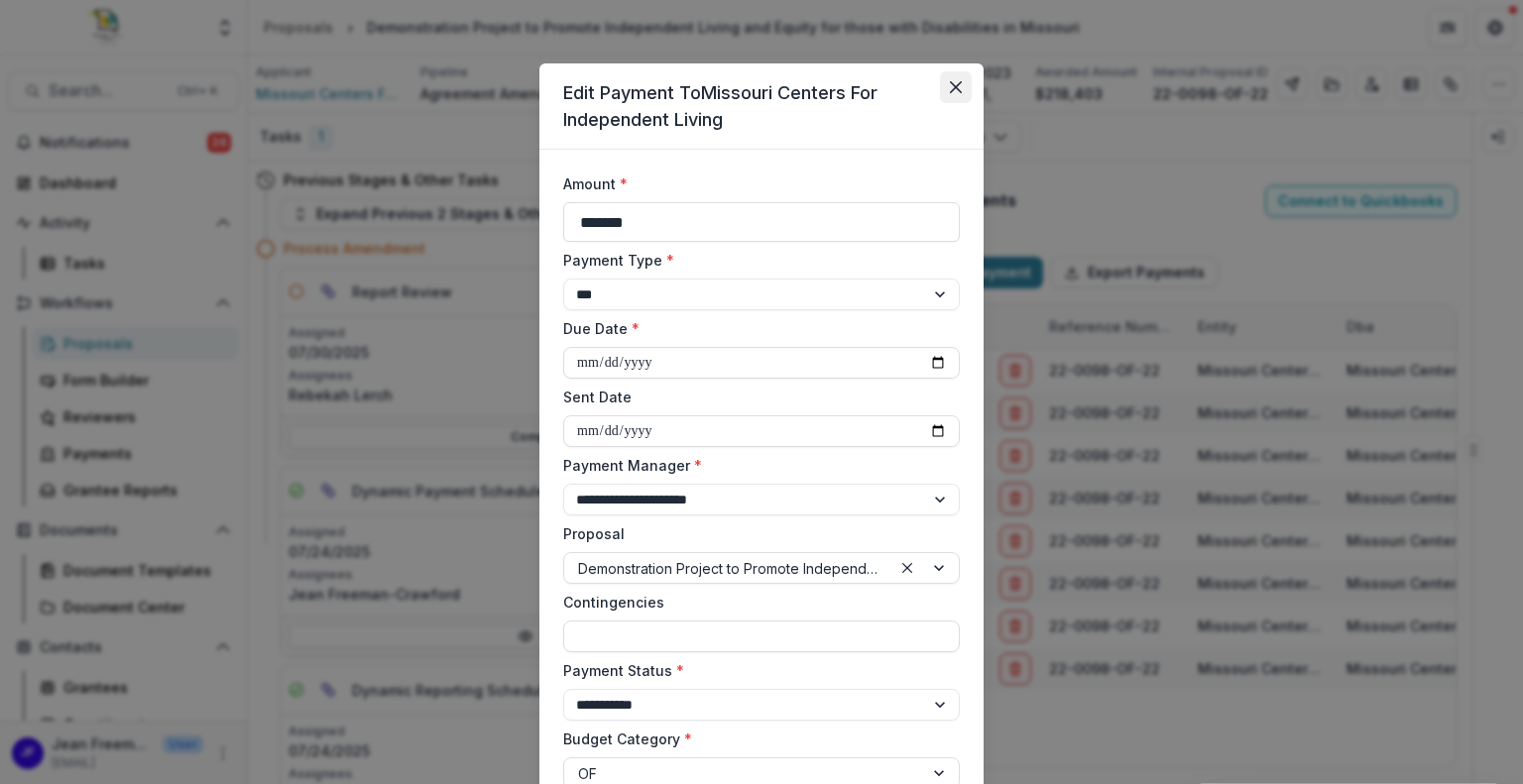 click 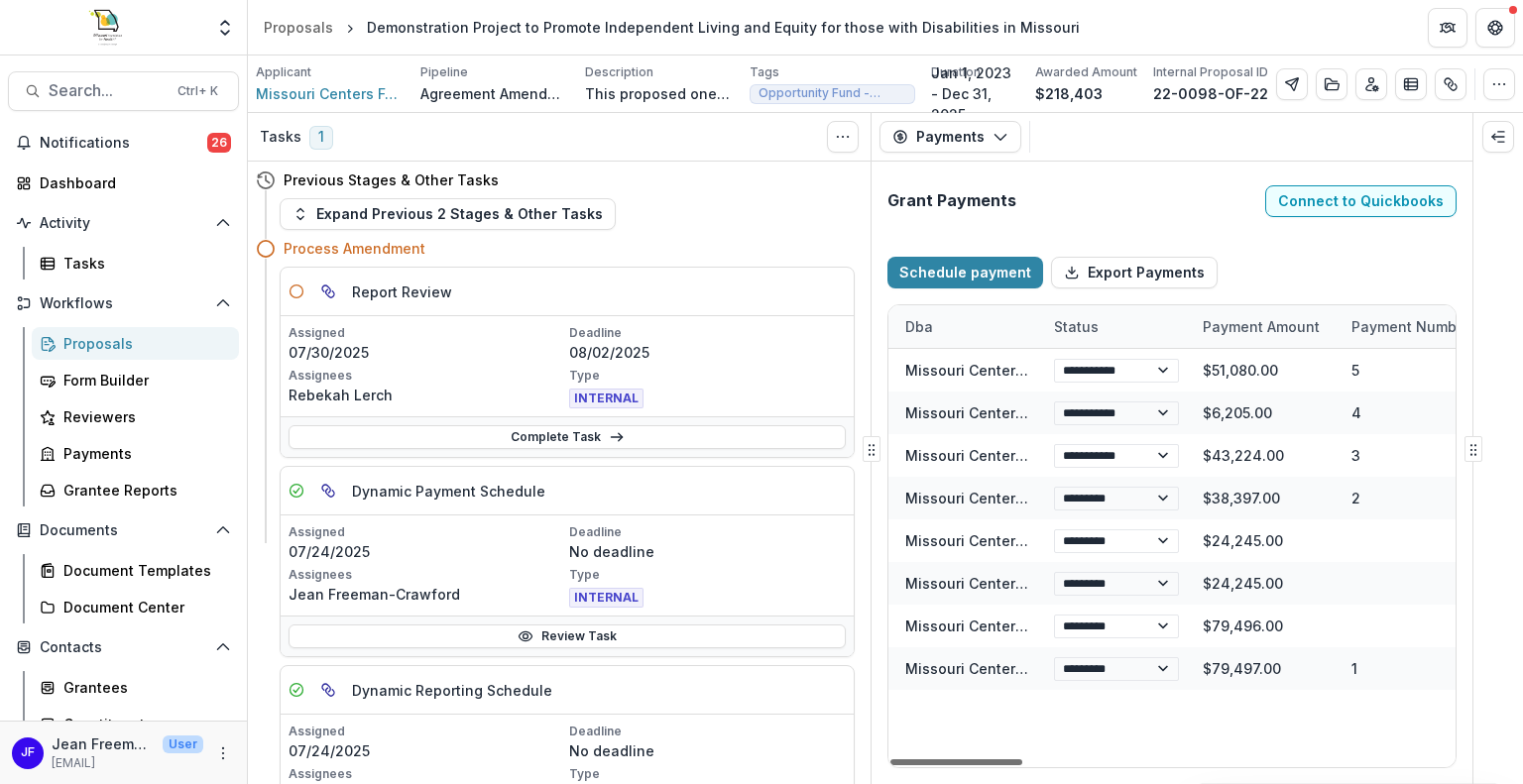scroll, scrollTop: 0, scrollLeft: 438, axis: horizontal 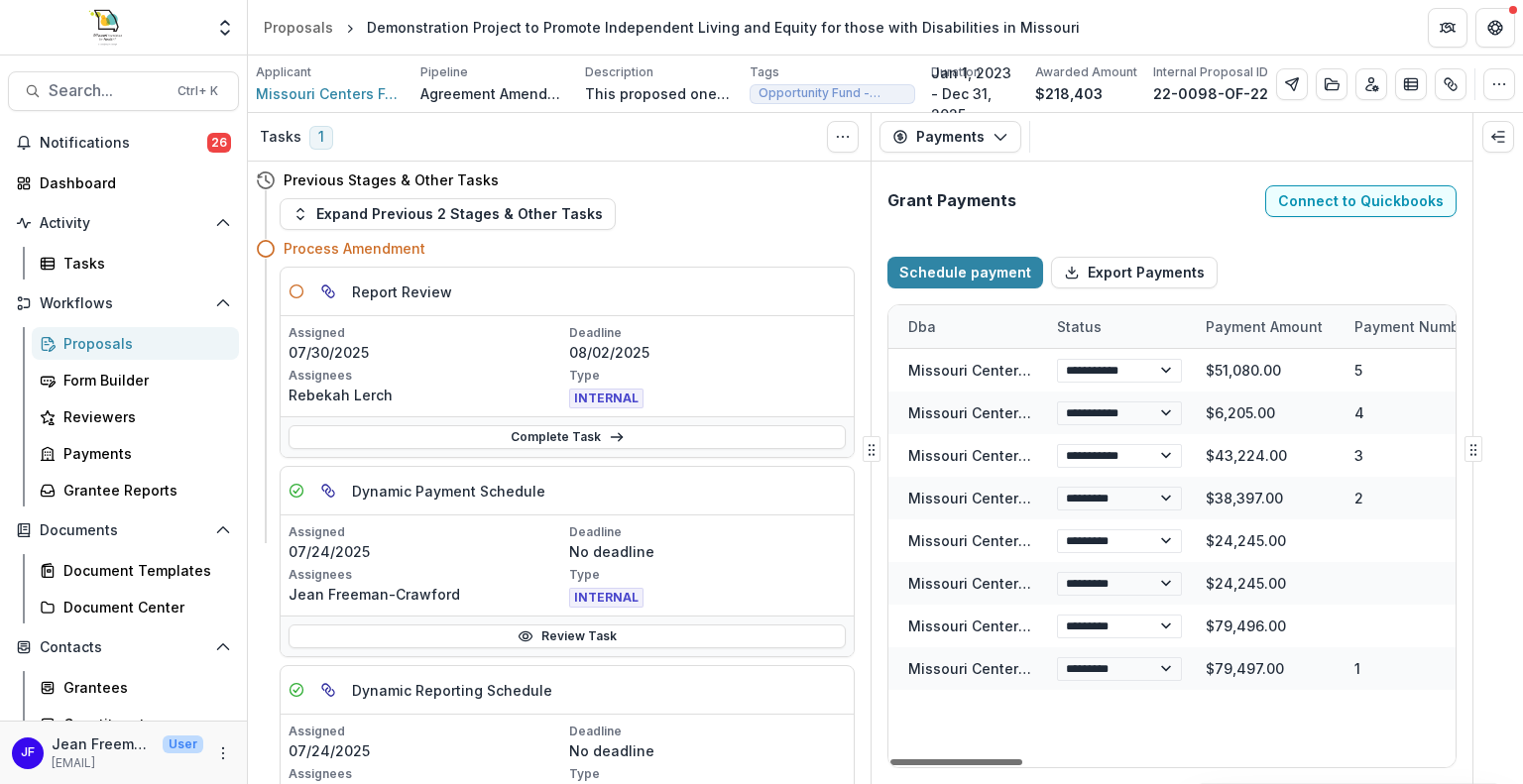 drag, startPoint x: 960, startPoint y: 758, endPoint x: 1062, endPoint y: 764, distance: 102.17632 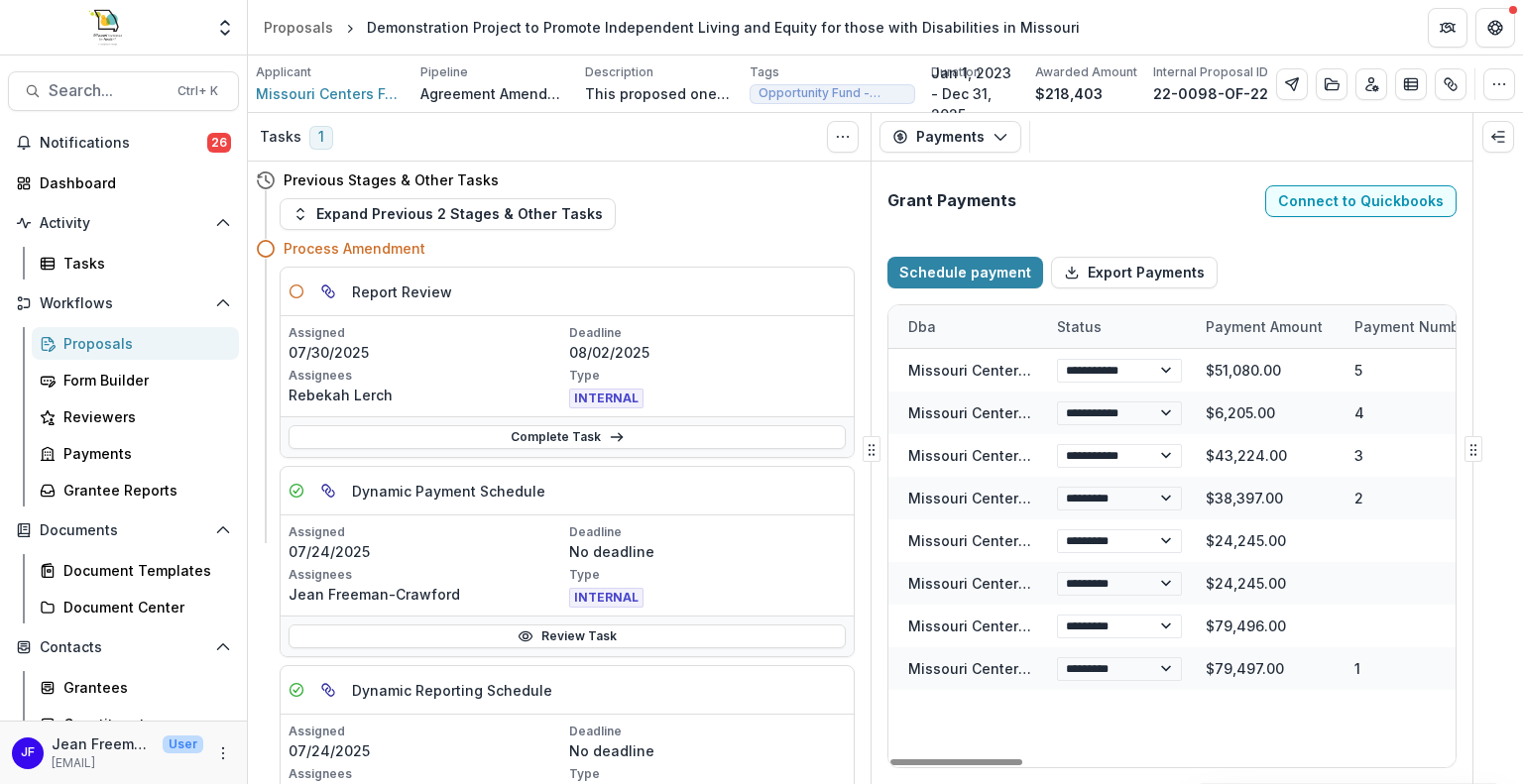 click on "Grant Payments Connect to Quickbooks" at bounding box center (1172, 201) 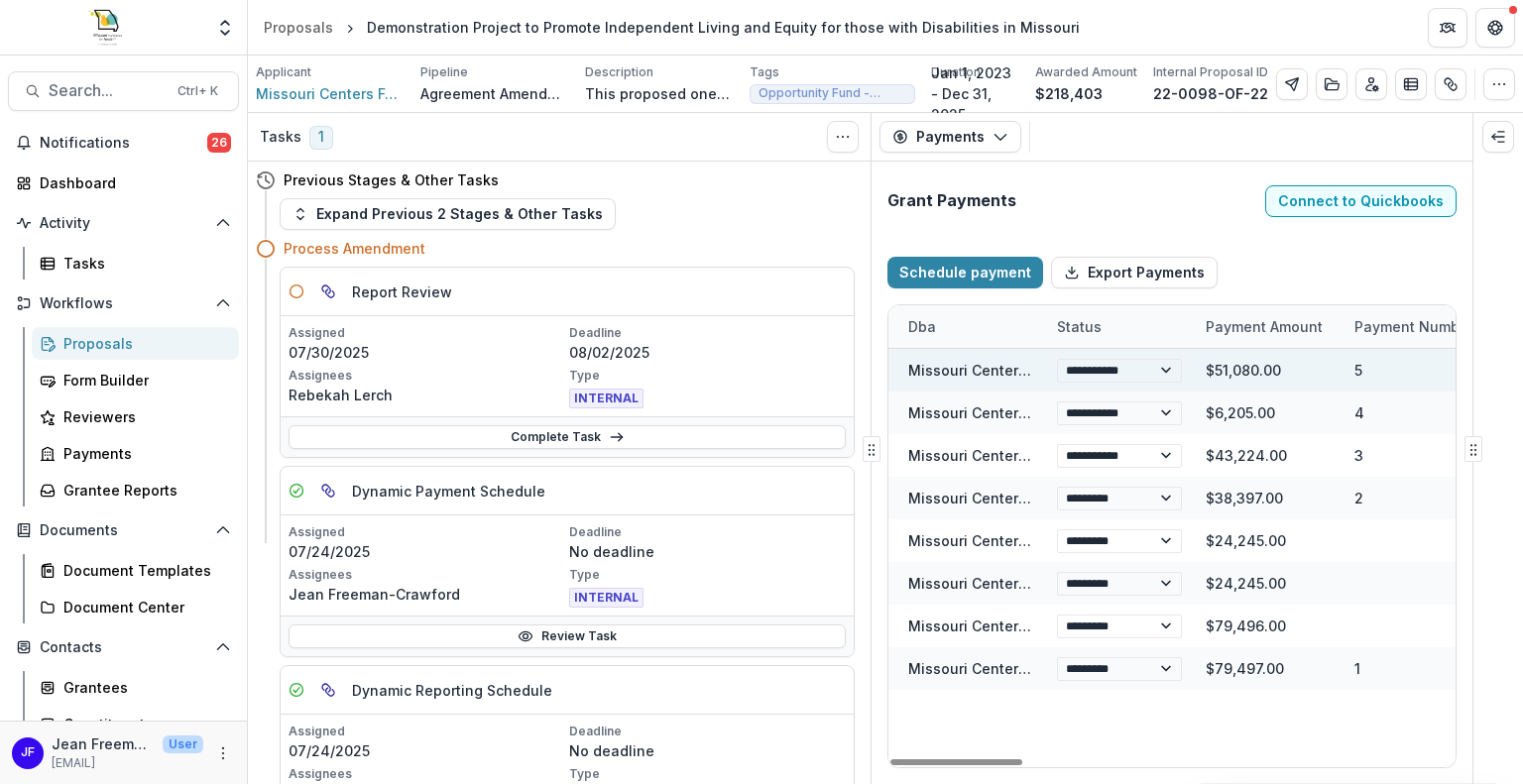 select on "****" 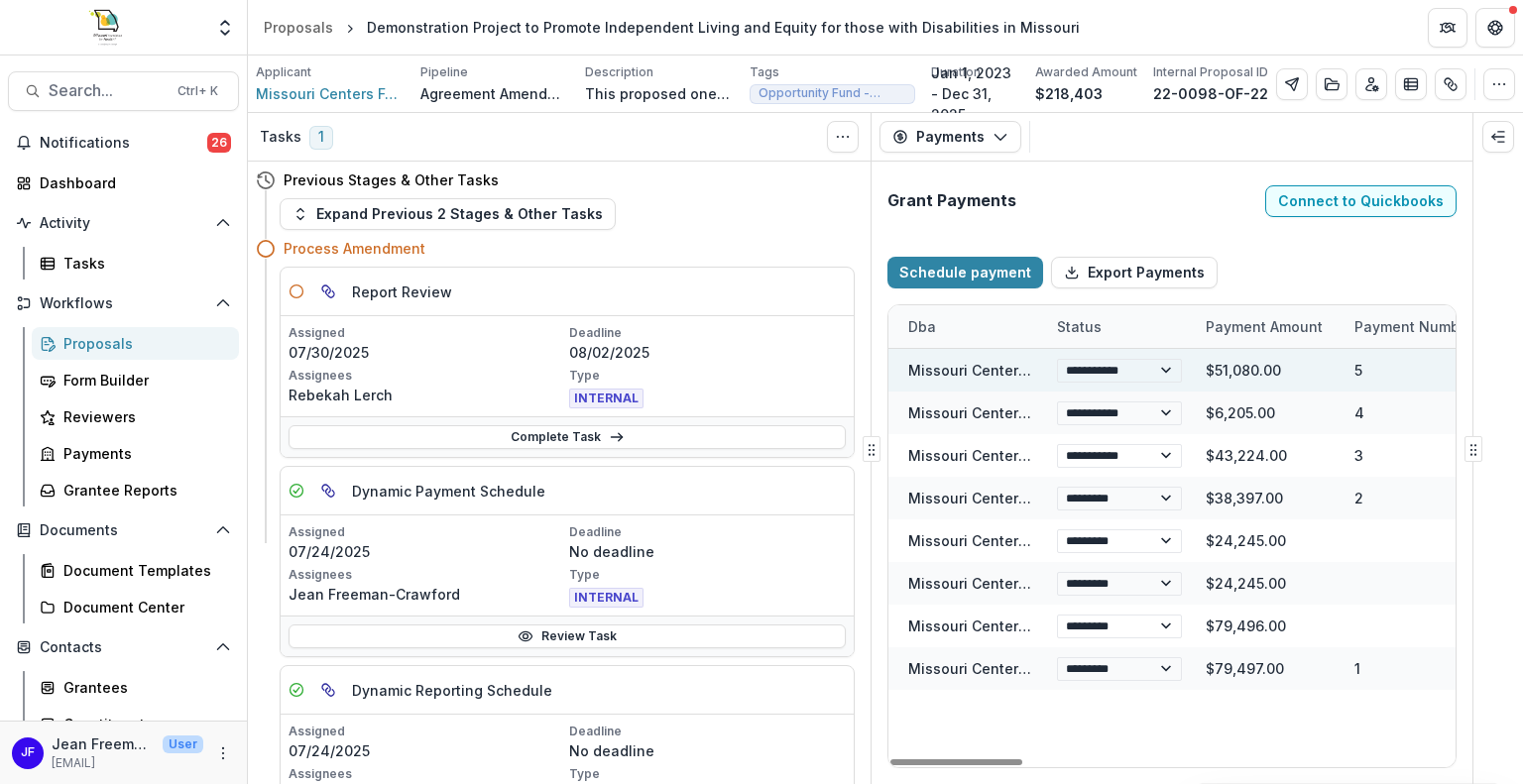 select on "*********" 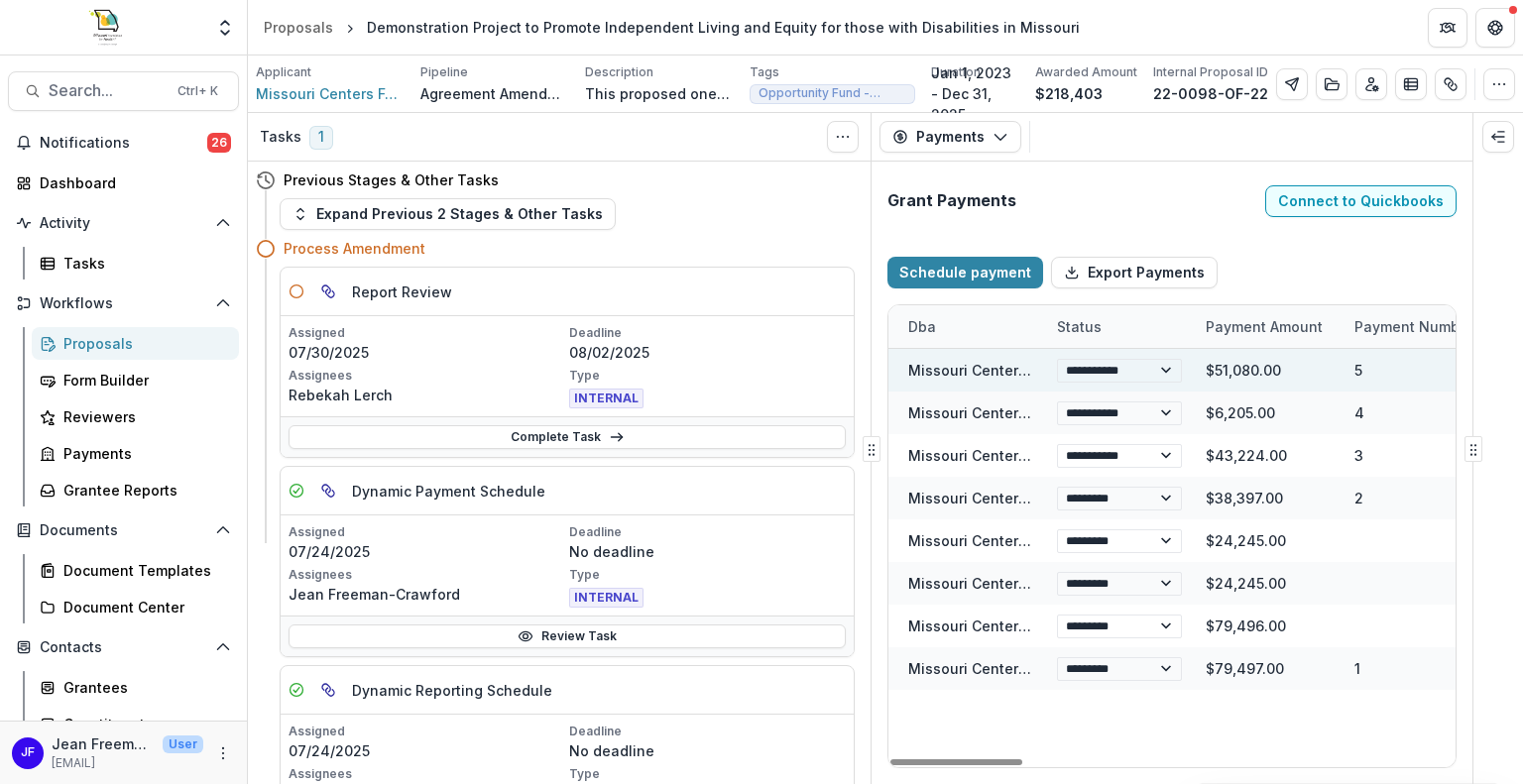 select on "****" 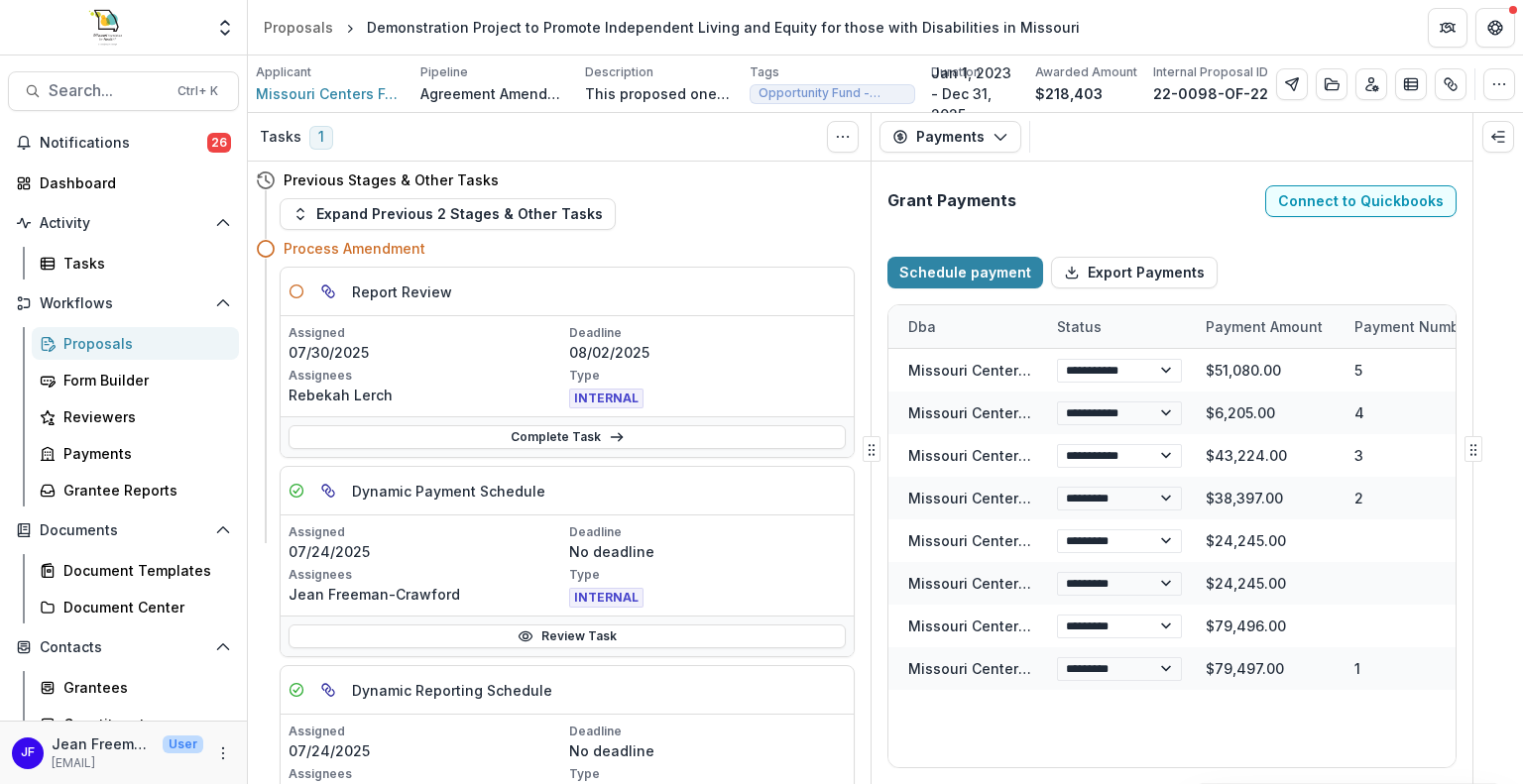 select on "****" 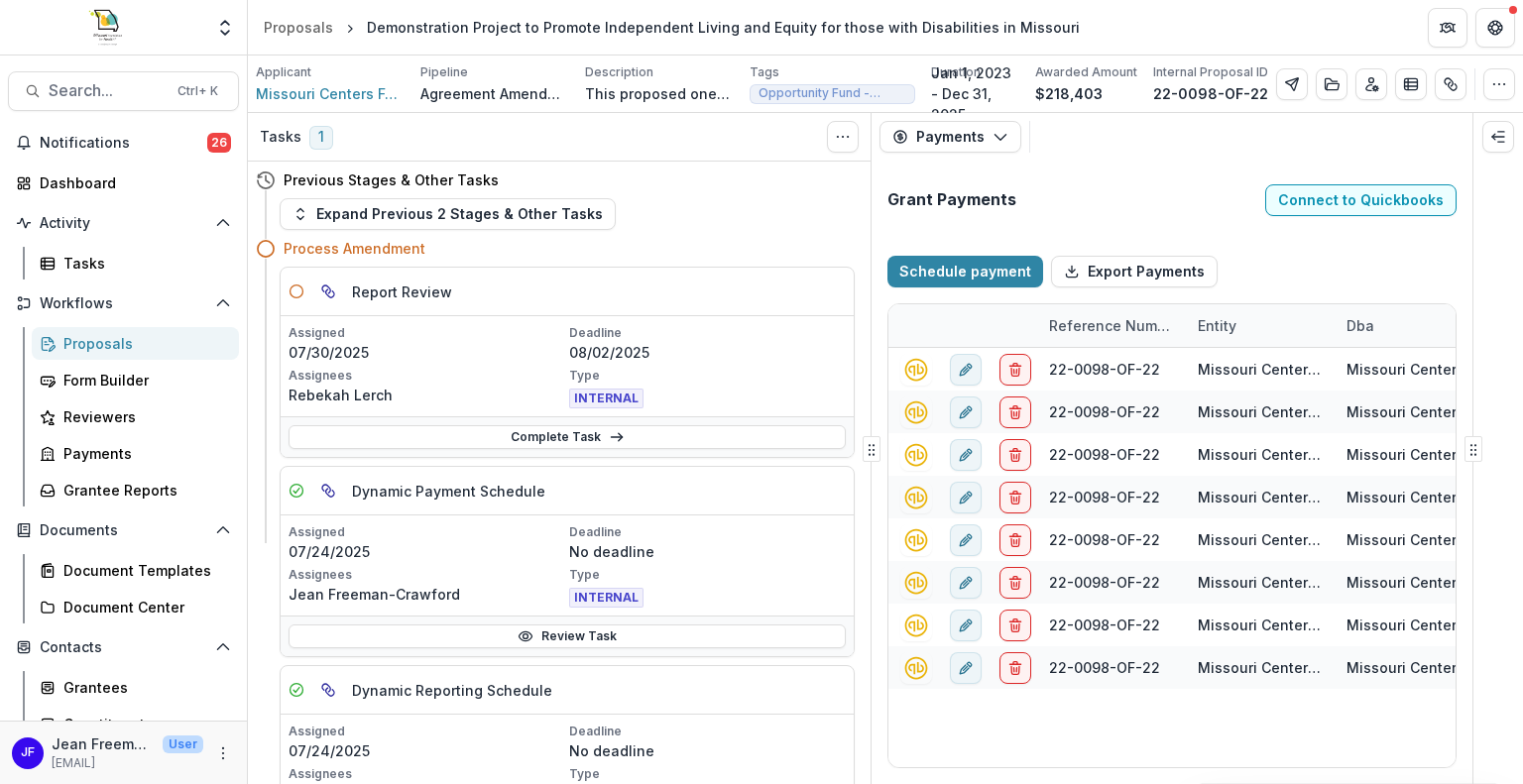 select on "****" 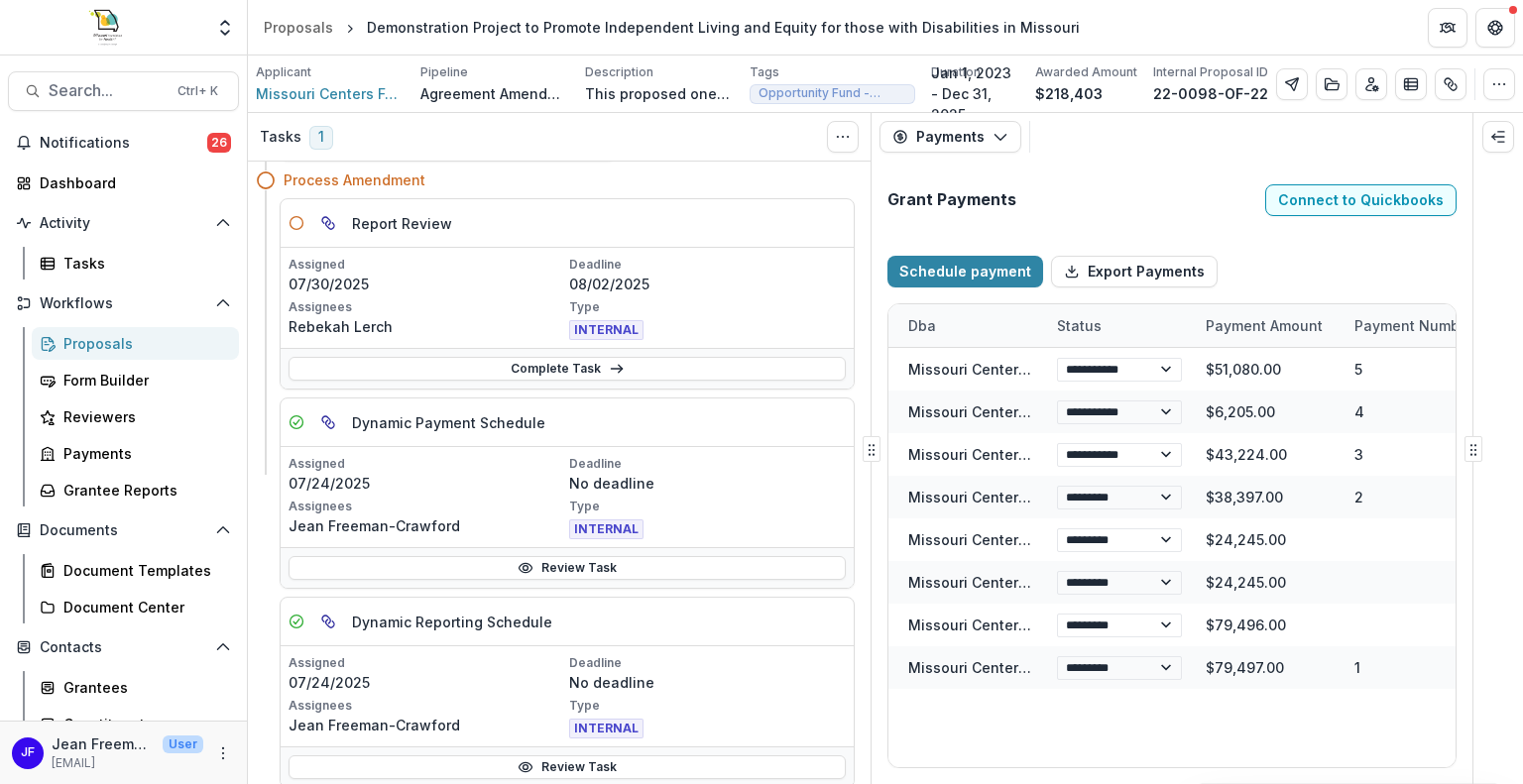 scroll, scrollTop: 0, scrollLeft: 0, axis: both 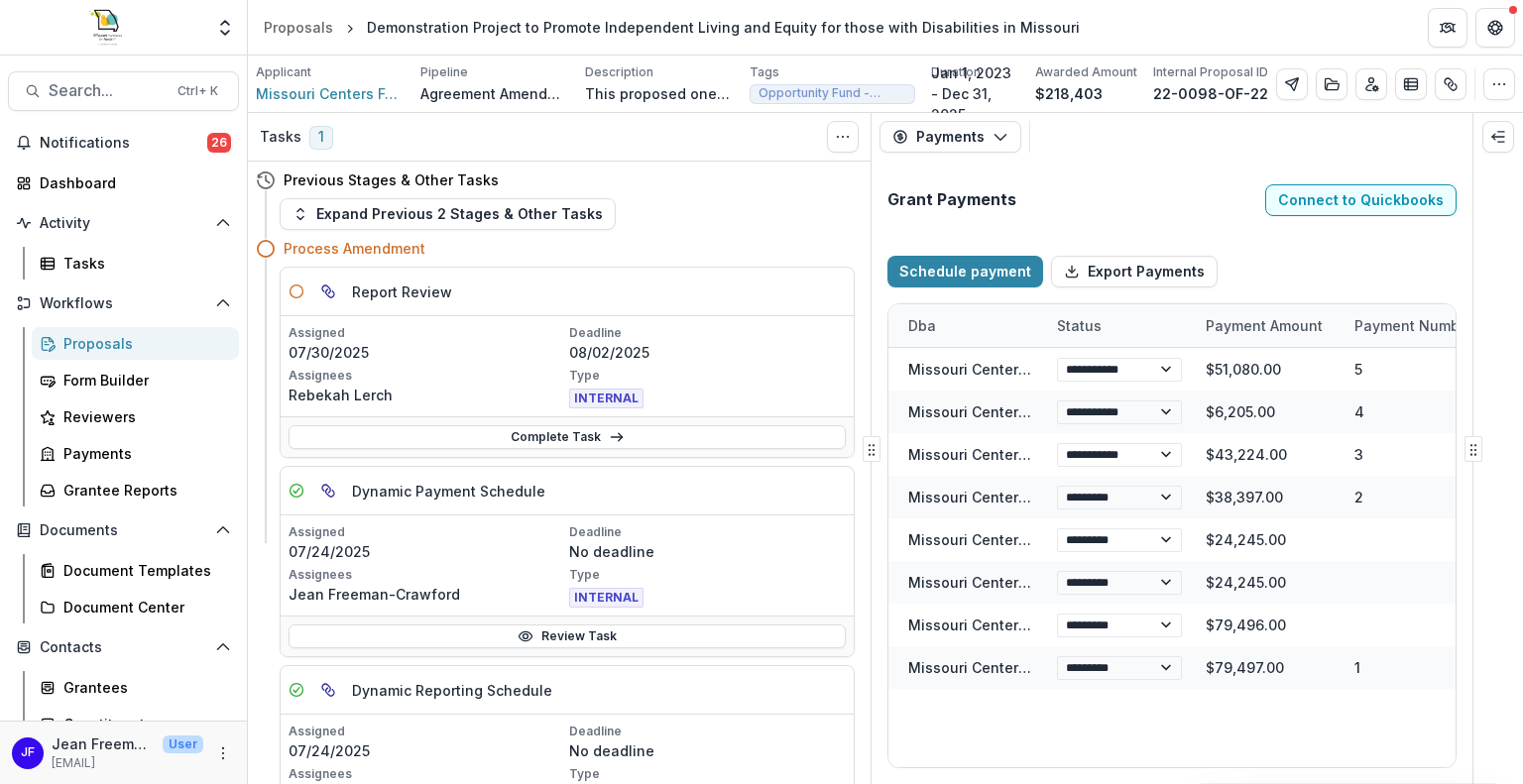 select on "****" 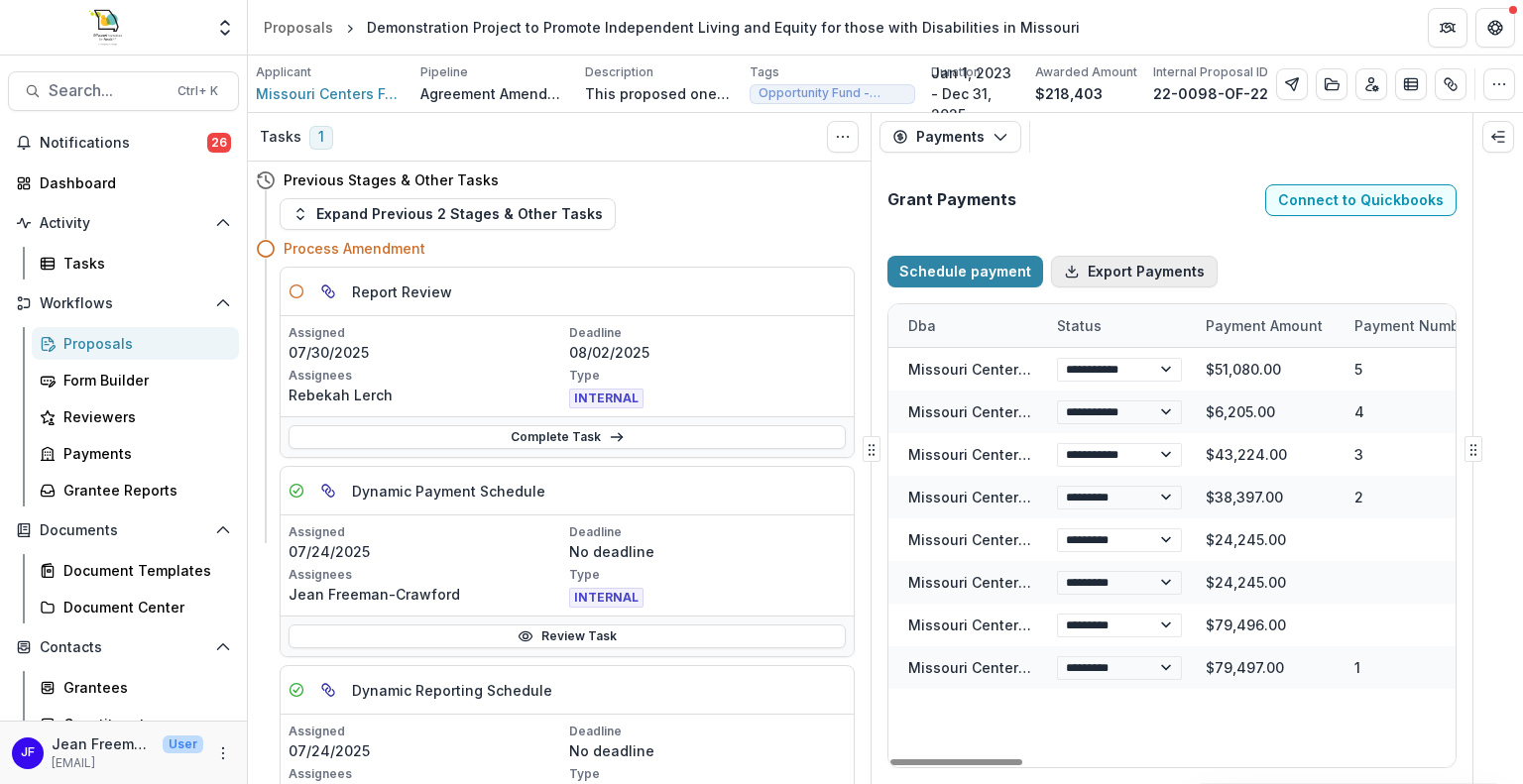 click on "Export Payments" at bounding box center [1134, 272] 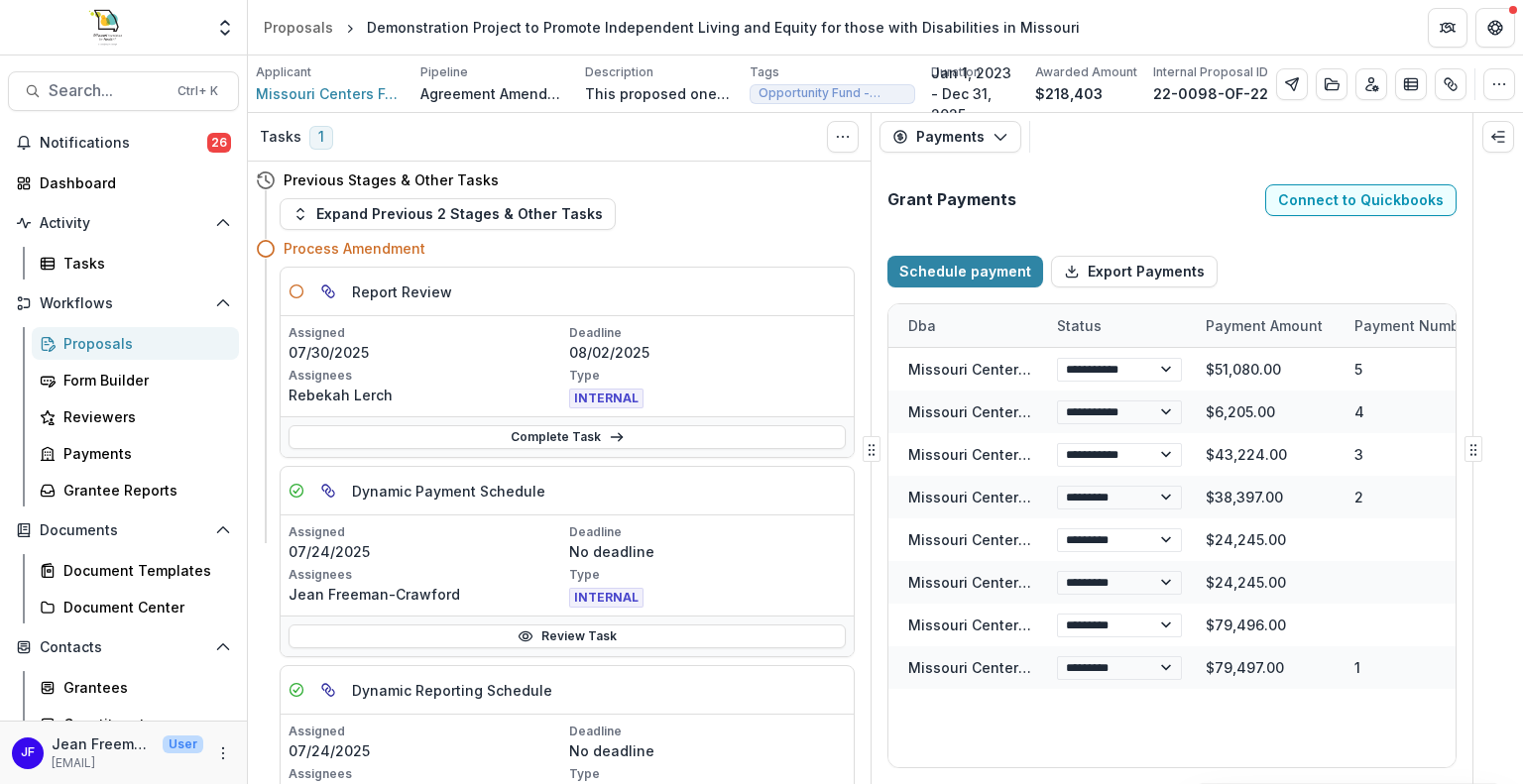 select on "****" 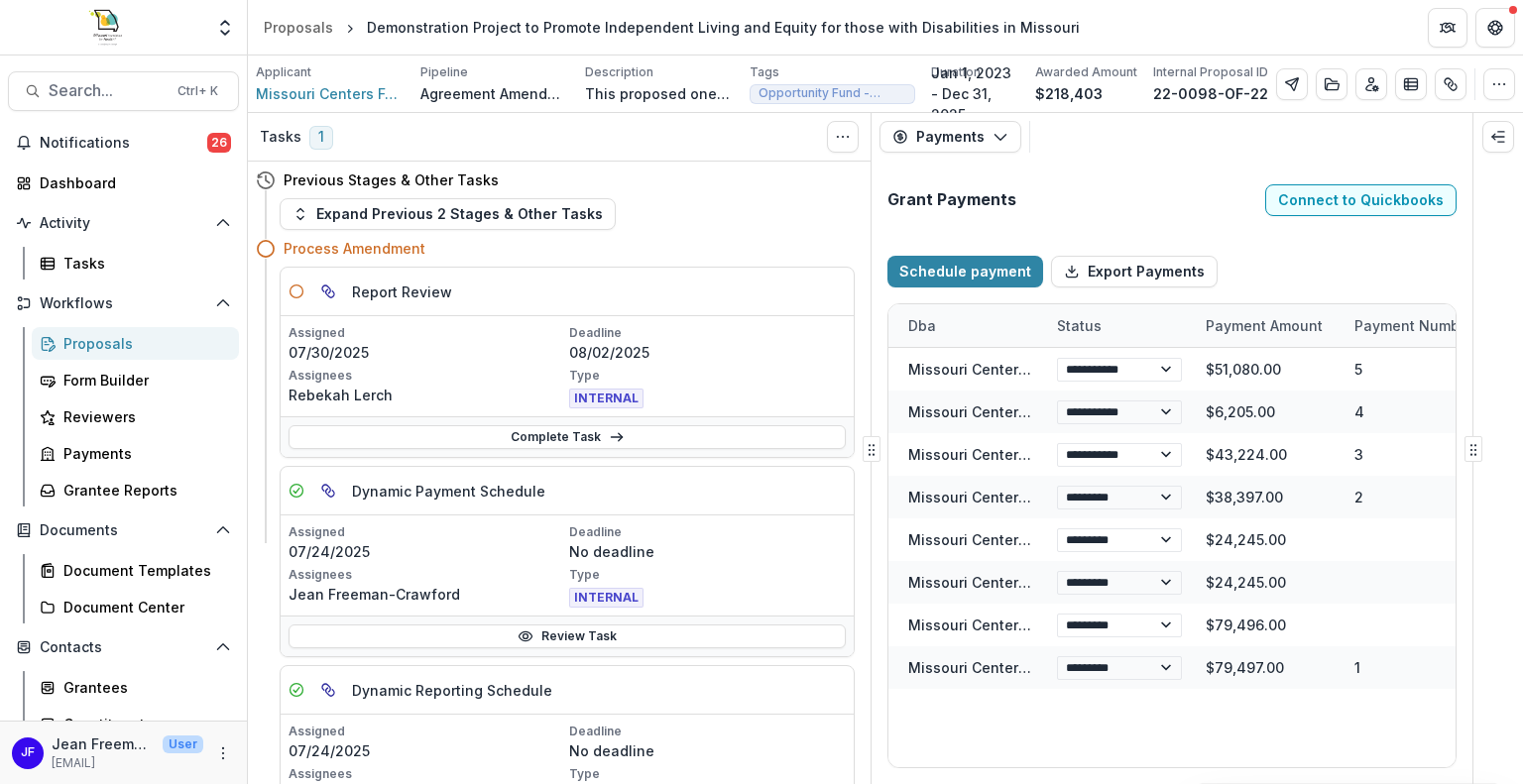 select on "****" 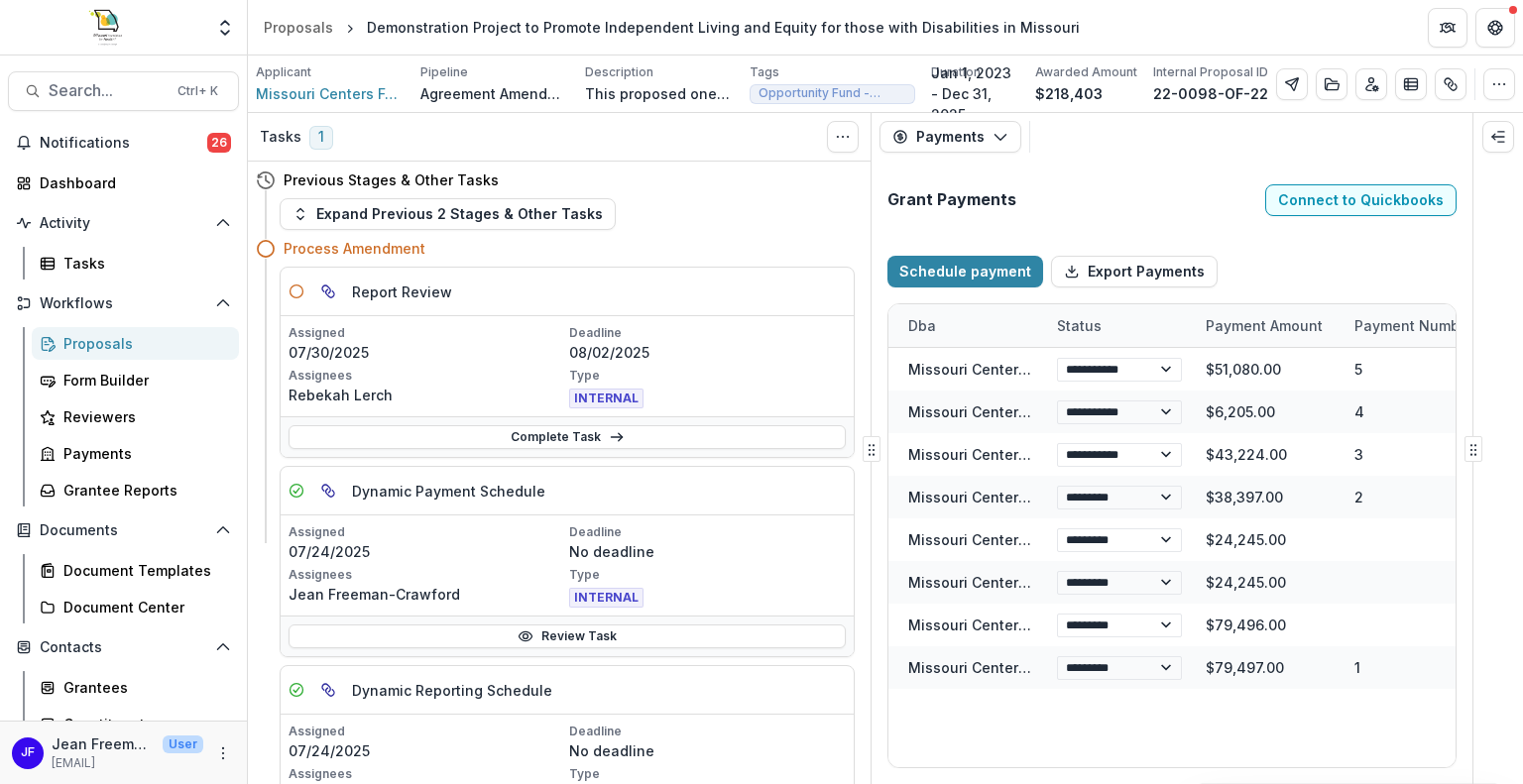 select on "****" 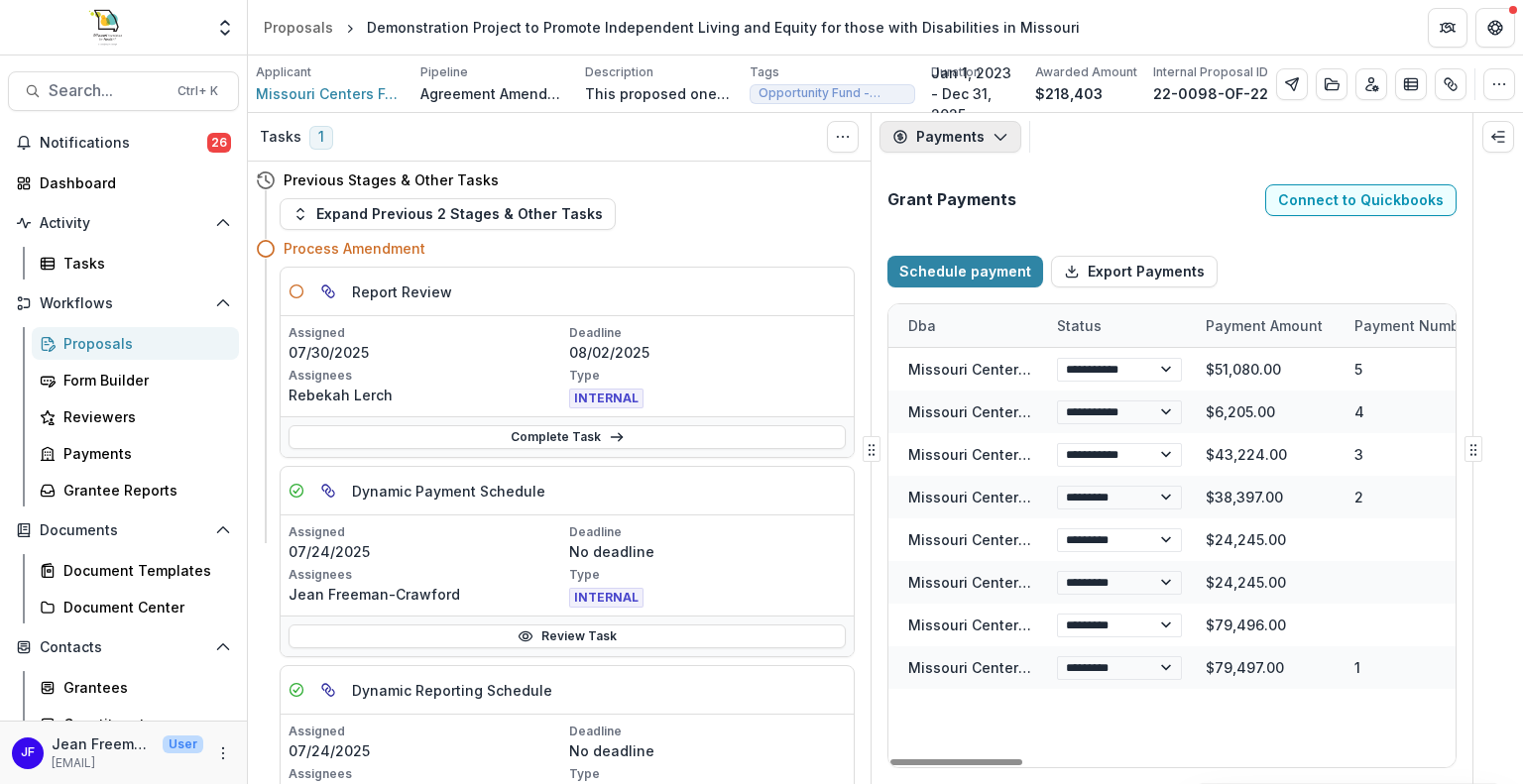 click on "Payments" at bounding box center [950, 137] 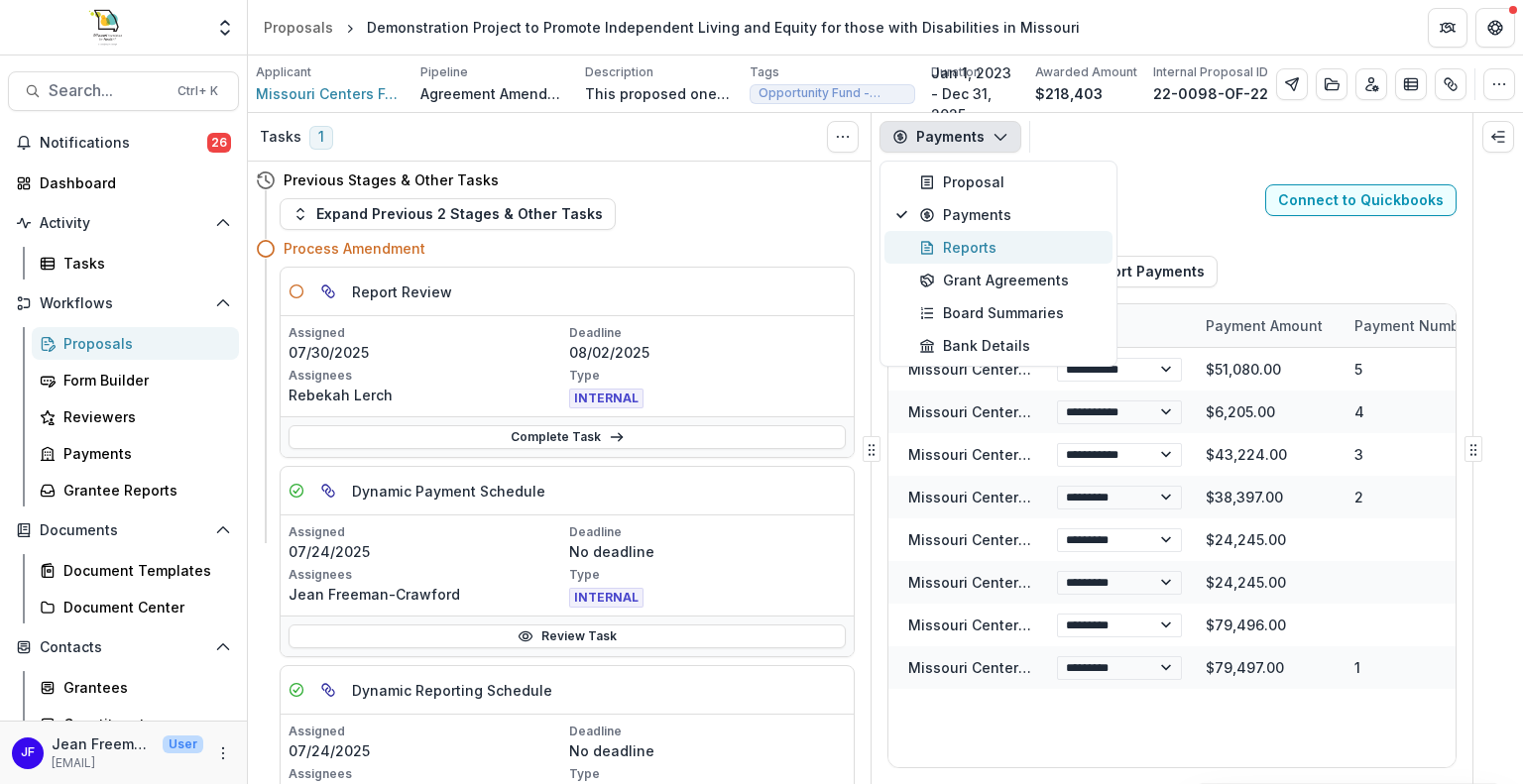 click on "Reports" at bounding box center [1009, 247] 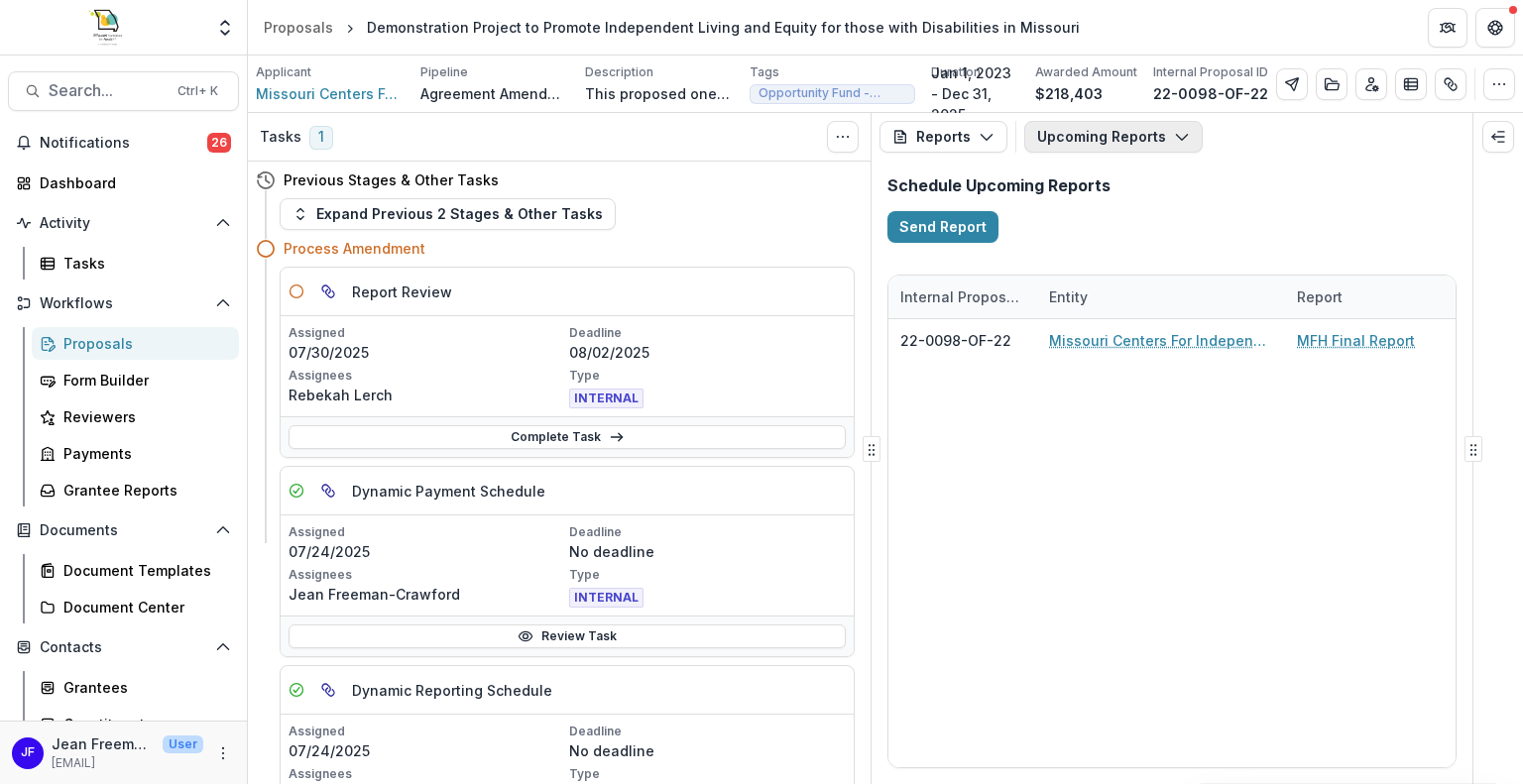 click on "Upcoming Reports" at bounding box center [1113, 137] 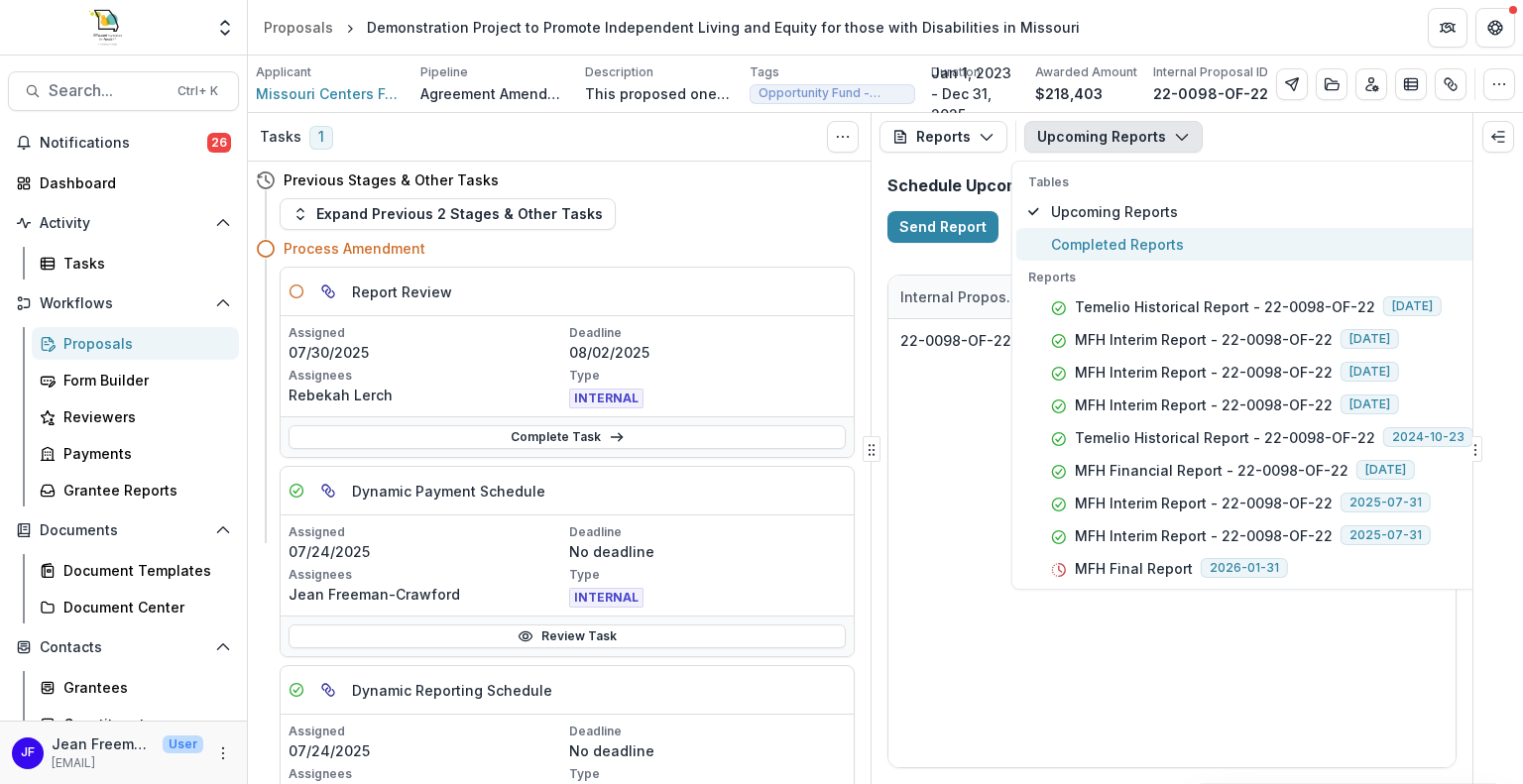 click on "Completed Reports" at bounding box center (1262, 244) 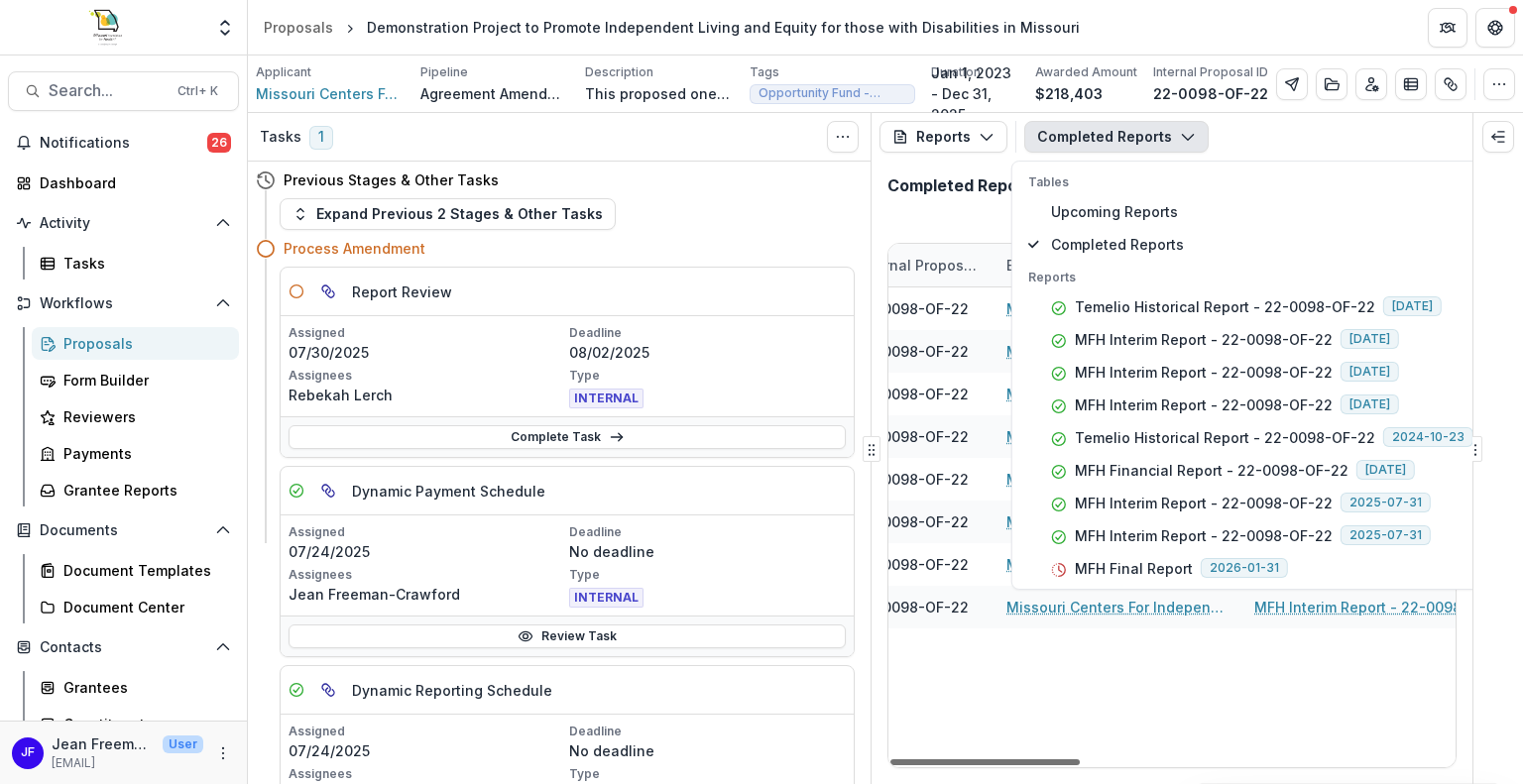 drag, startPoint x: 984, startPoint y: 766, endPoint x: 997, endPoint y: 766, distance: 13 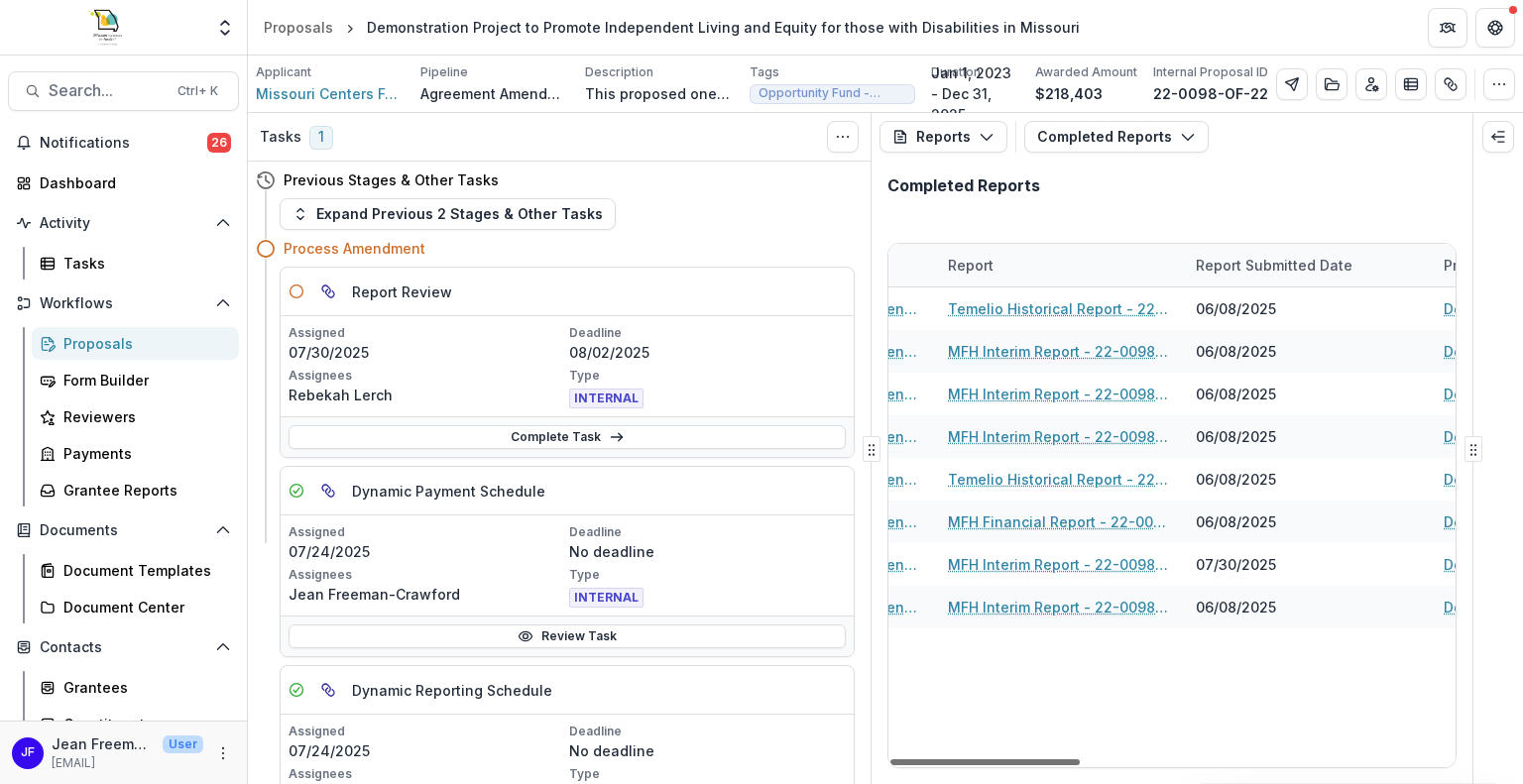 scroll, scrollTop: 0, scrollLeft: 385, axis: horizontal 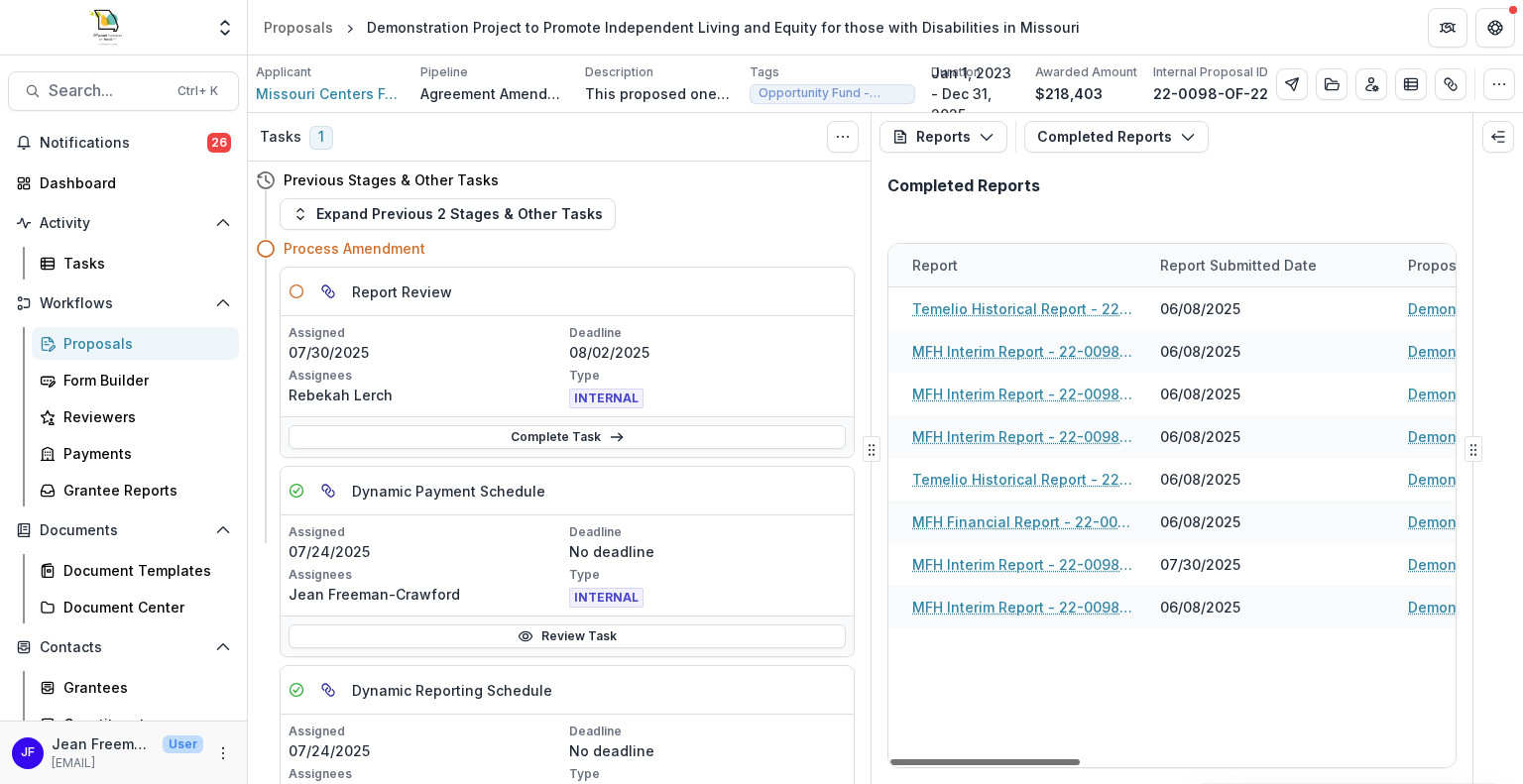 drag, startPoint x: 996, startPoint y: 758, endPoint x: 1111, endPoint y: 758, distance: 115 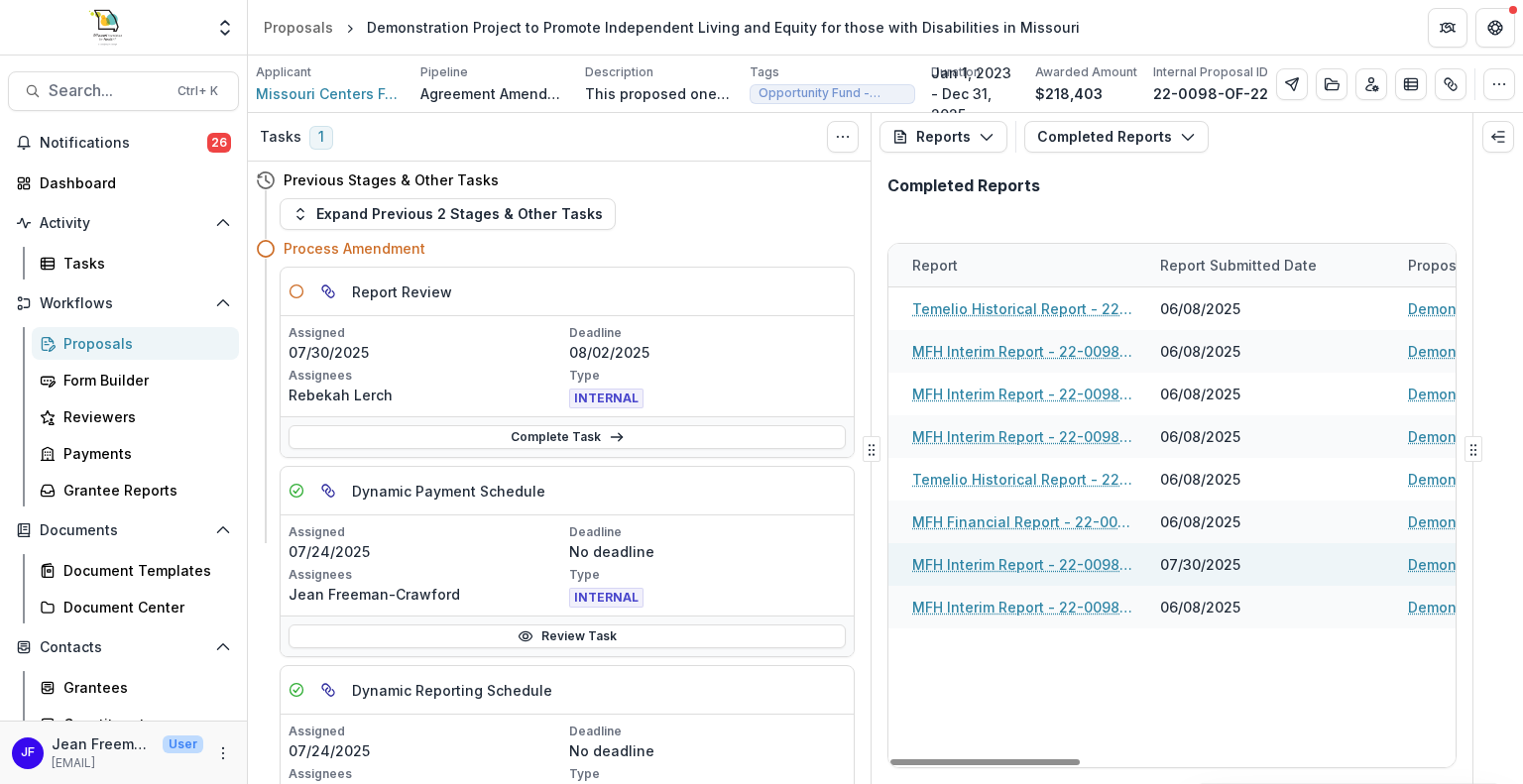 click on "MFH Interim Report - 22-0098-OF-22" at bounding box center (1024, 564) 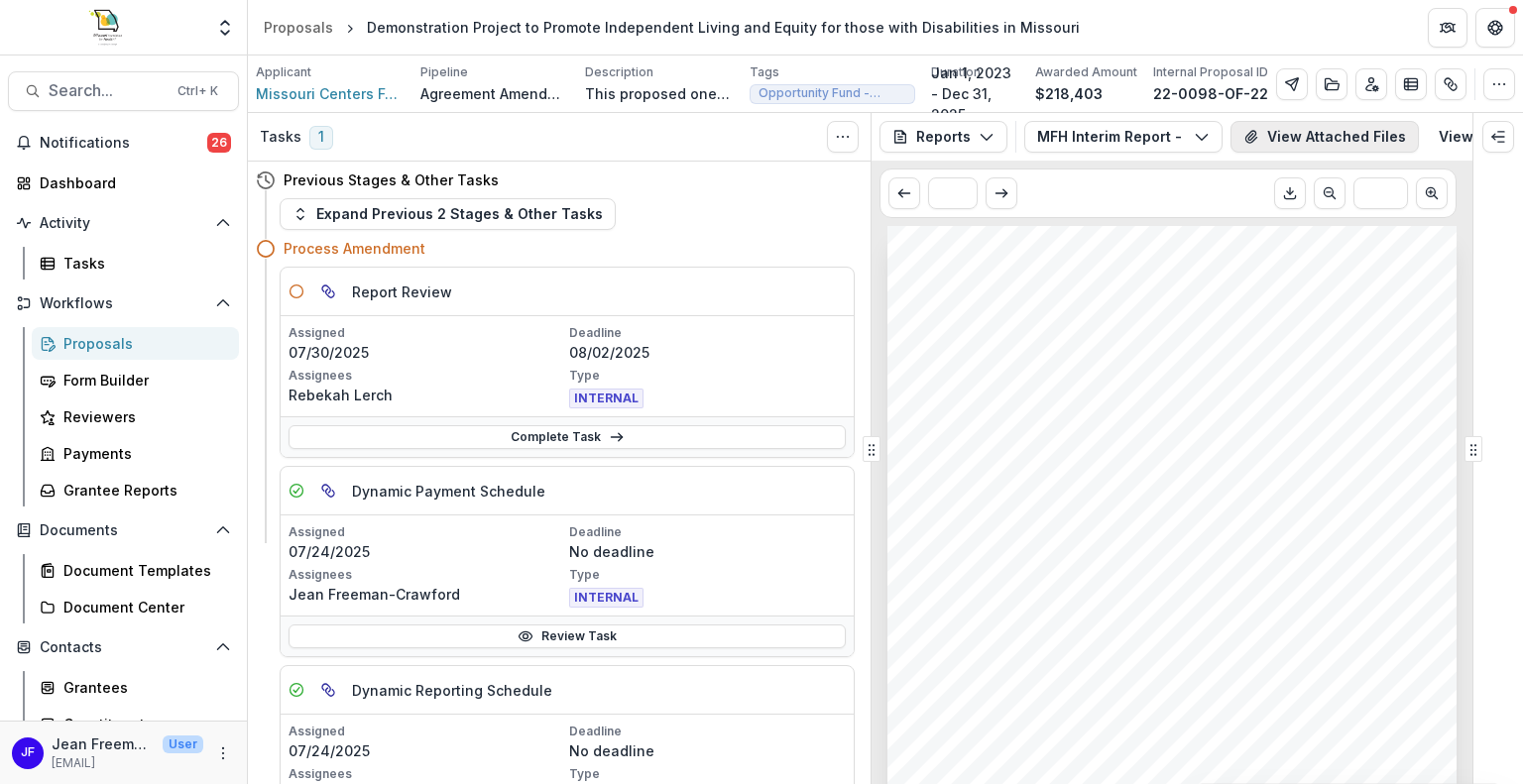 click on "View Attached Files" at bounding box center (1325, 137) 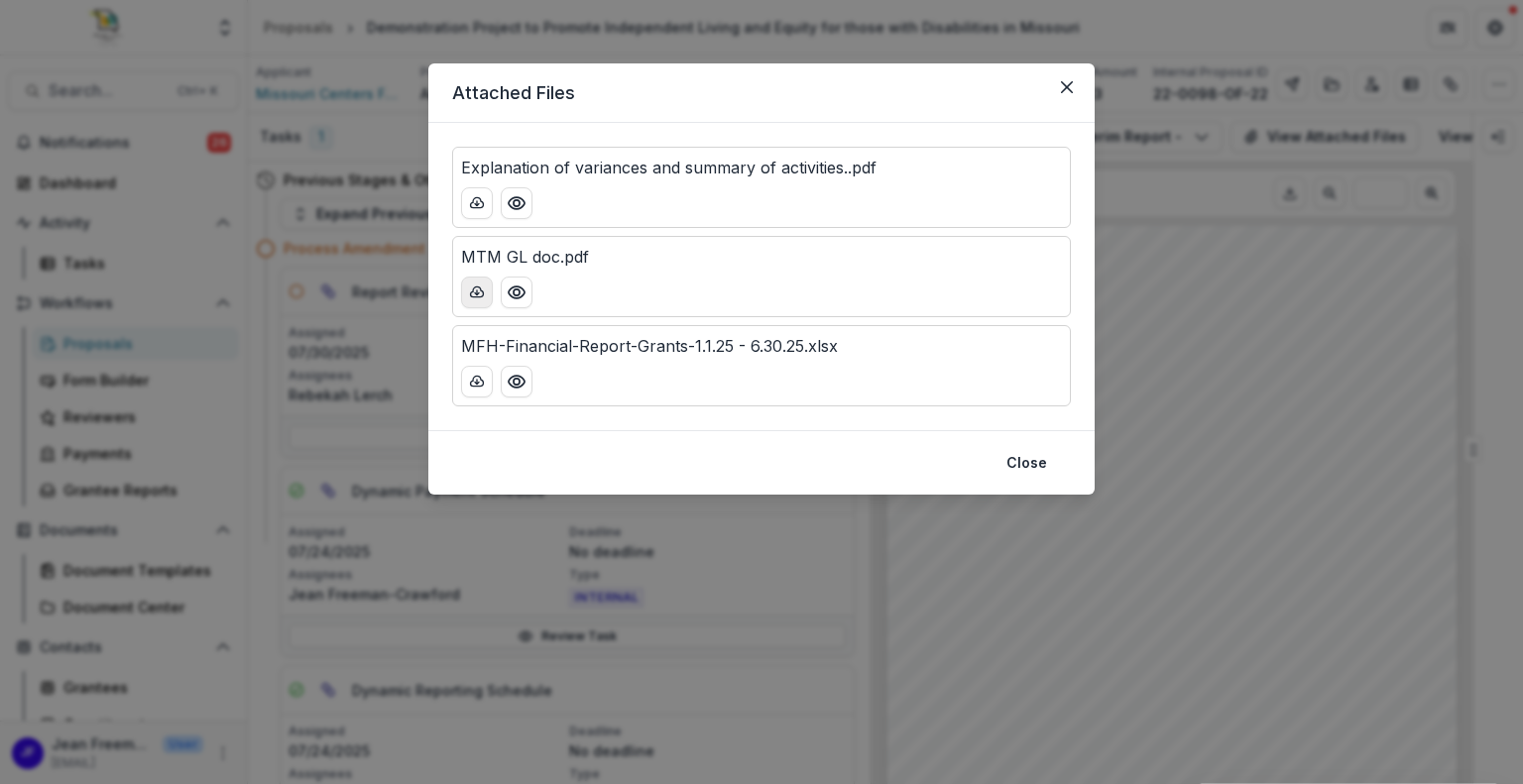 click 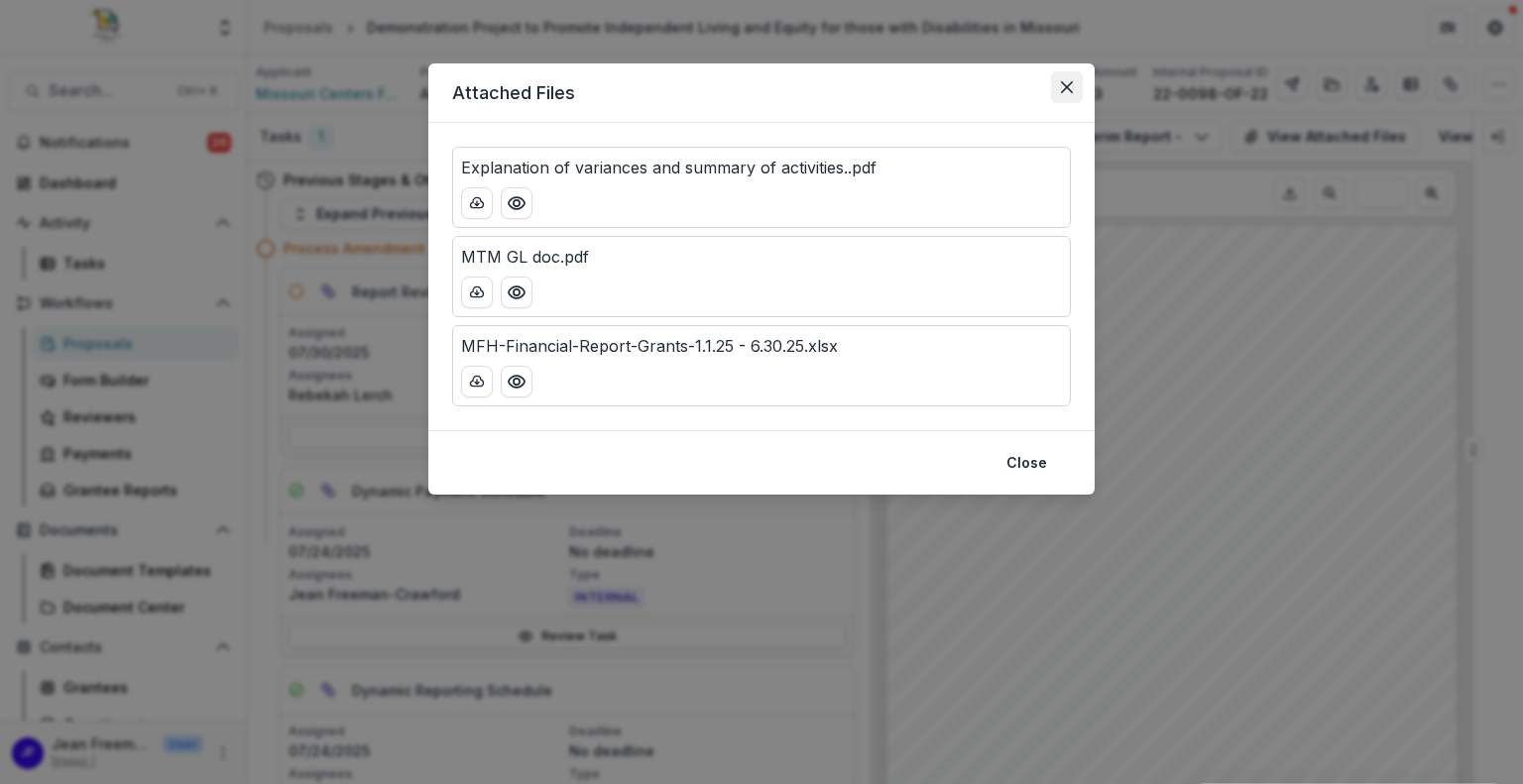 click 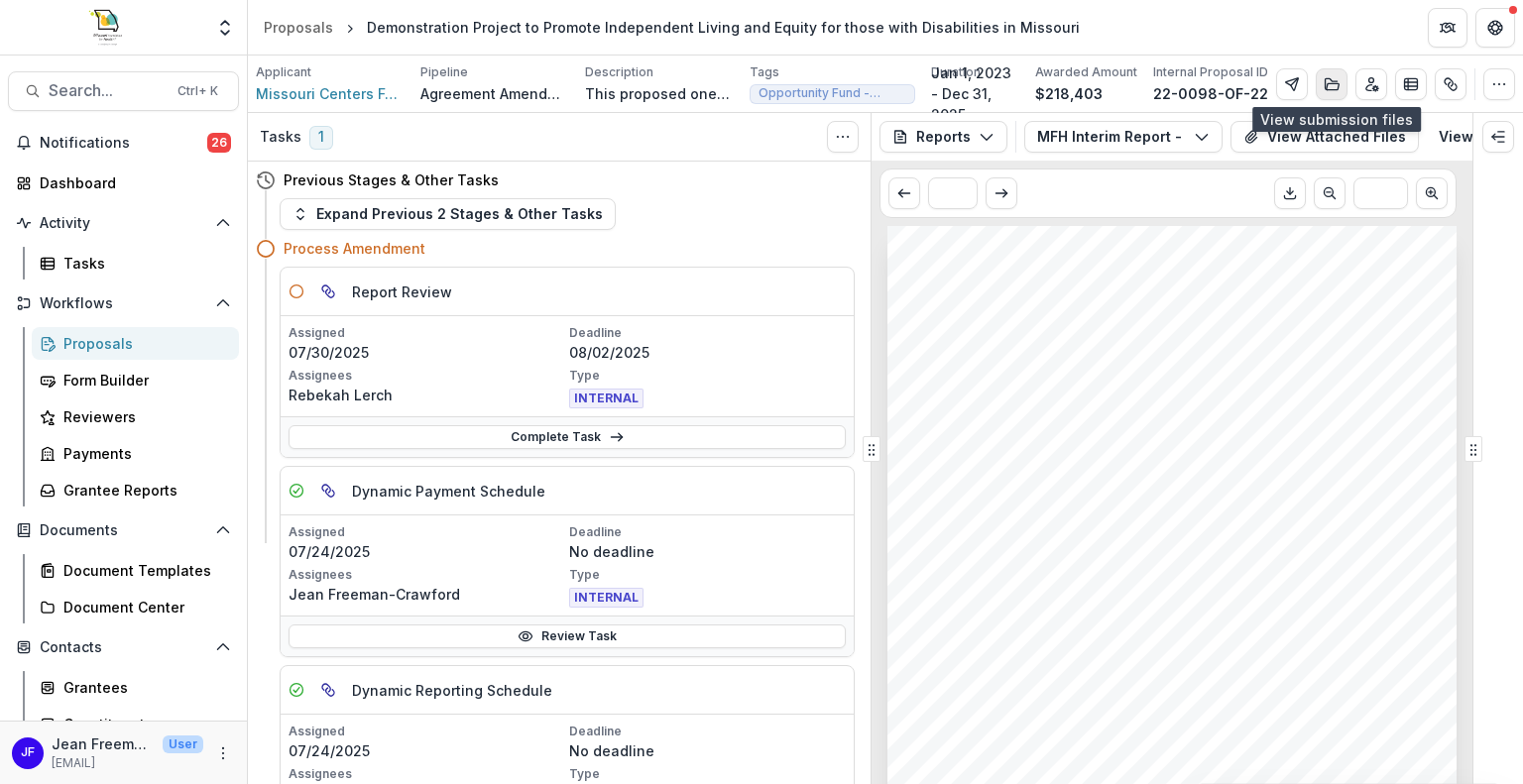 click 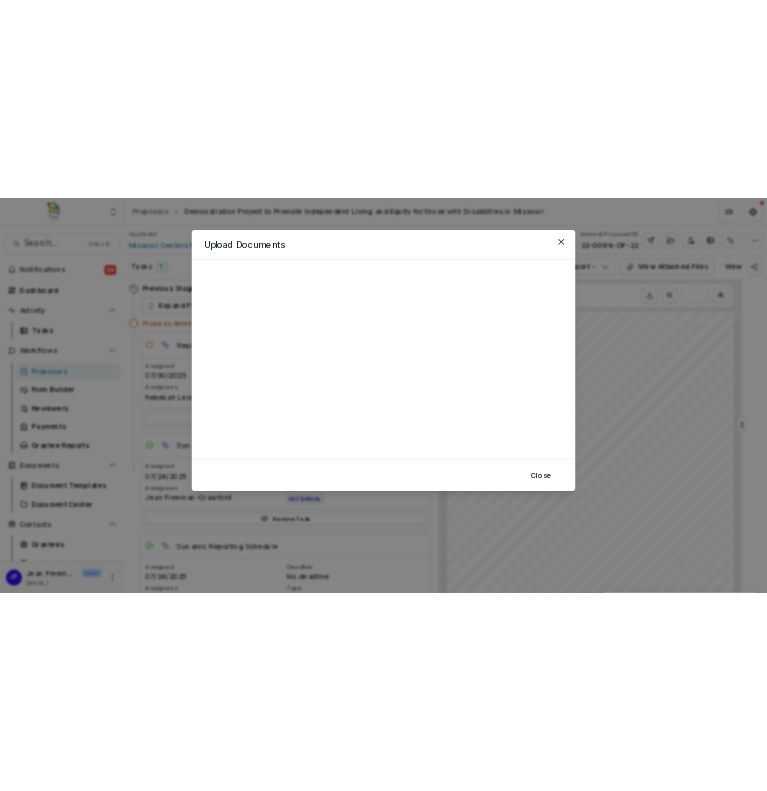 scroll, scrollTop: 0, scrollLeft: 0, axis: both 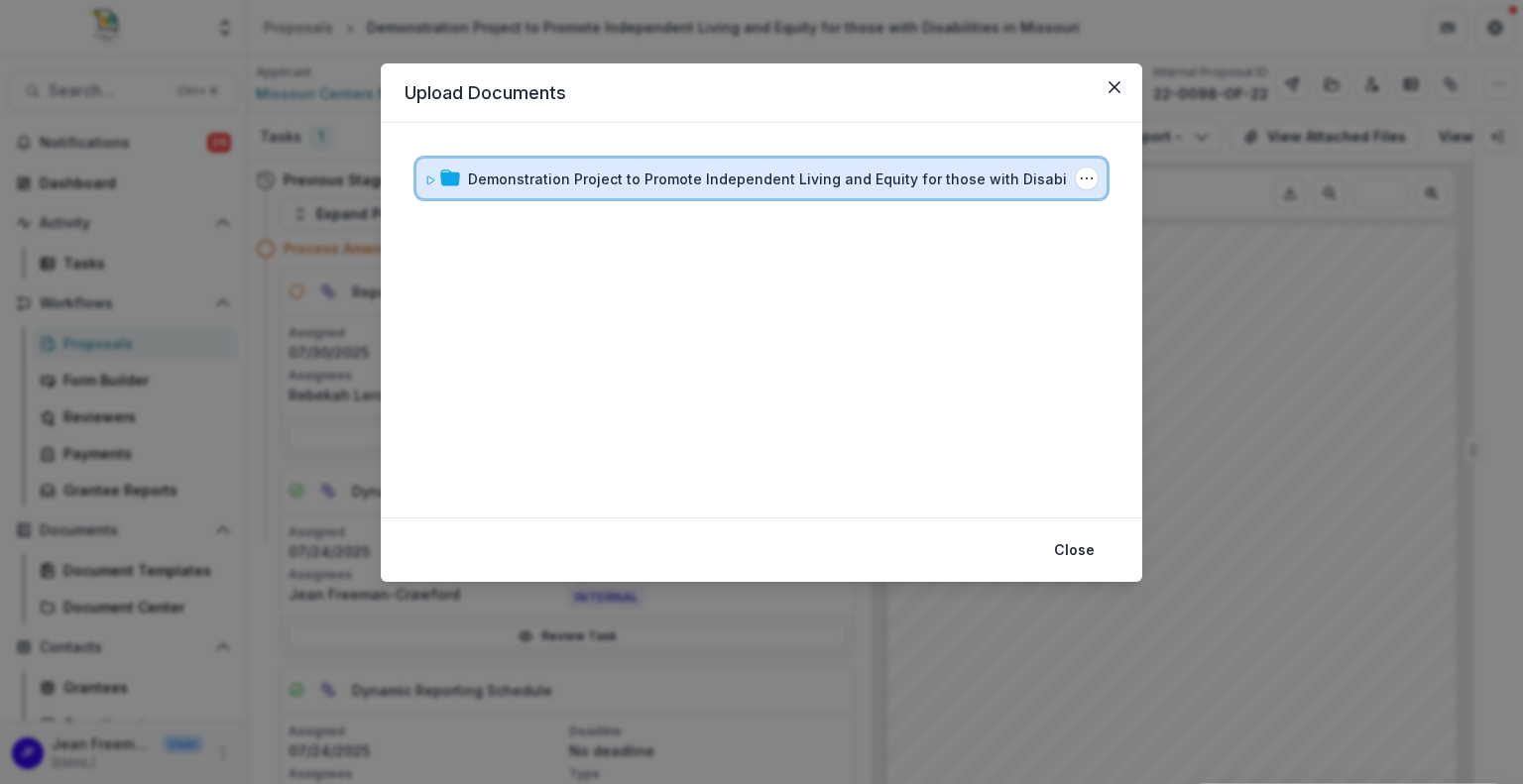 click 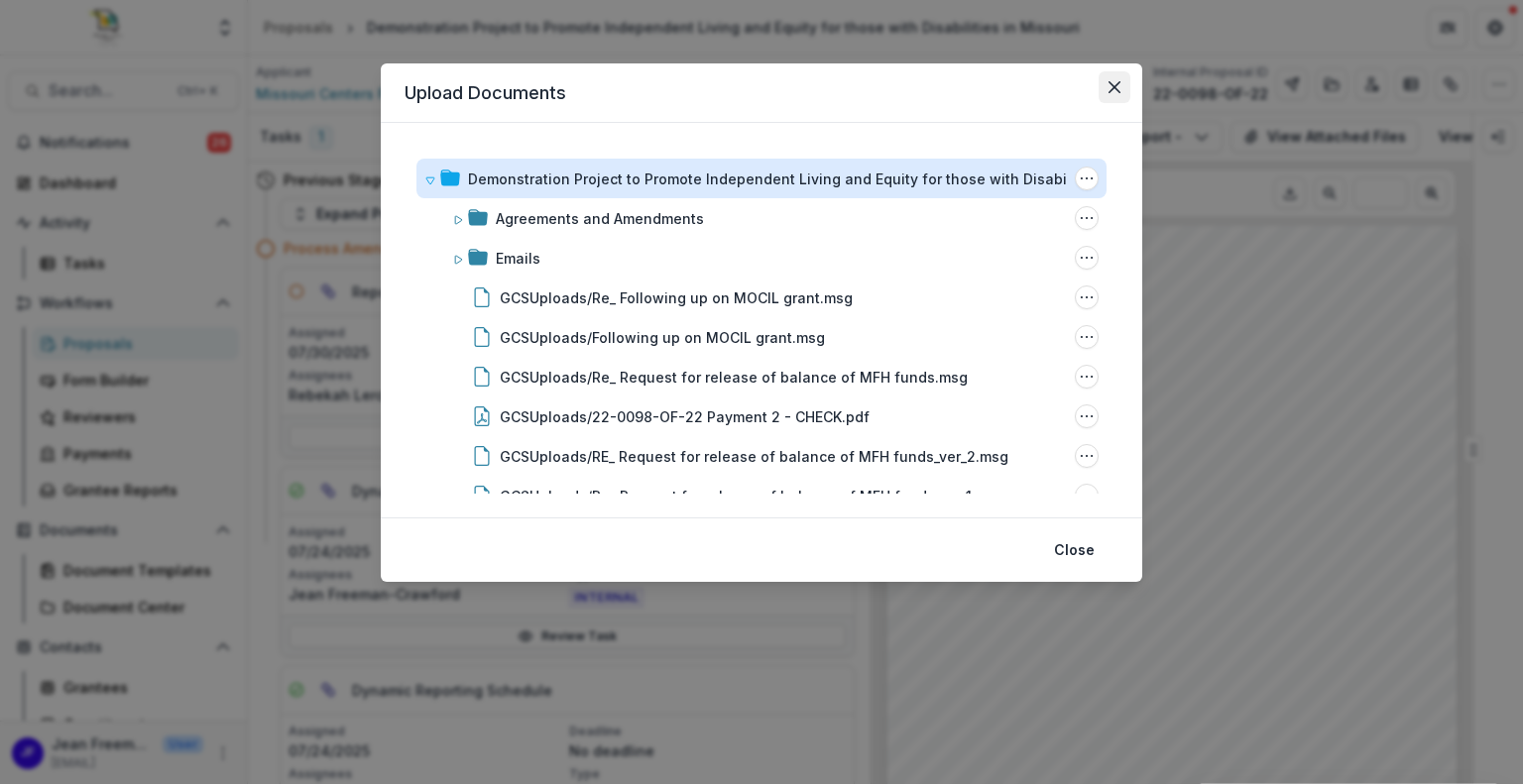 click 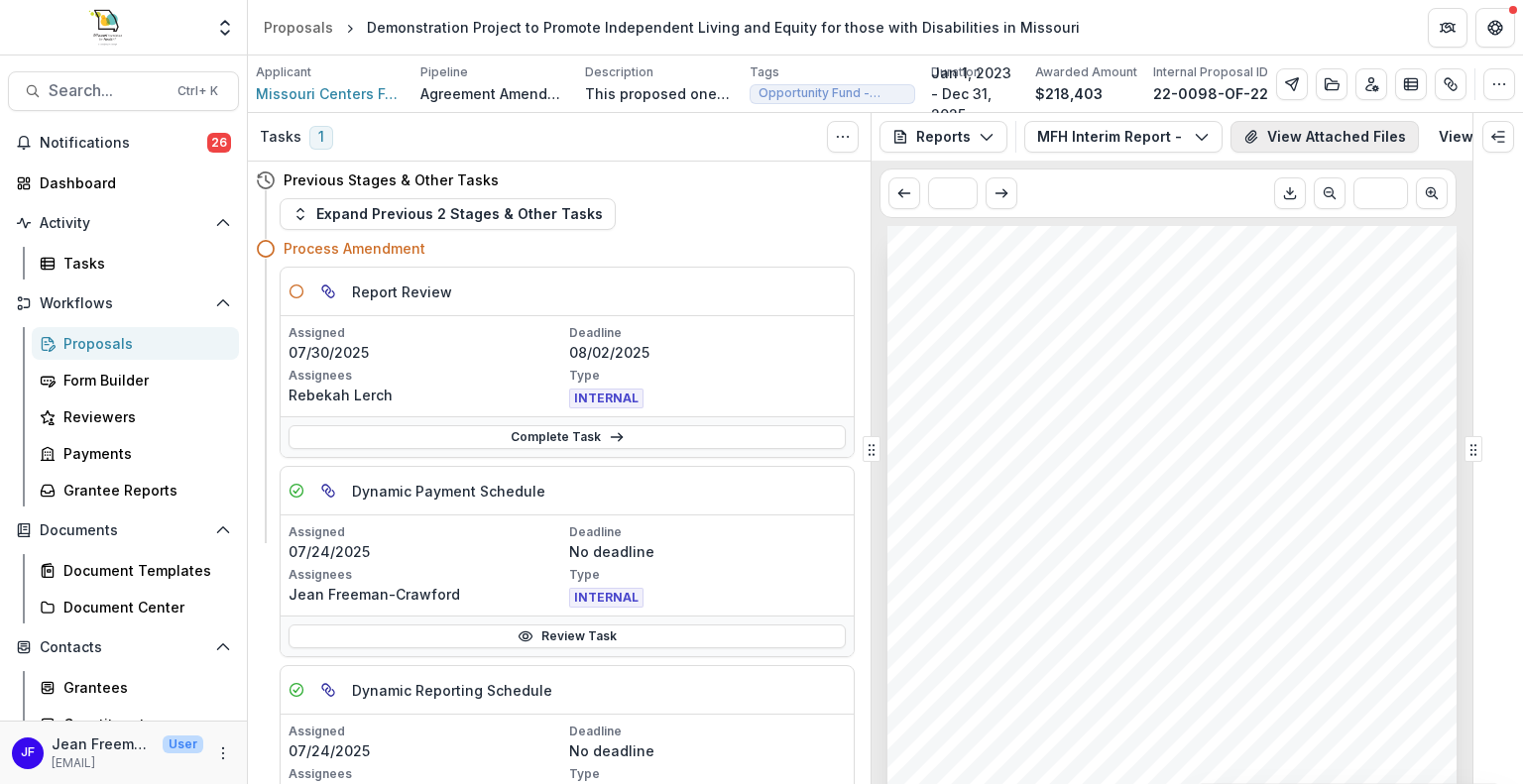 click on "View Attached Files" at bounding box center (1325, 137) 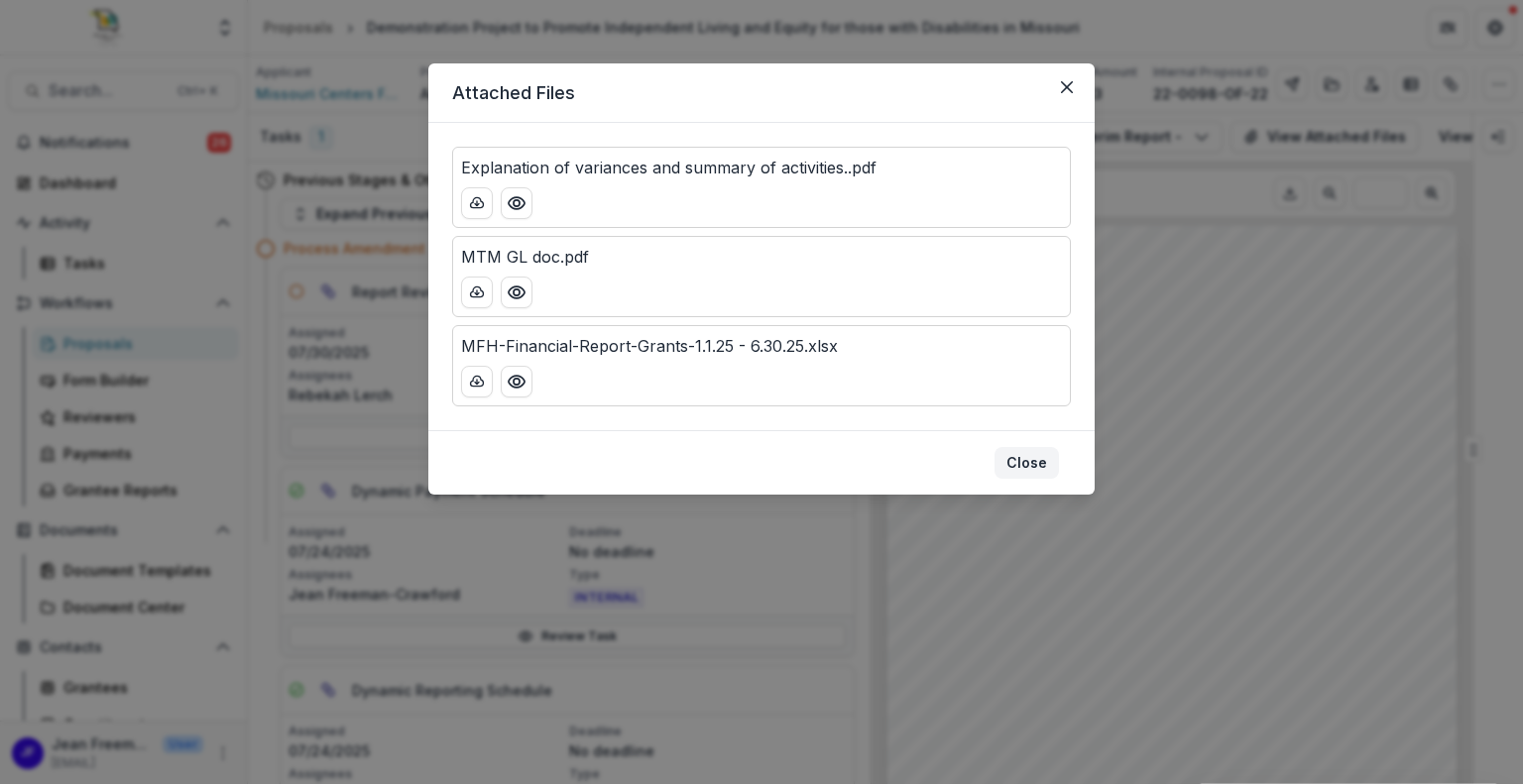 click on "Close" at bounding box center (1026, 463) 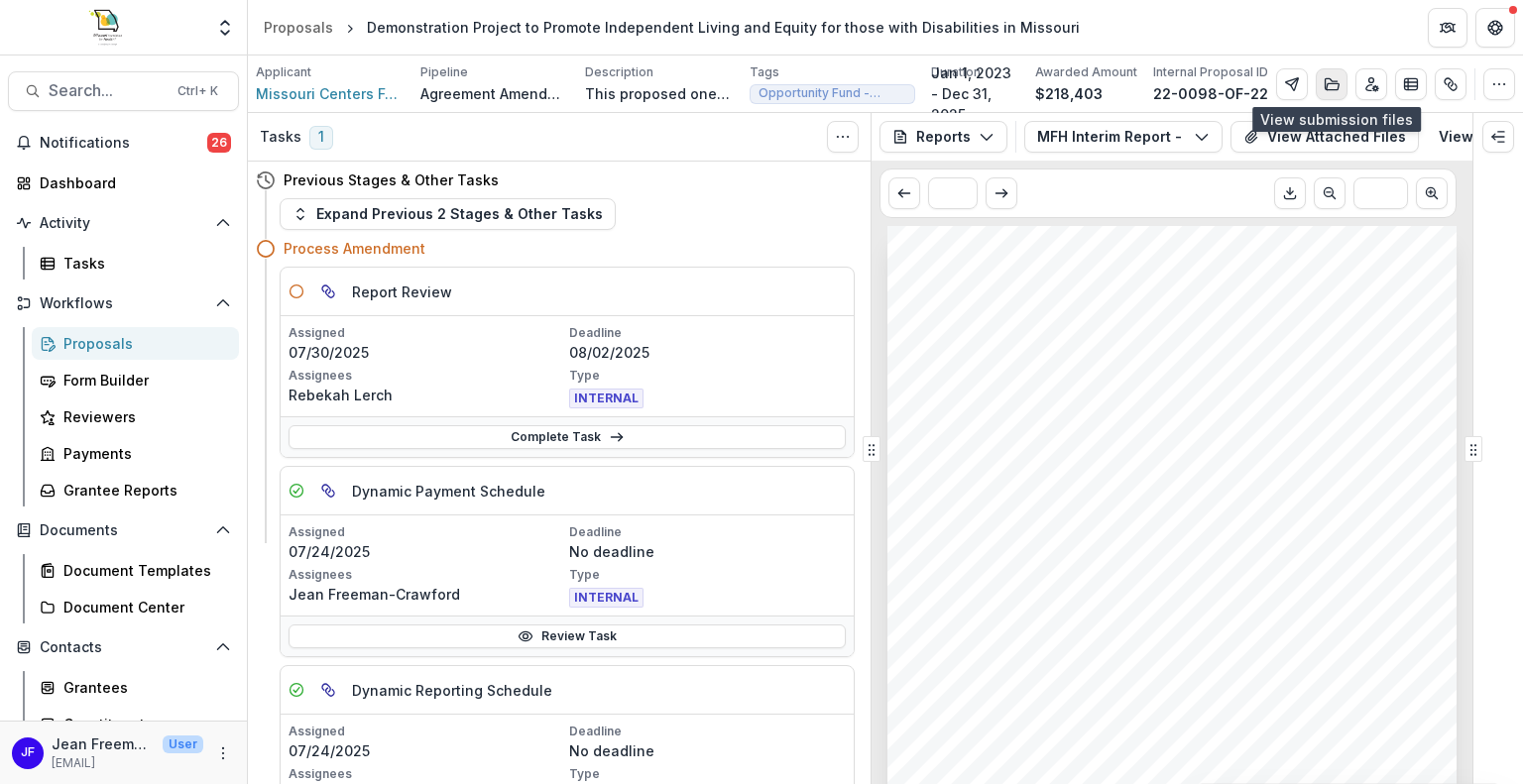 click 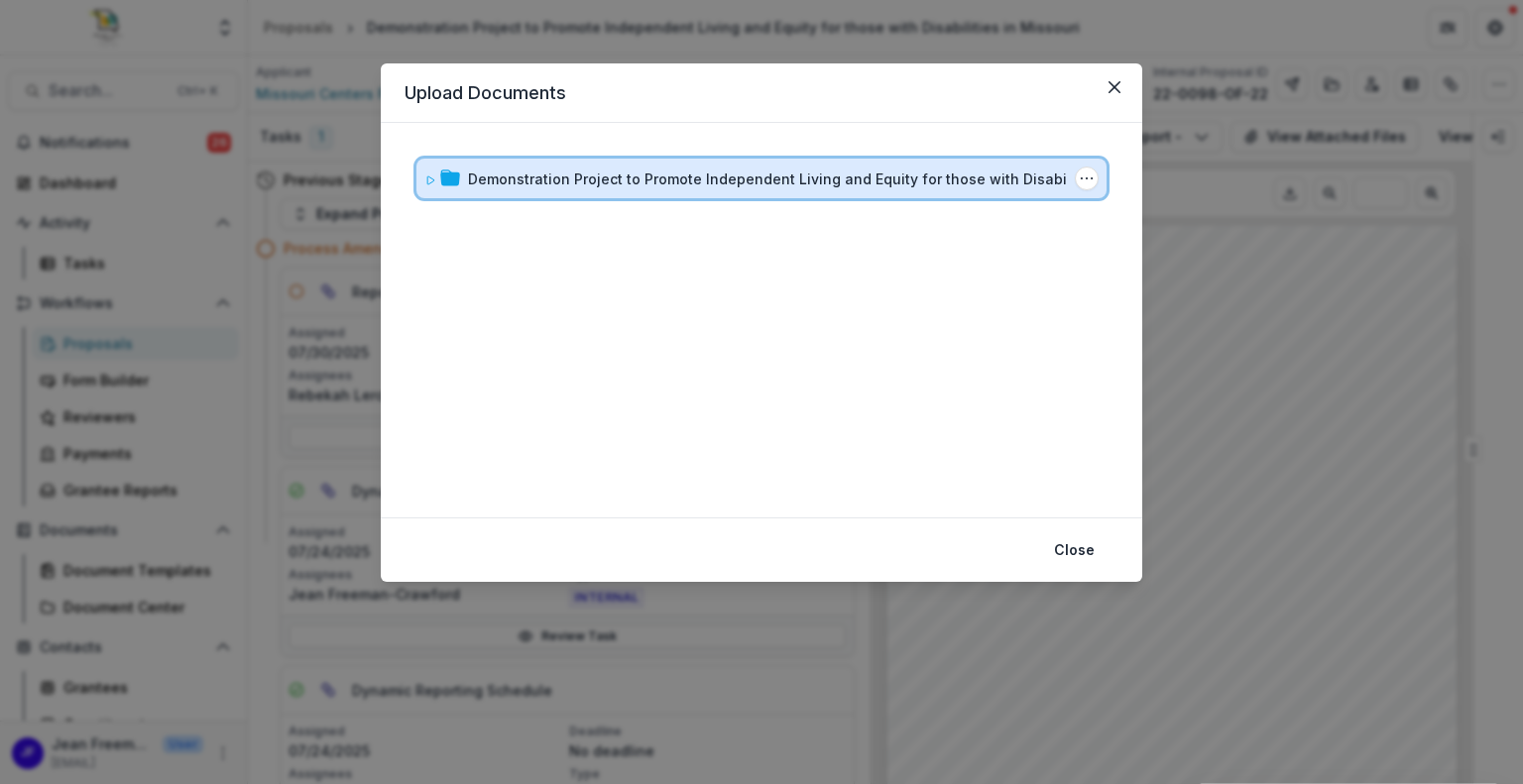 click at bounding box center (442, 178) 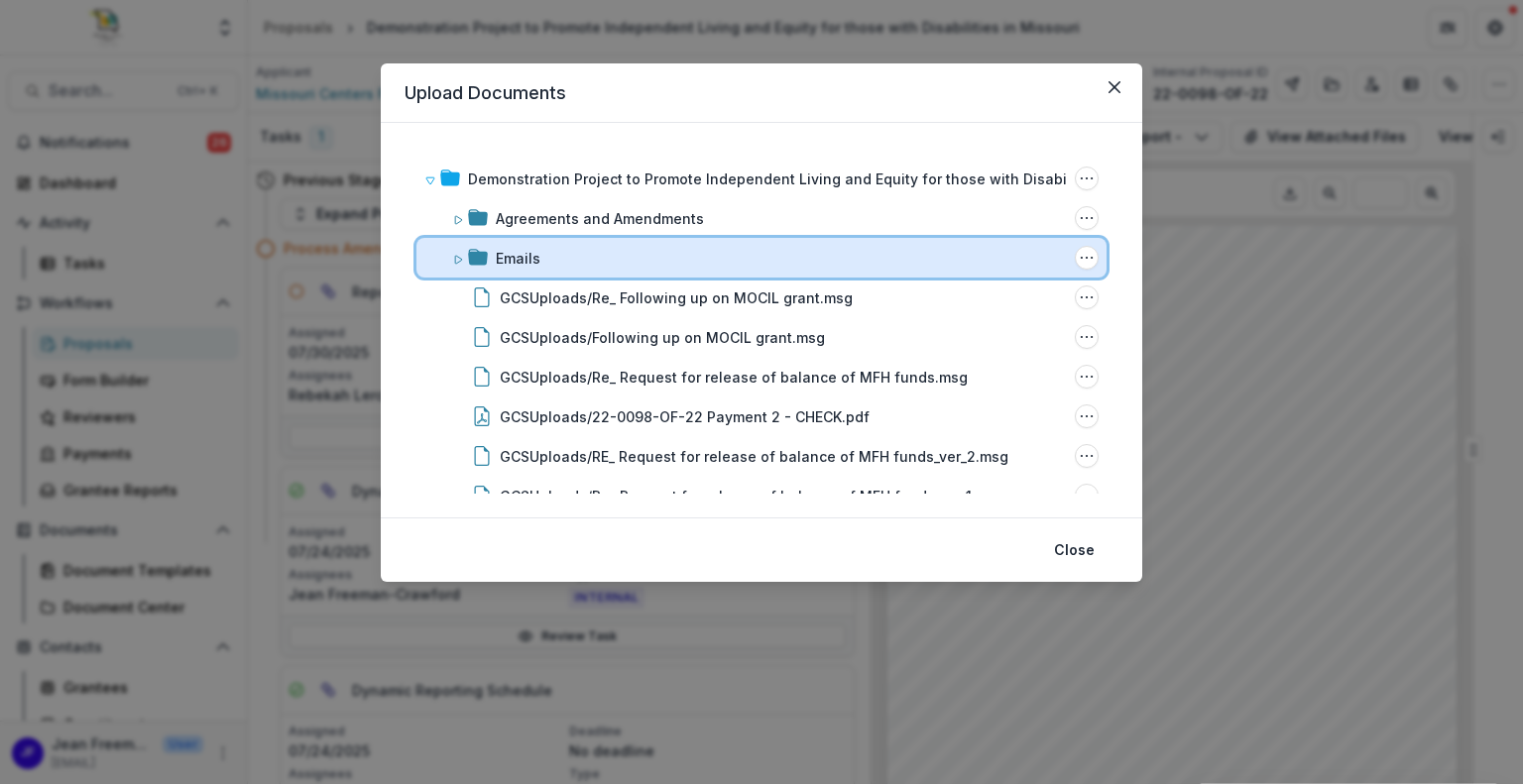 click 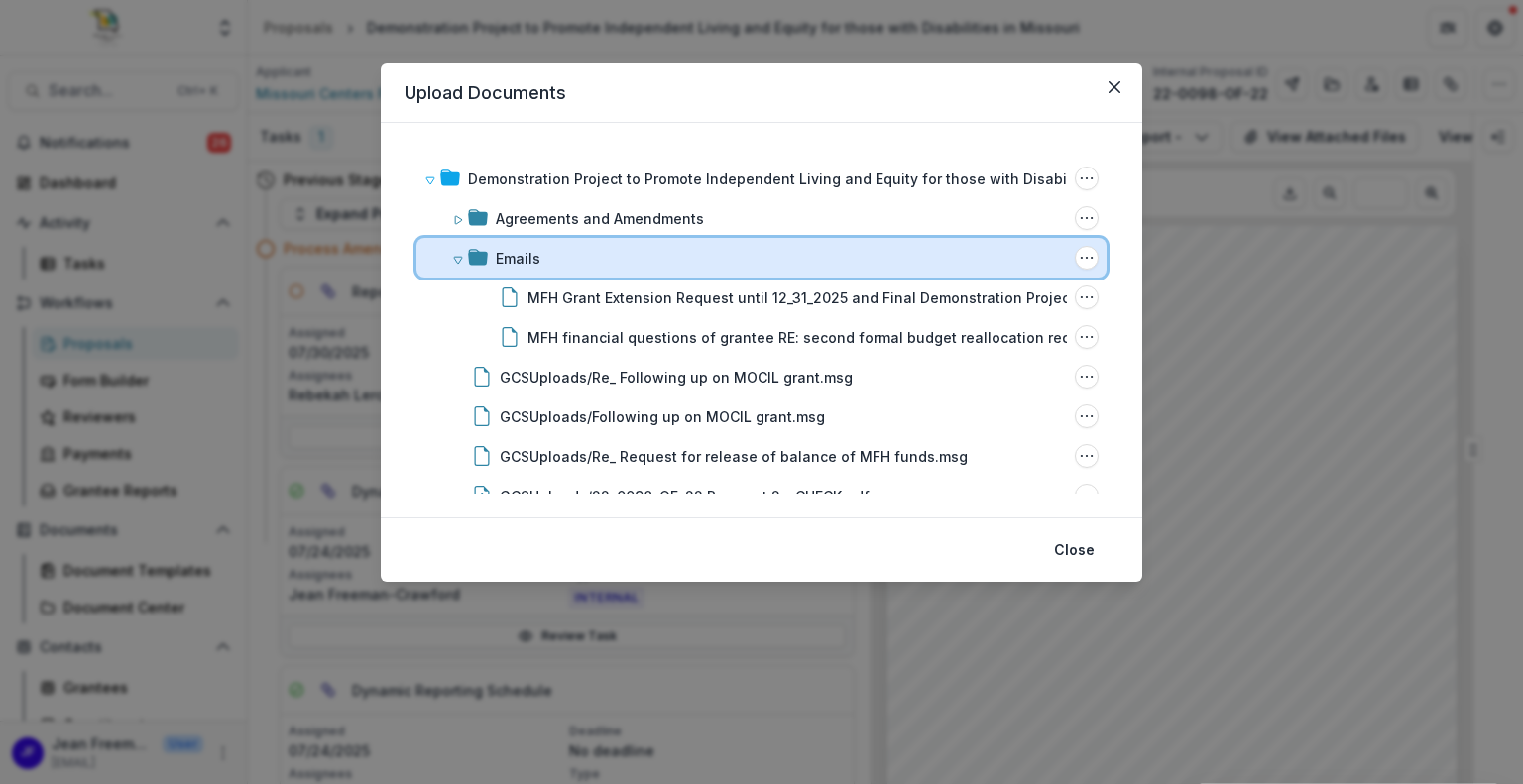 click 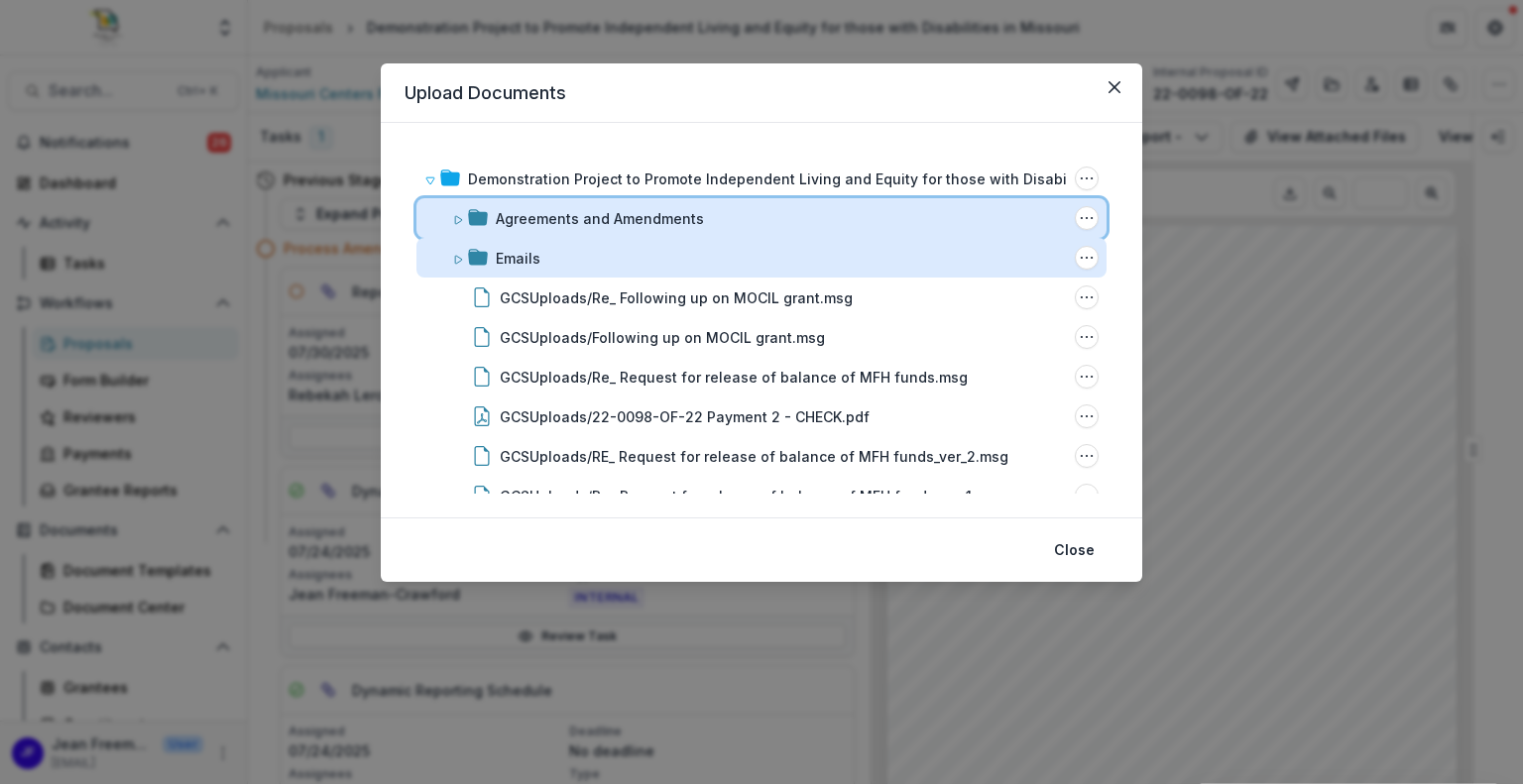 click 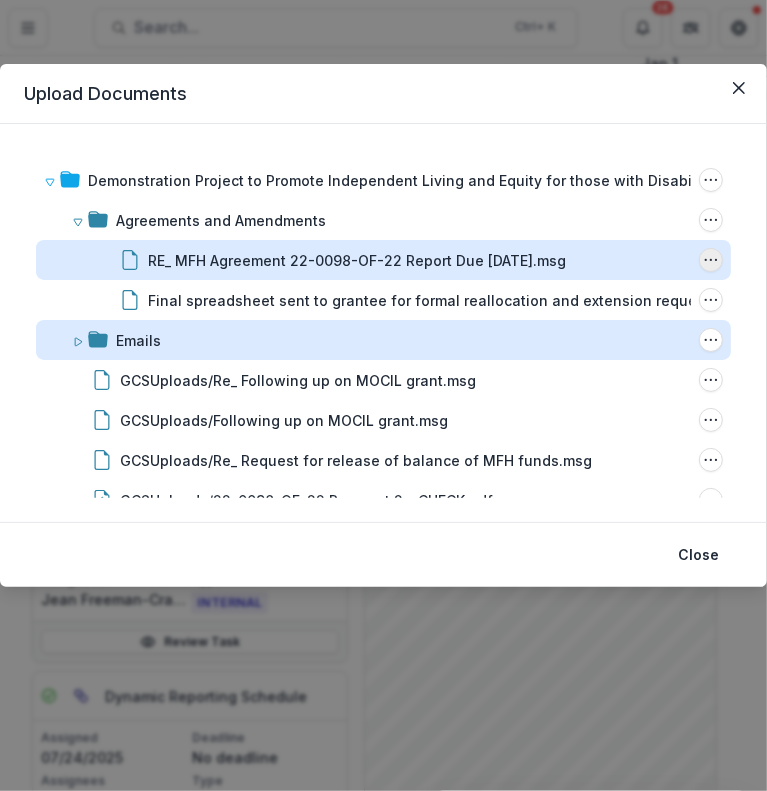 click 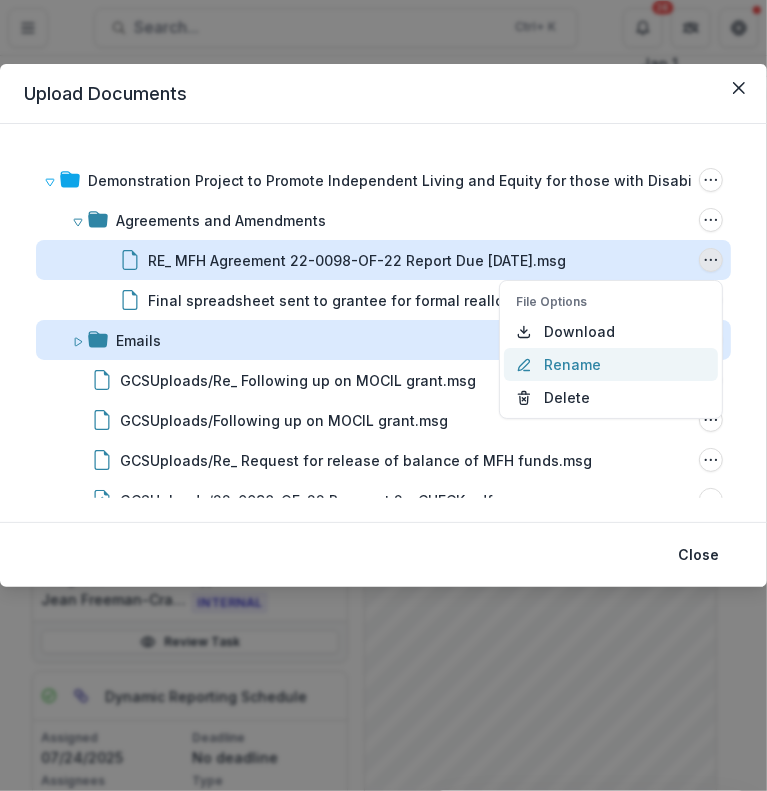 click on "Rename" at bounding box center [611, 364] 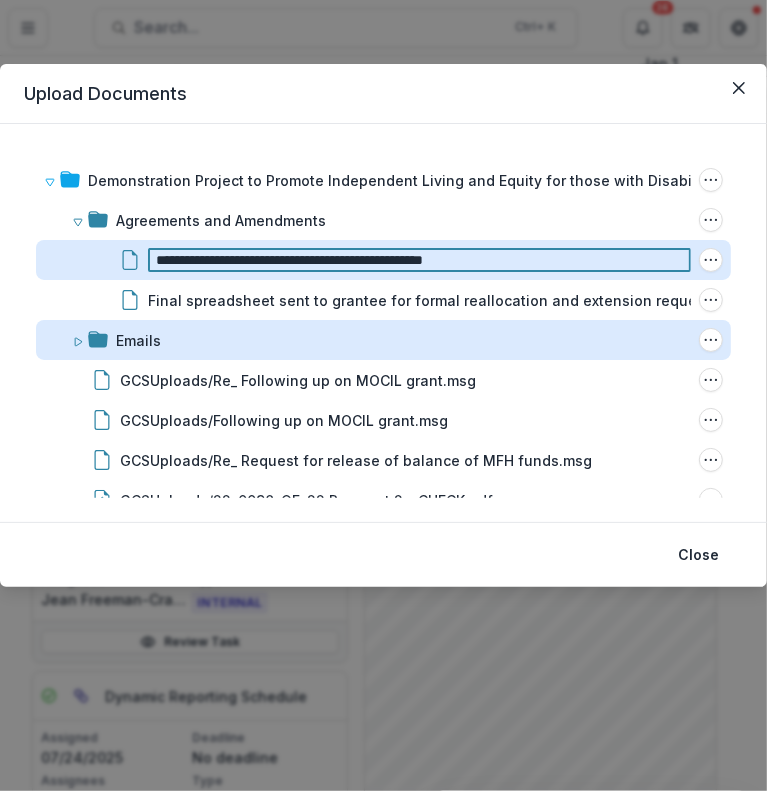 click on "**********" at bounding box center [419, 260] 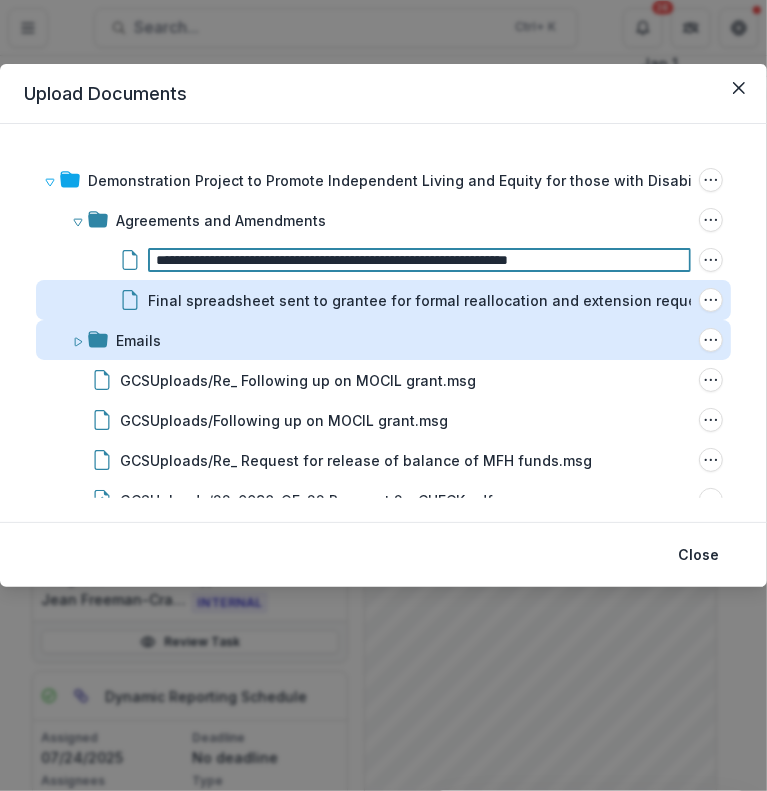 type on "**********" 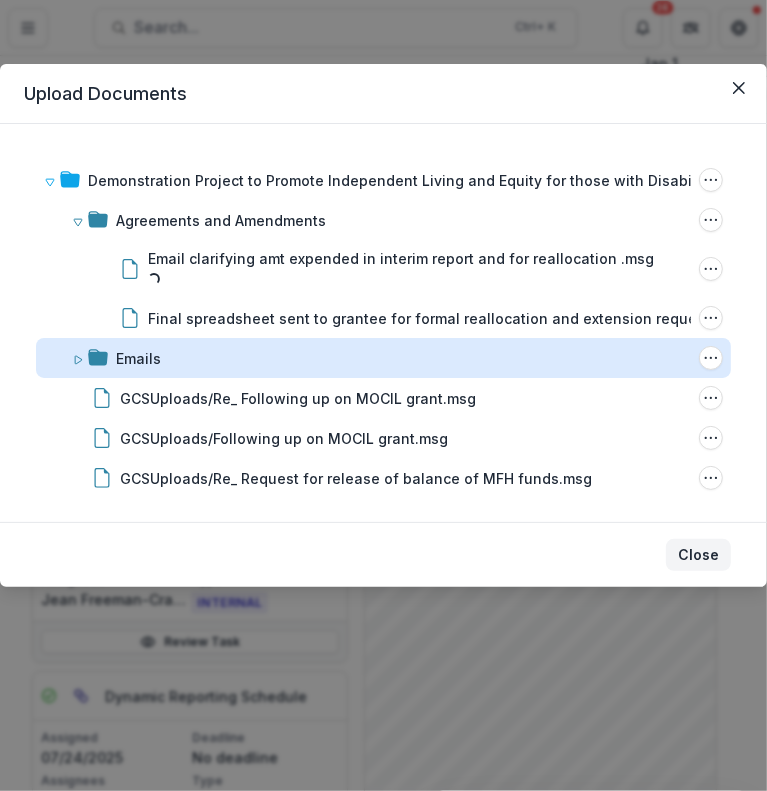 click on "Close" at bounding box center [698, 555] 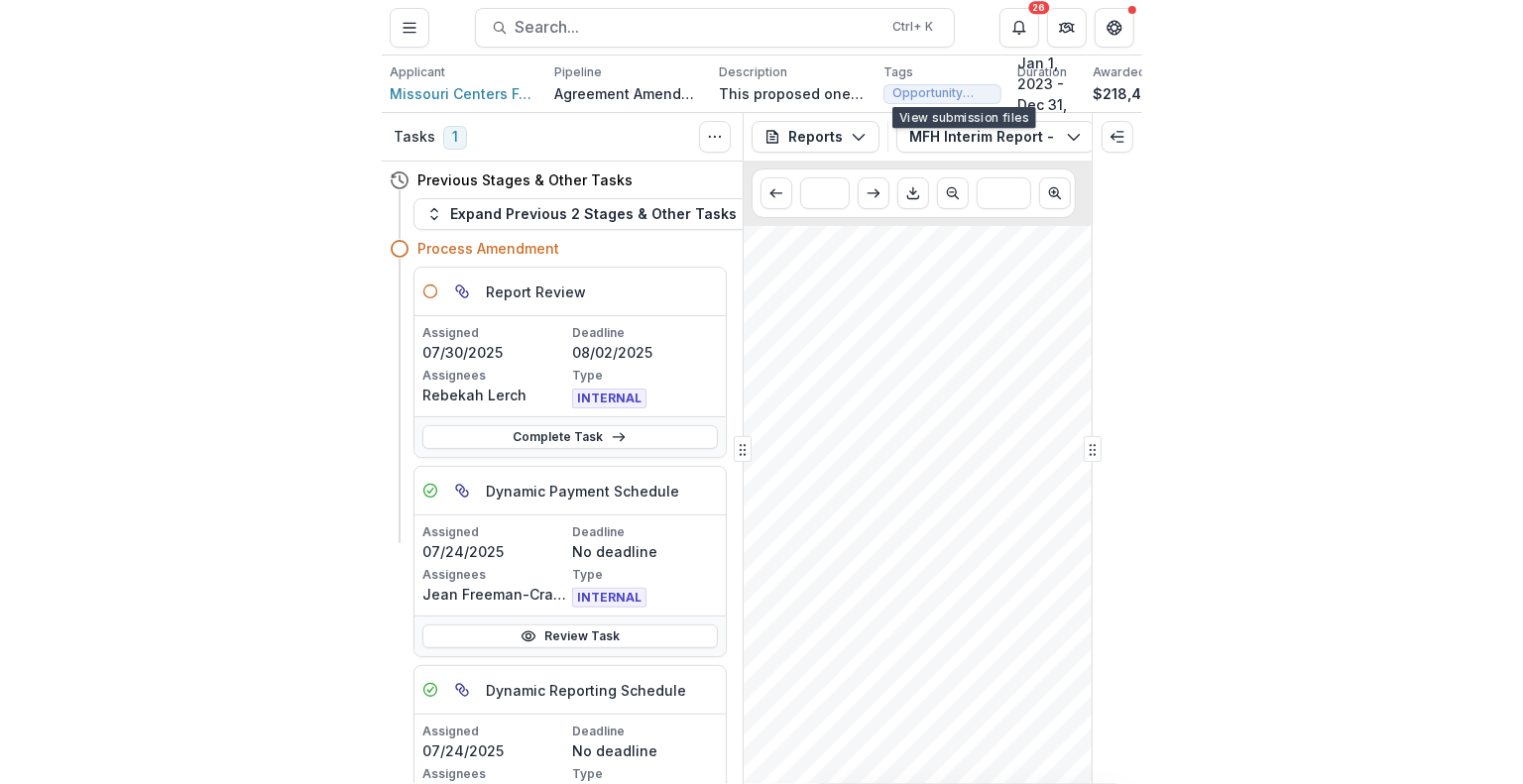 scroll, scrollTop: 0, scrollLeft: 418, axis: horizontal 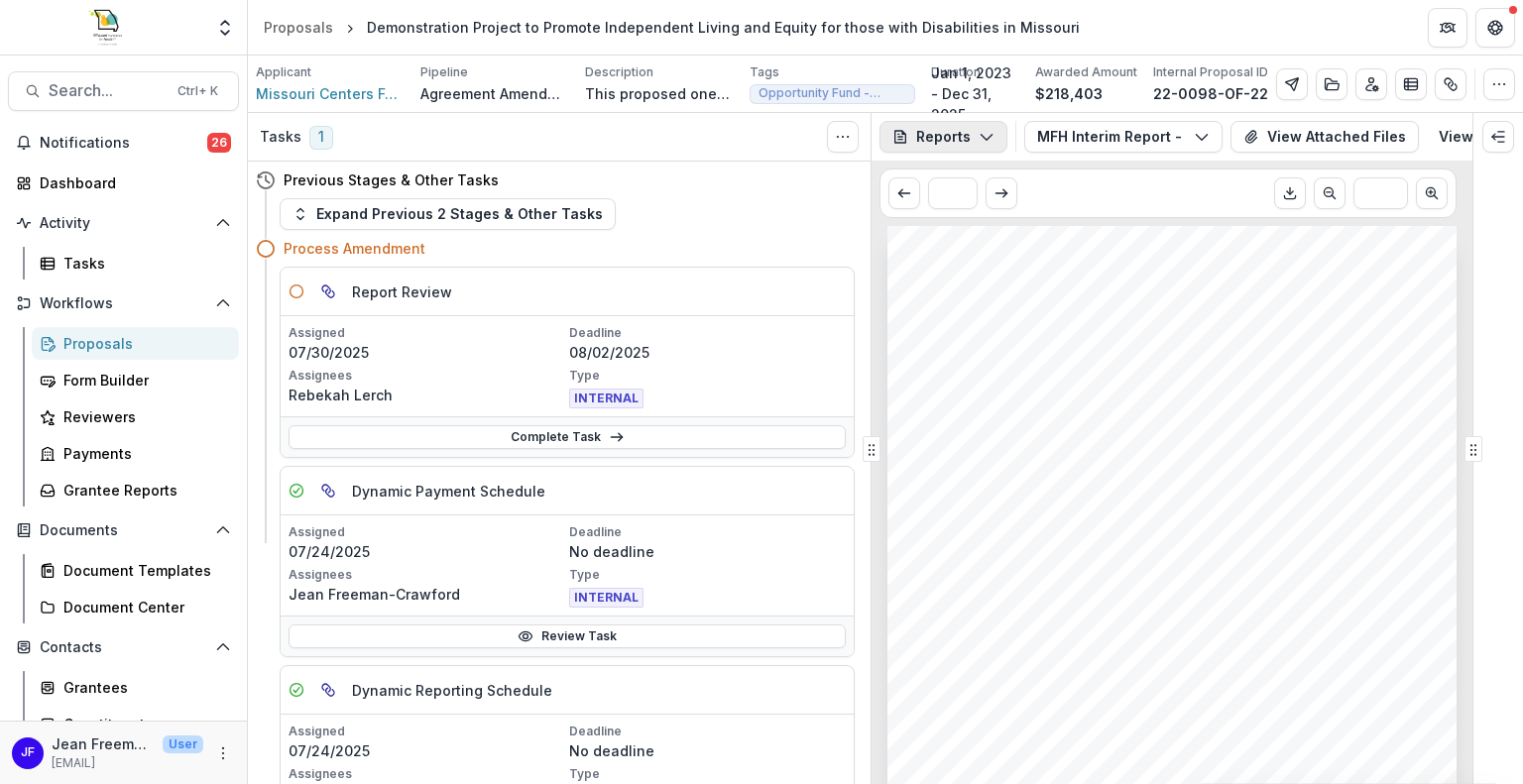 click on "Reports" at bounding box center [943, 137] 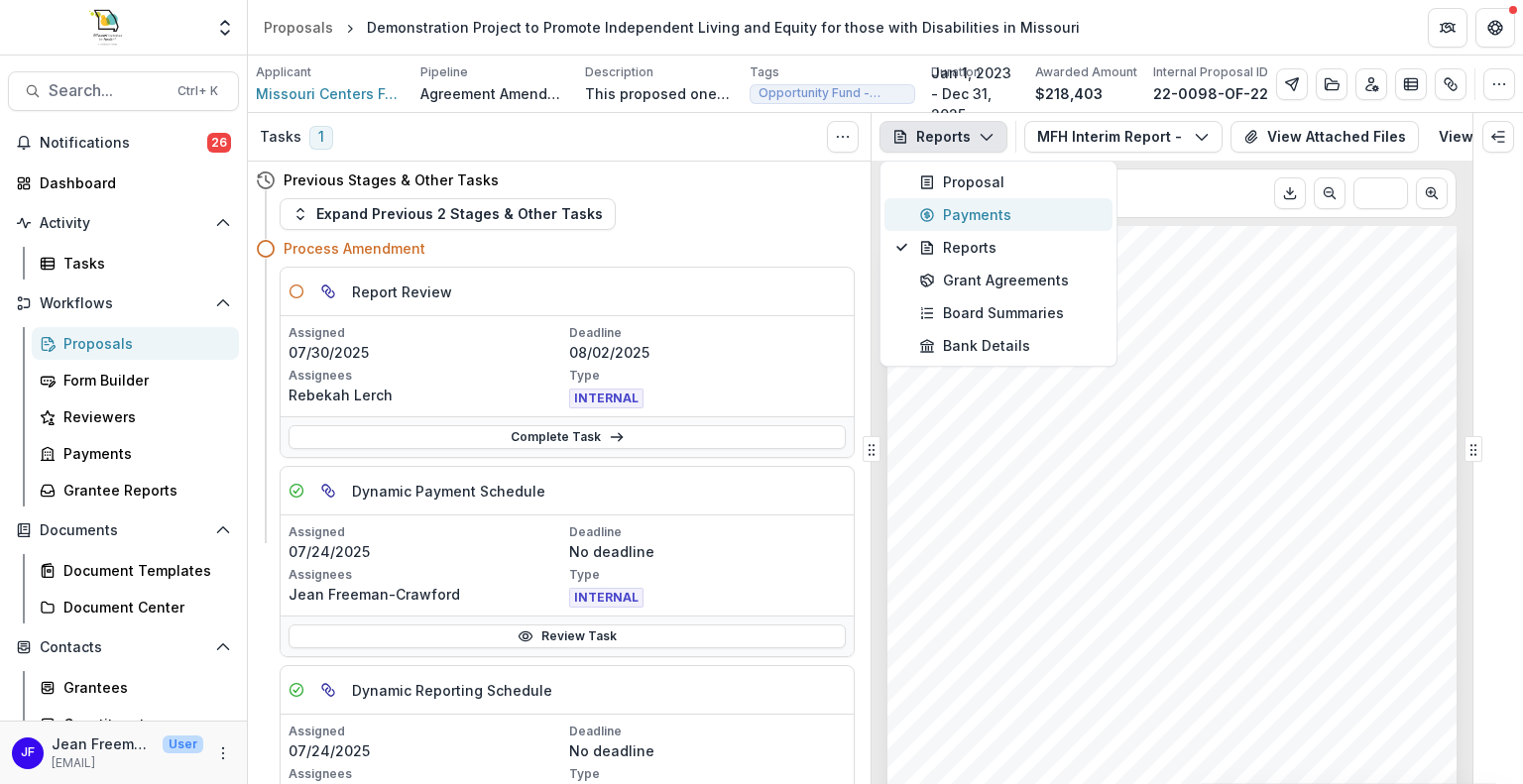 click on "Payments" at bounding box center (1009, 214) 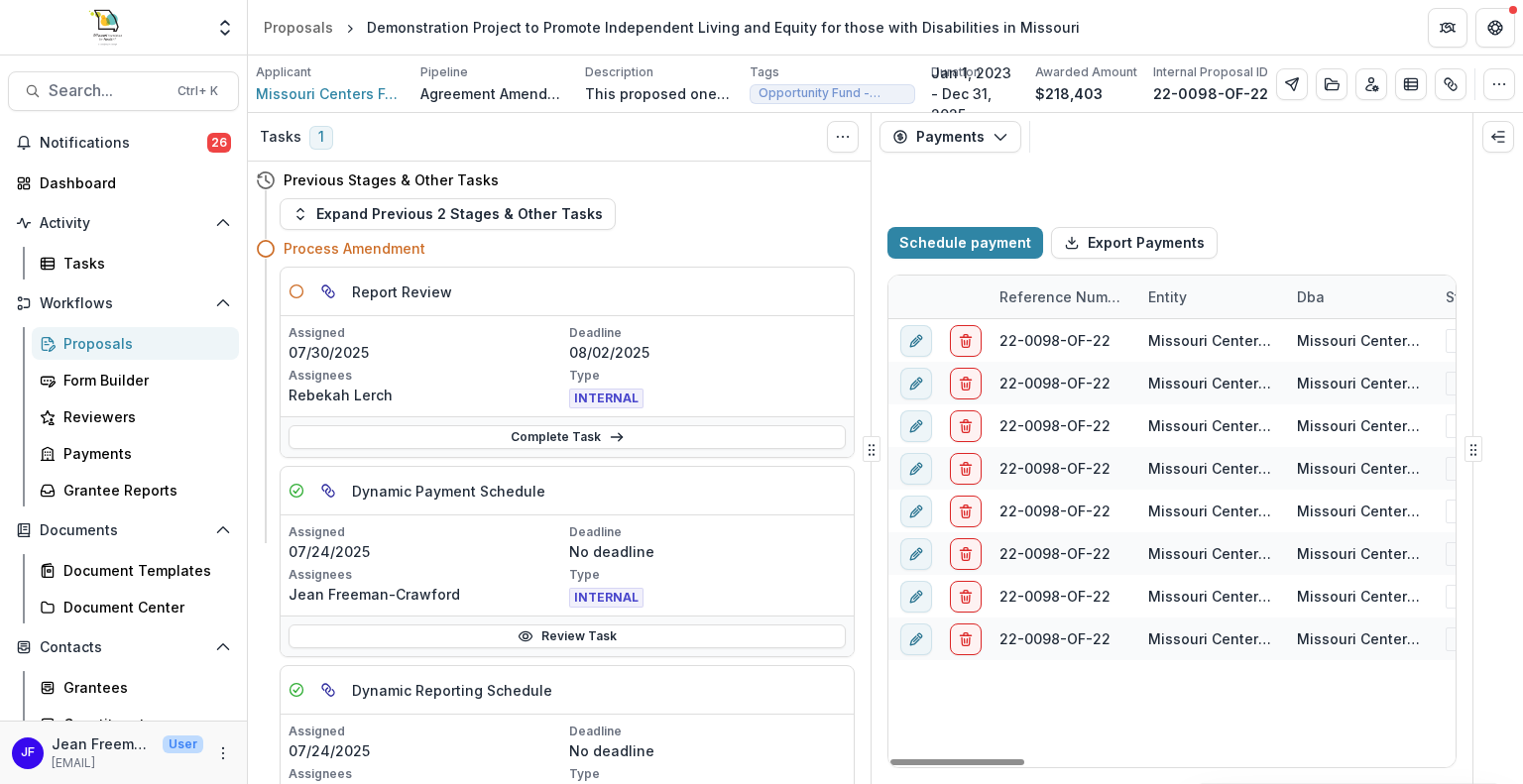 select on "****" 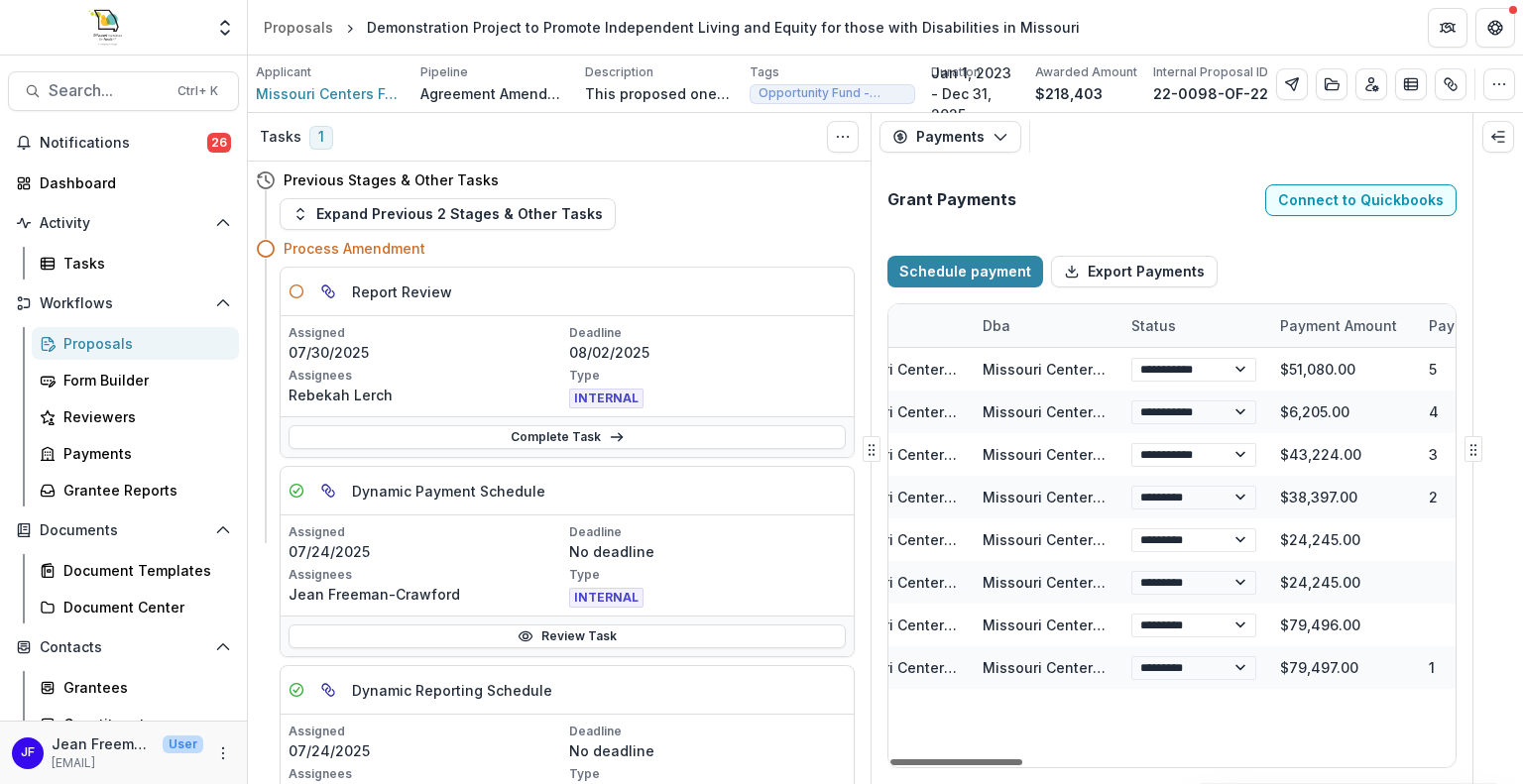 scroll, scrollTop: 0, scrollLeft: 335, axis: horizontal 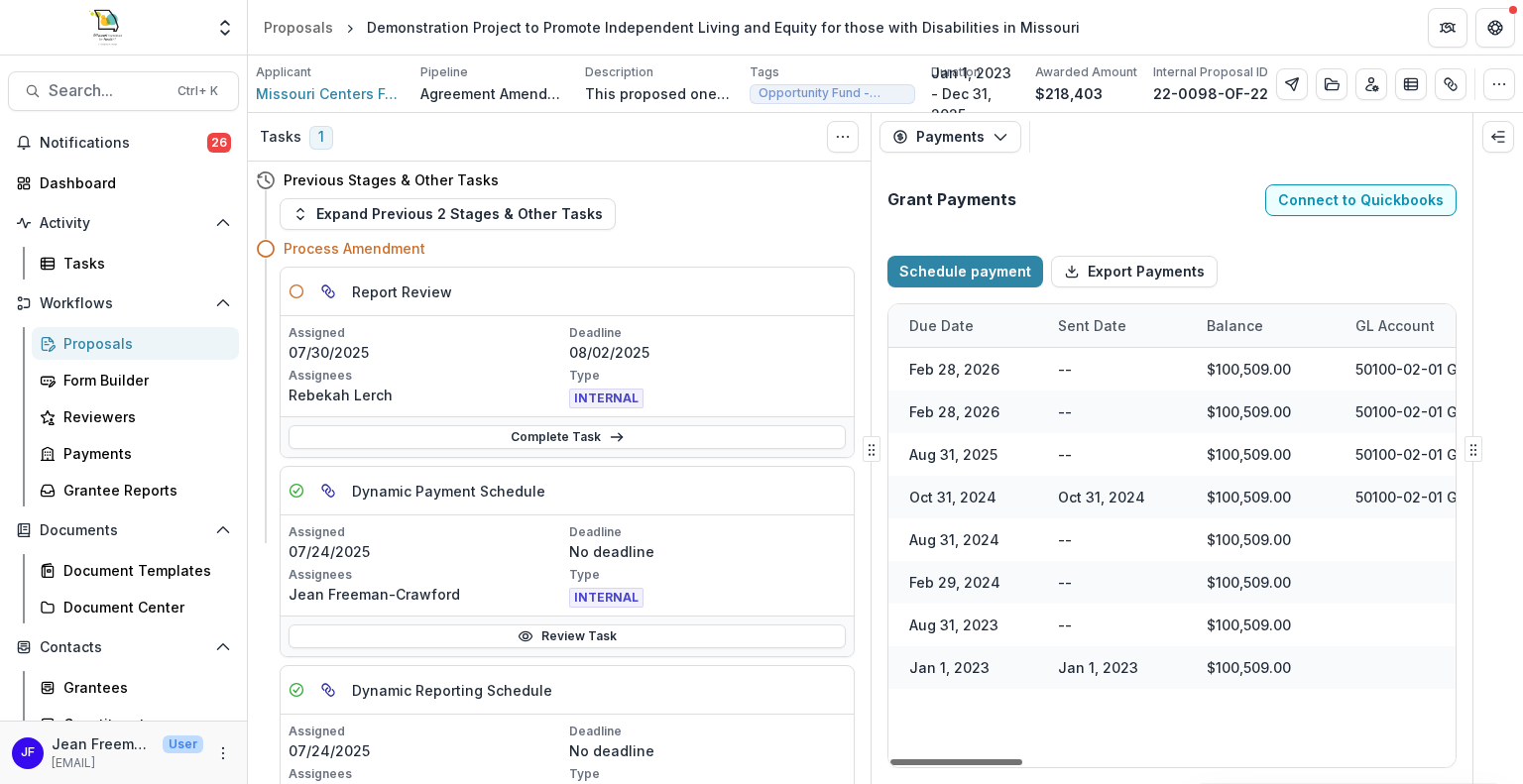 select on "****" 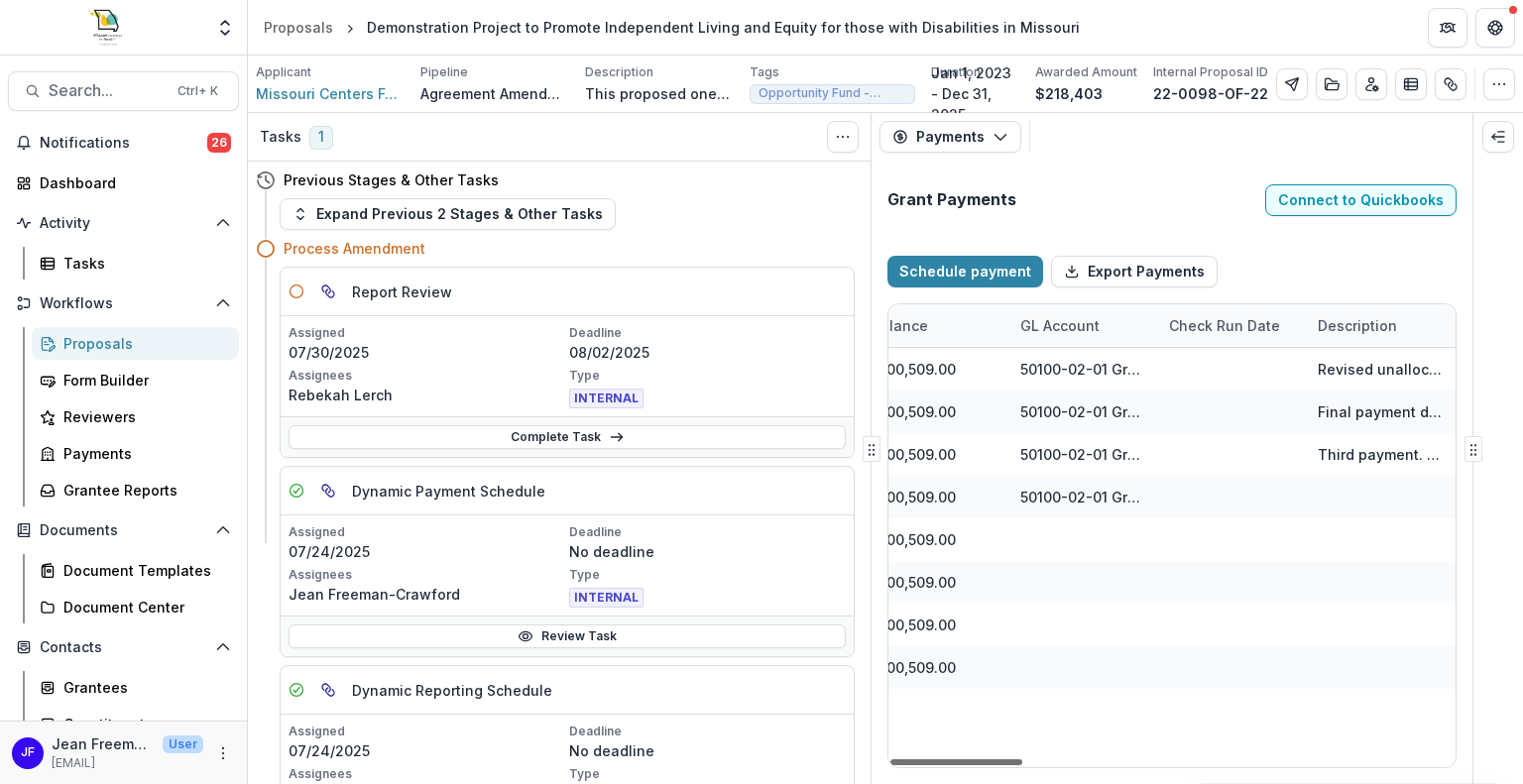 select on "****" 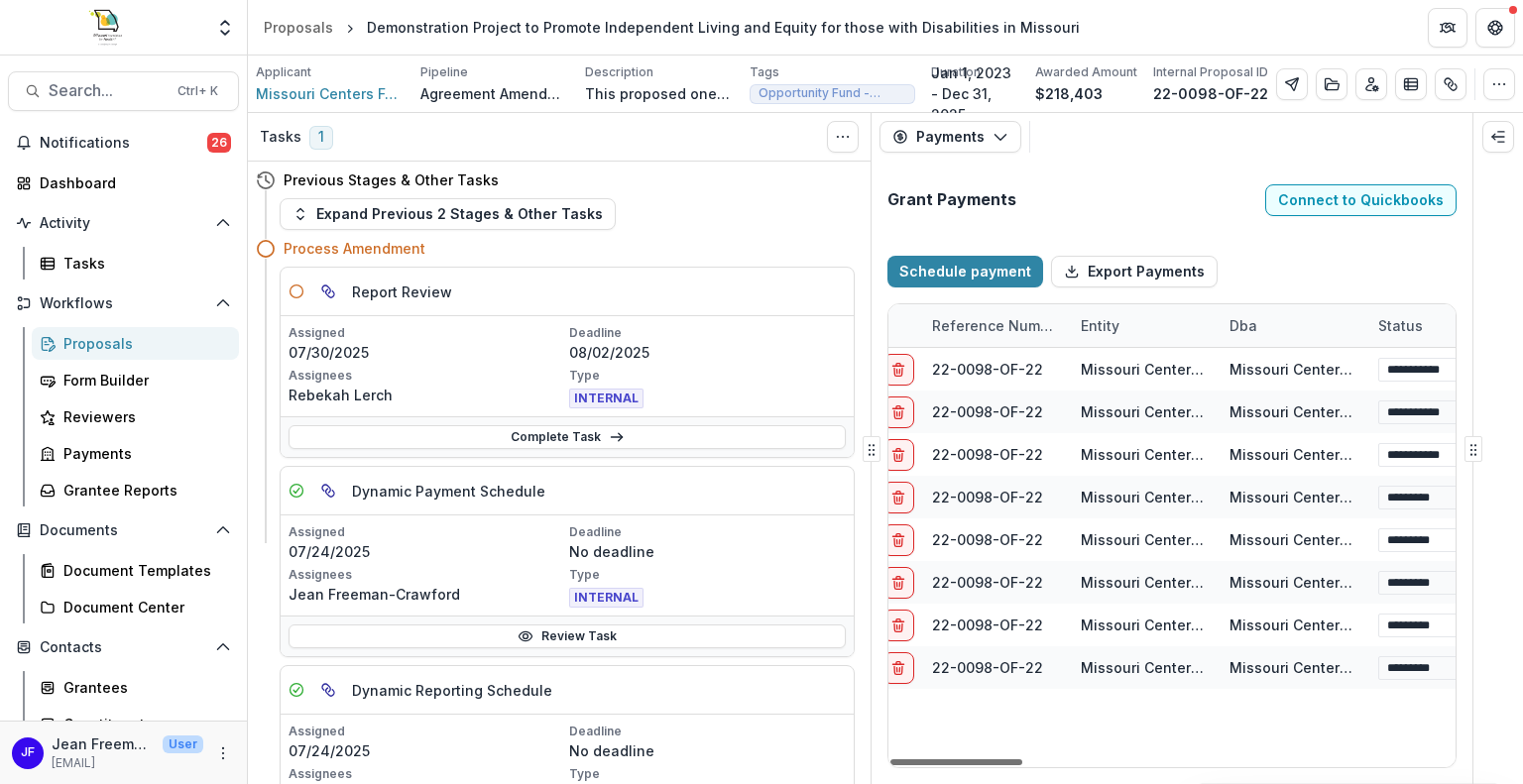 scroll, scrollTop: 0, scrollLeft: 0, axis: both 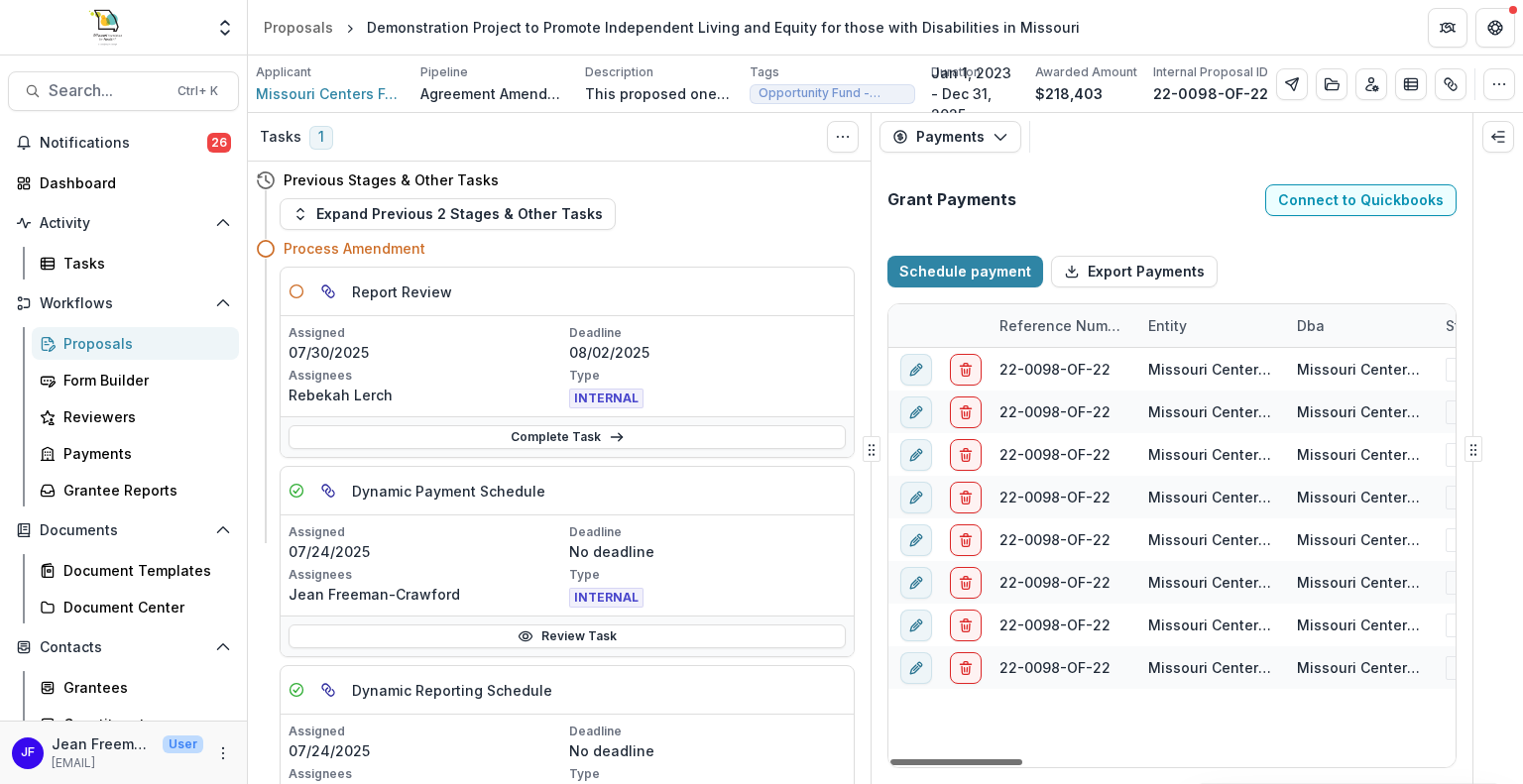 drag, startPoint x: 1005, startPoint y: 762, endPoint x: 989, endPoint y: 734, distance: 32.24903 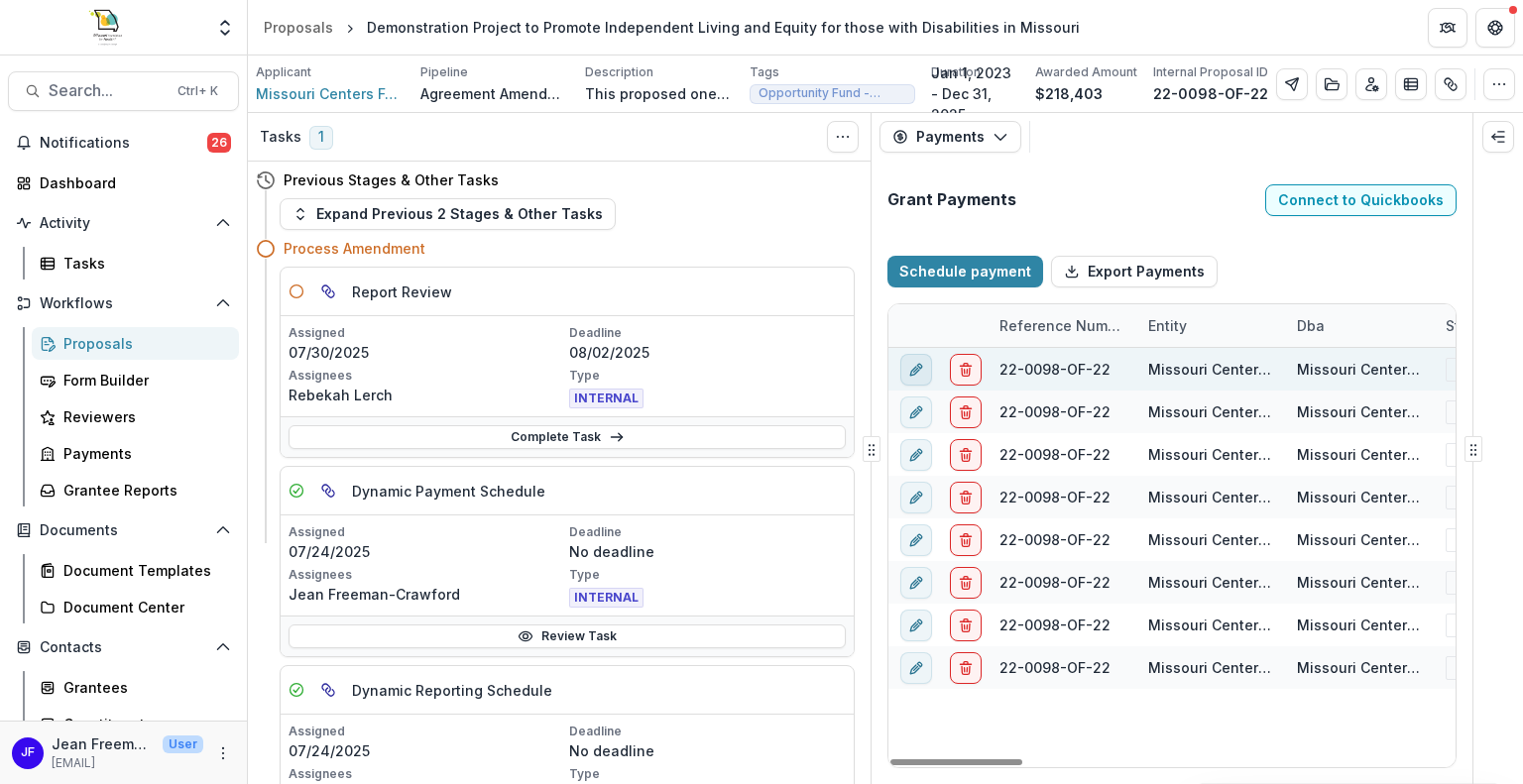 click 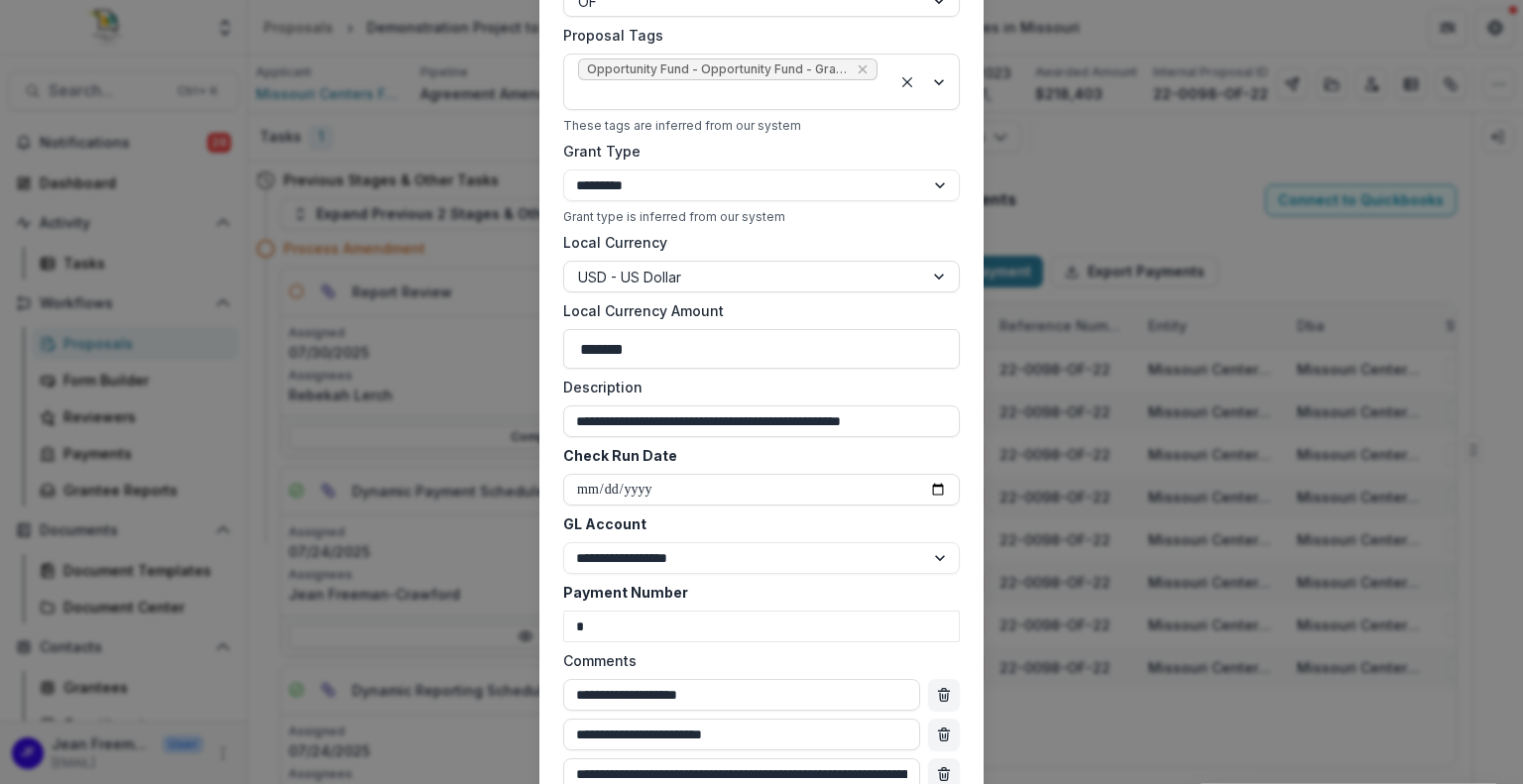 scroll, scrollTop: 793, scrollLeft: 0, axis: vertical 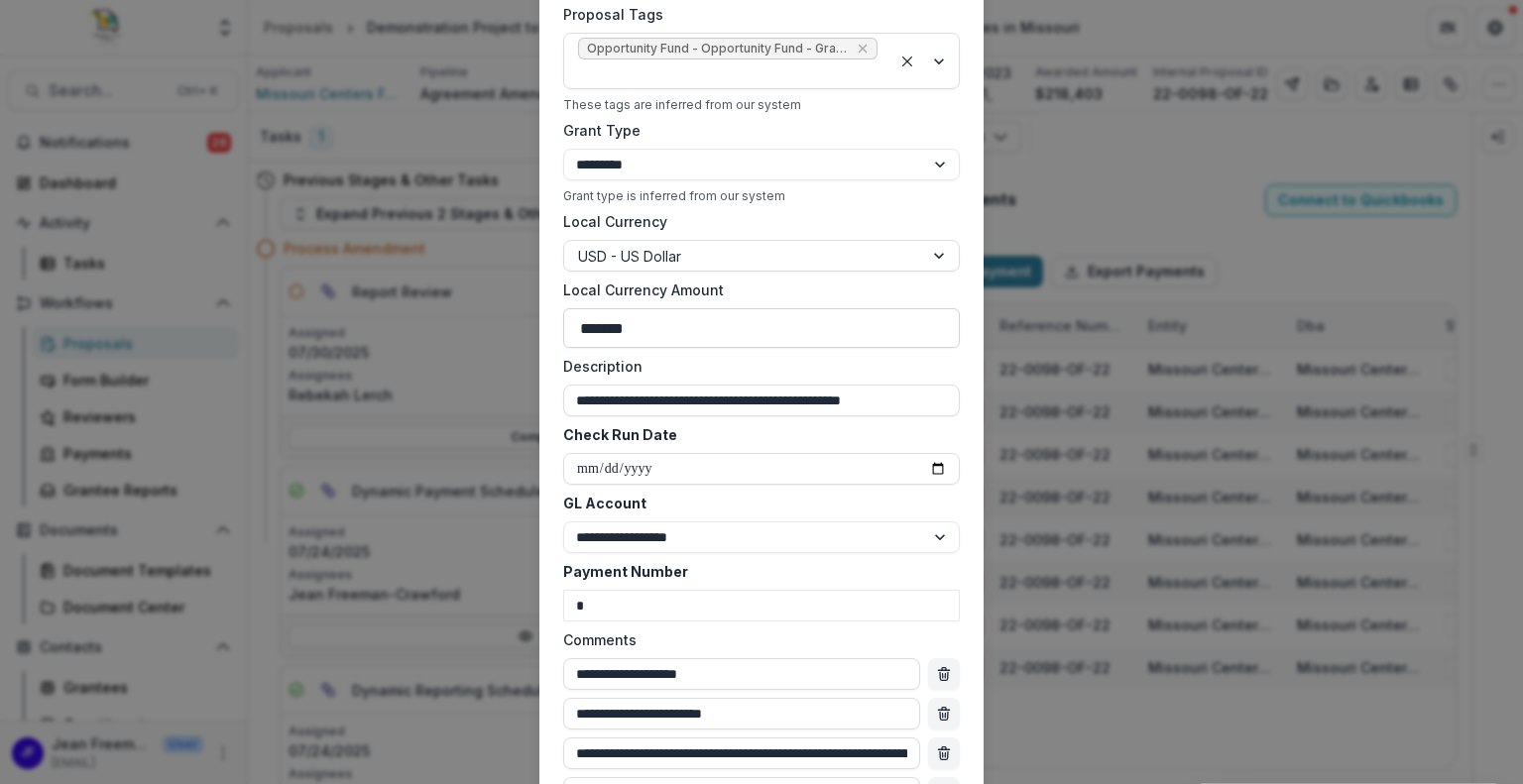 click on "*******" at bounding box center [762, 328] 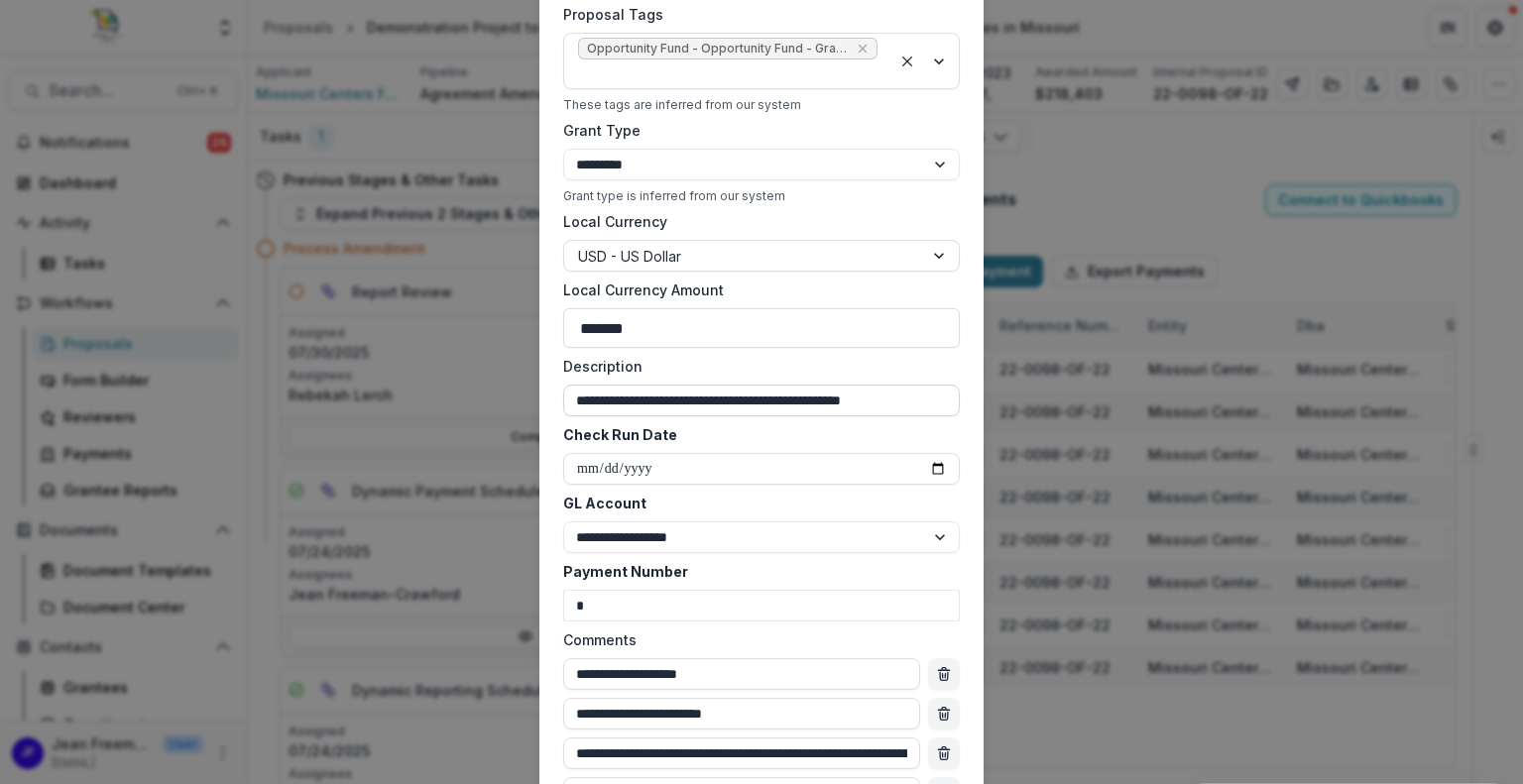 type on "*******" 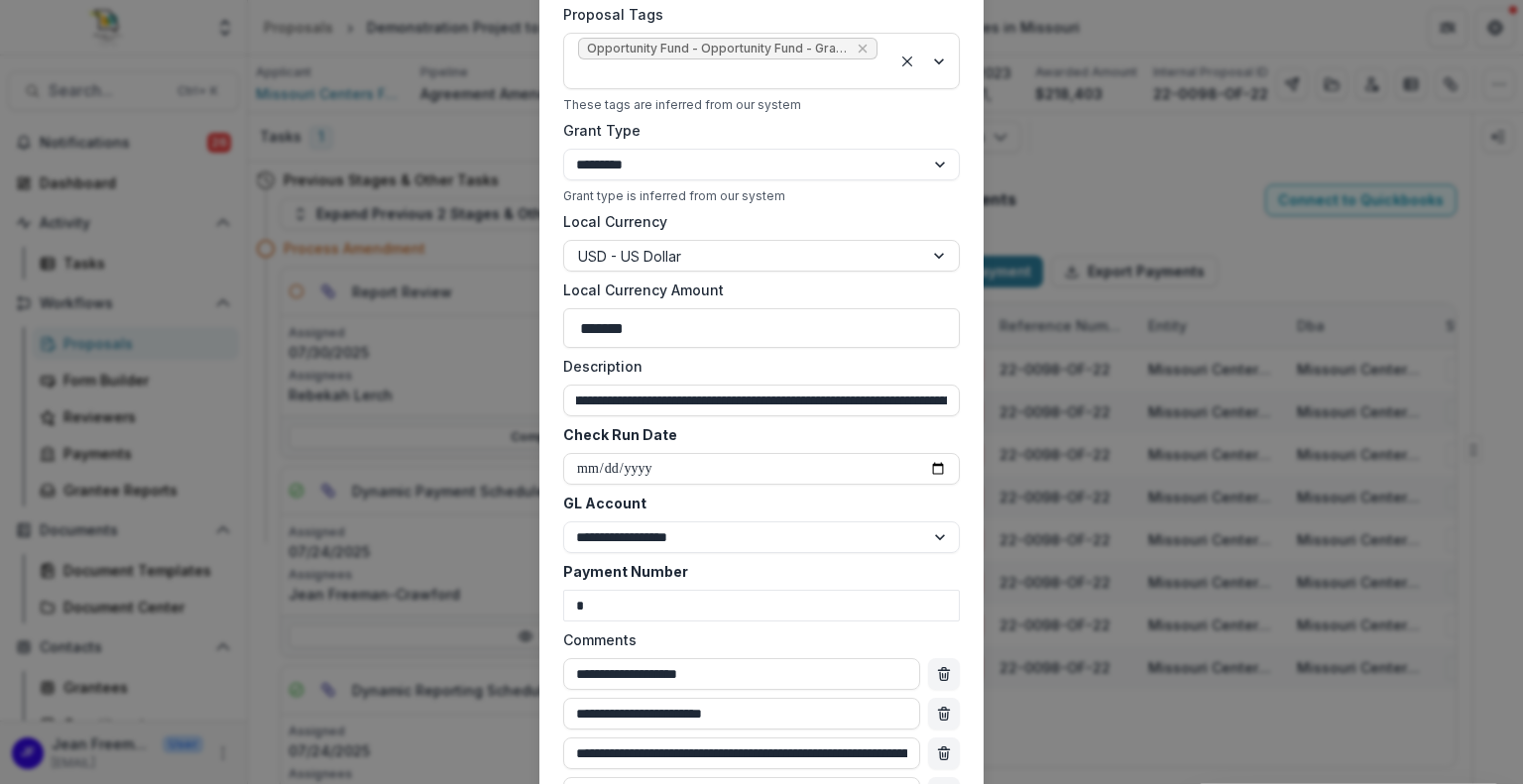 scroll, scrollTop: 0, scrollLeft: 51, axis: horizontal 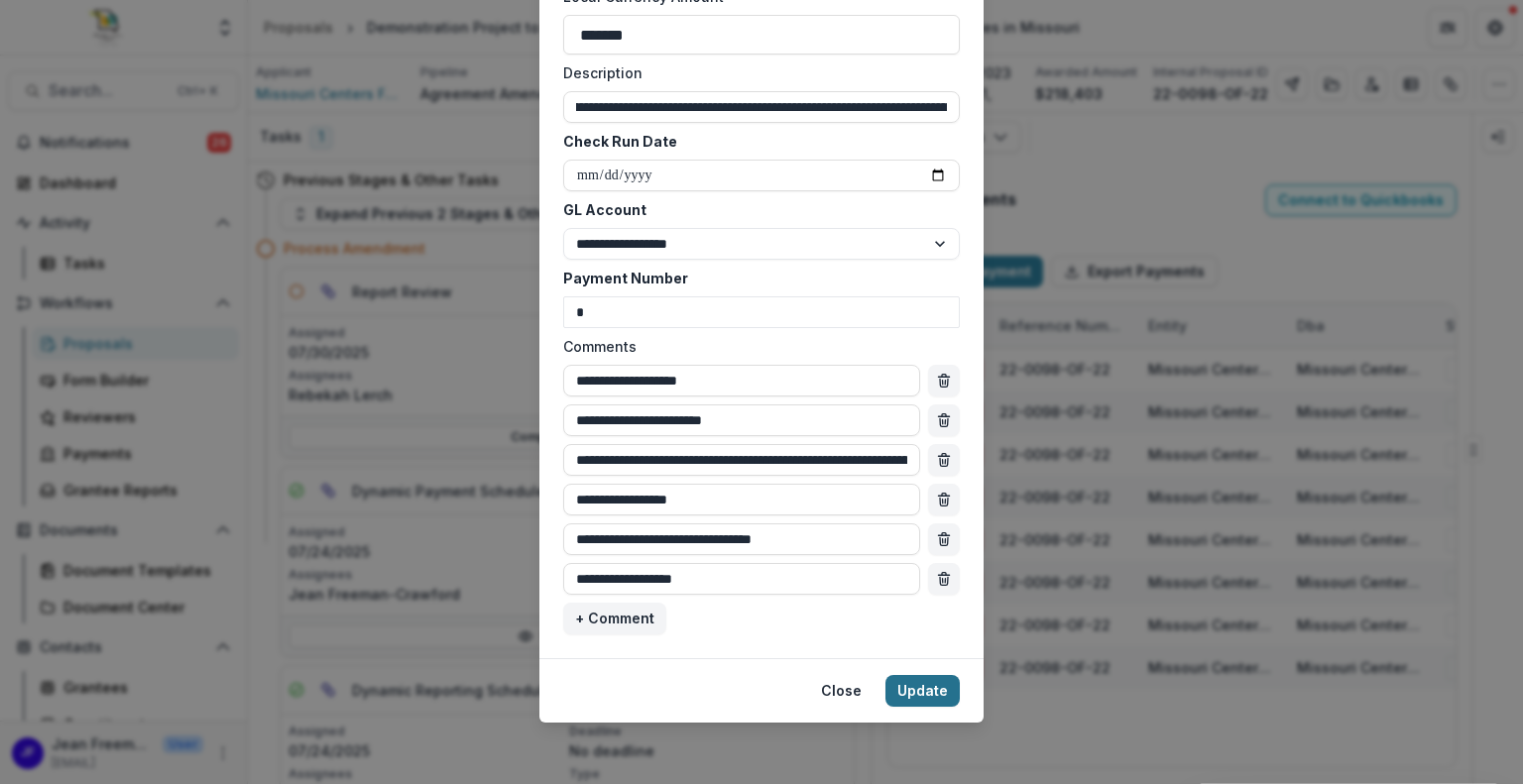click on "Update" at bounding box center (922, 691) 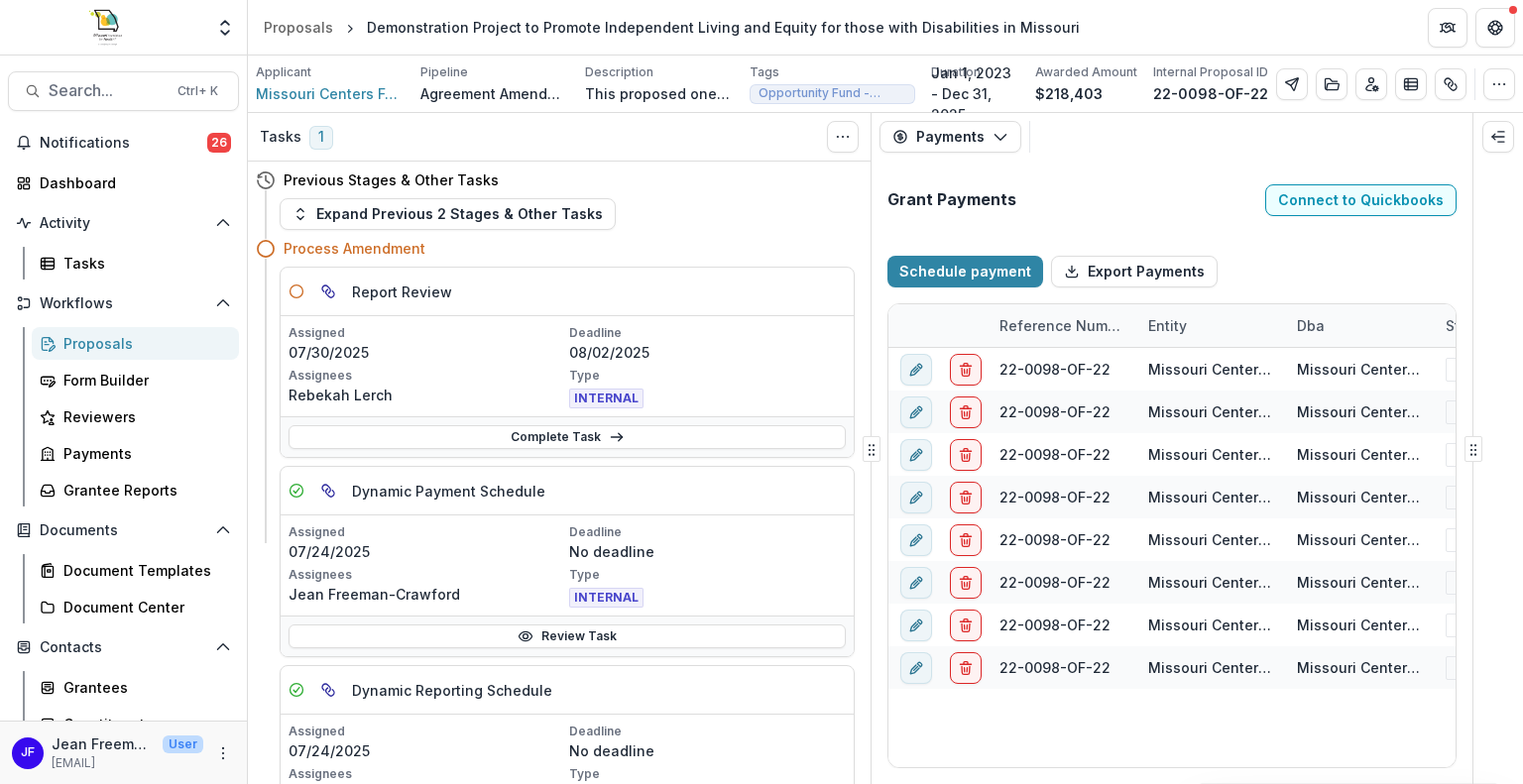 type on "**********" 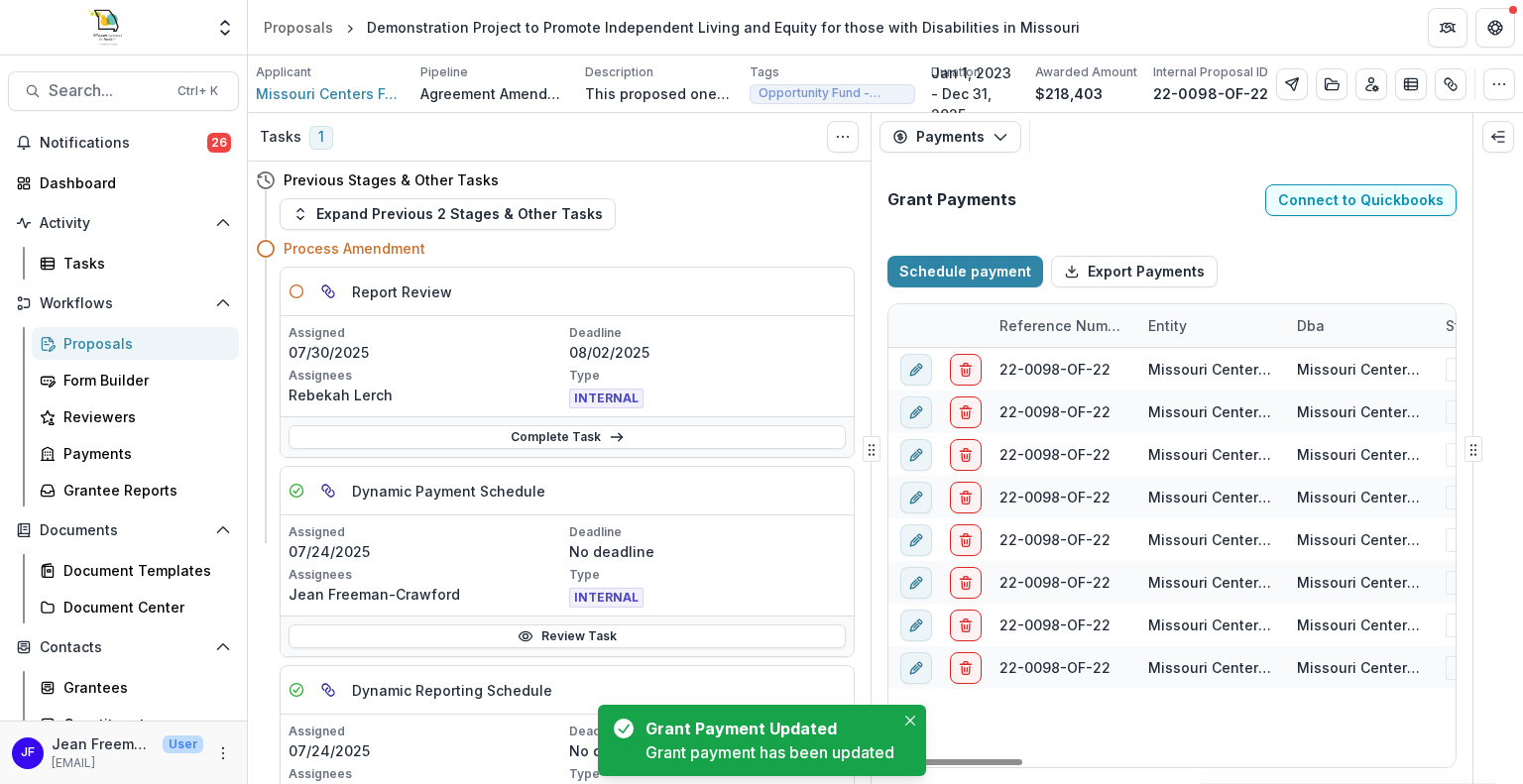 select on "****" 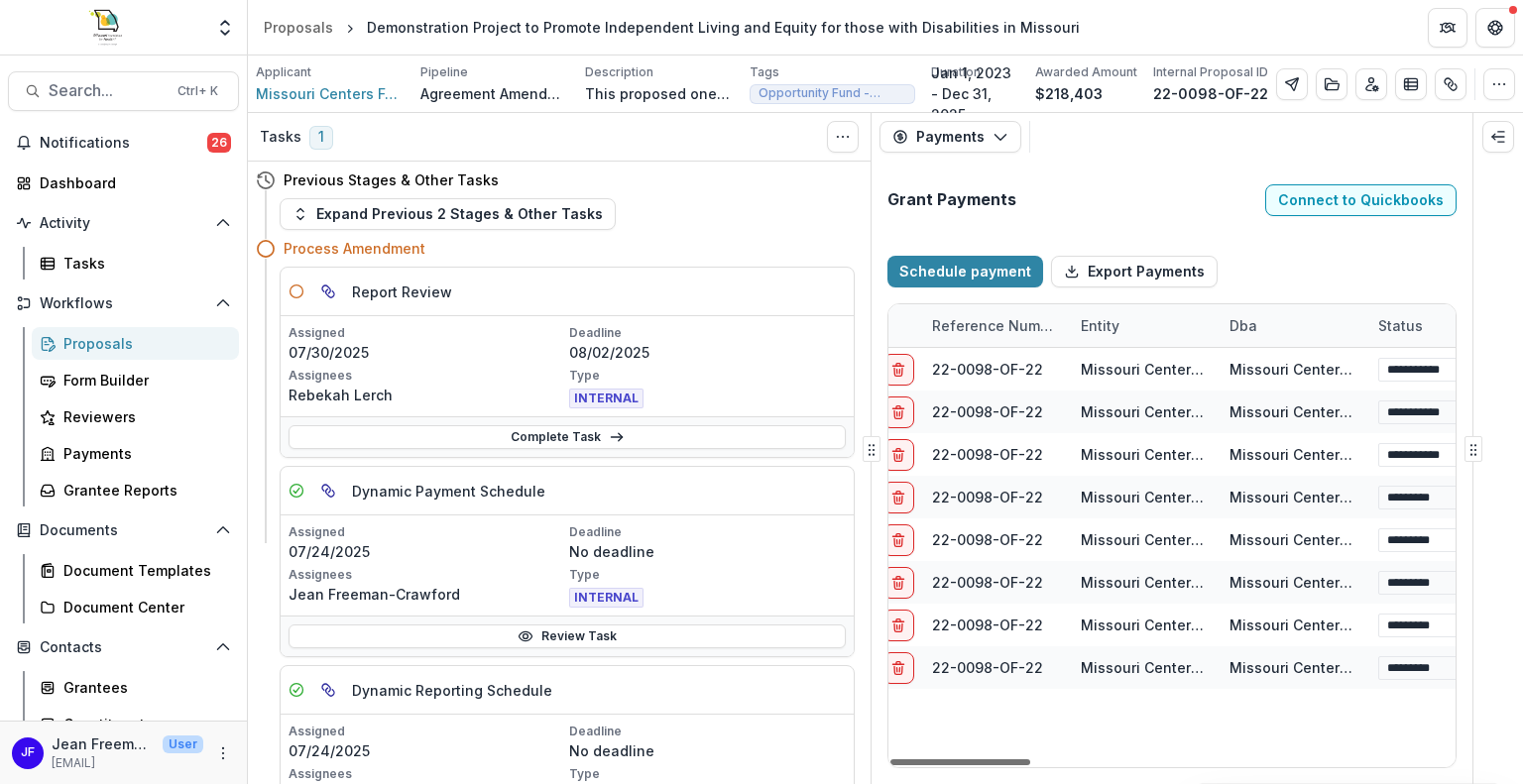 scroll, scrollTop: 0, scrollLeft: 0, axis: both 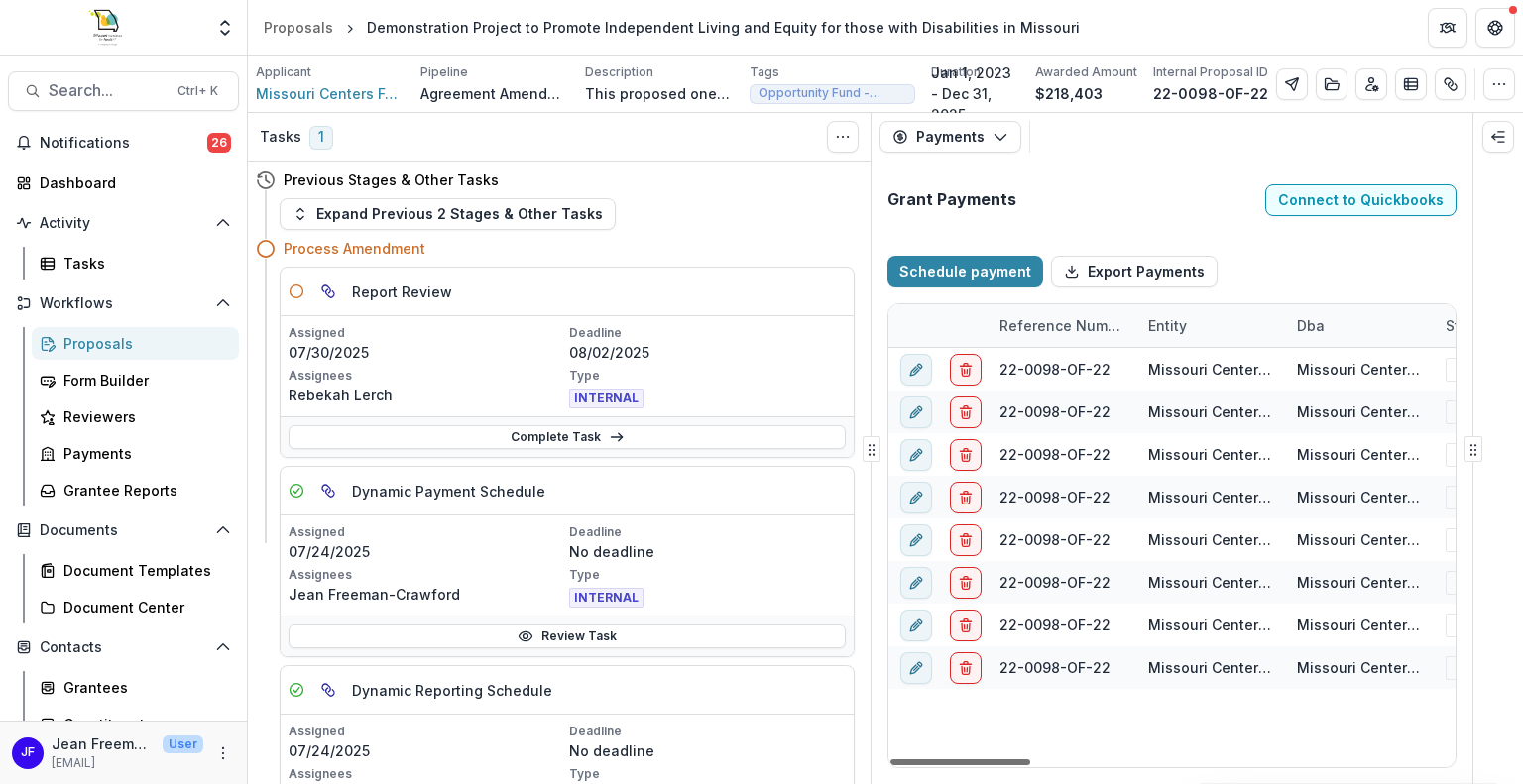 drag, startPoint x: 1003, startPoint y: 760, endPoint x: 972, endPoint y: 760, distance: 31 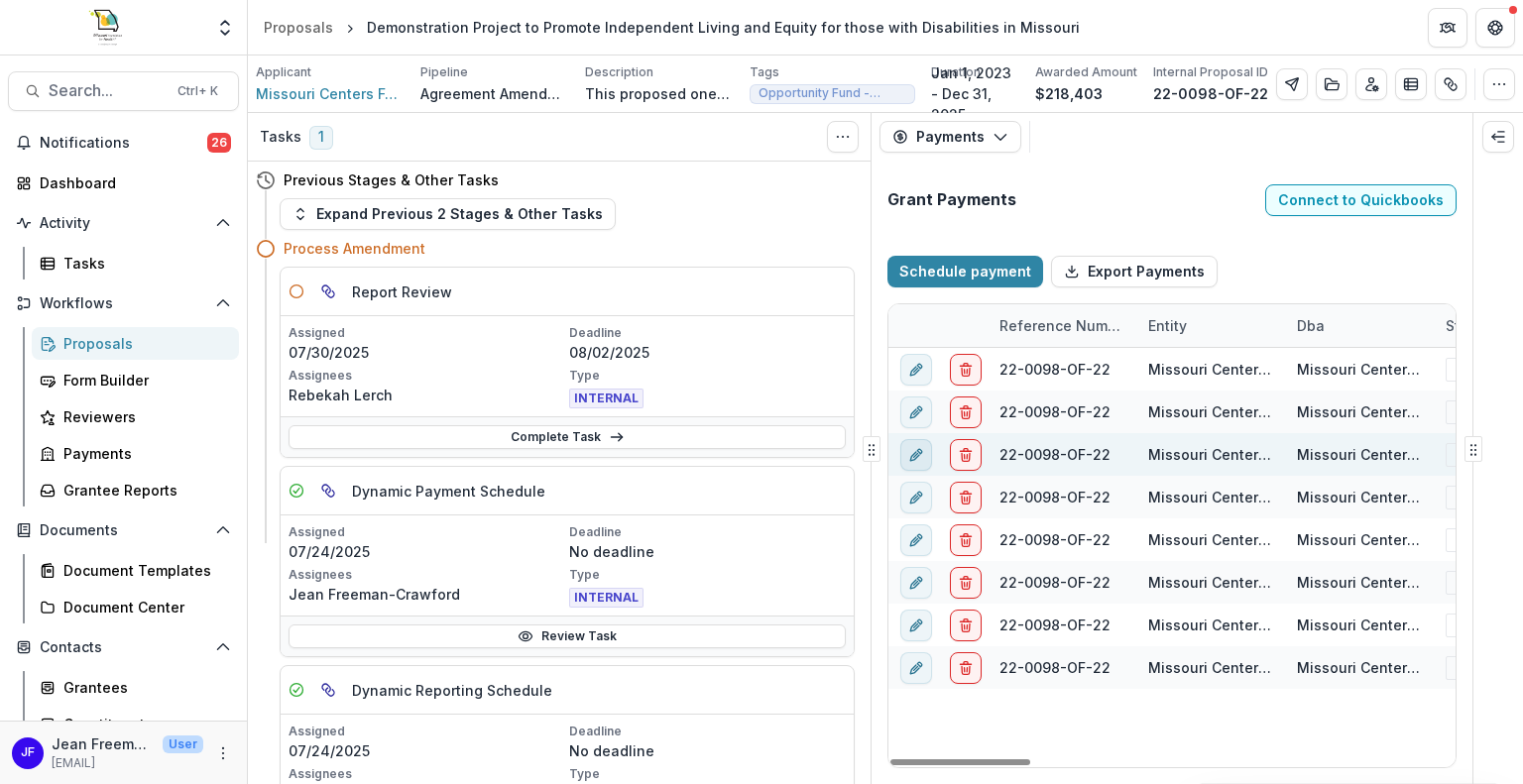 click 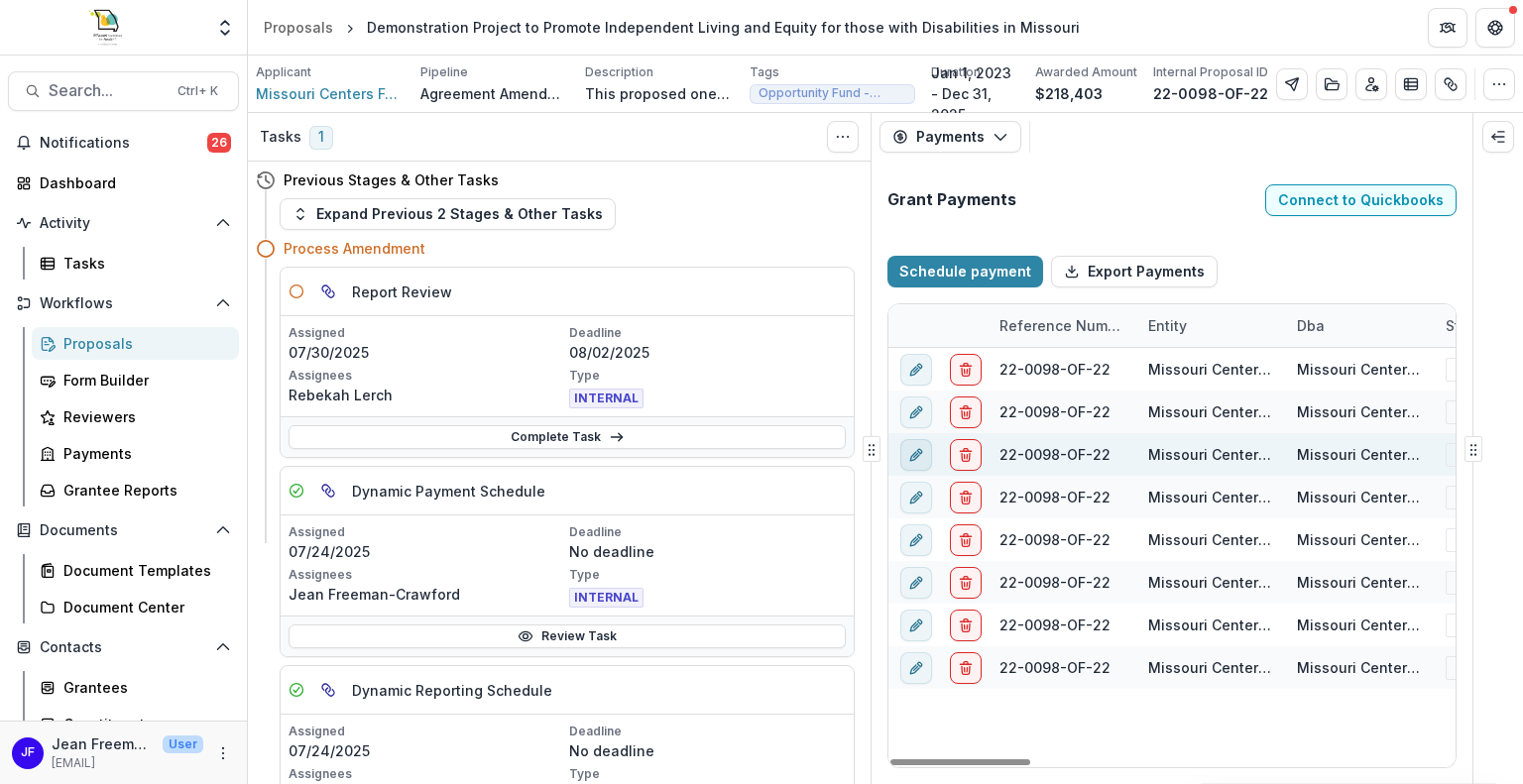 type on "*******" 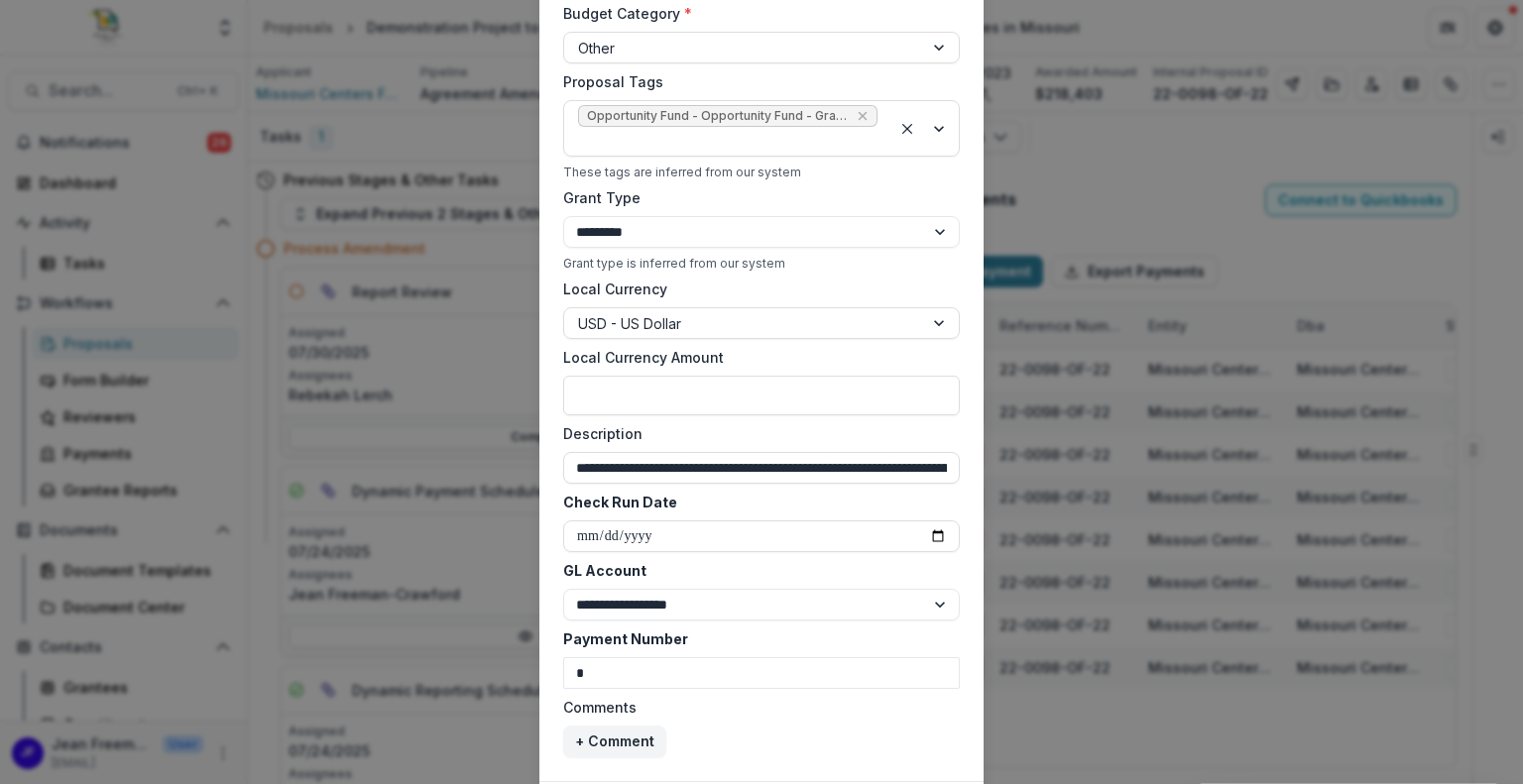 scroll, scrollTop: 793, scrollLeft: 0, axis: vertical 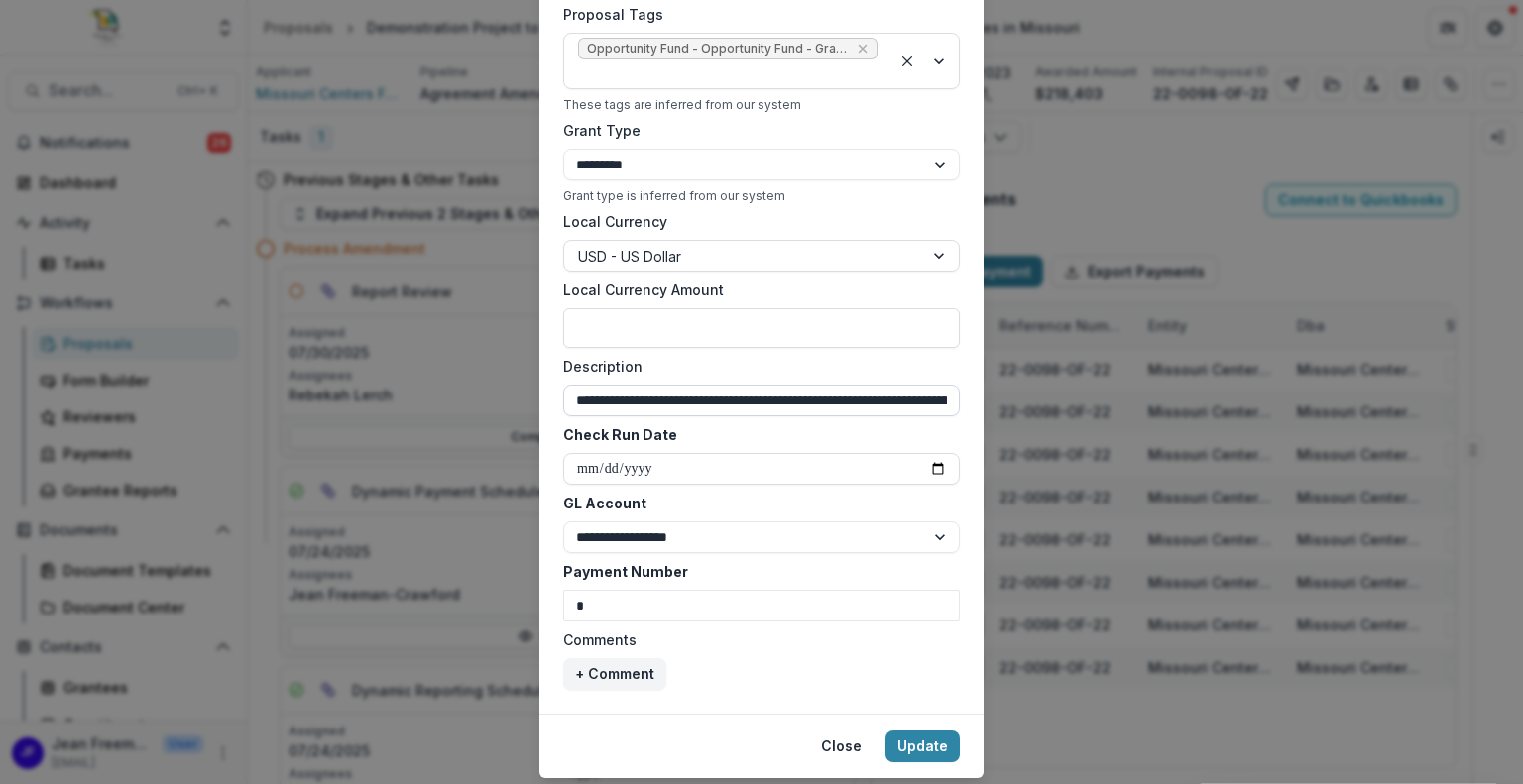 click on "**********" at bounding box center [762, 400] 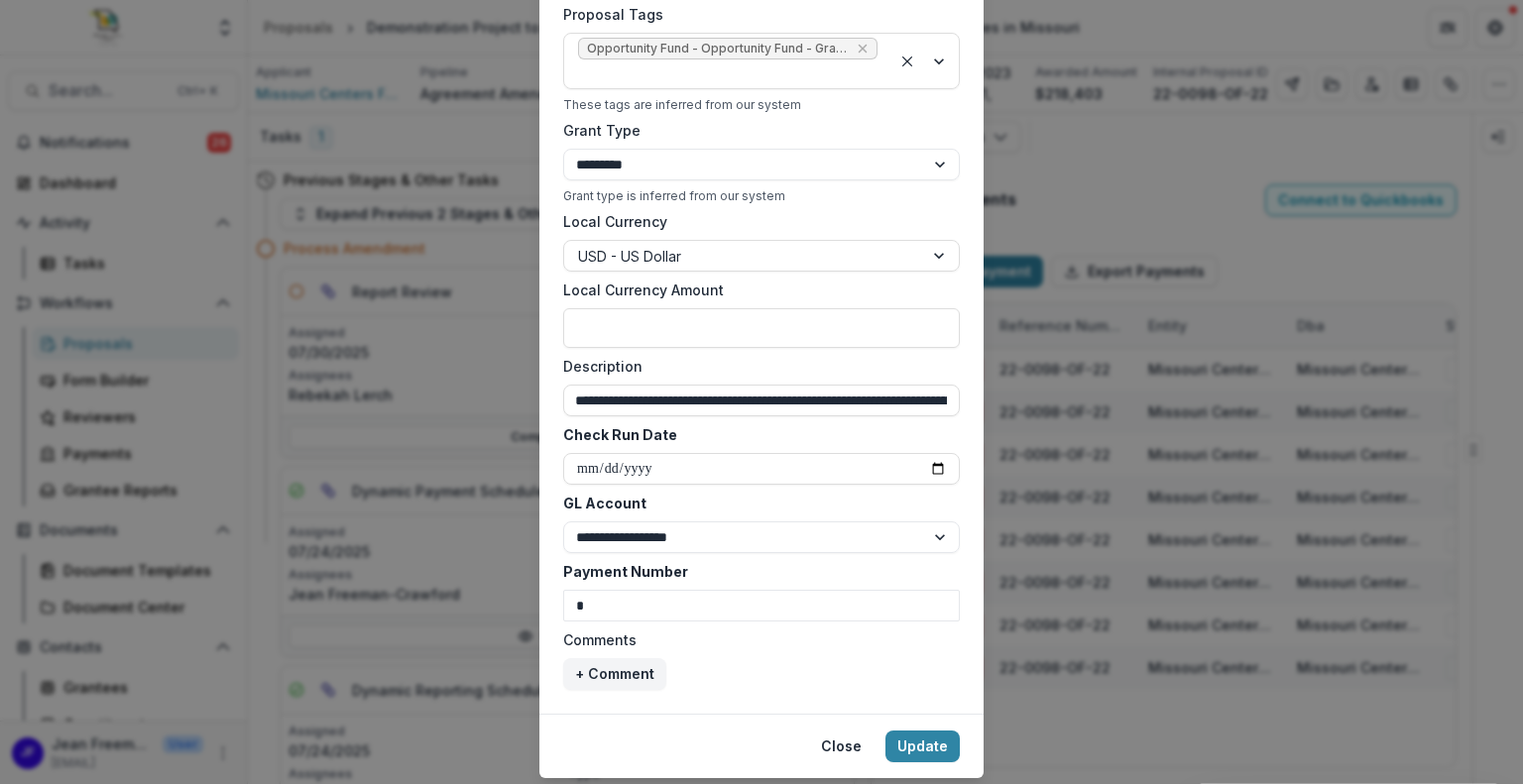 scroll, scrollTop: 0, scrollLeft: 6, axis: horizontal 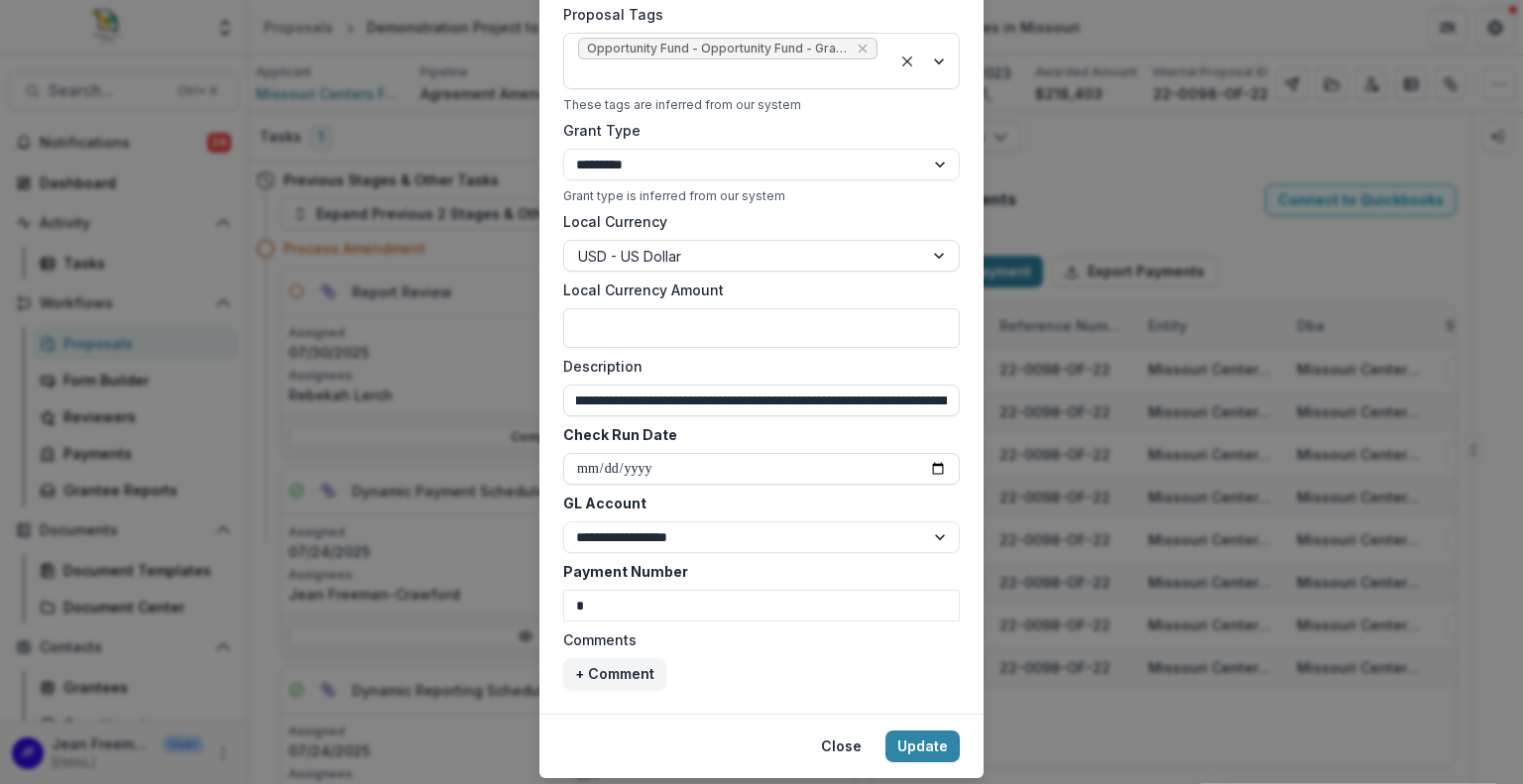type on "**********" 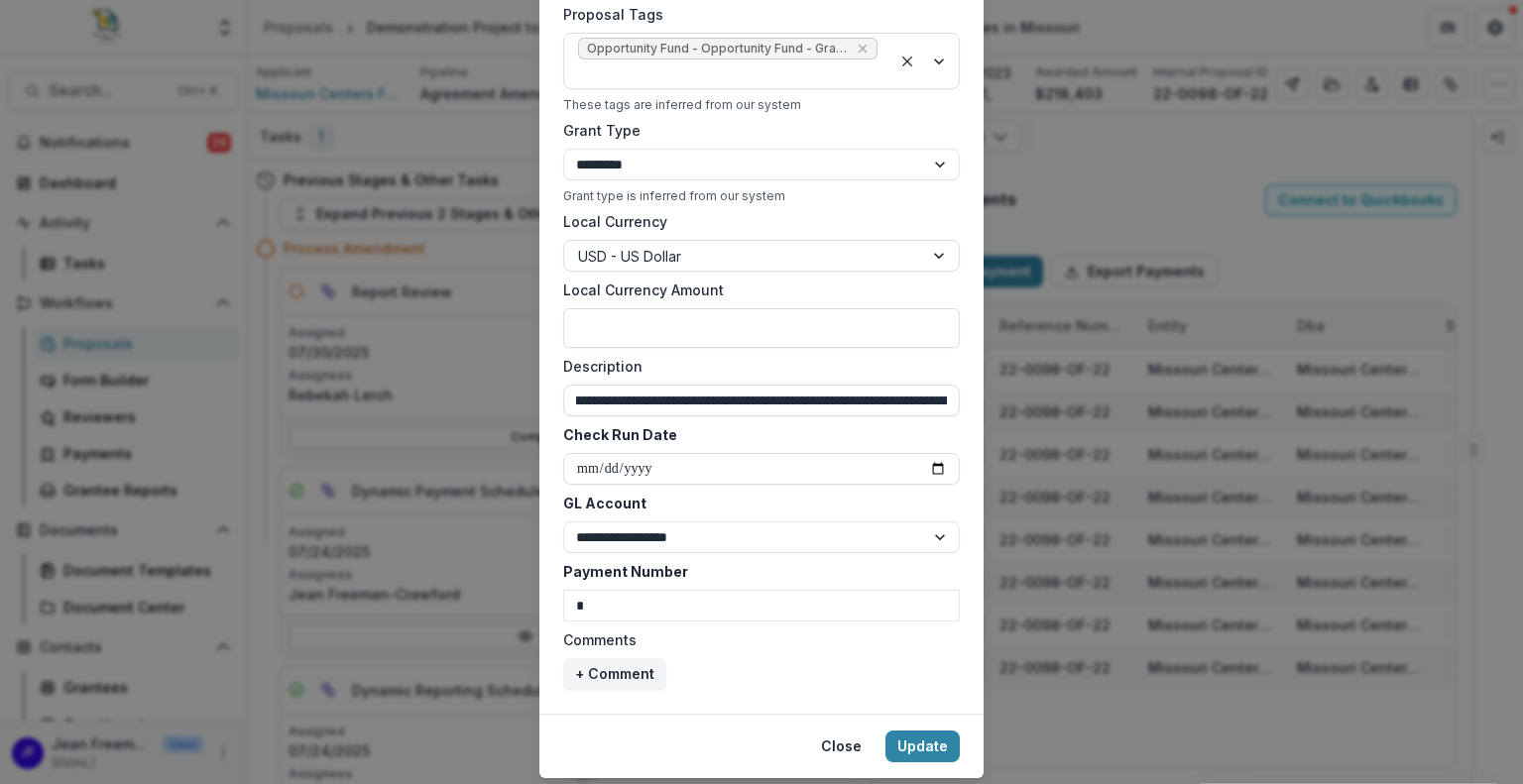 select on "****" 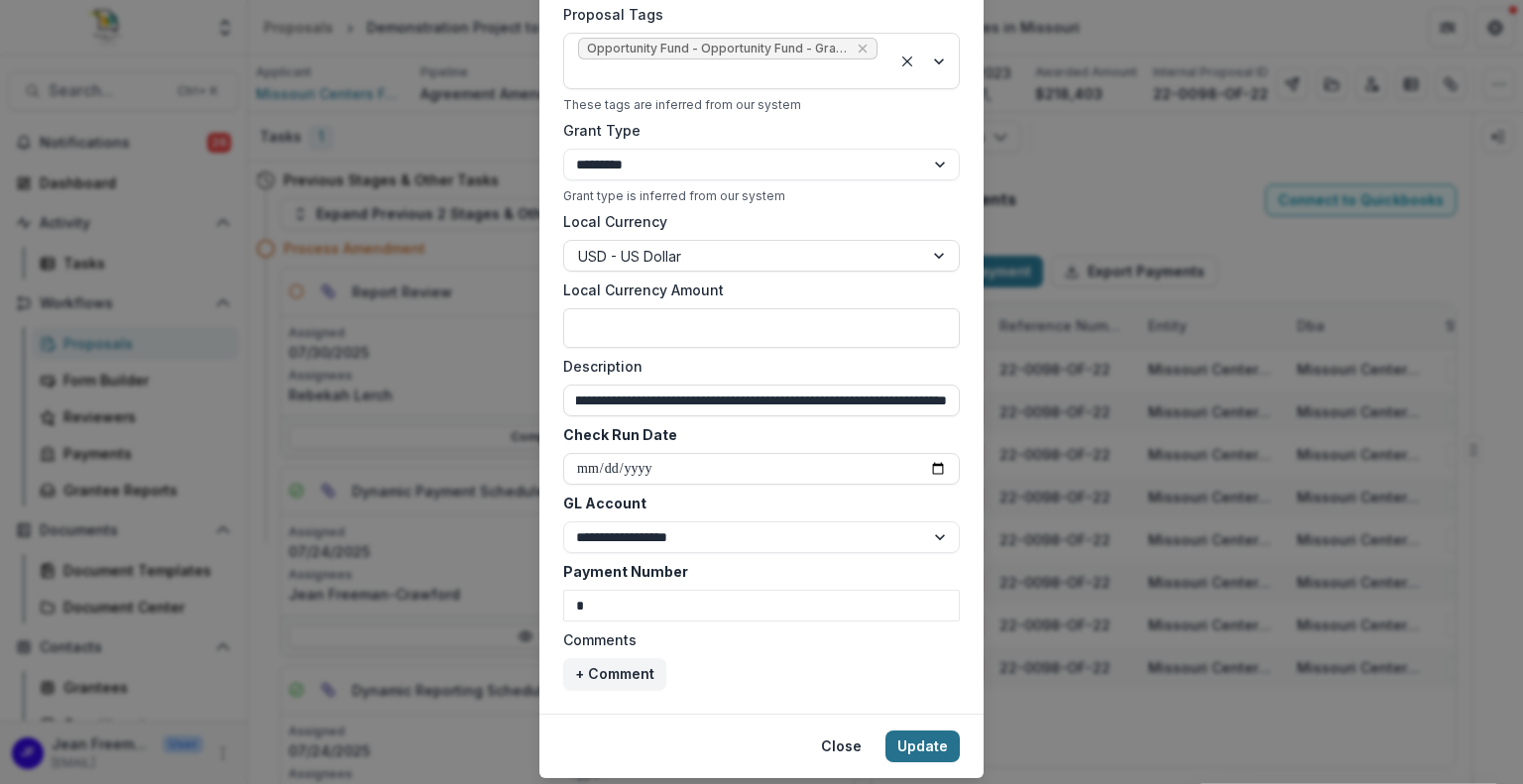 type on "**********" 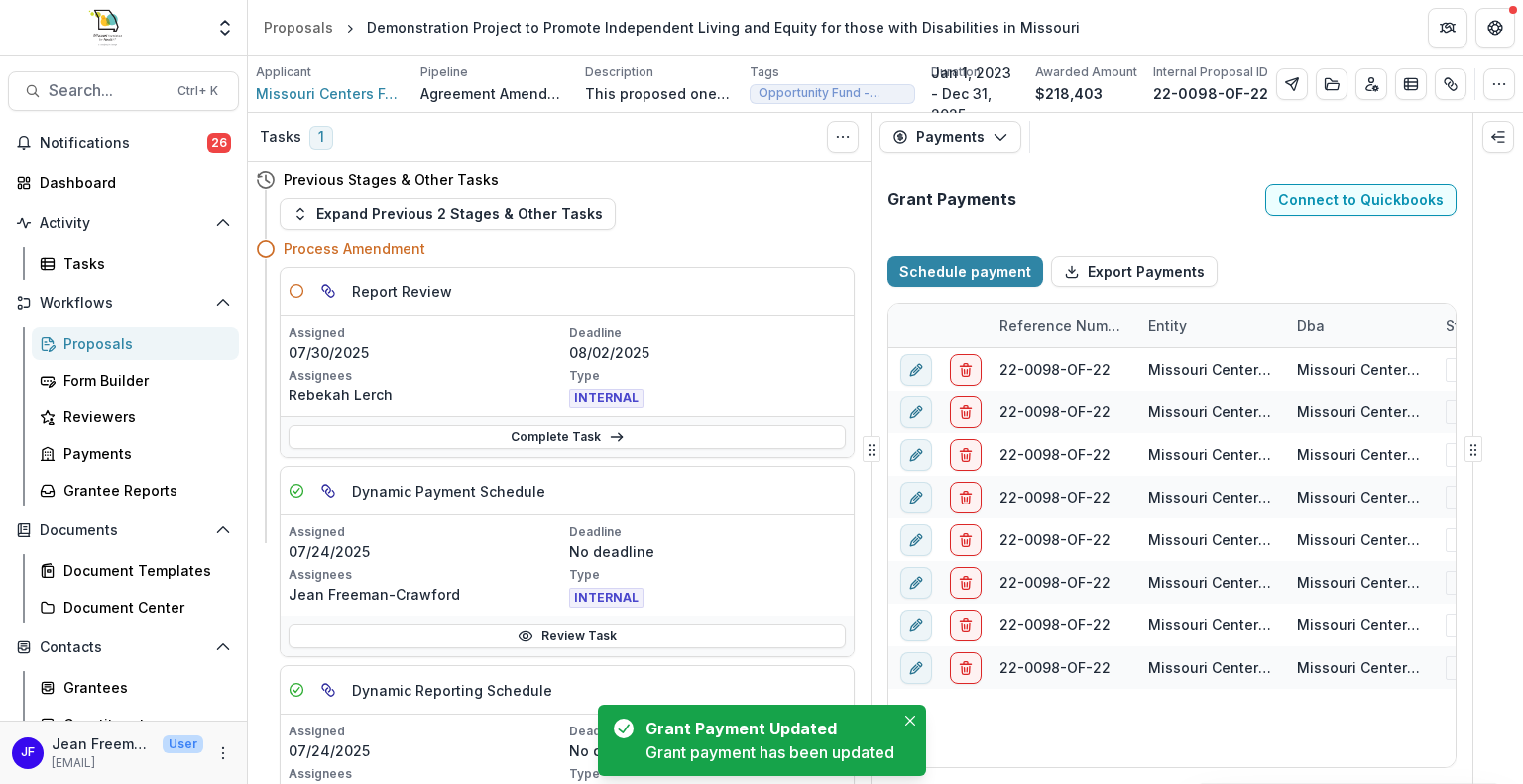 select on "****" 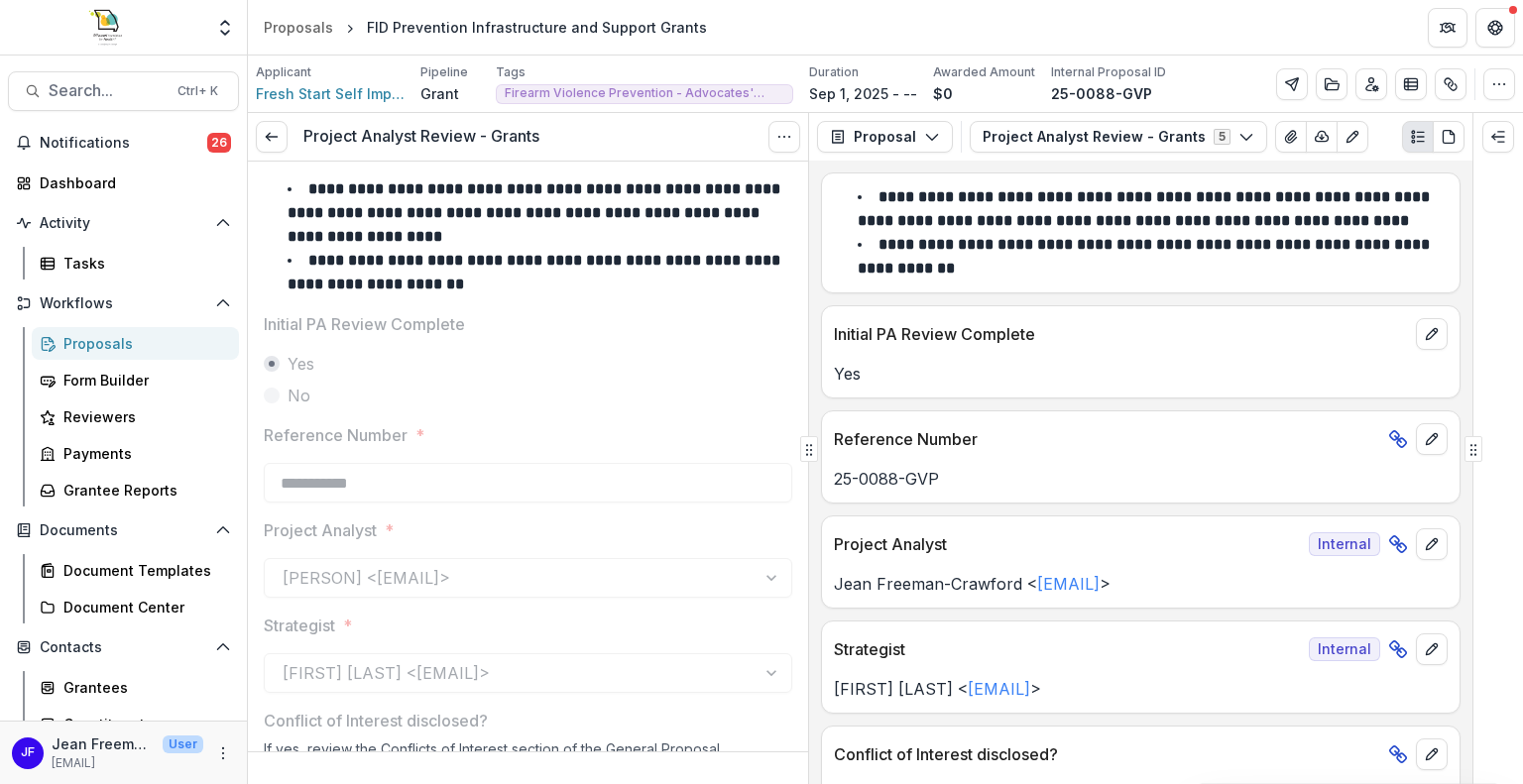scroll, scrollTop: 0, scrollLeft: 0, axis: both 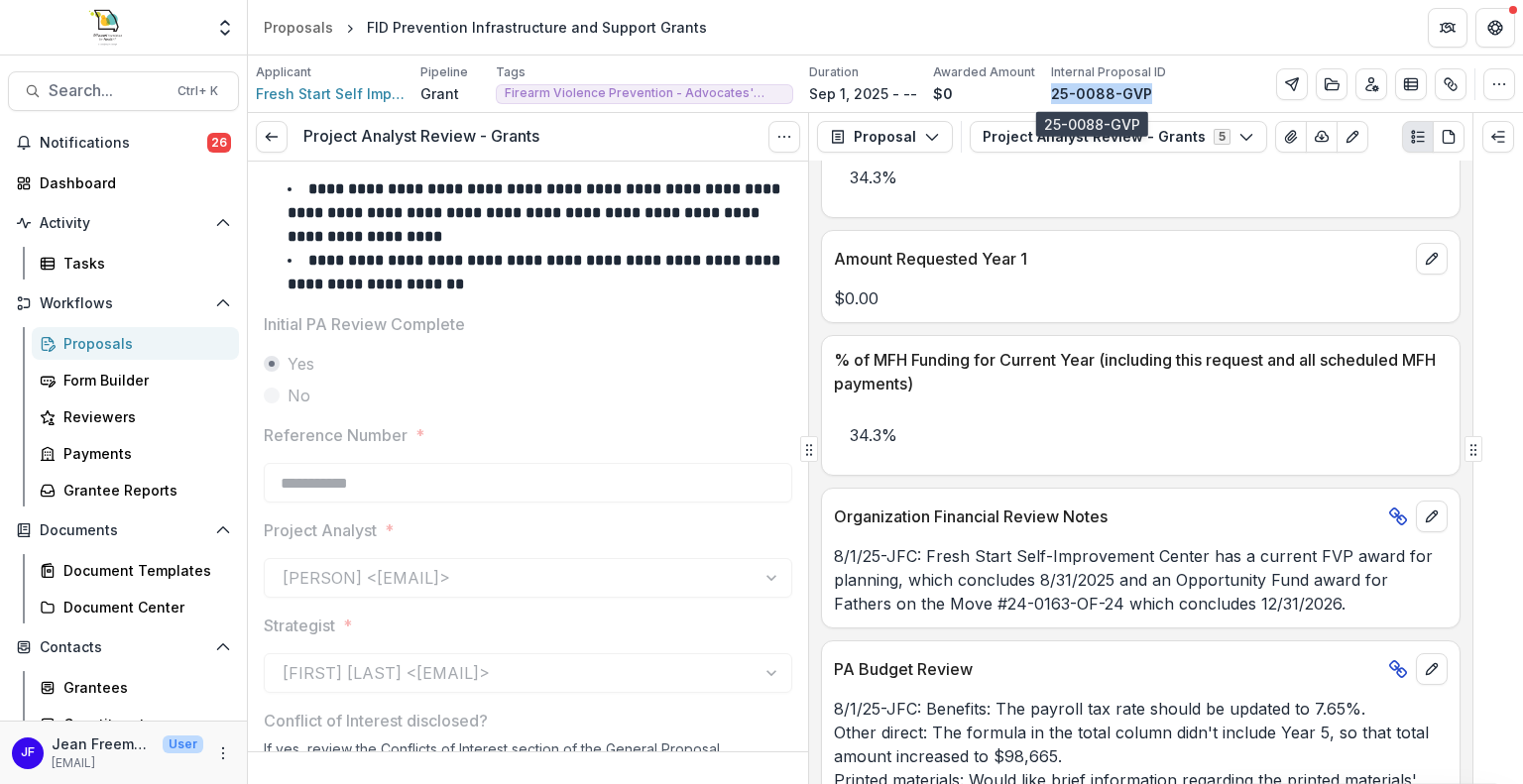 drag, startPoint x: 1140, startPoint y: 91, endPoint x: 1048, endPoint y: 98, distance: 92.26592 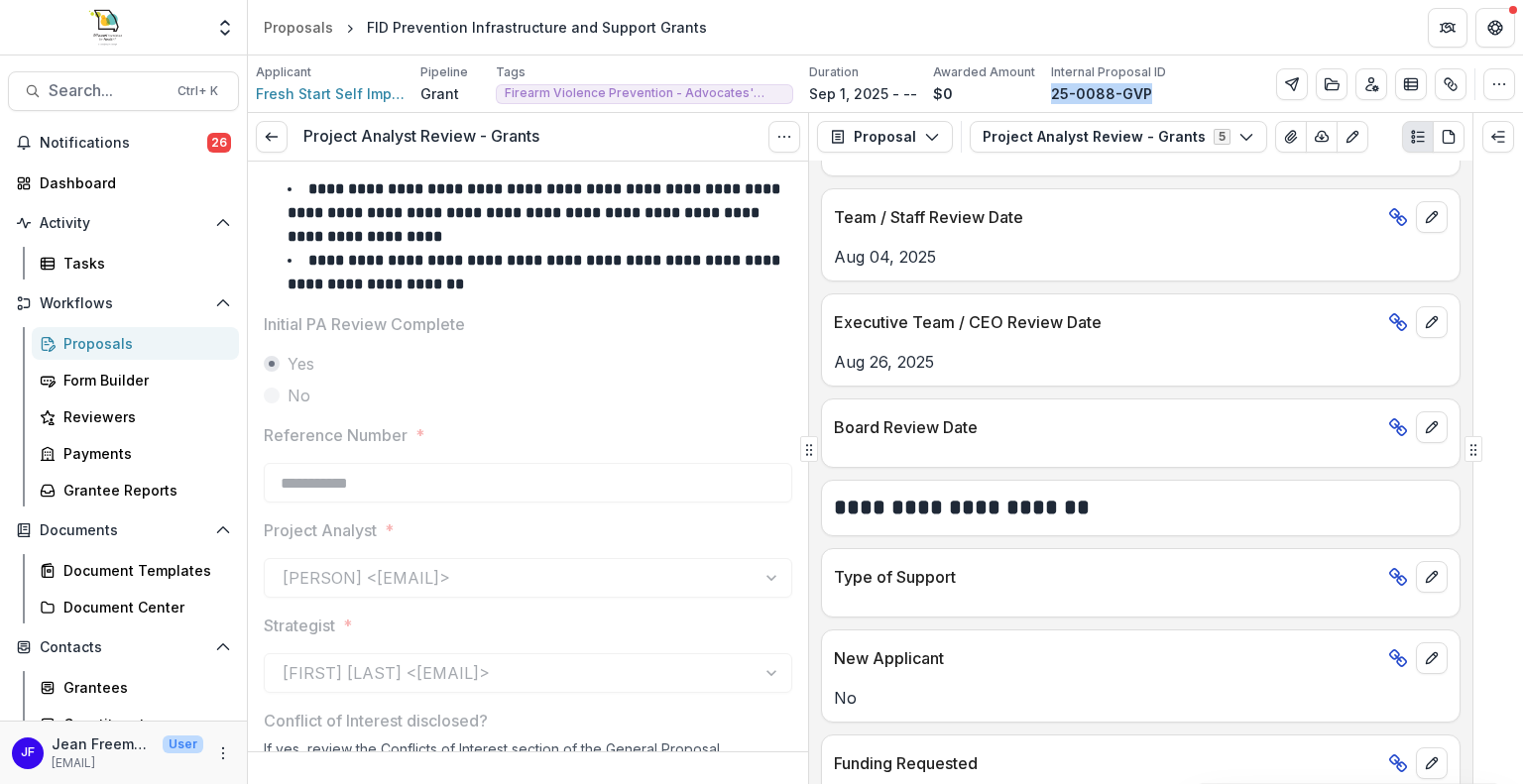 scroll, scrollTop: 1051, scrollLeft: 0, axis: vertical 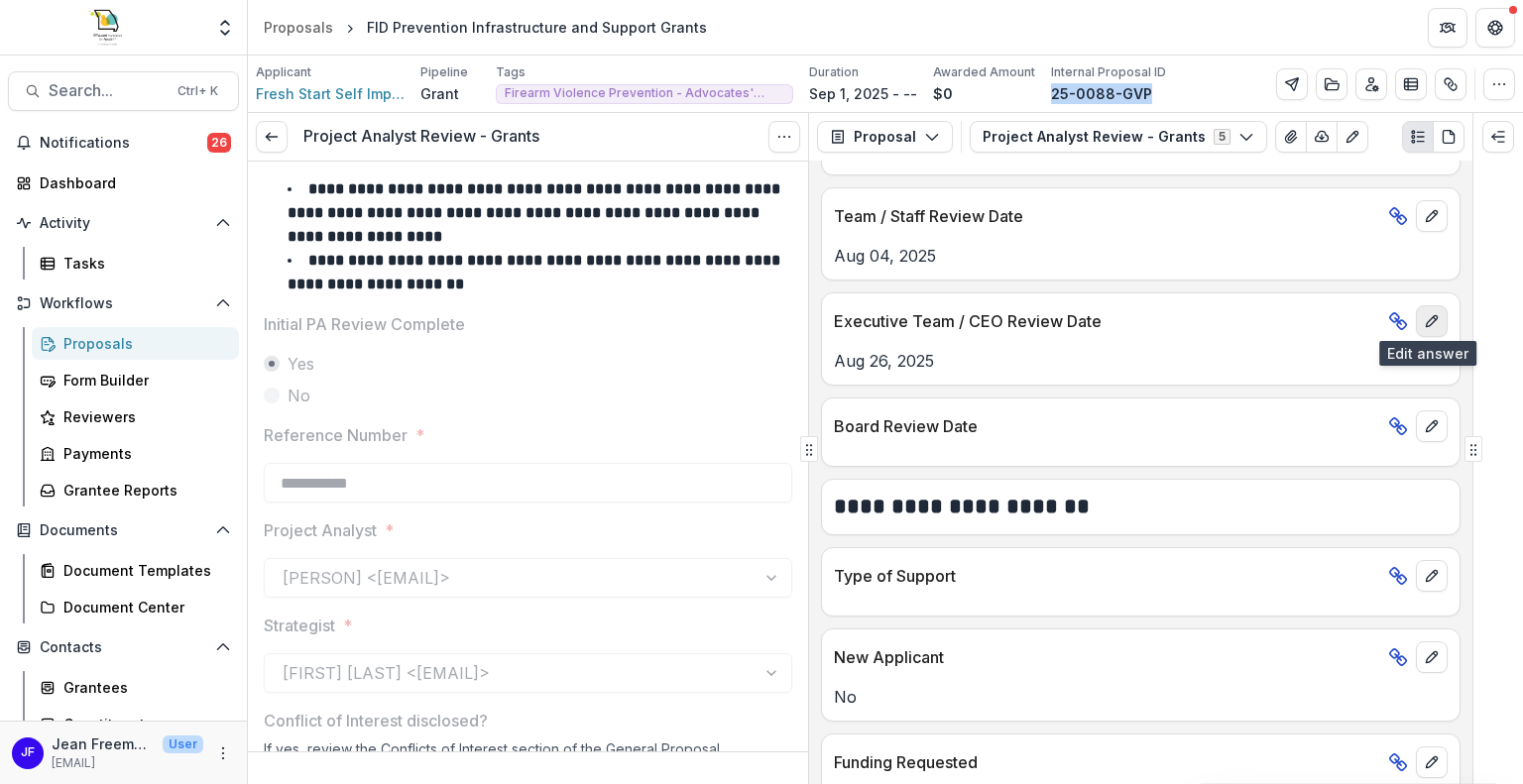 click 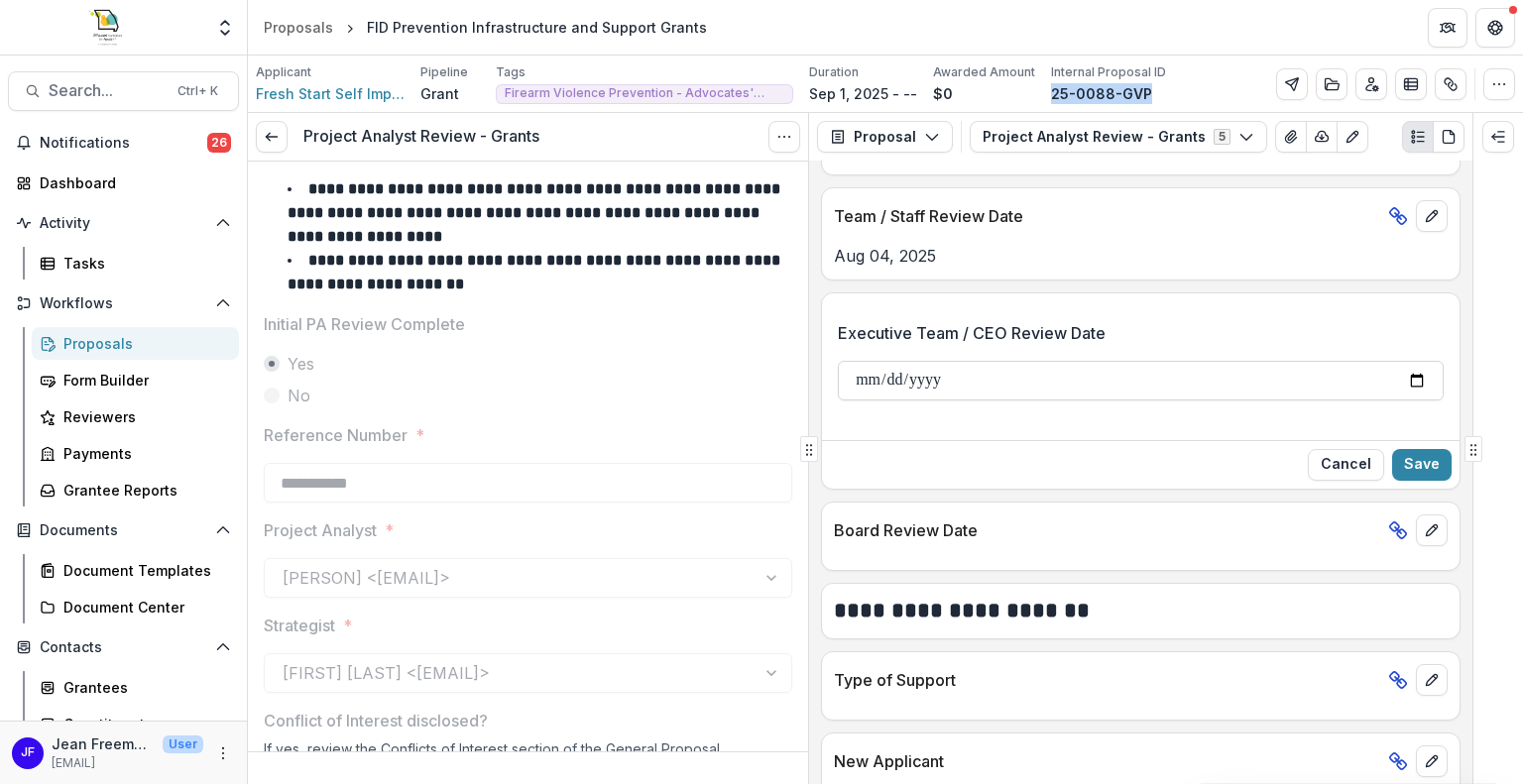 click on "**********" at bounding box center (1140, 381) 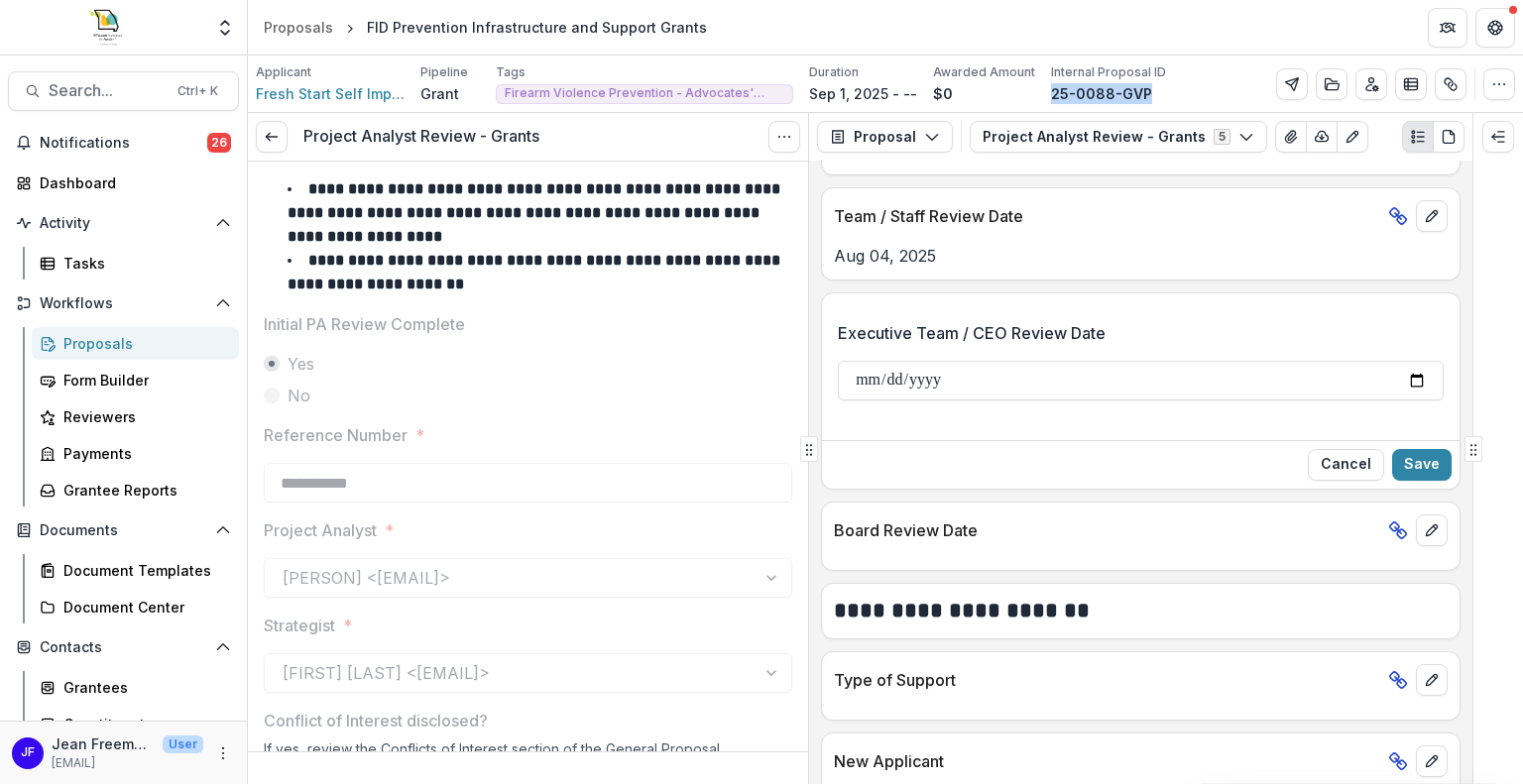 type on "**********" 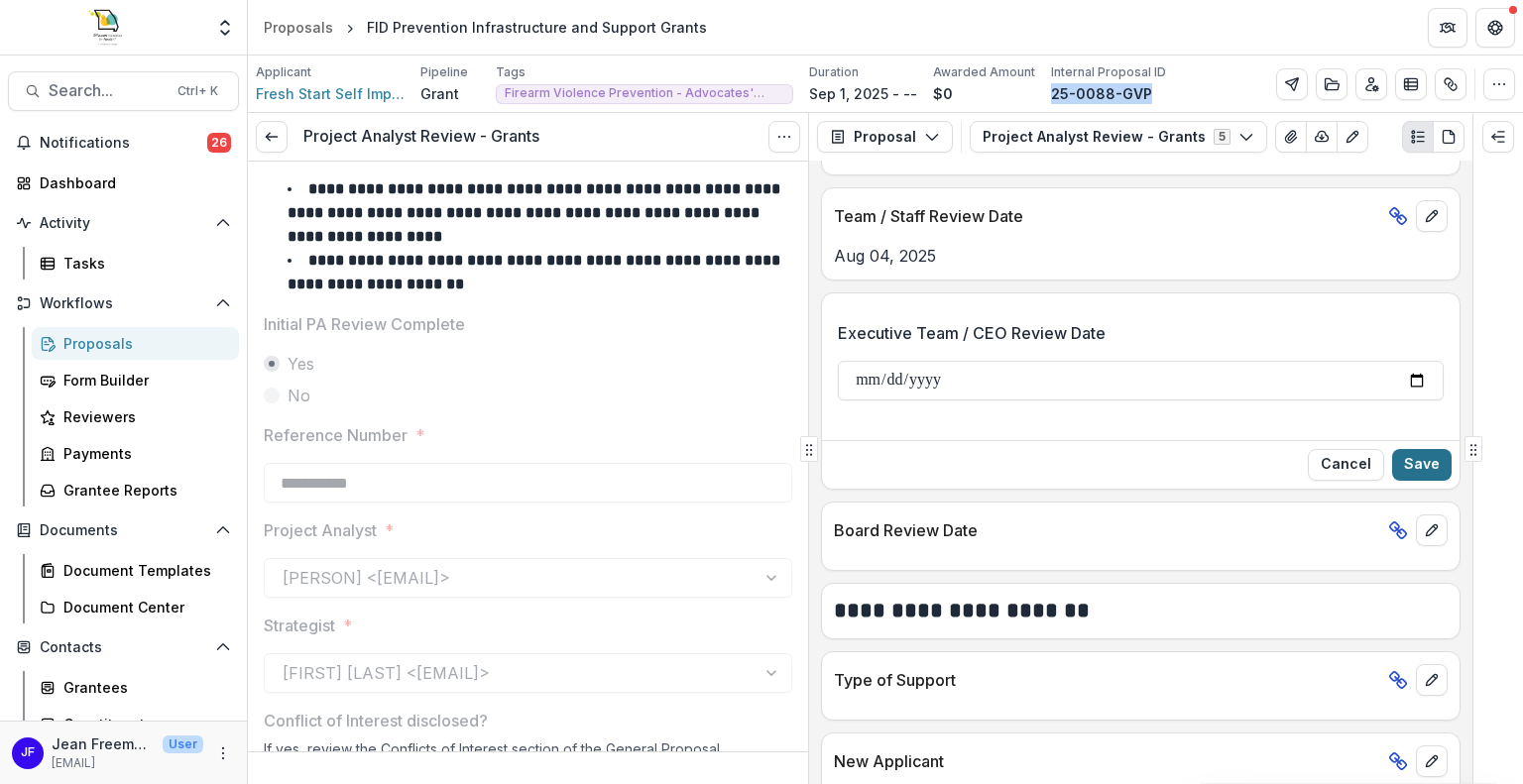 click on "Save" at bounding box center (1422, 465) 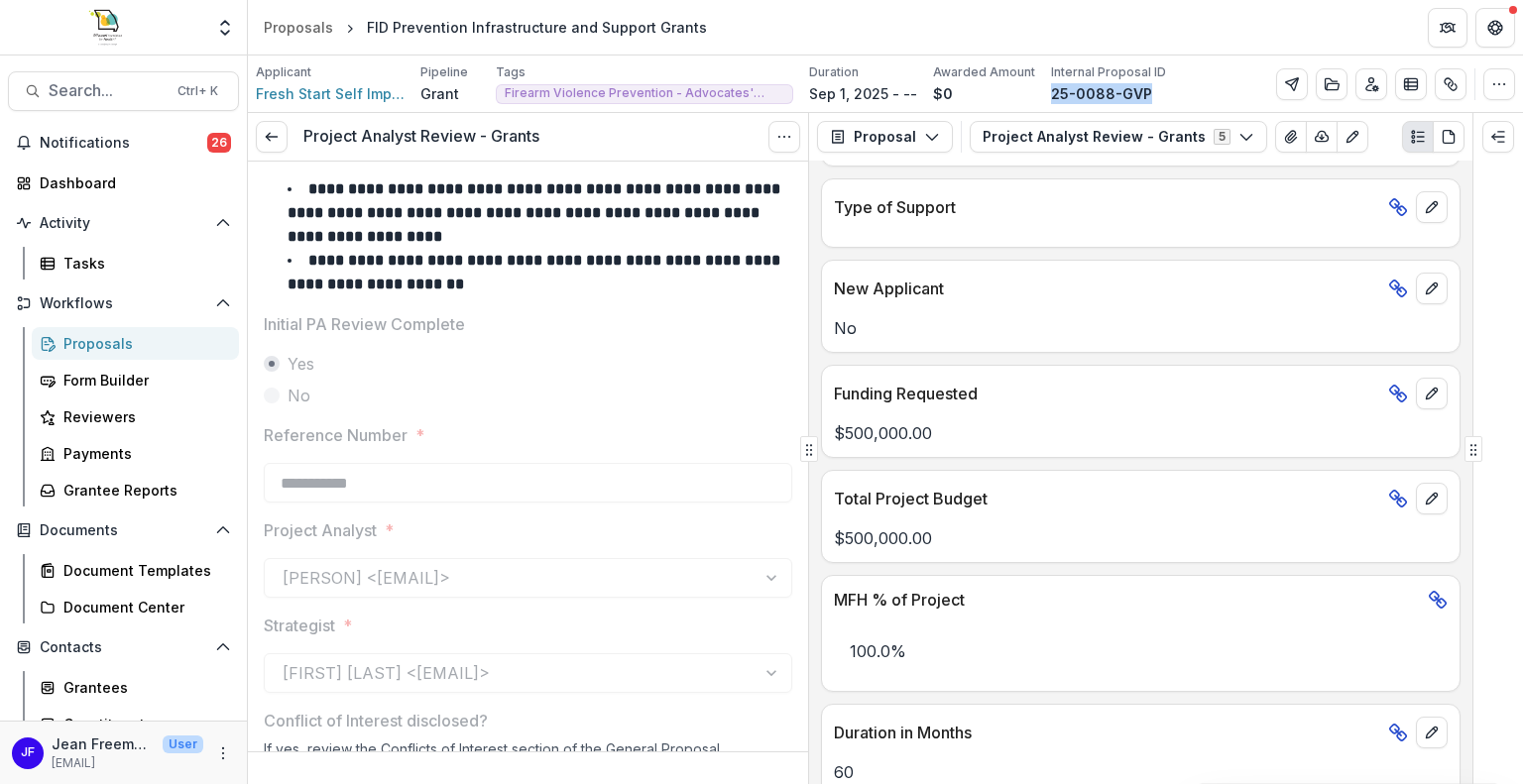 scroll, scrollTop: 1423, scrollLeft: 0, axis: vertical 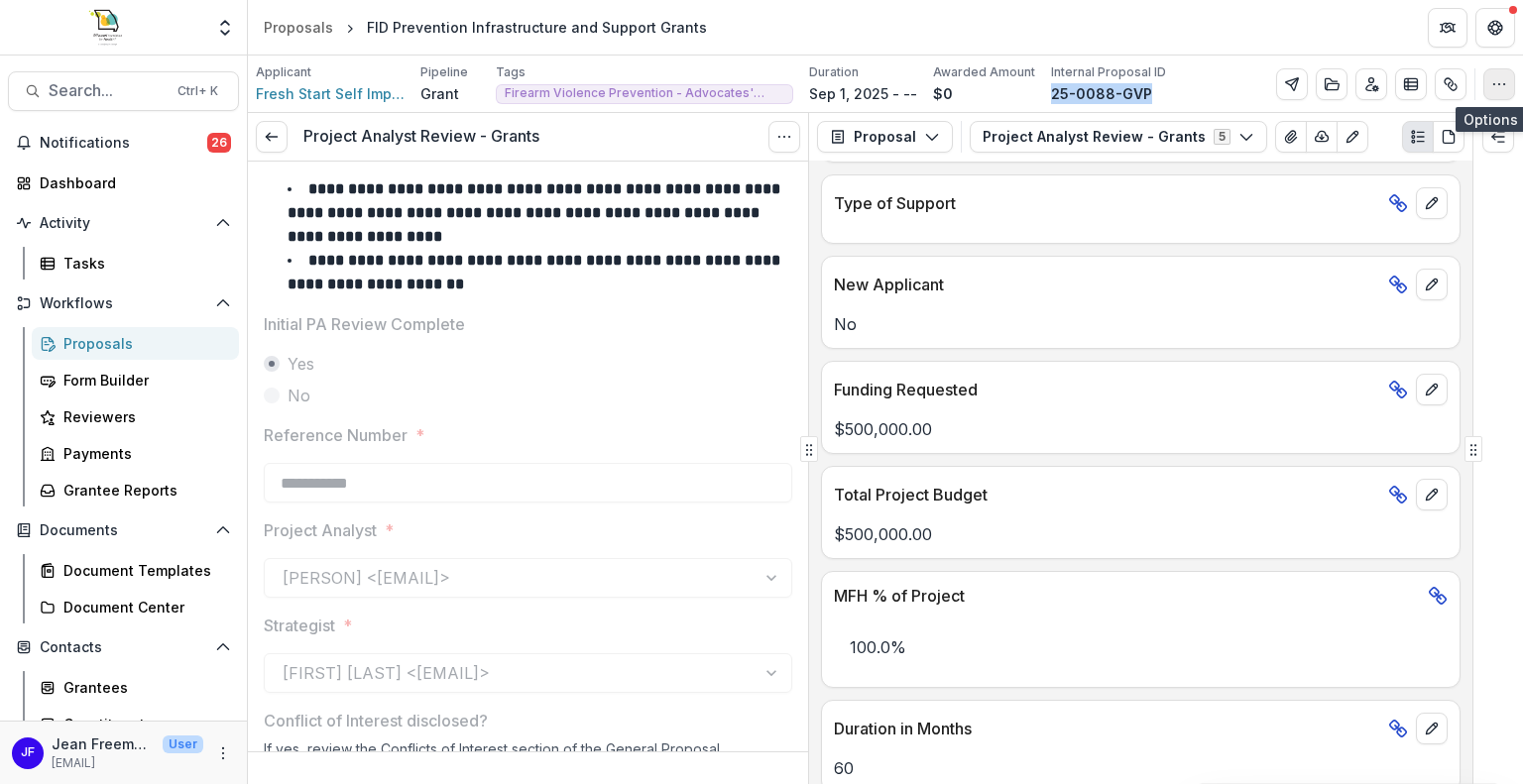 click 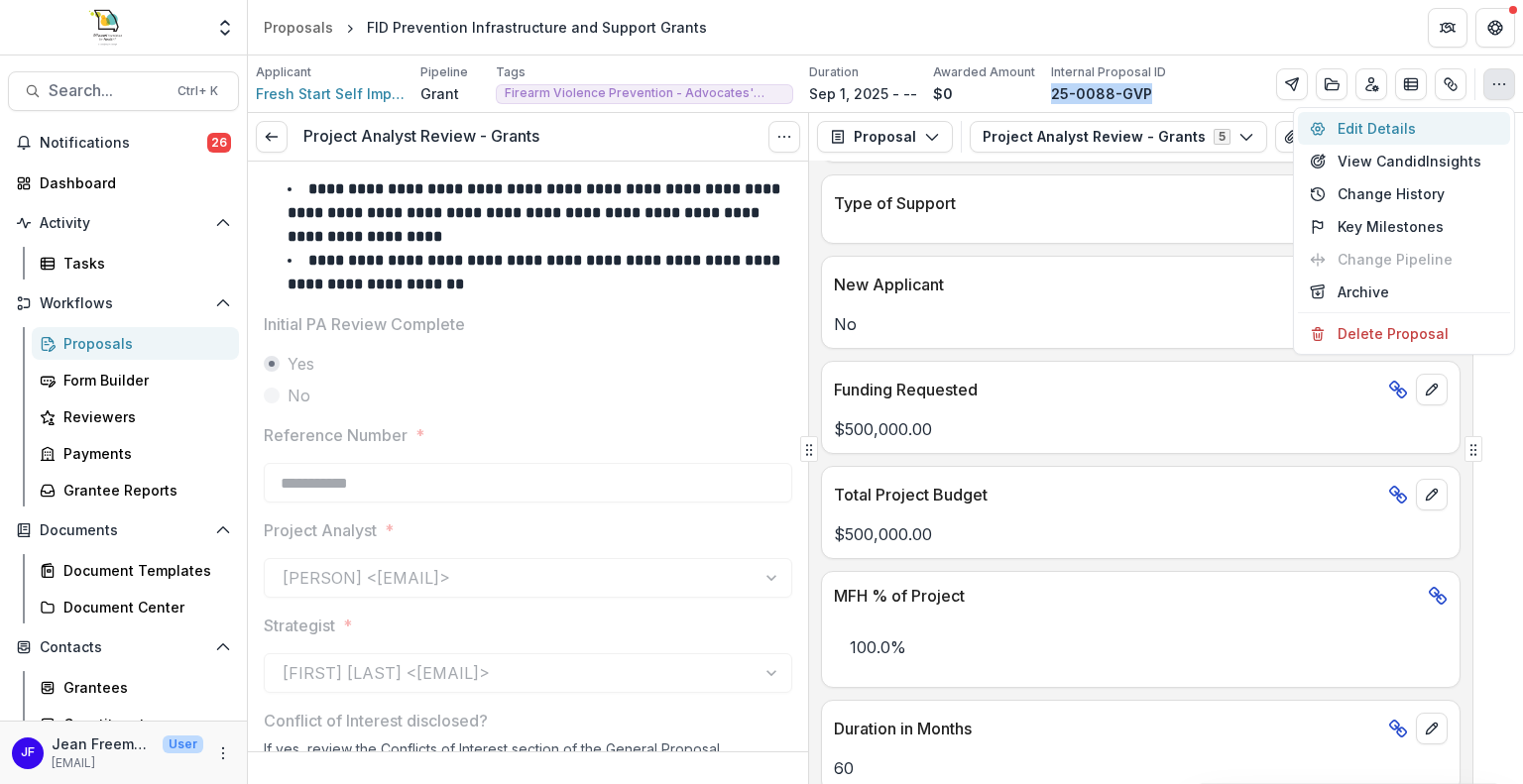 click on "Edit Details" at bounding box center [1404, 128] 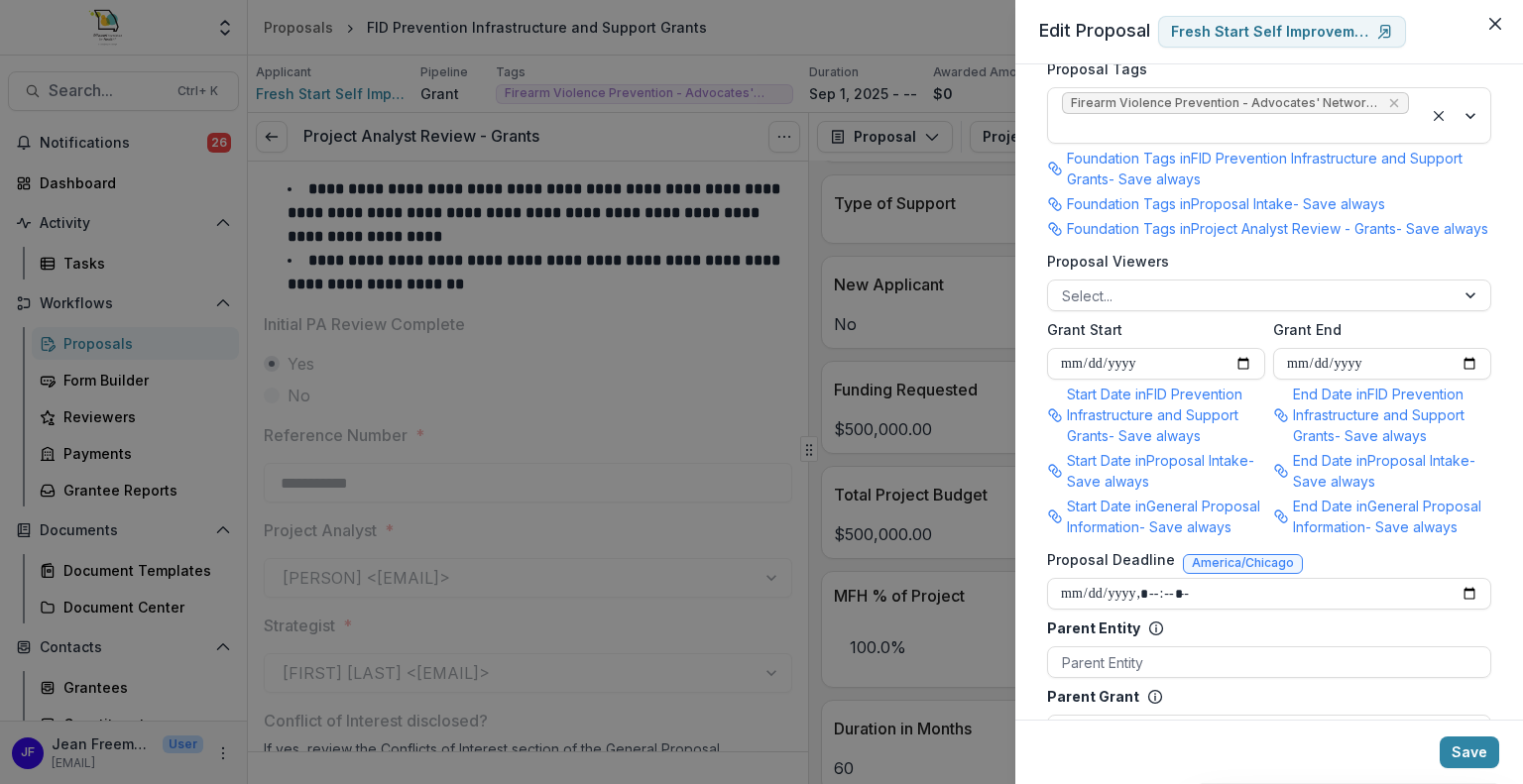 scroll, scrollTop: 1288, scrollLeft: 0, axis: vertical 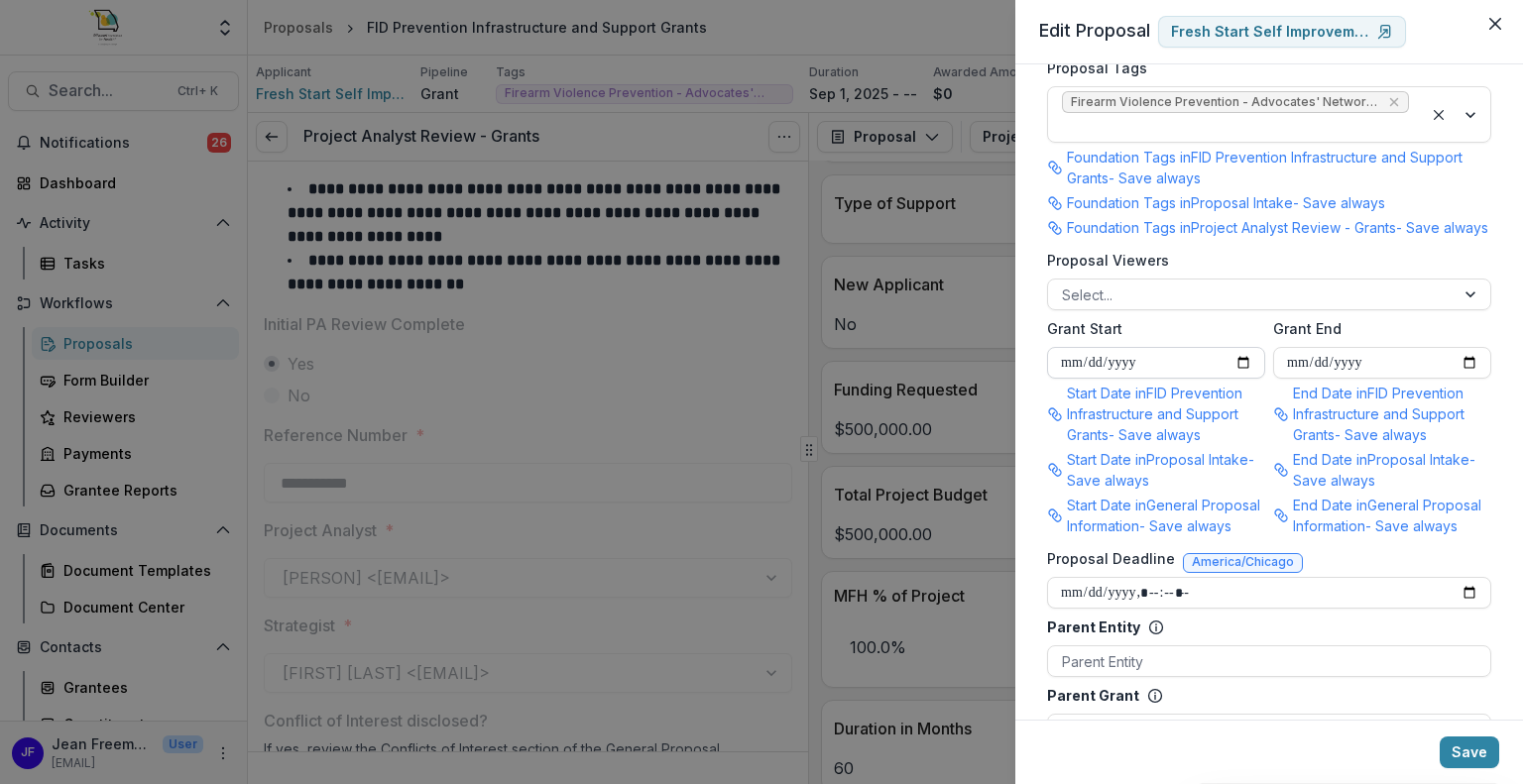 click on "**********" at bounding box center (1156, 363) 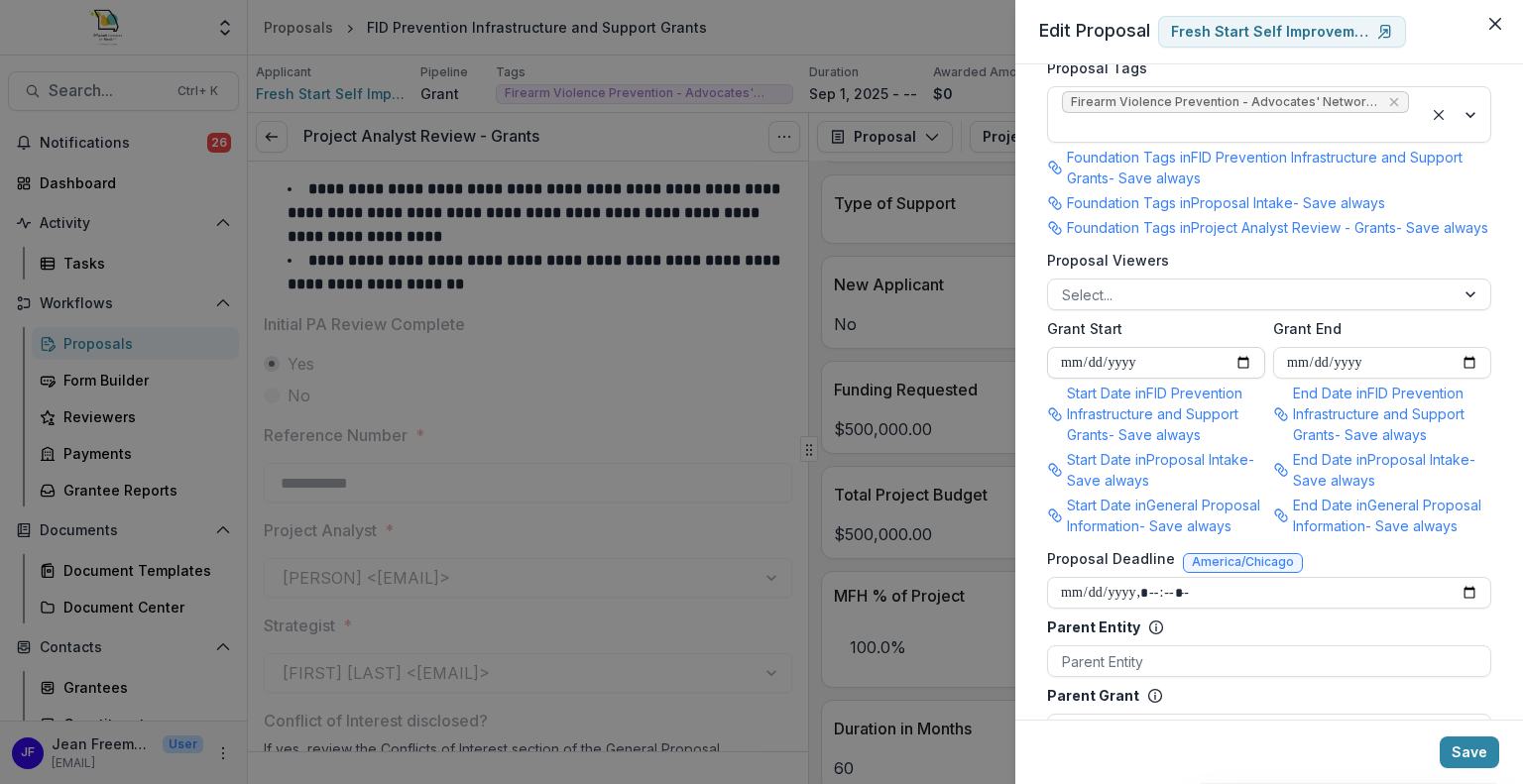 type on "**********" 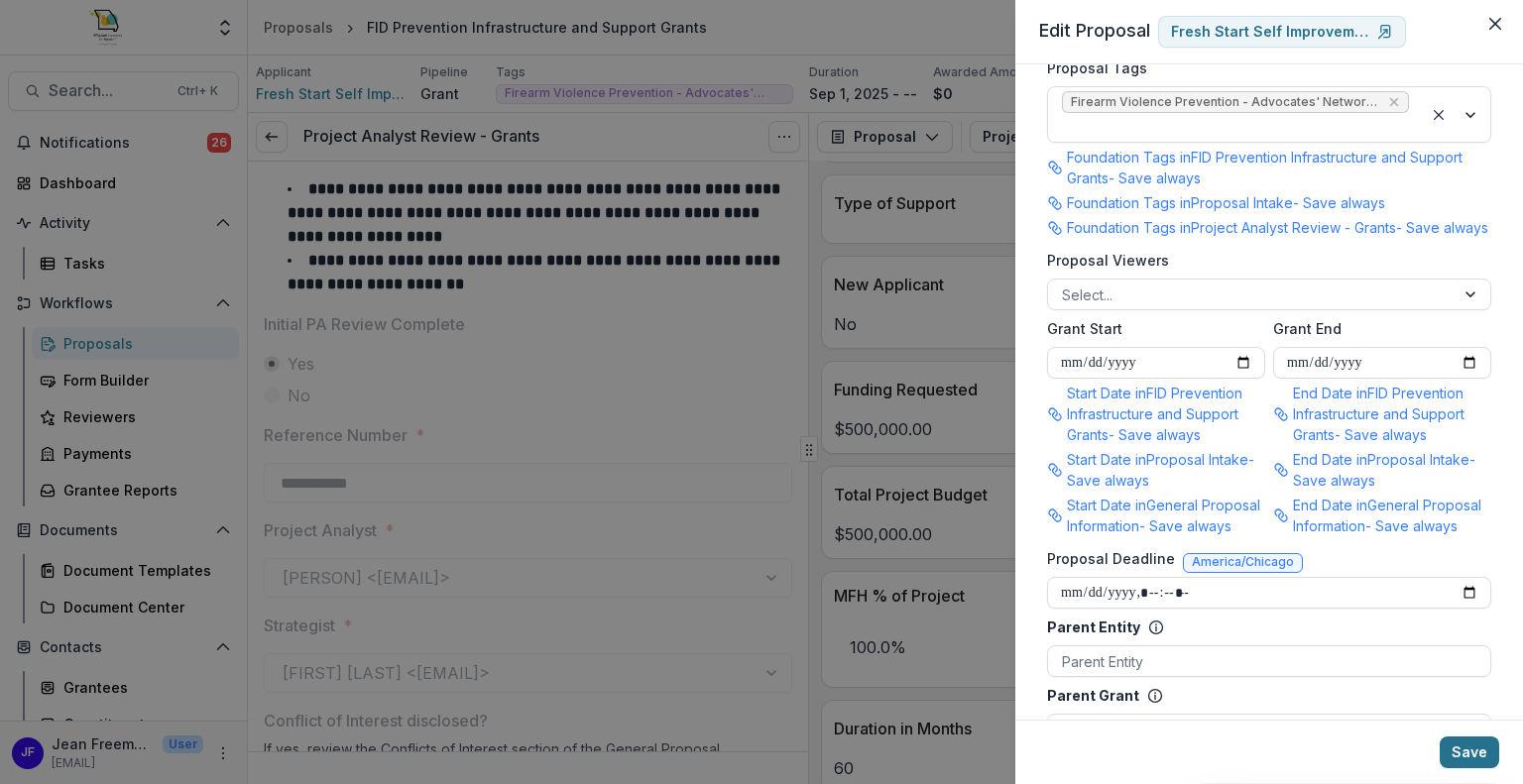 click on "Save" at bounding box center [1469, 752] 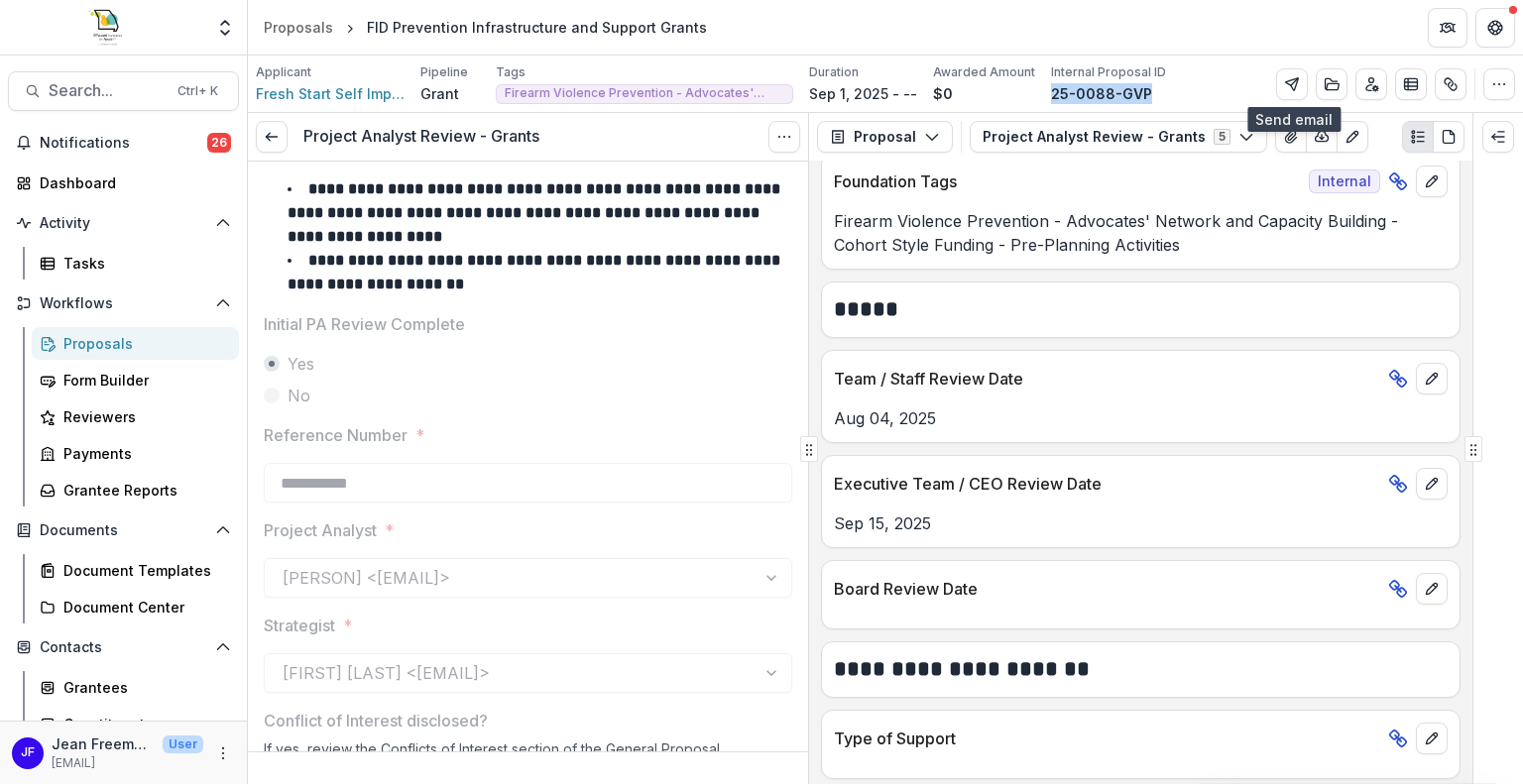 scroll, scrollTop: 829, scrollLeft: 0, axis: vertical 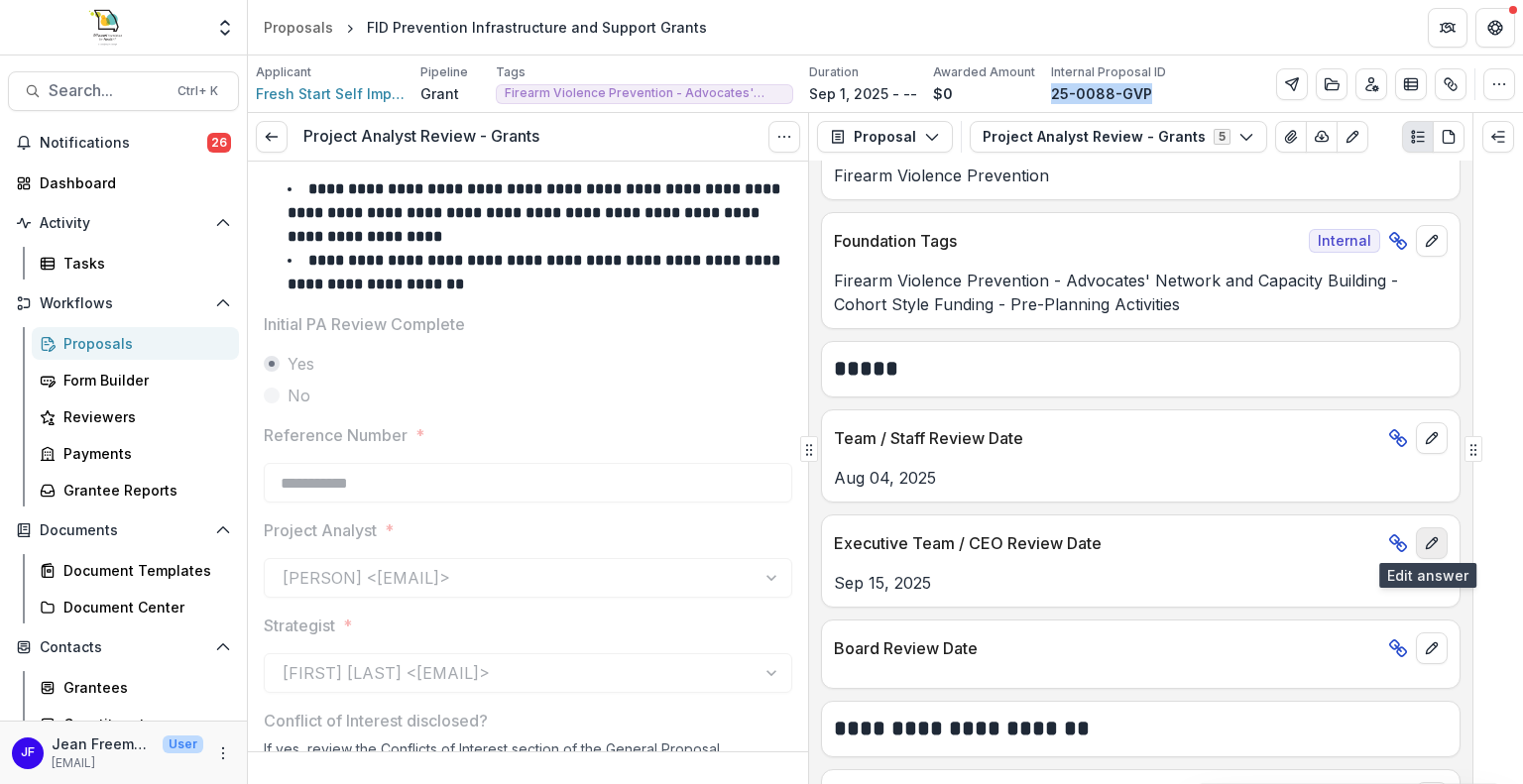 click 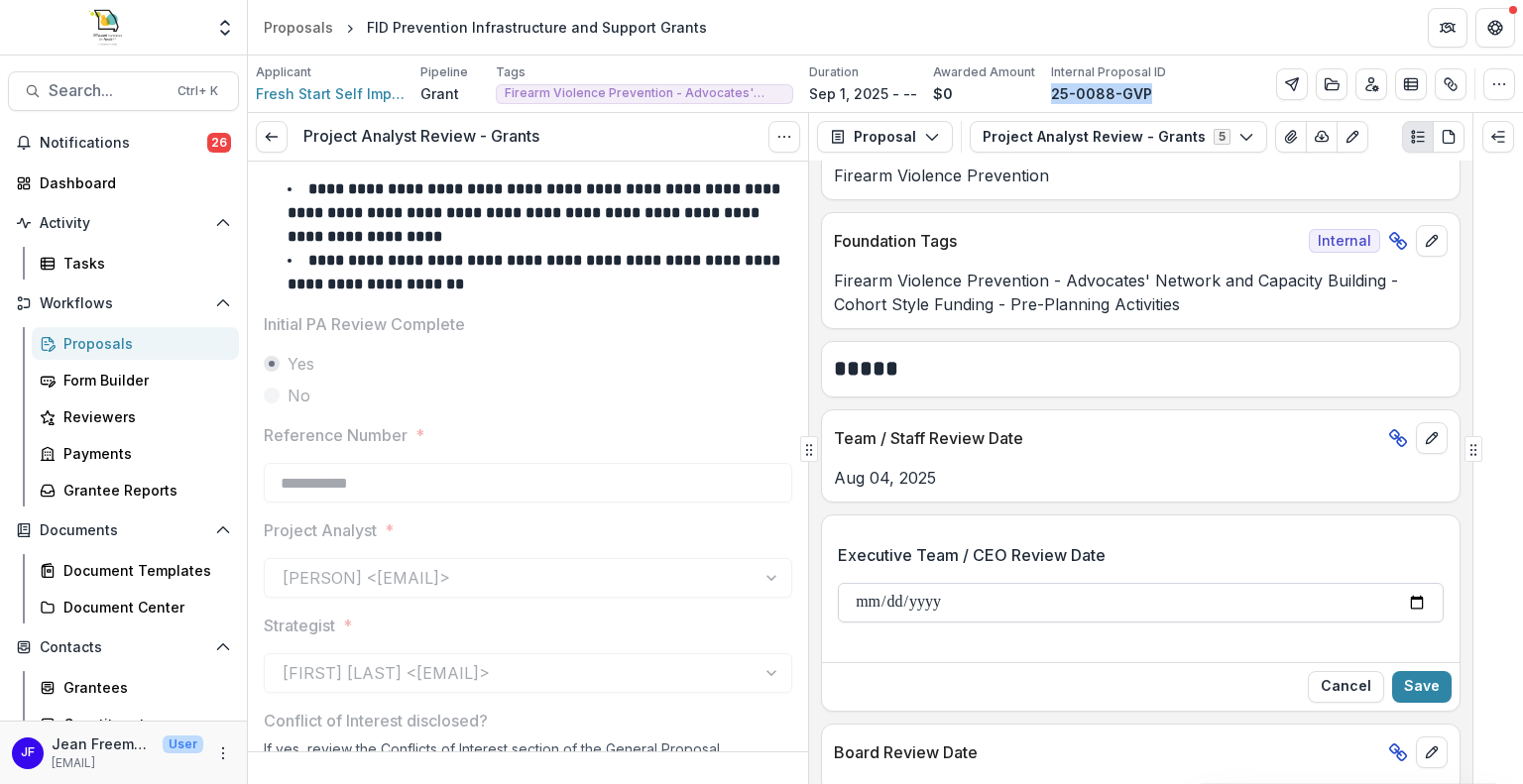 click on "**********" at bounding box center (1140, 603) 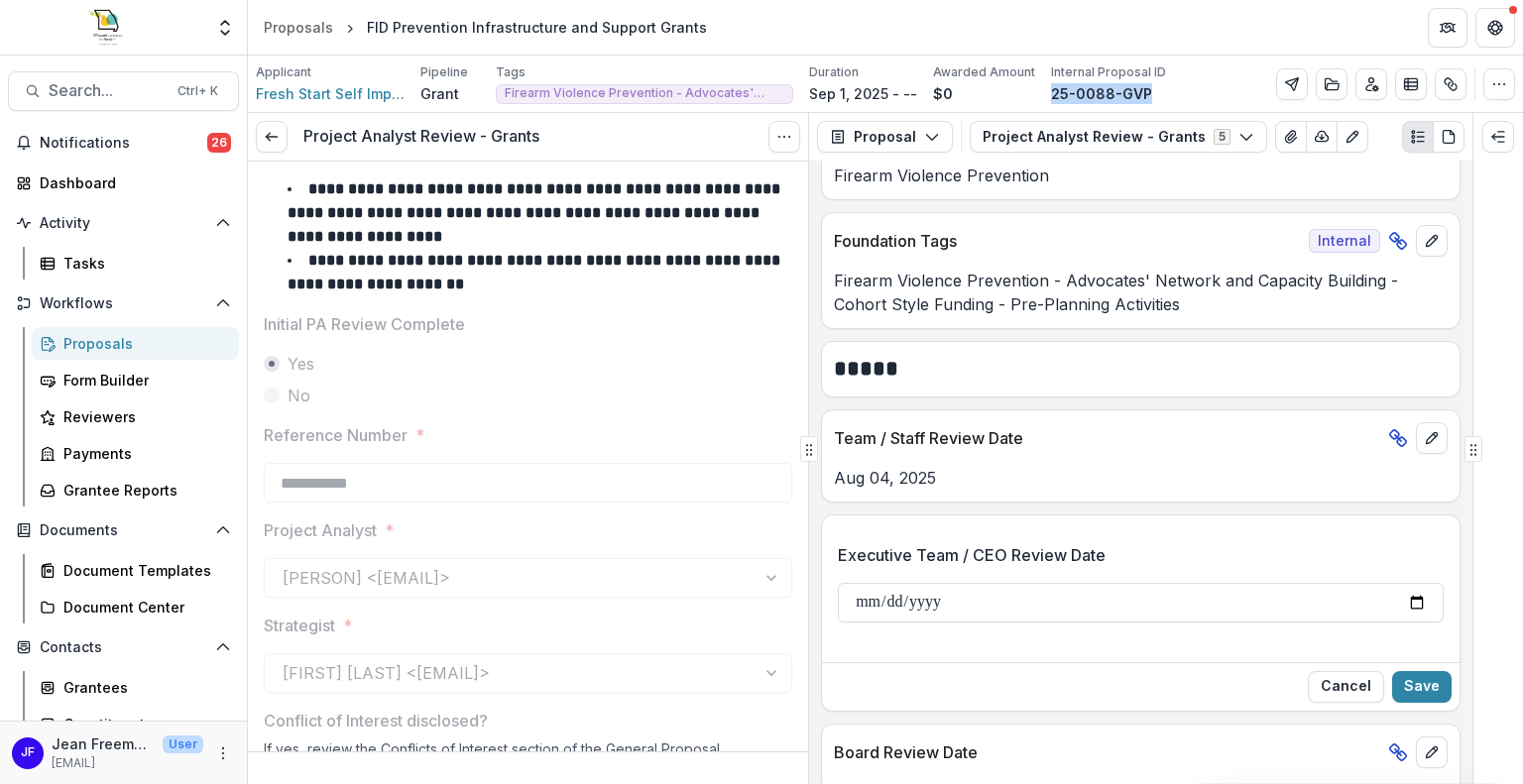 type on "**********" 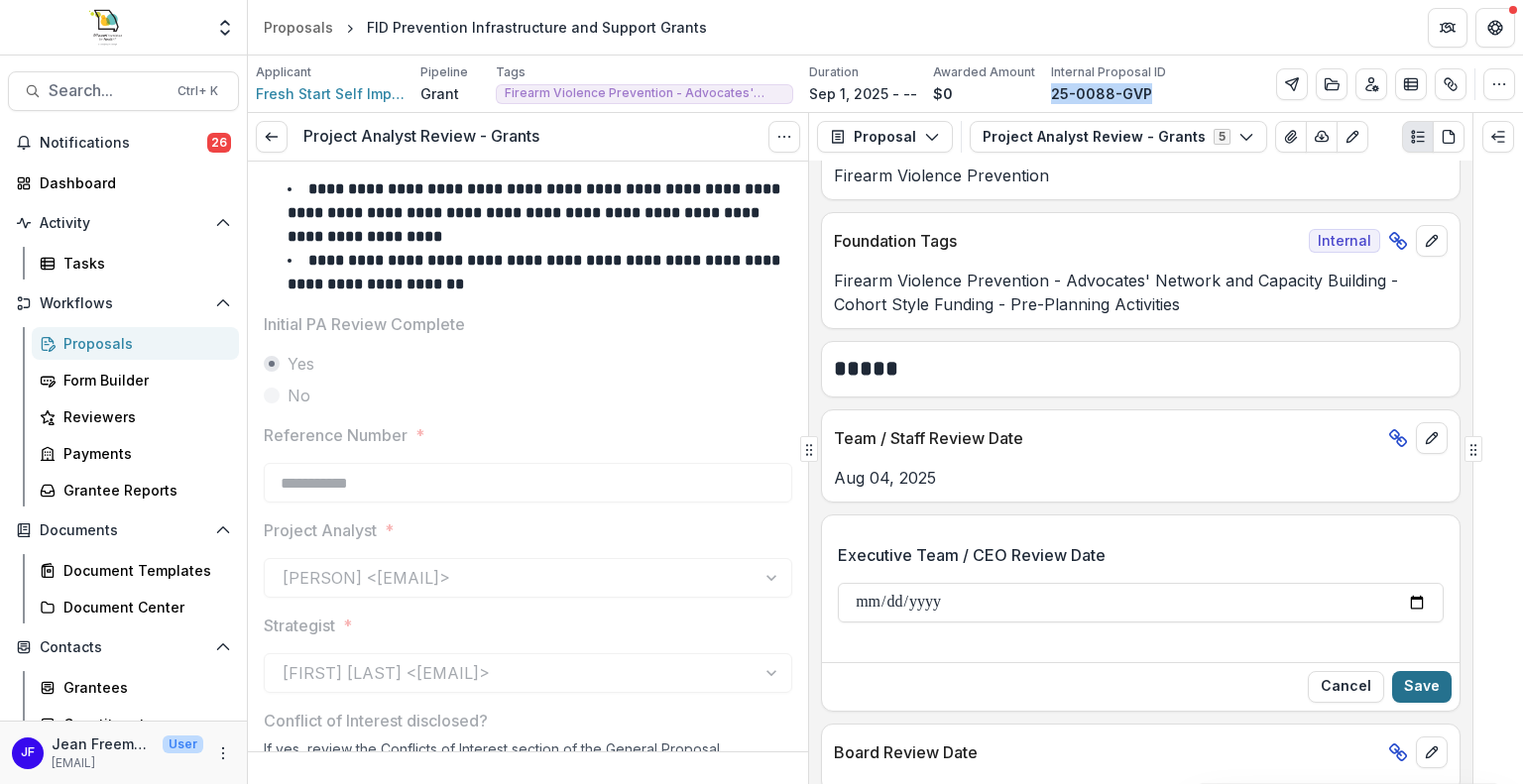 click on "Save" at bounding box center (1422, 687) 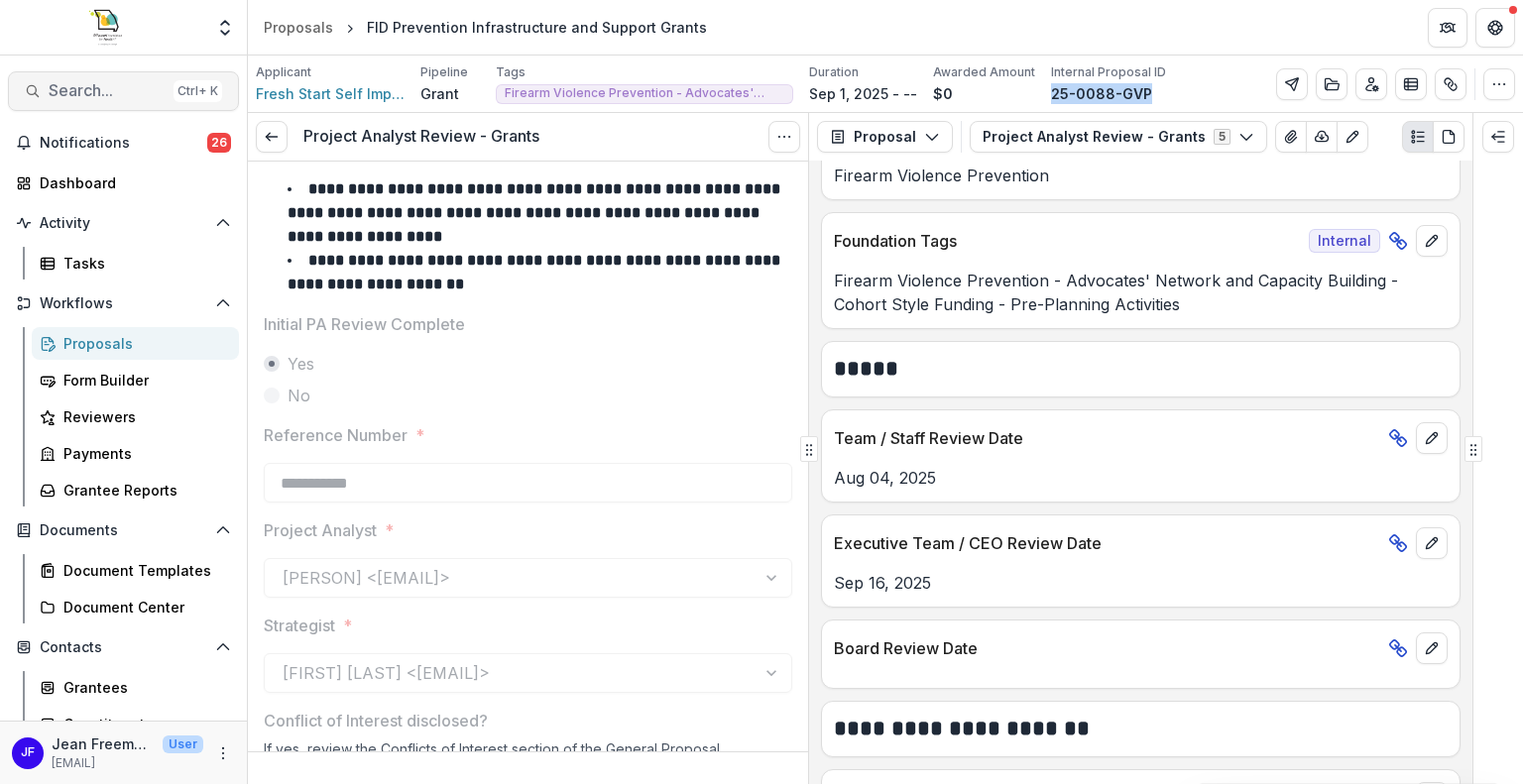 click on "Search..." at bounding box center [107, 90] 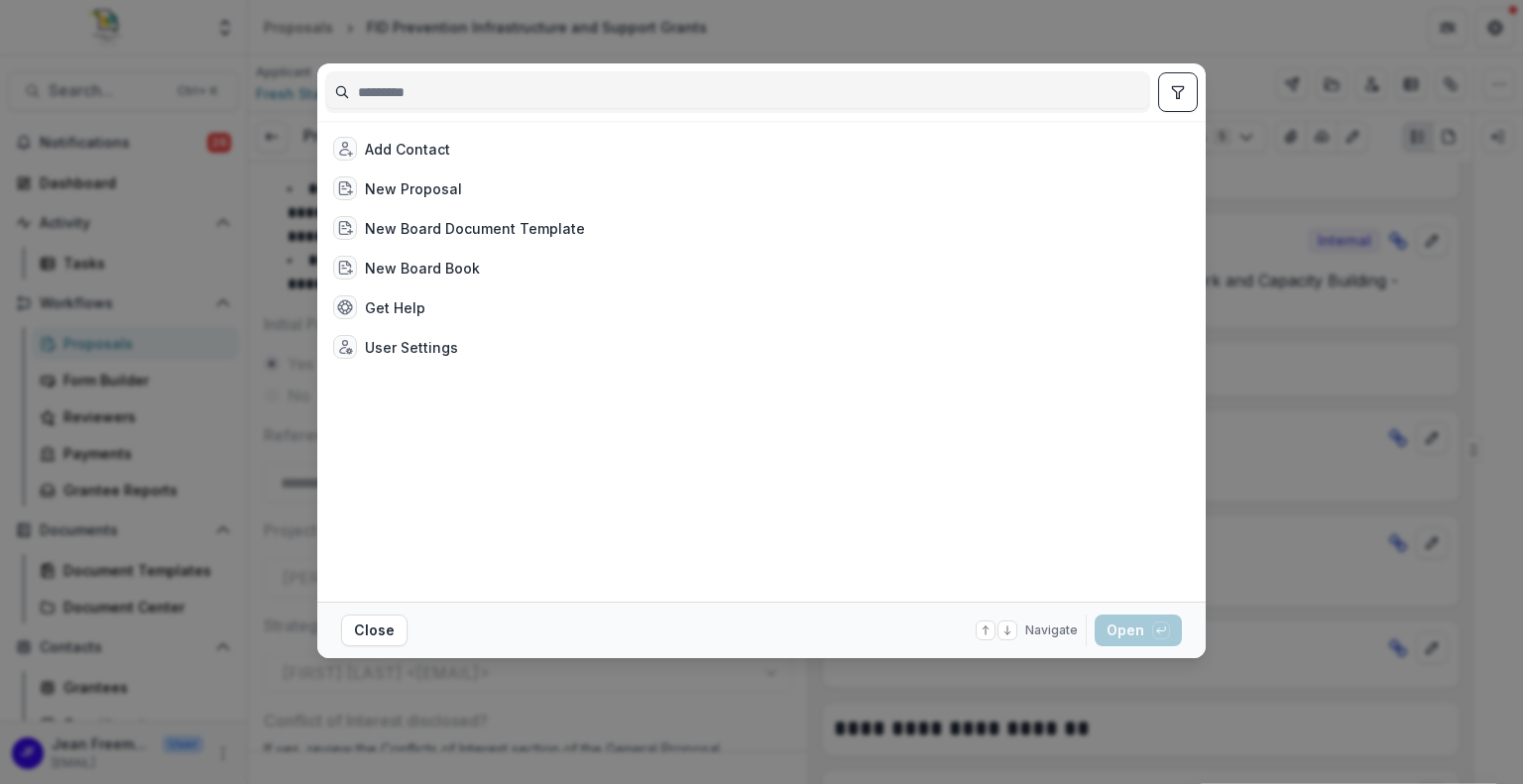 type on "*" 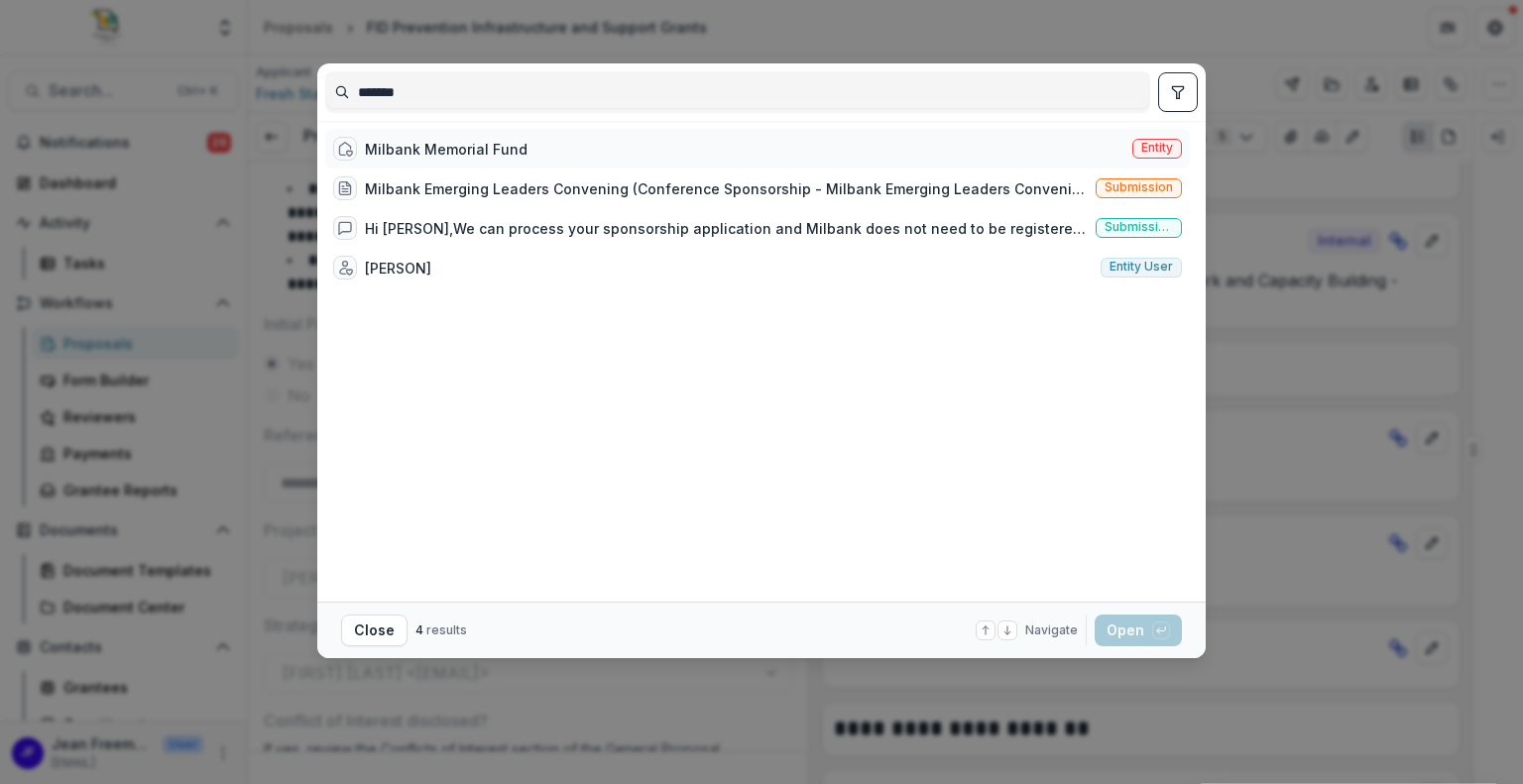 type on "*******" 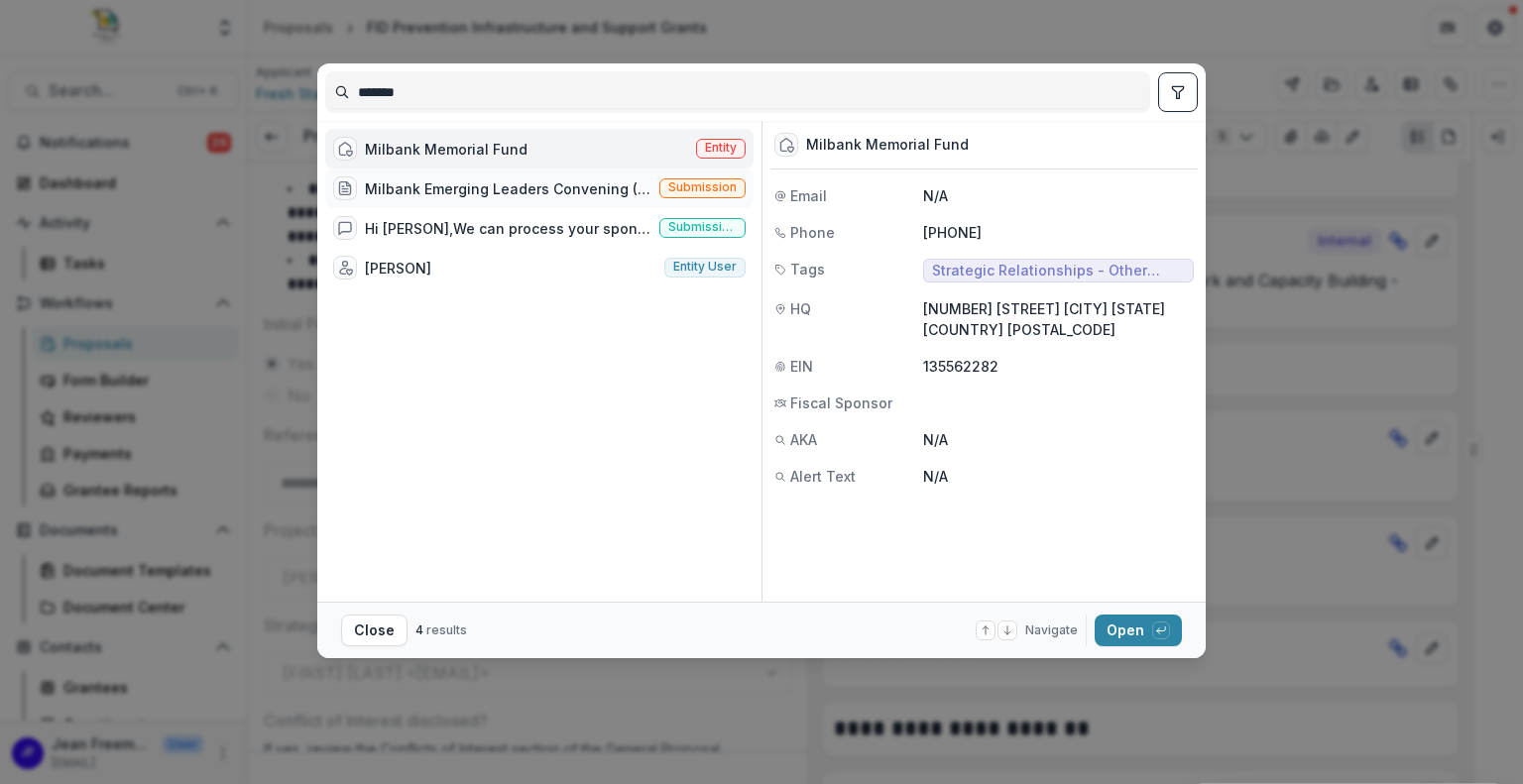 click on "Milbank Emerging Leaders Convening (Conference Sponsorship - Milbank Emerging Leaders Convening)" at bounding box center [508, 188] 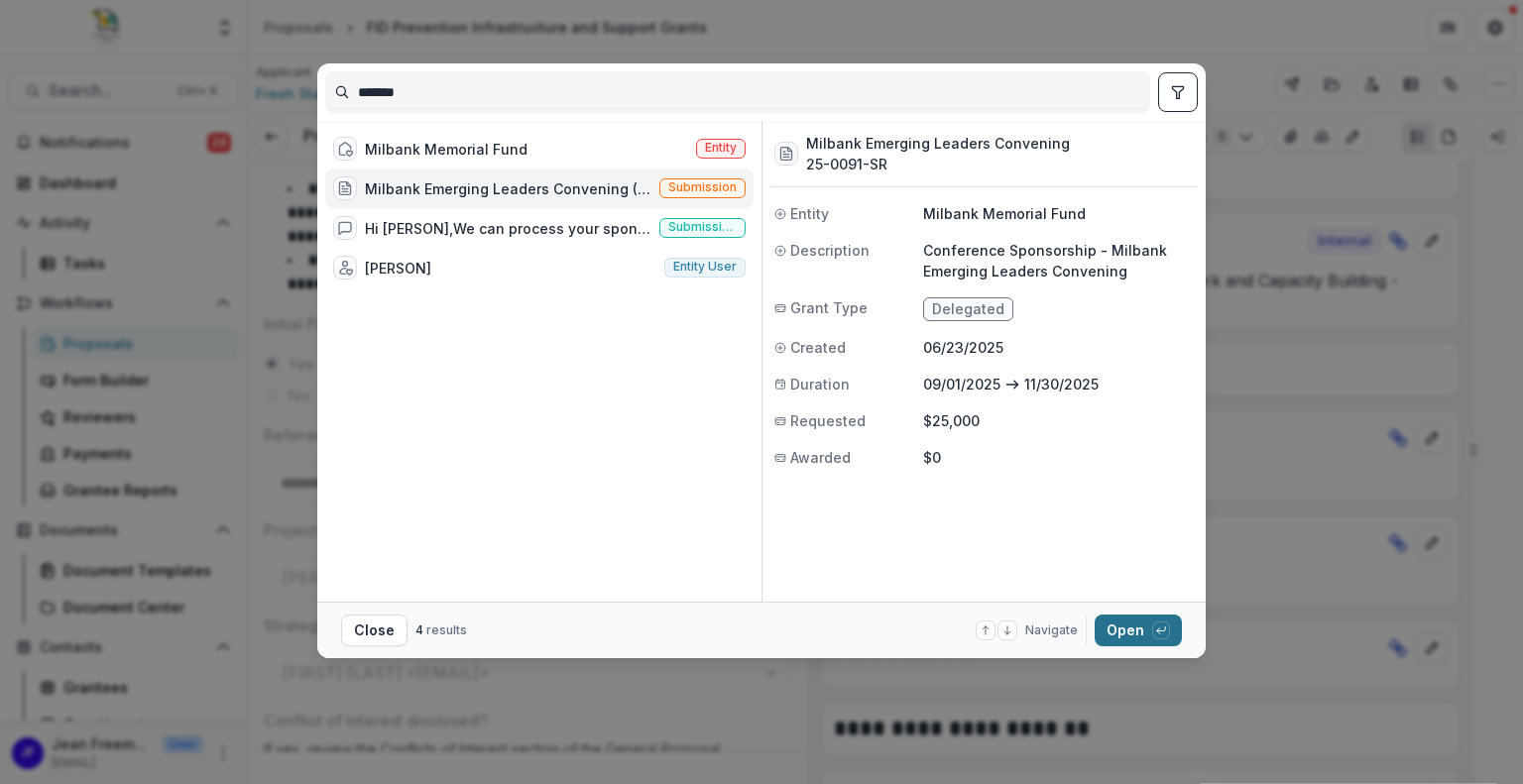 click on "Open with enter key" at bounding box center [1138, 630] 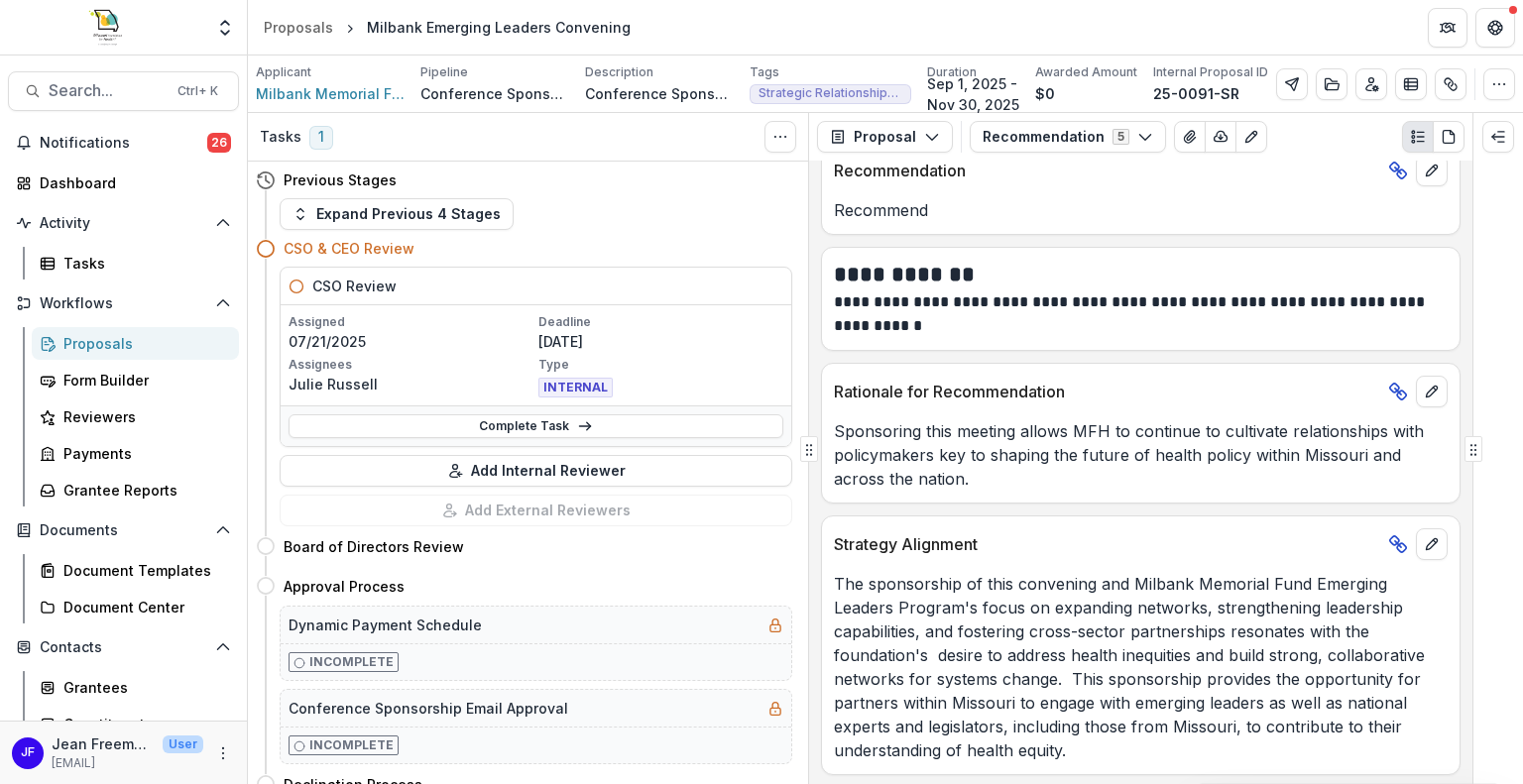 scroll, scrollTop: 0, scrollLeft: 0, axis: both 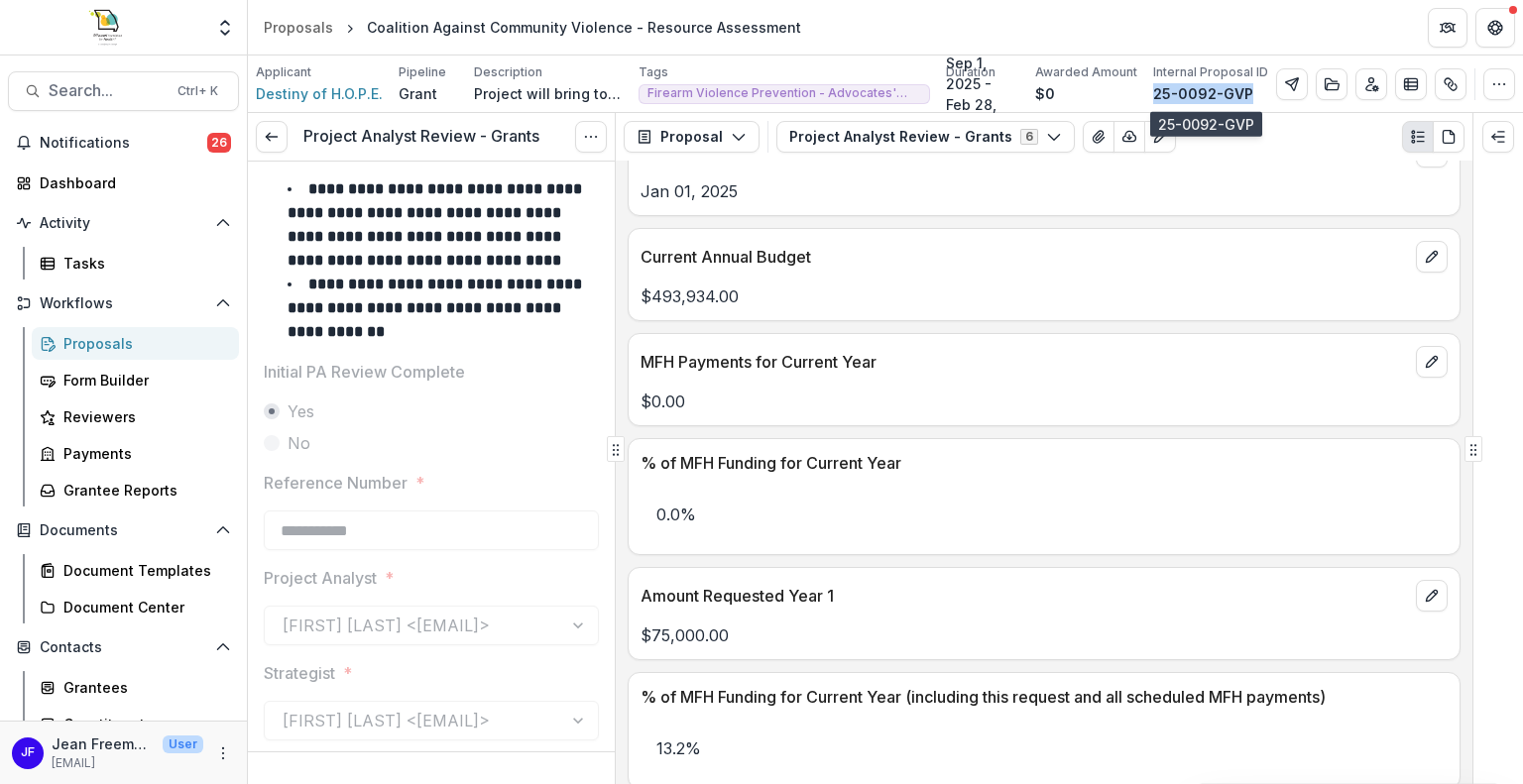drag, startPoint x: 1253, startPoint y: 87, endPoint x: 1158, endPoint y: 90, distance: 95.04736 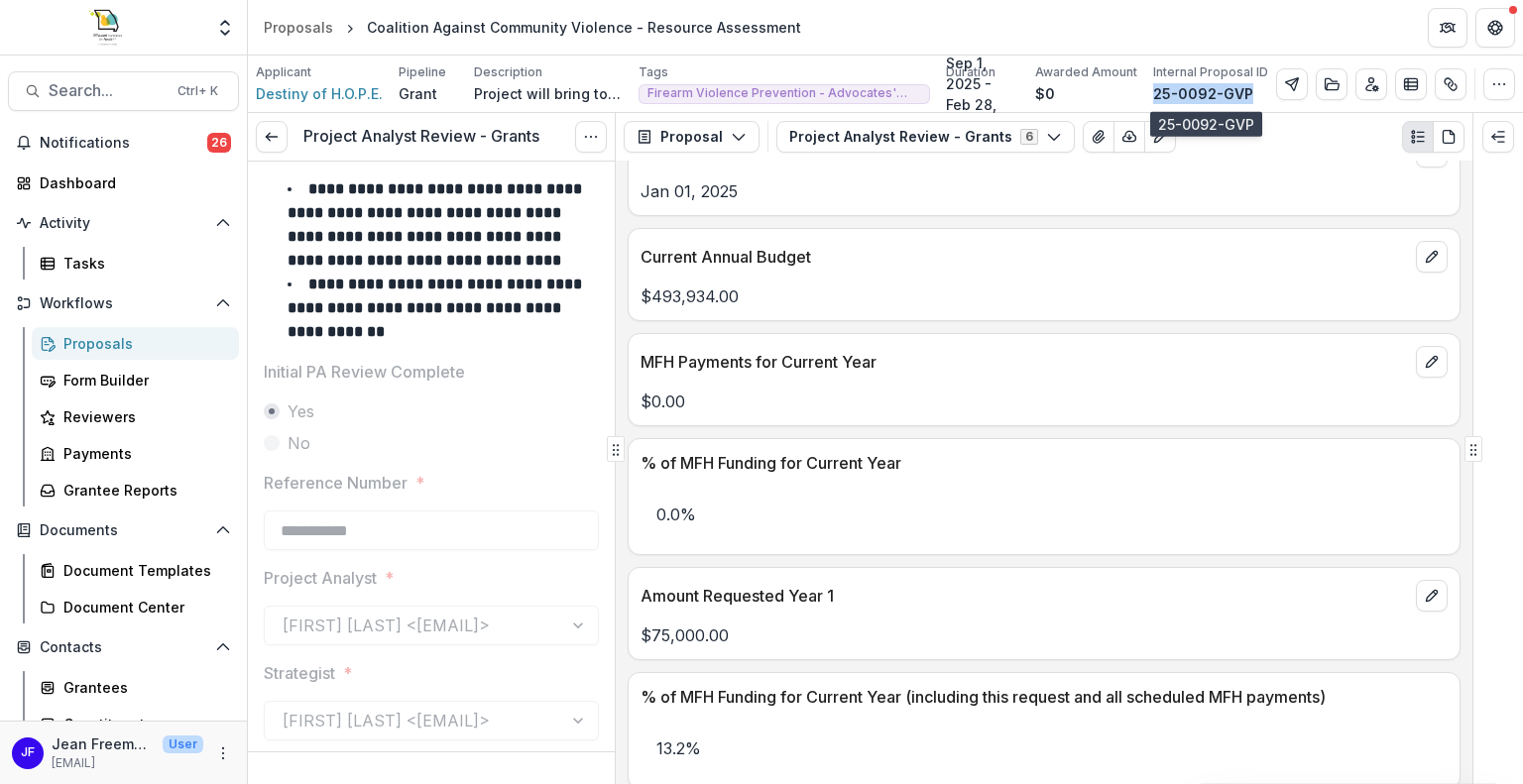 copy on "25-0092-GVP" 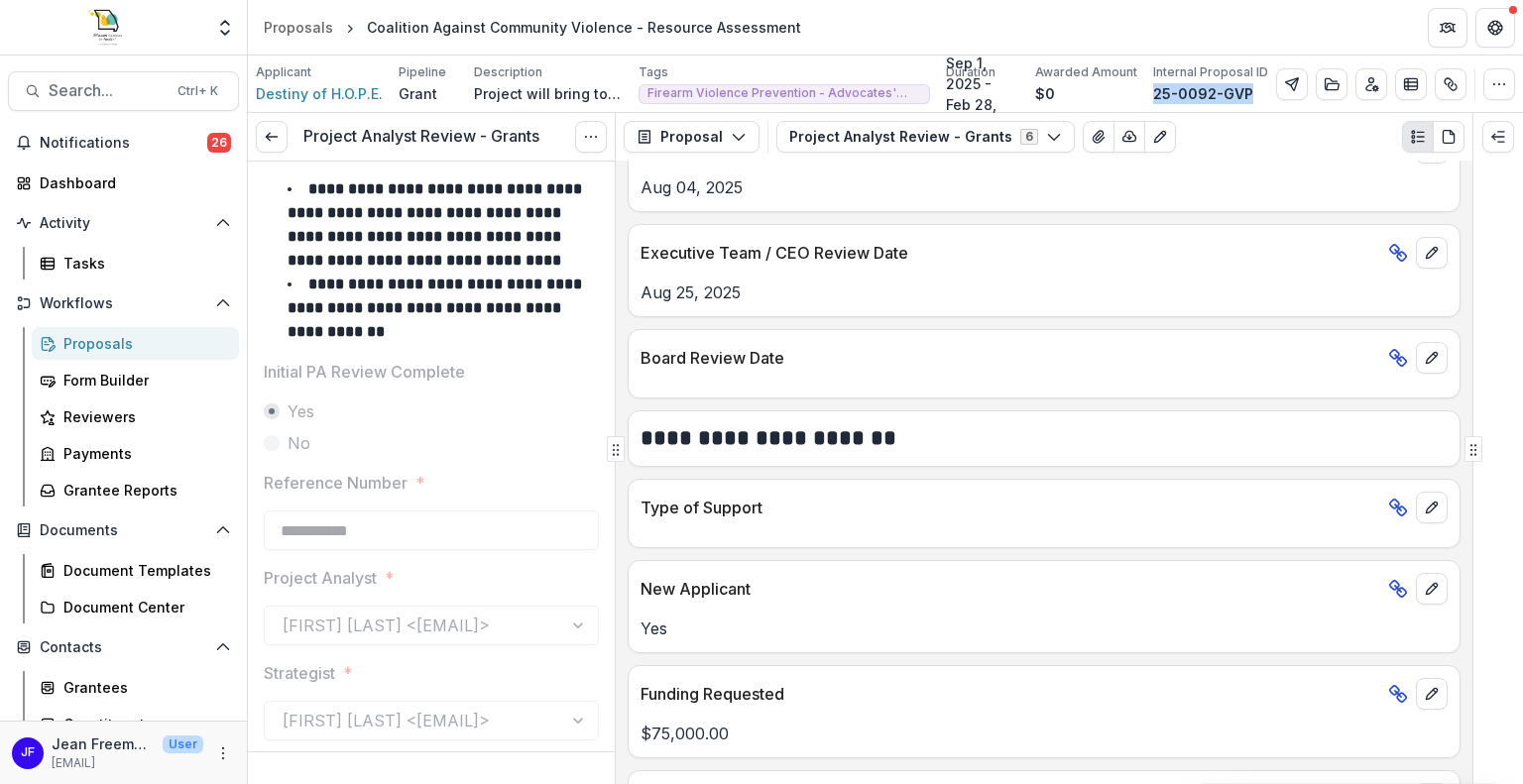 scroll, scrollTop: 1050, scrollLeft: 0, axis: vertical 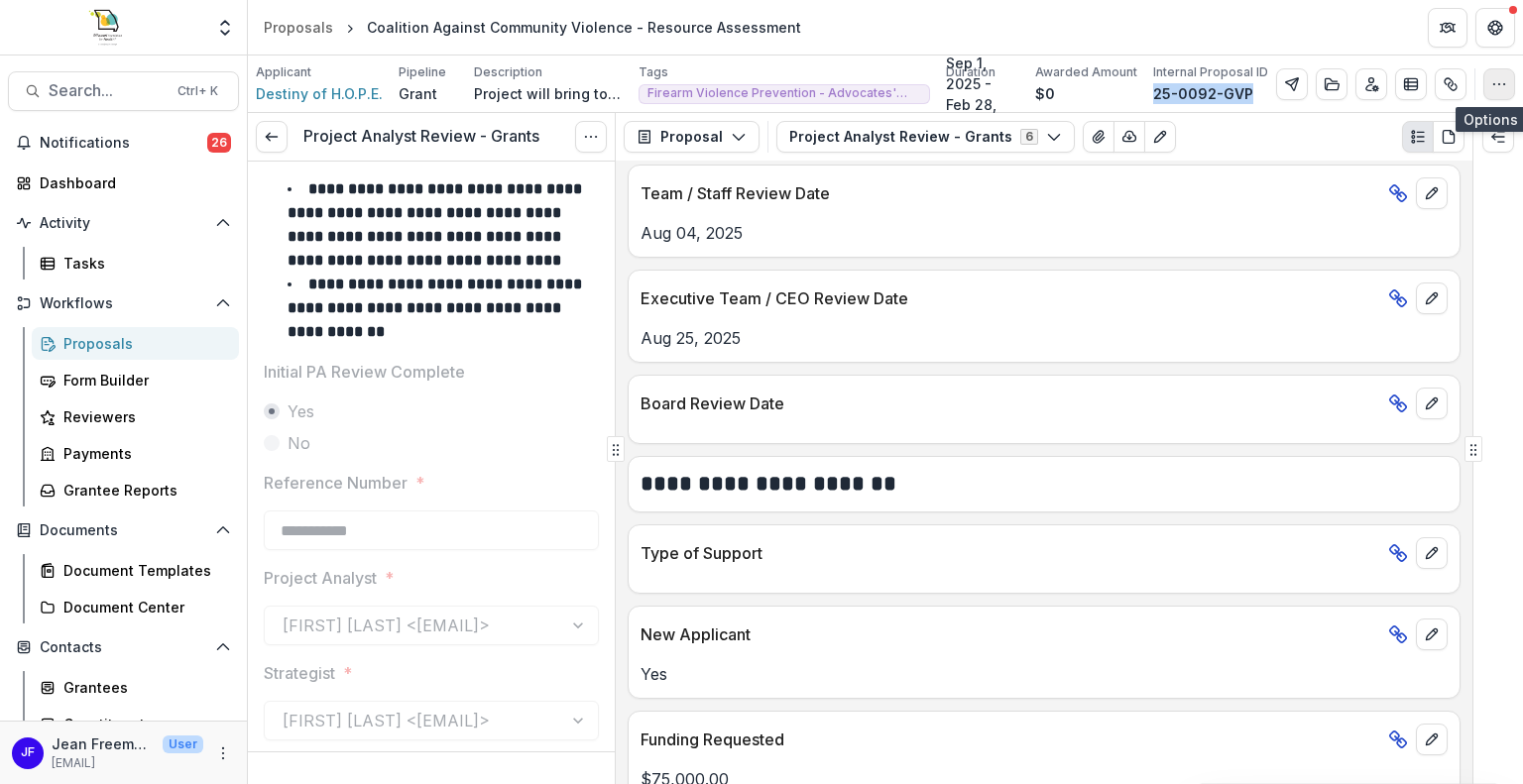 click 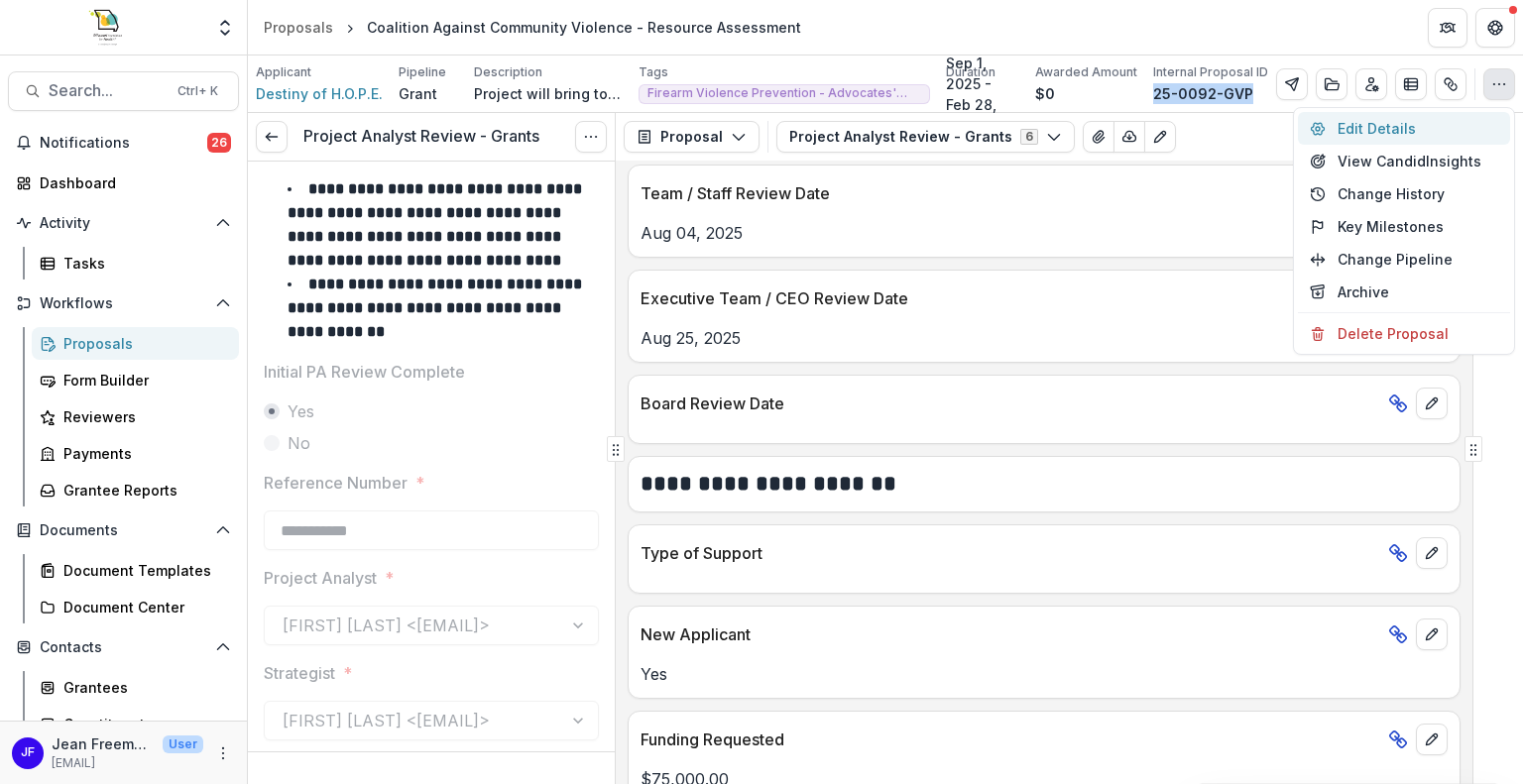 click on "Edit Details" at bounding box center (1404, 128) 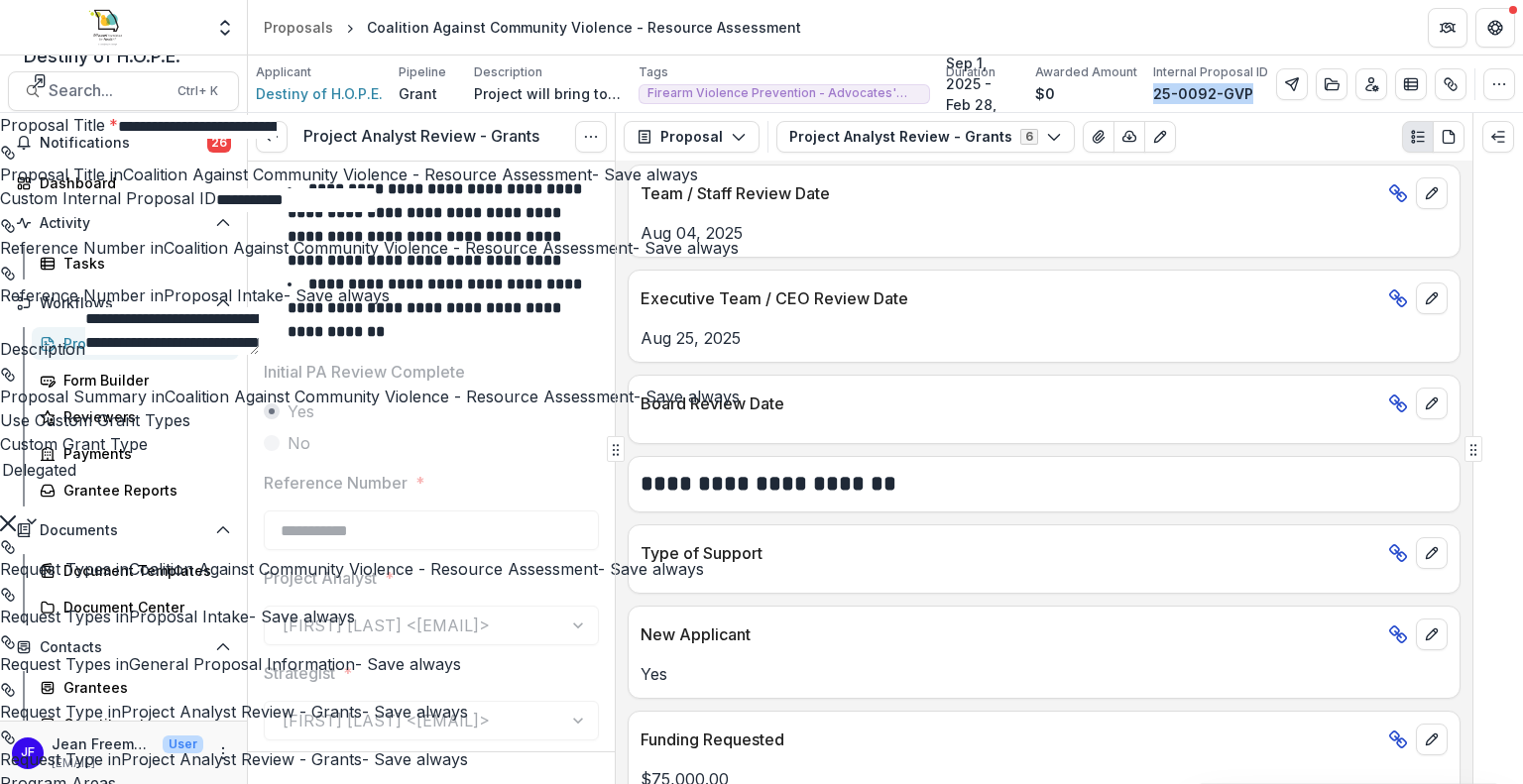 scroll, scrollTop: 2870, scrollLeft: 0, axis: vertical 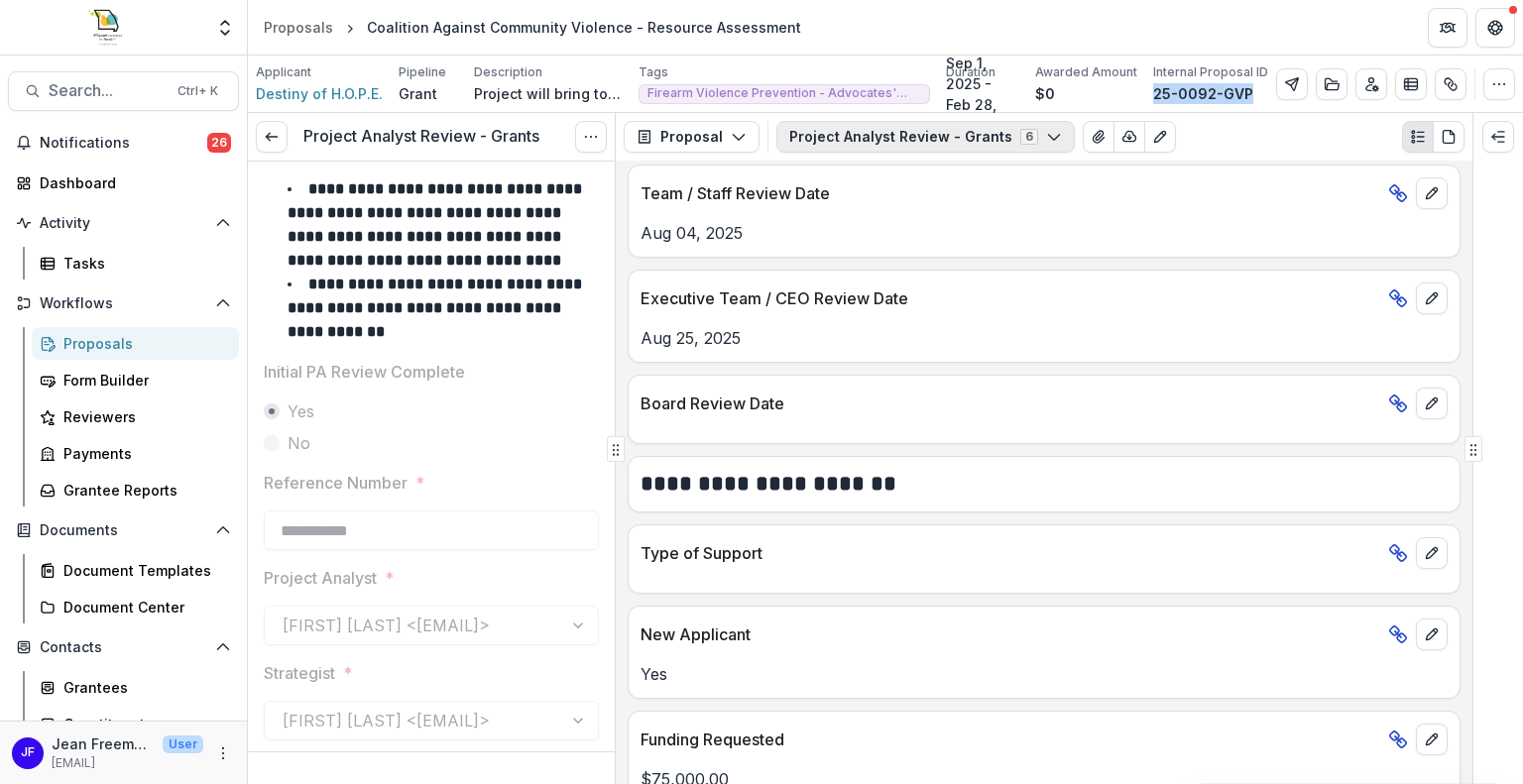 click on "Project Analyst Review - Grants 6" at bounding box center (925, 137) 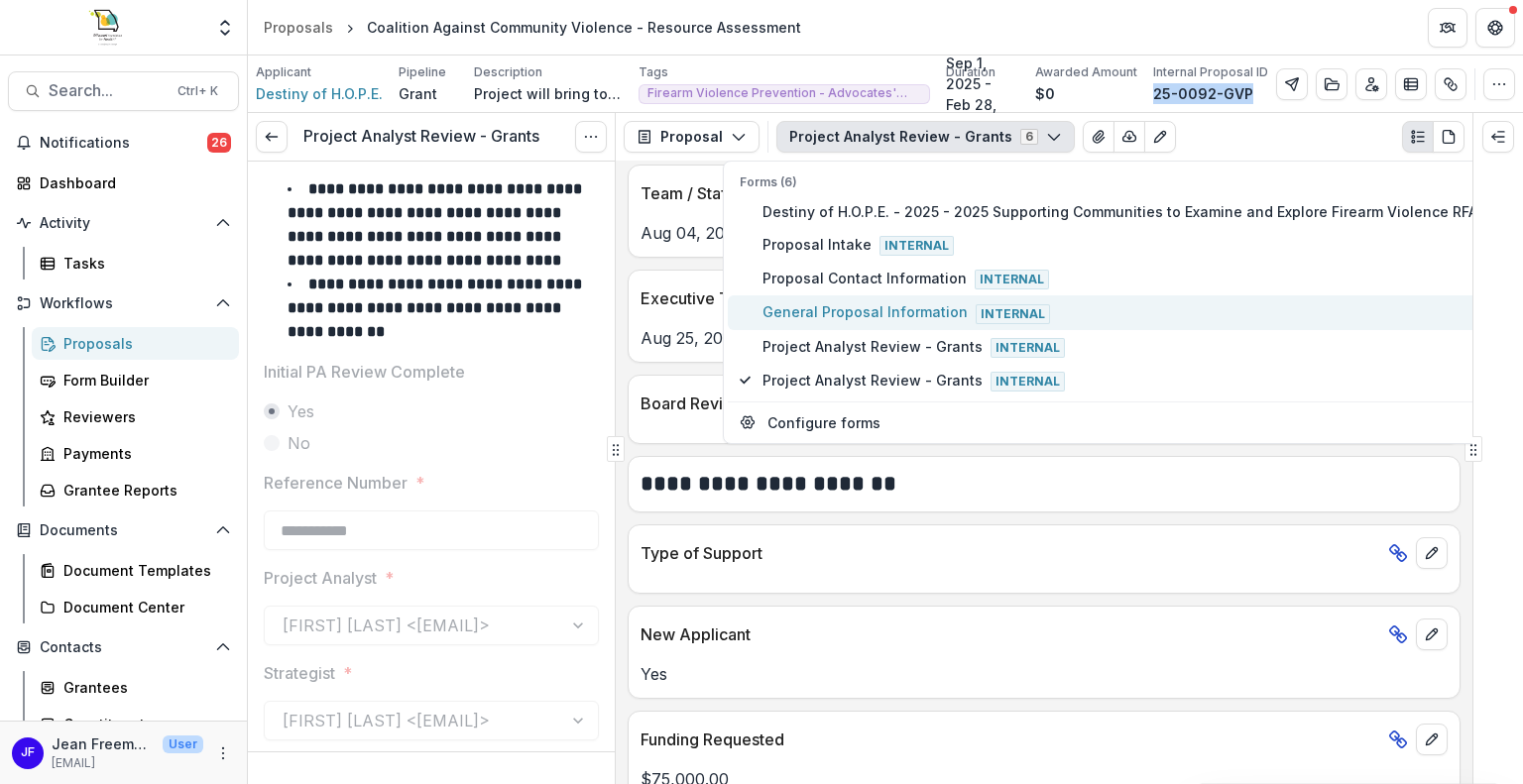 click on "General Proposal Information Internal" at bounding box center [1119, 312] 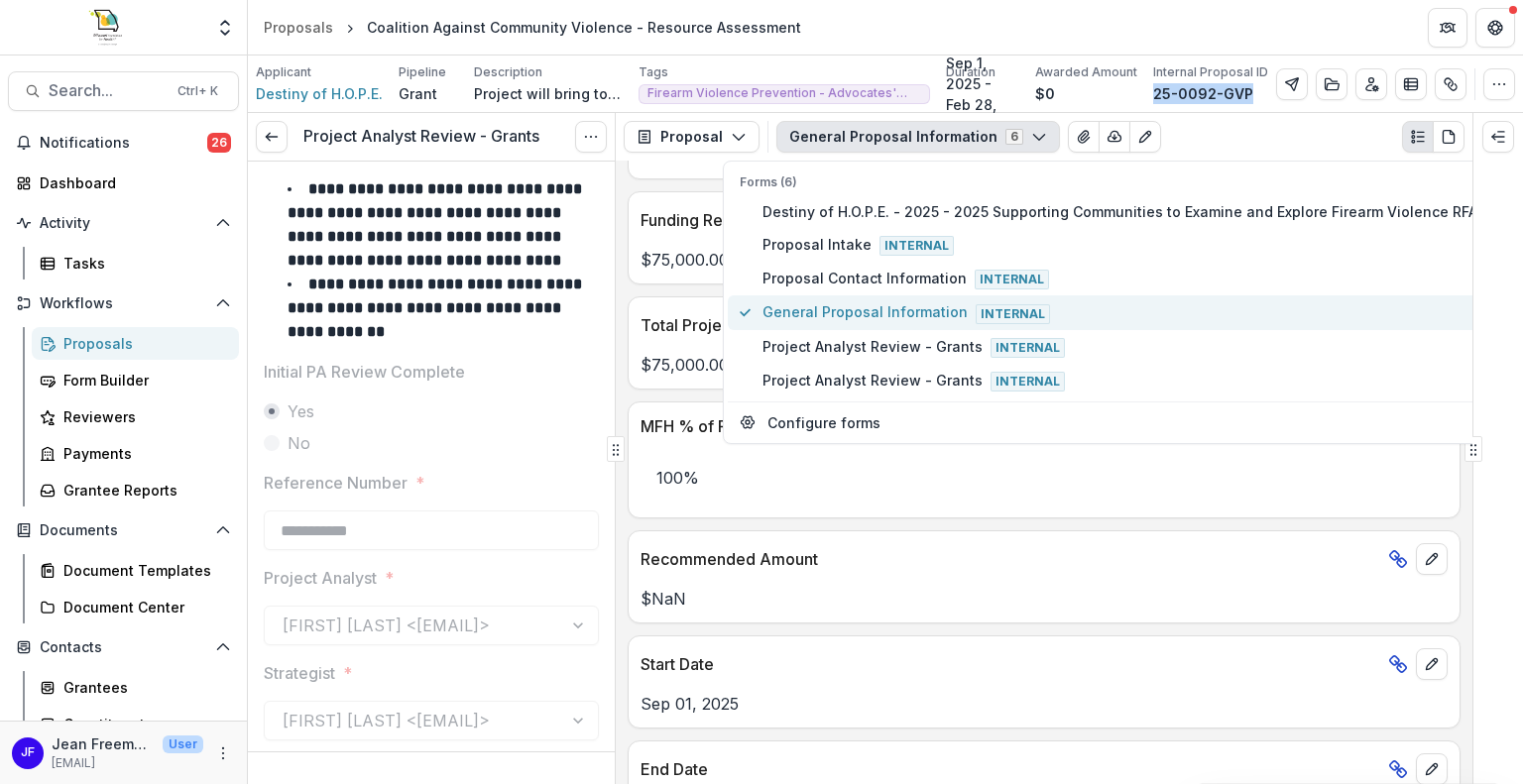 scroll, scrollTop: 1430, scrollLeft: 0, axis: vertical 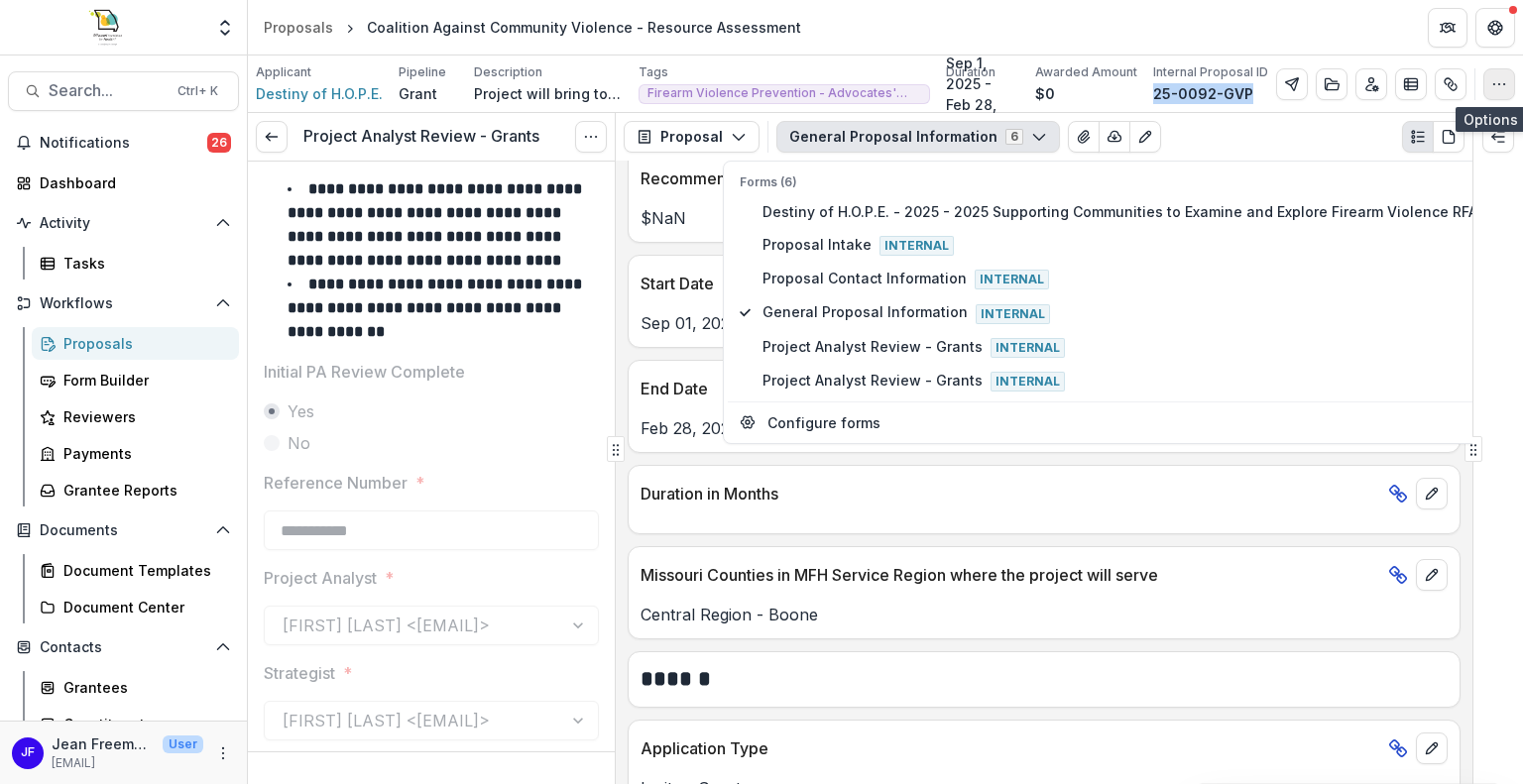 click 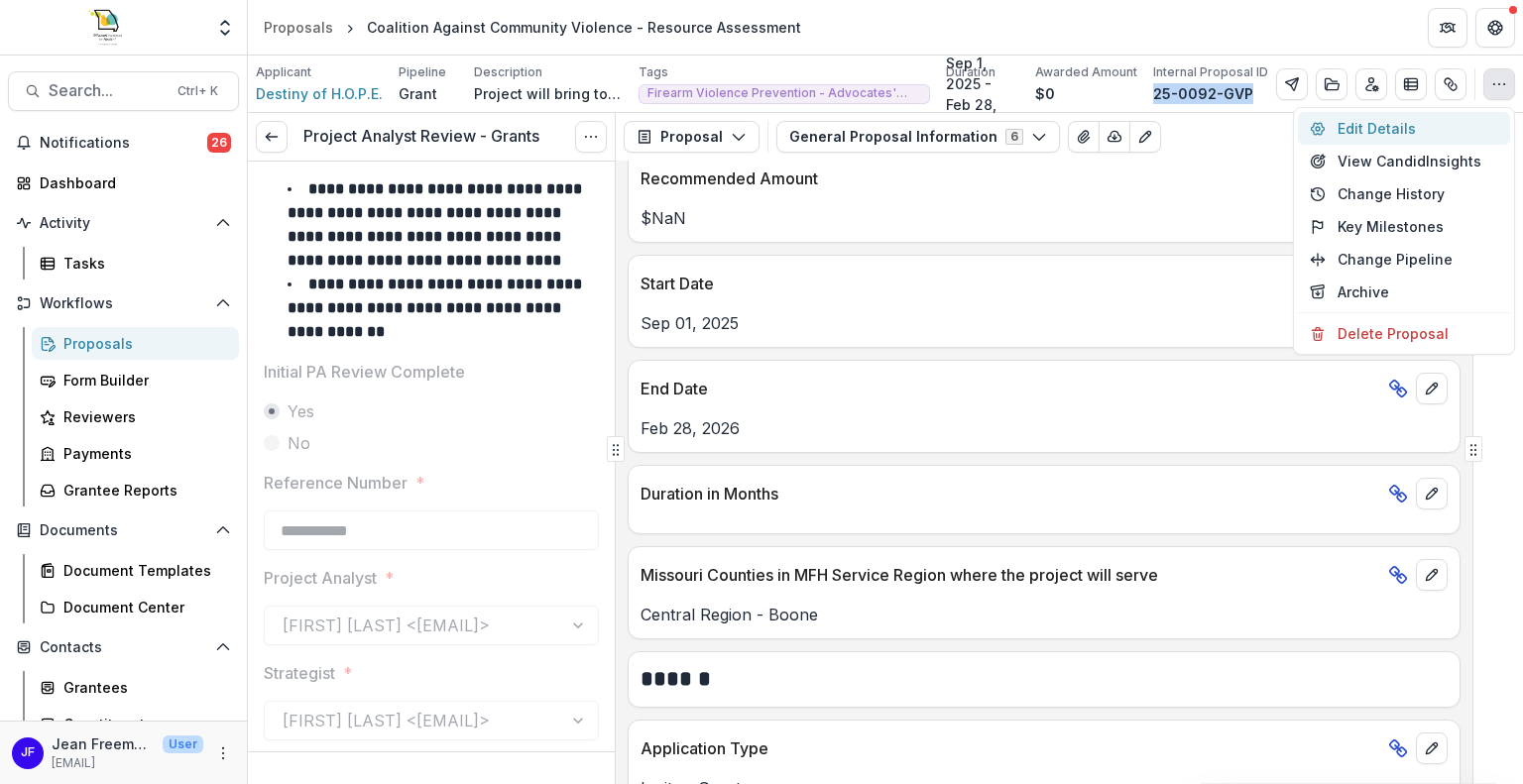 click on "Edit Details" at bounding box center (1404, 128) 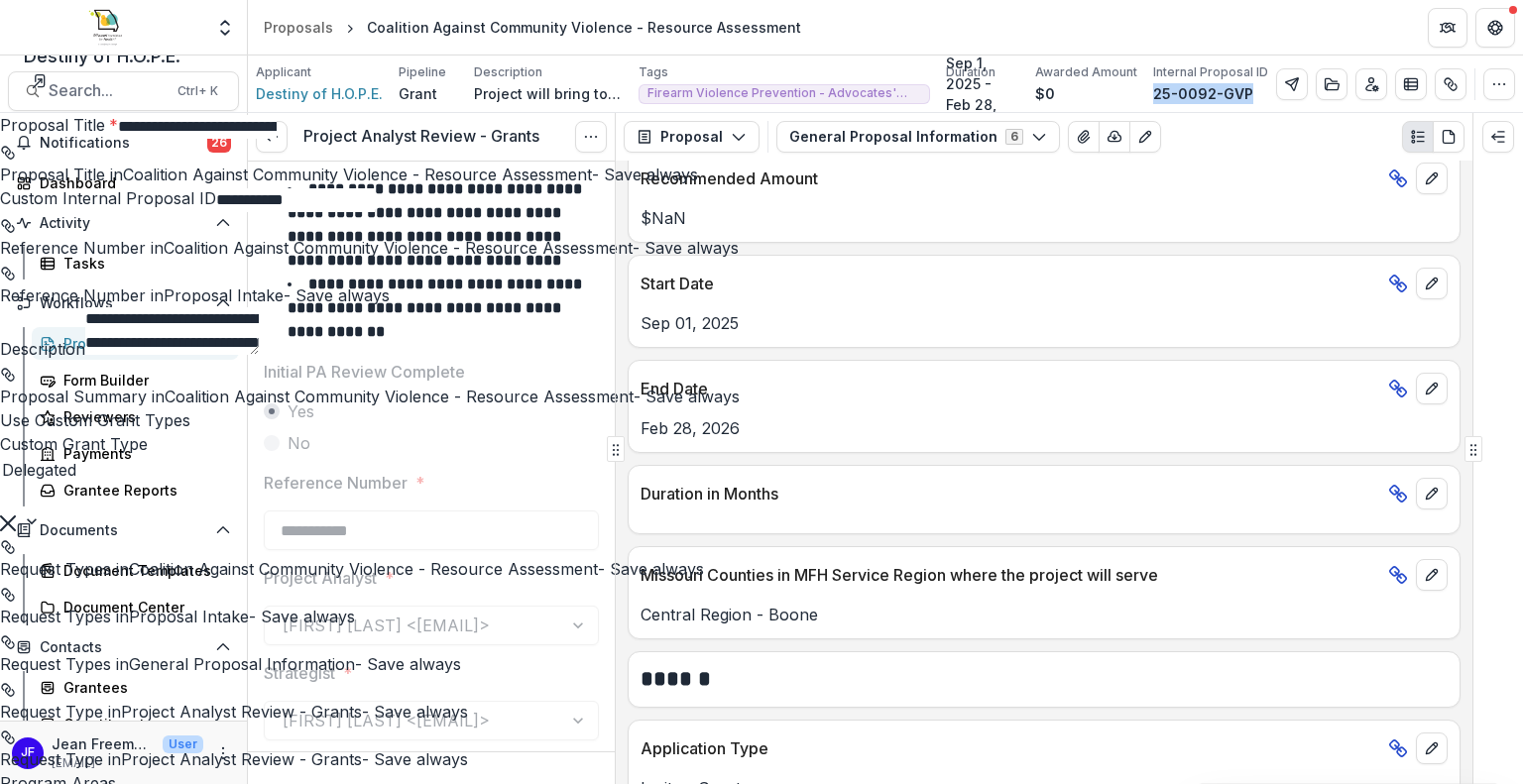 scroll, scrollTop: 2870, scrollLeft: 0, axis: vertical 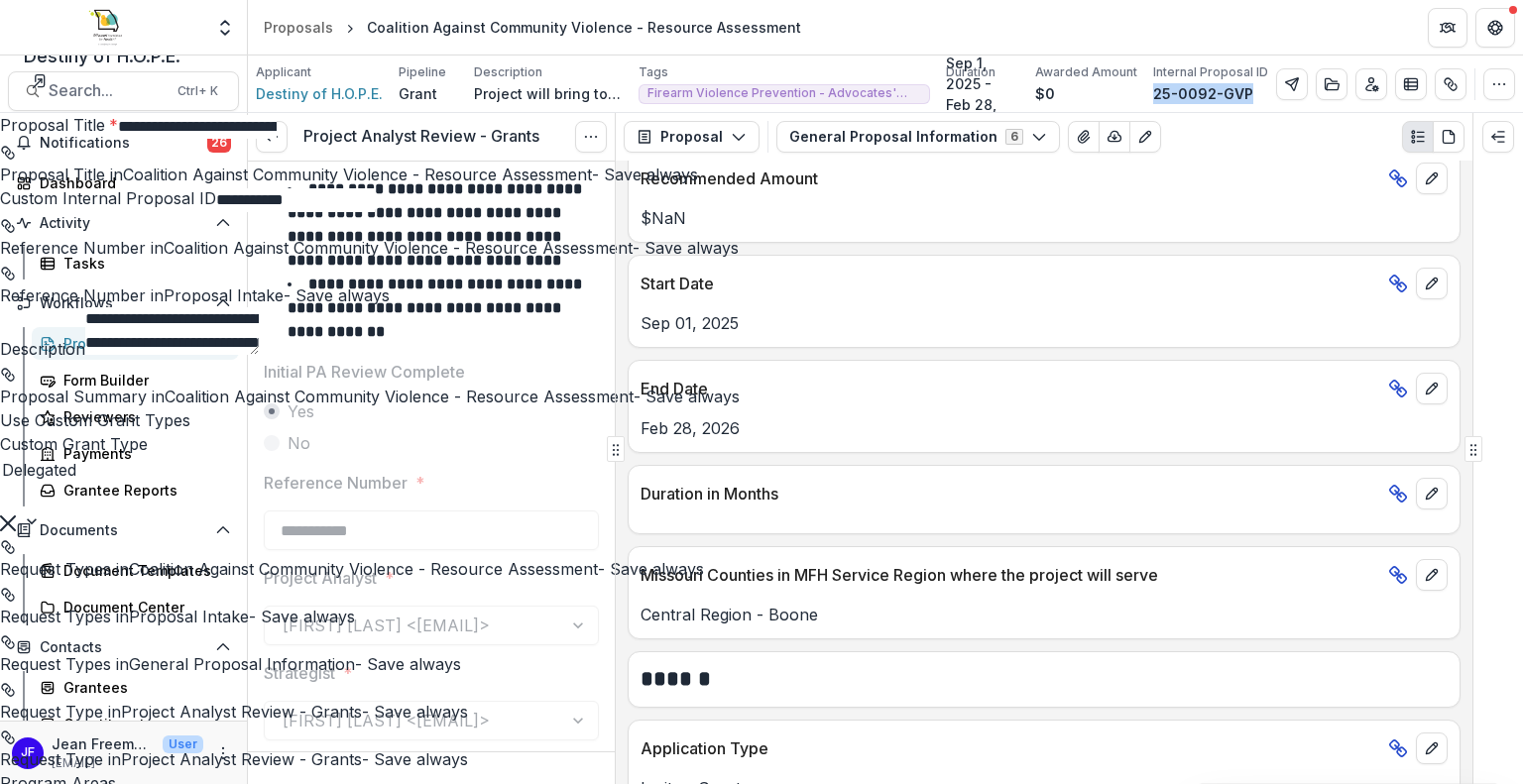 click 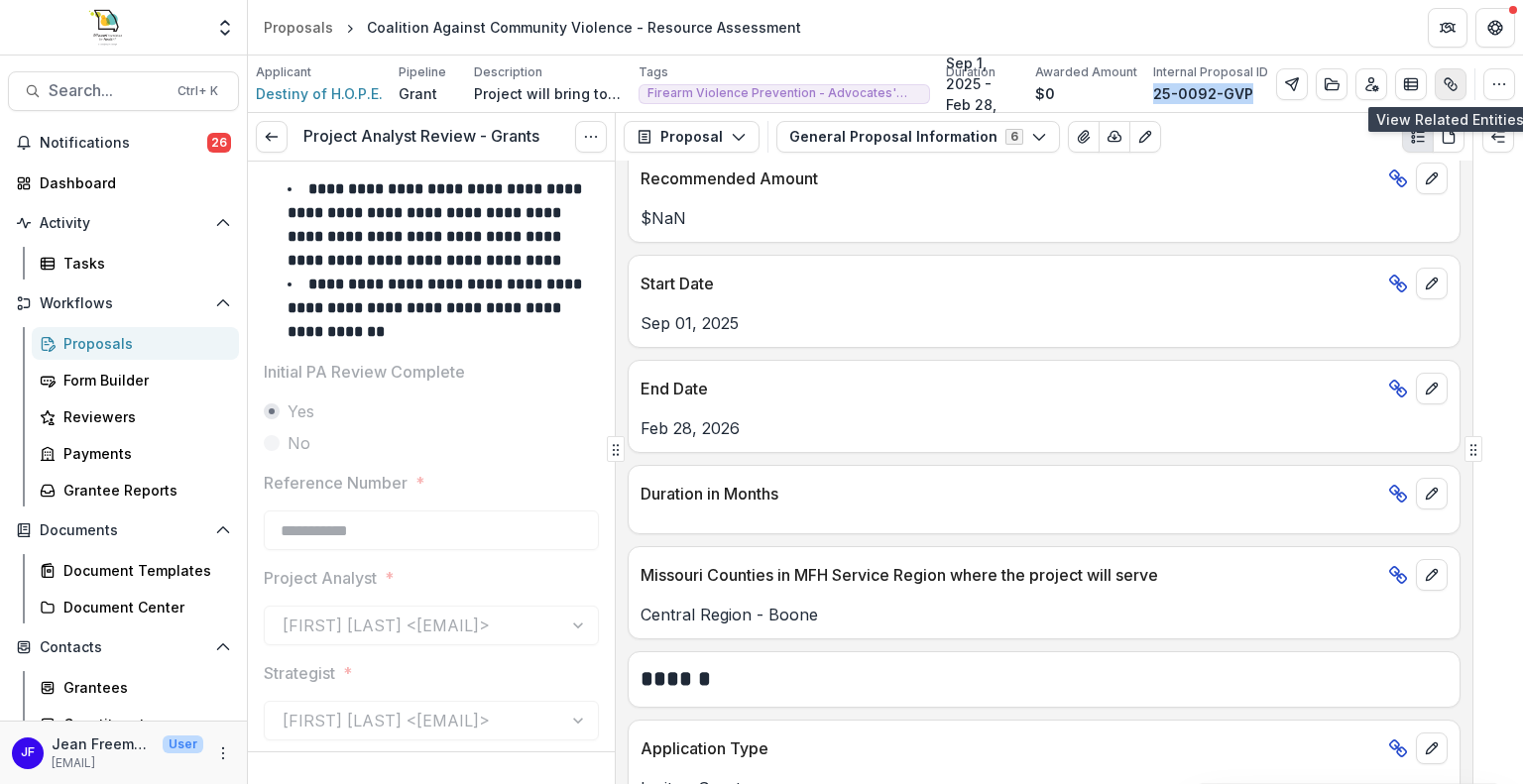 click 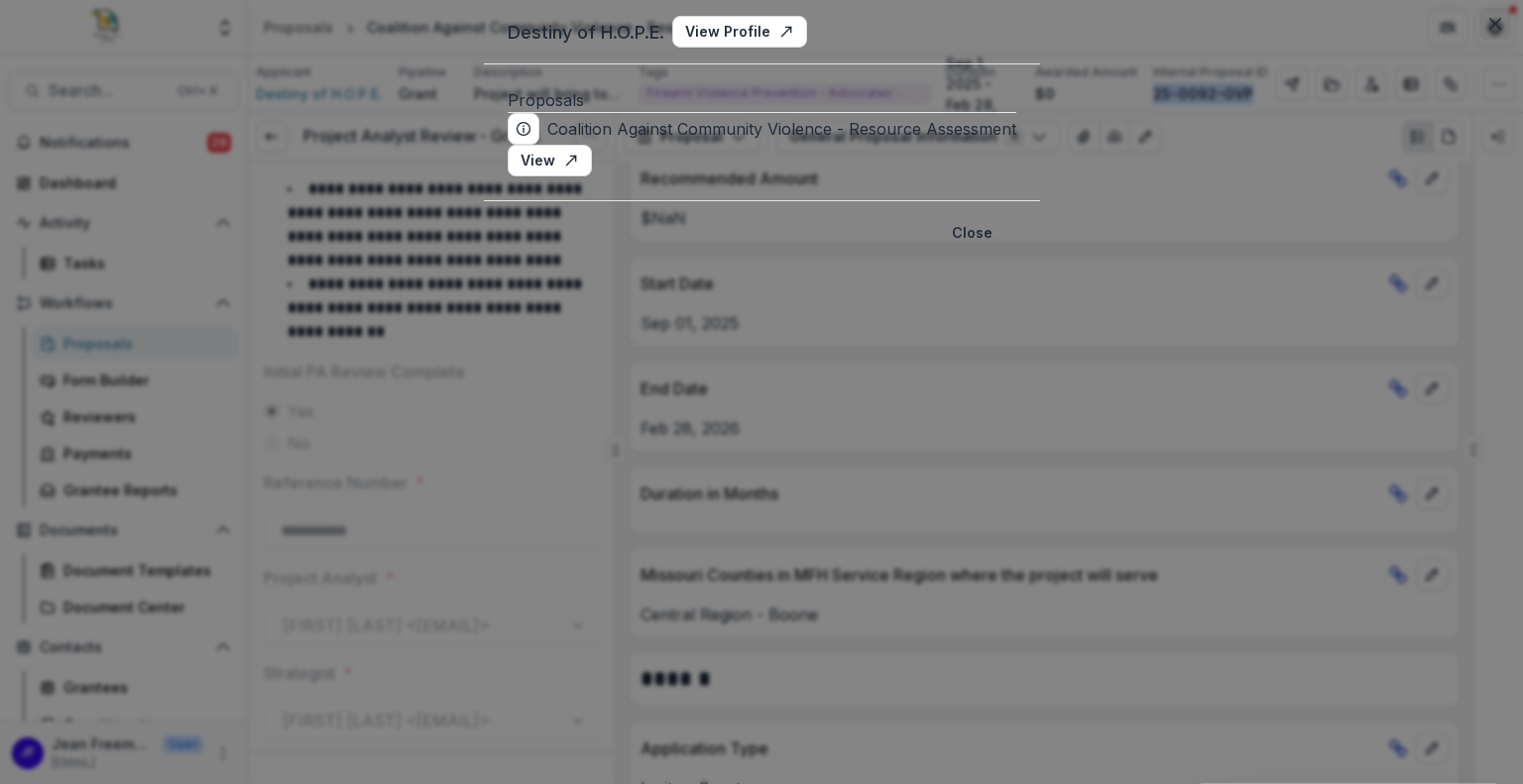 click 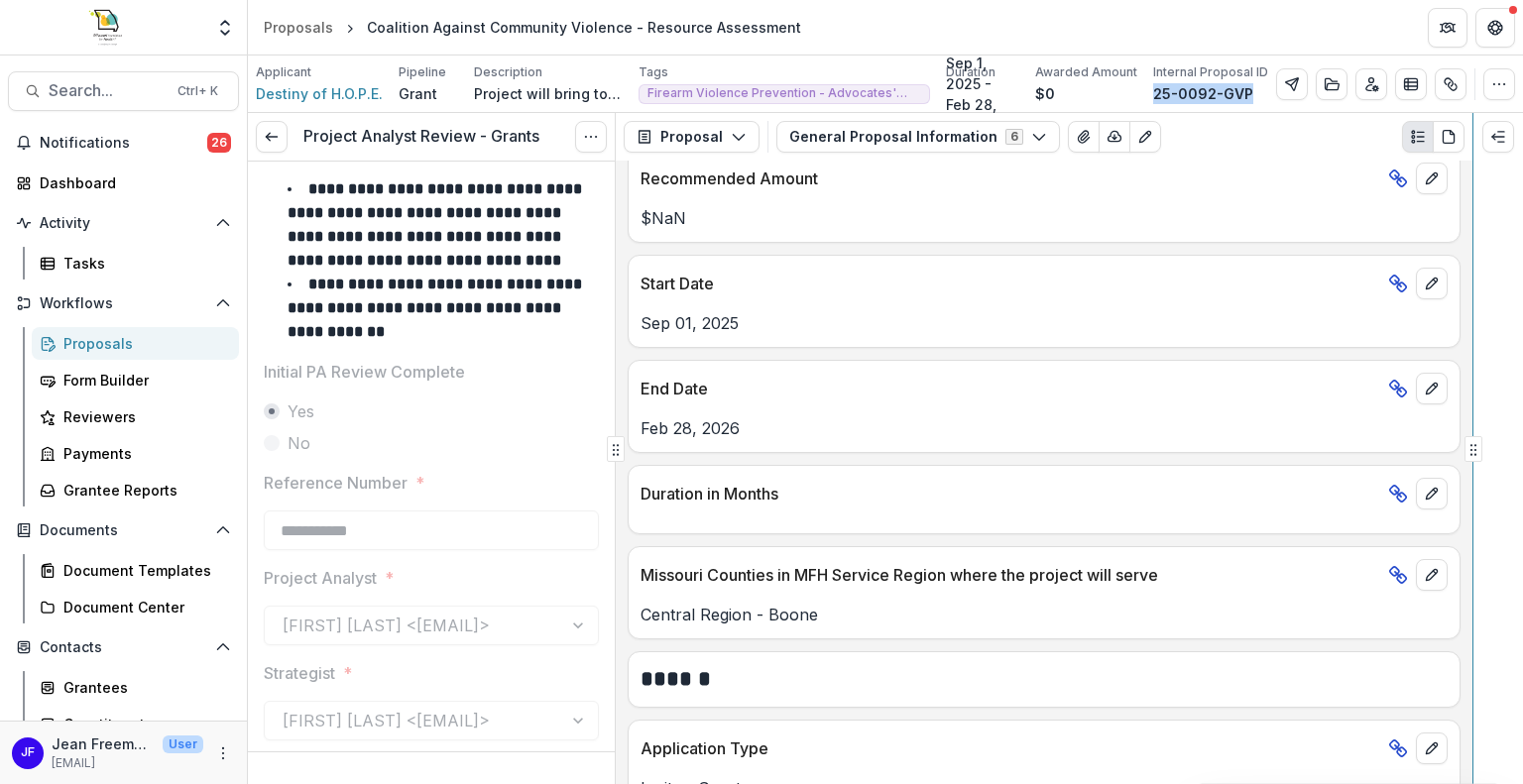 click on "**********" at bounding box center [885, 448] 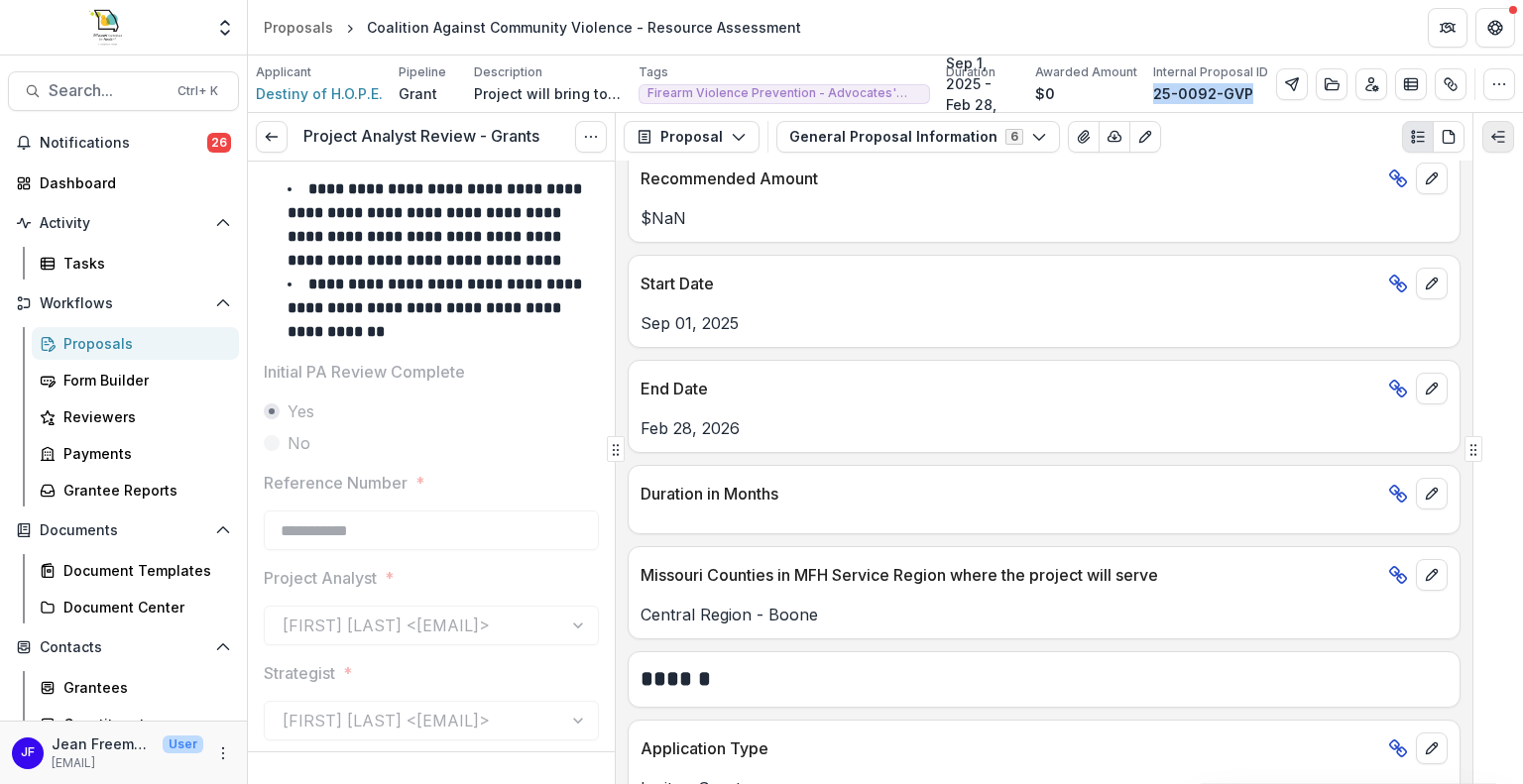 click 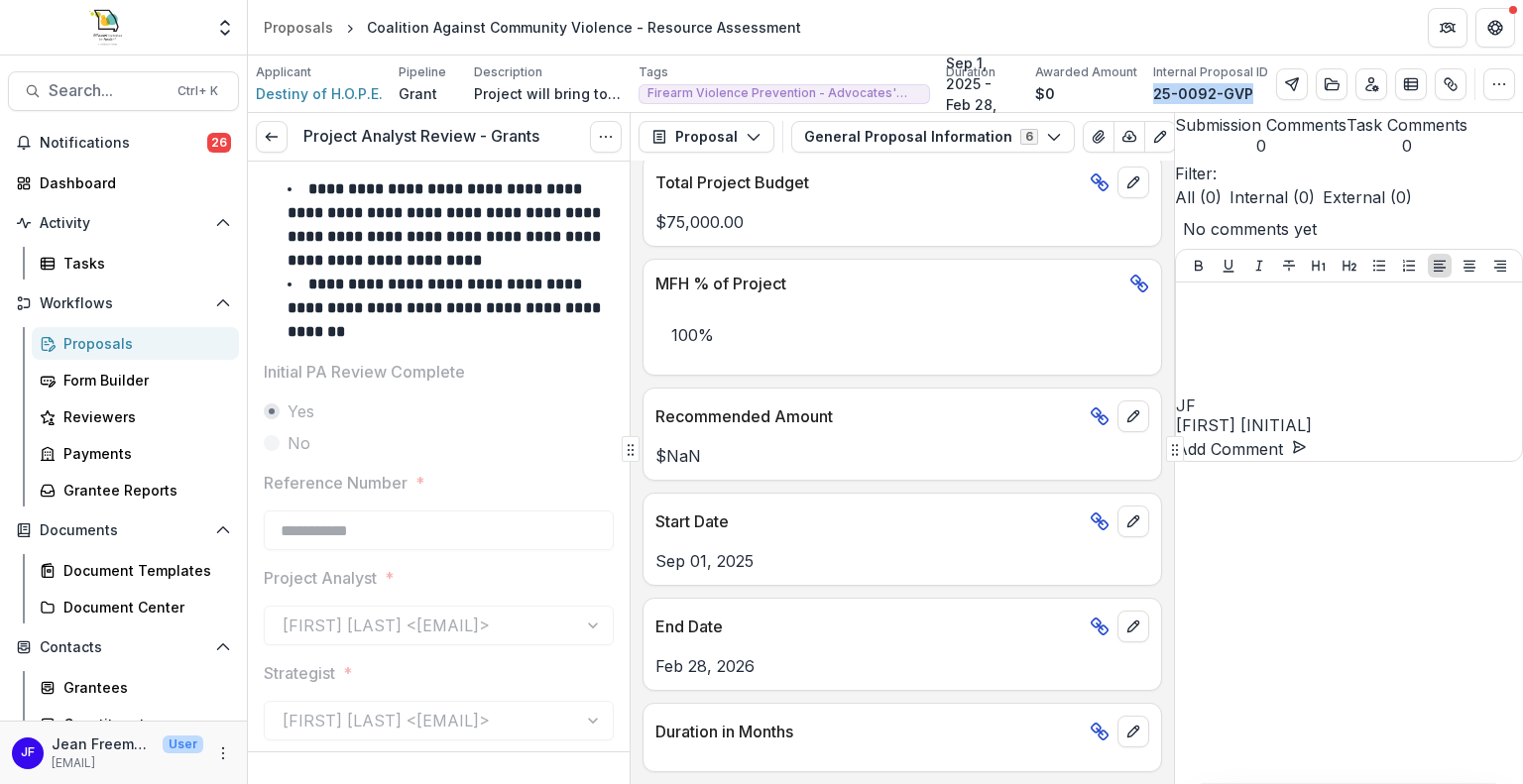 scroll, scrollTop: 1668, scrollLeft: 0, axis: vertical 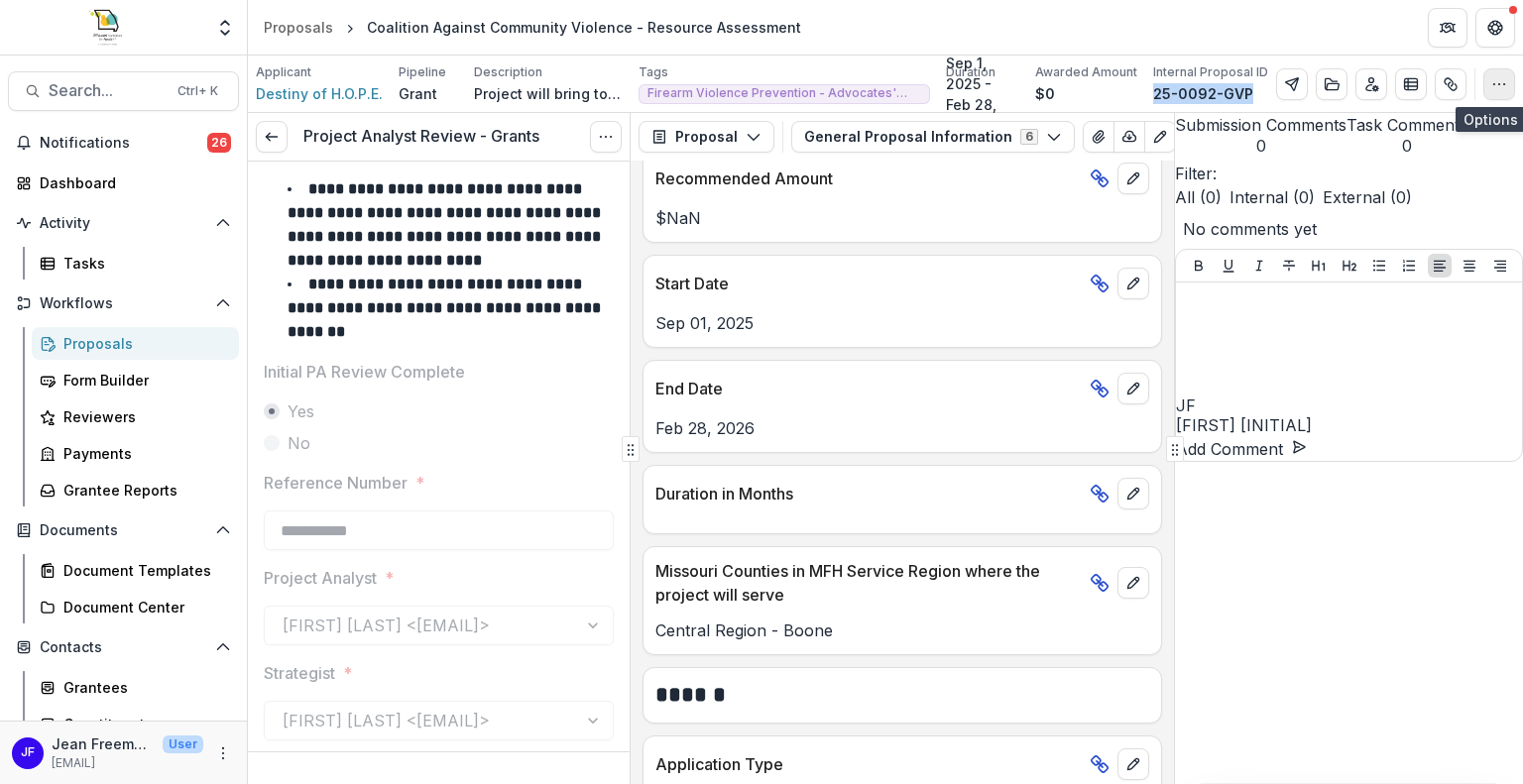 click 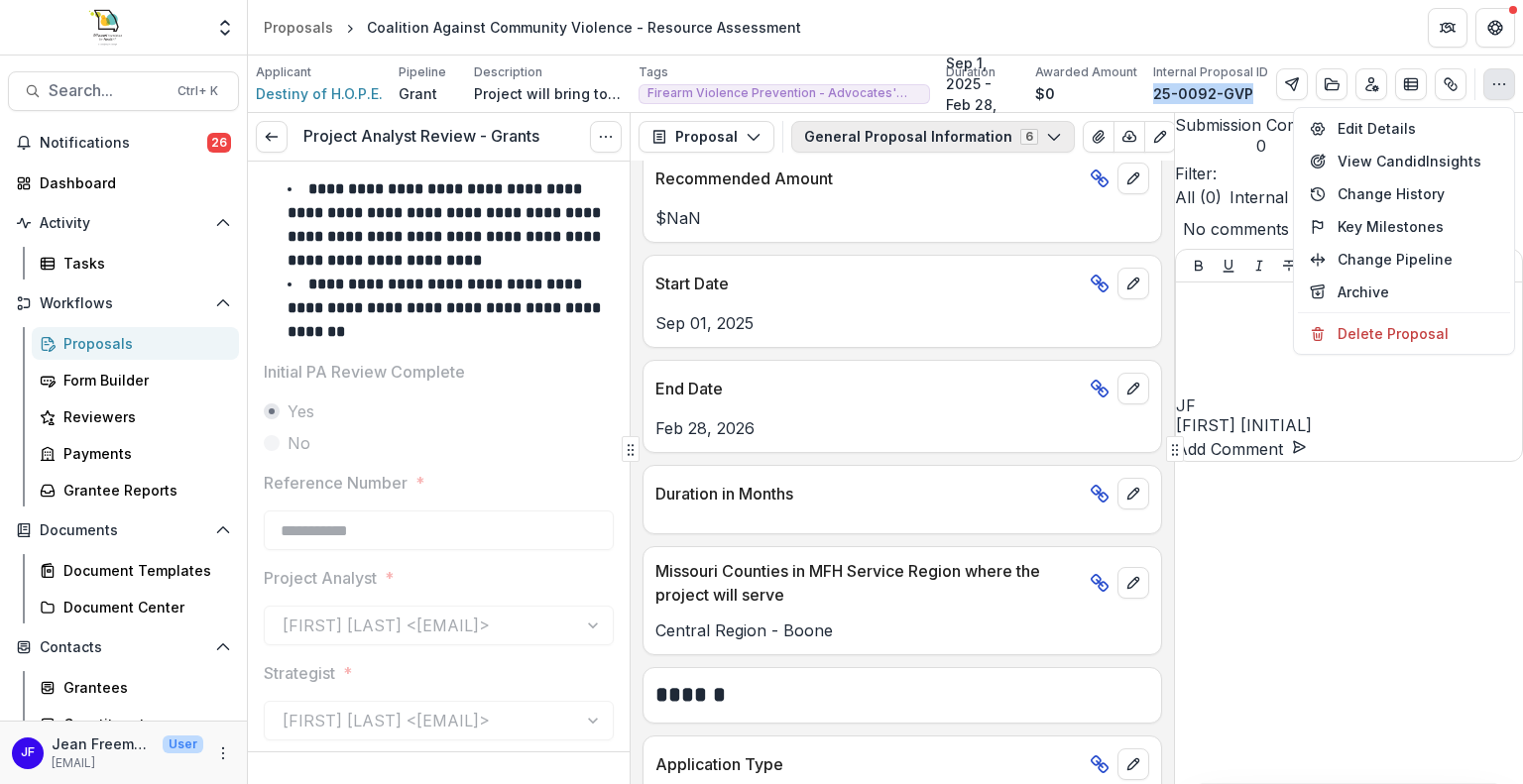 click on "General Proposal Information 6" at bounding box center [933, 137] 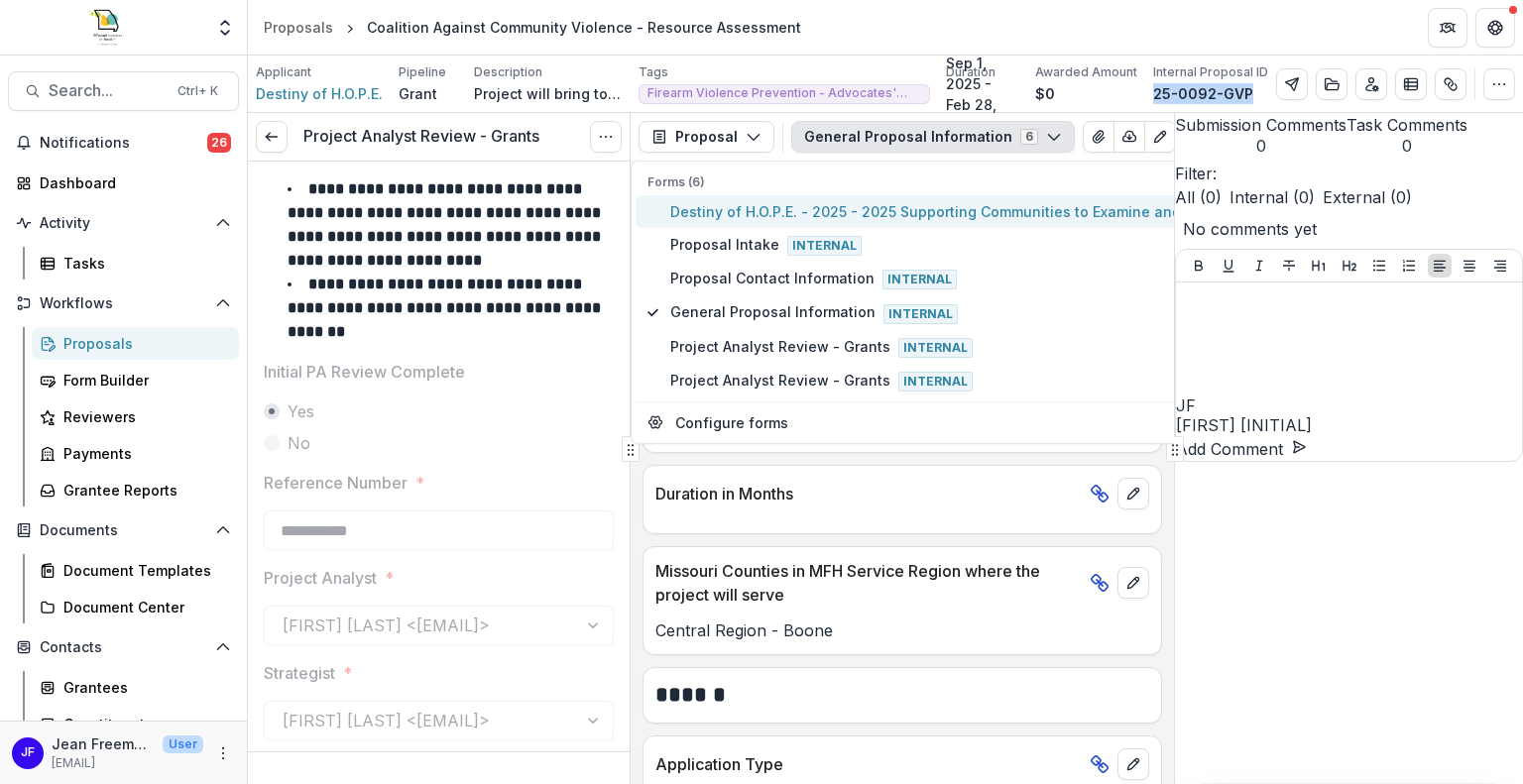click on "Destiny of H.O.P.E. - 2025 - 2025 Supporting Communities to Examine and Explore Firearm Violence RFA" at bounding box center [1027, 211] 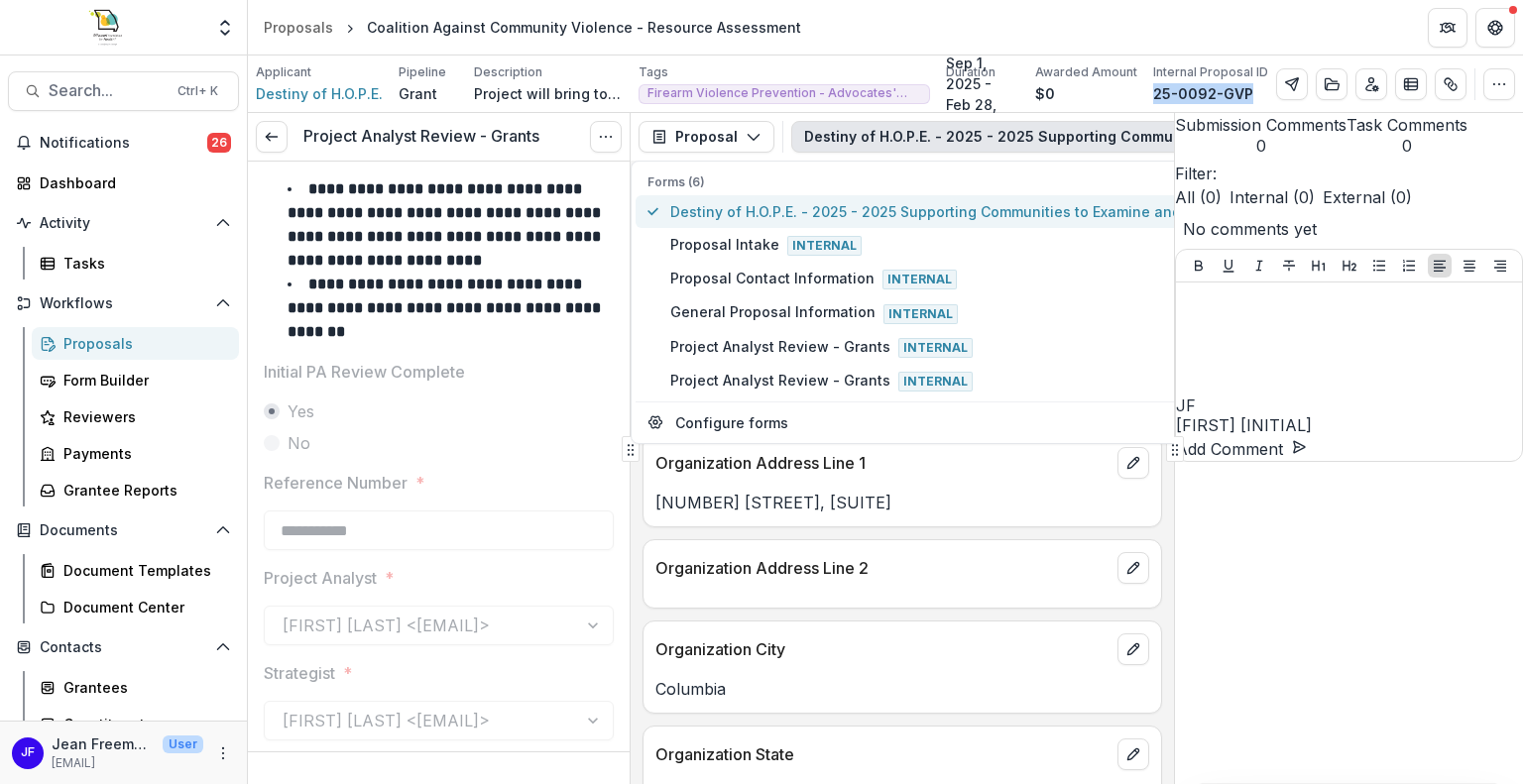 scroll, scrollTop: 1865, scrollLeft: 0, axis: vertical 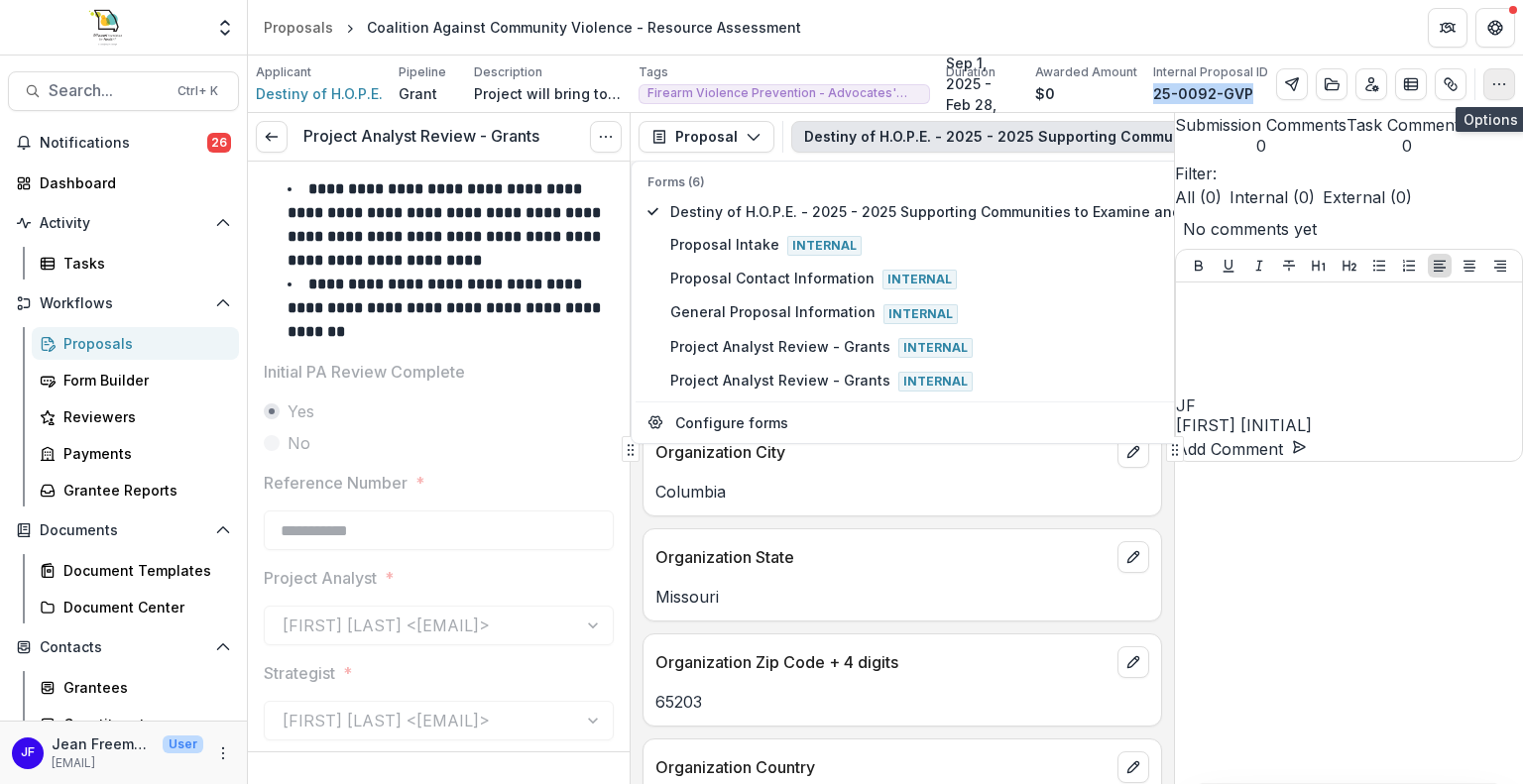 click 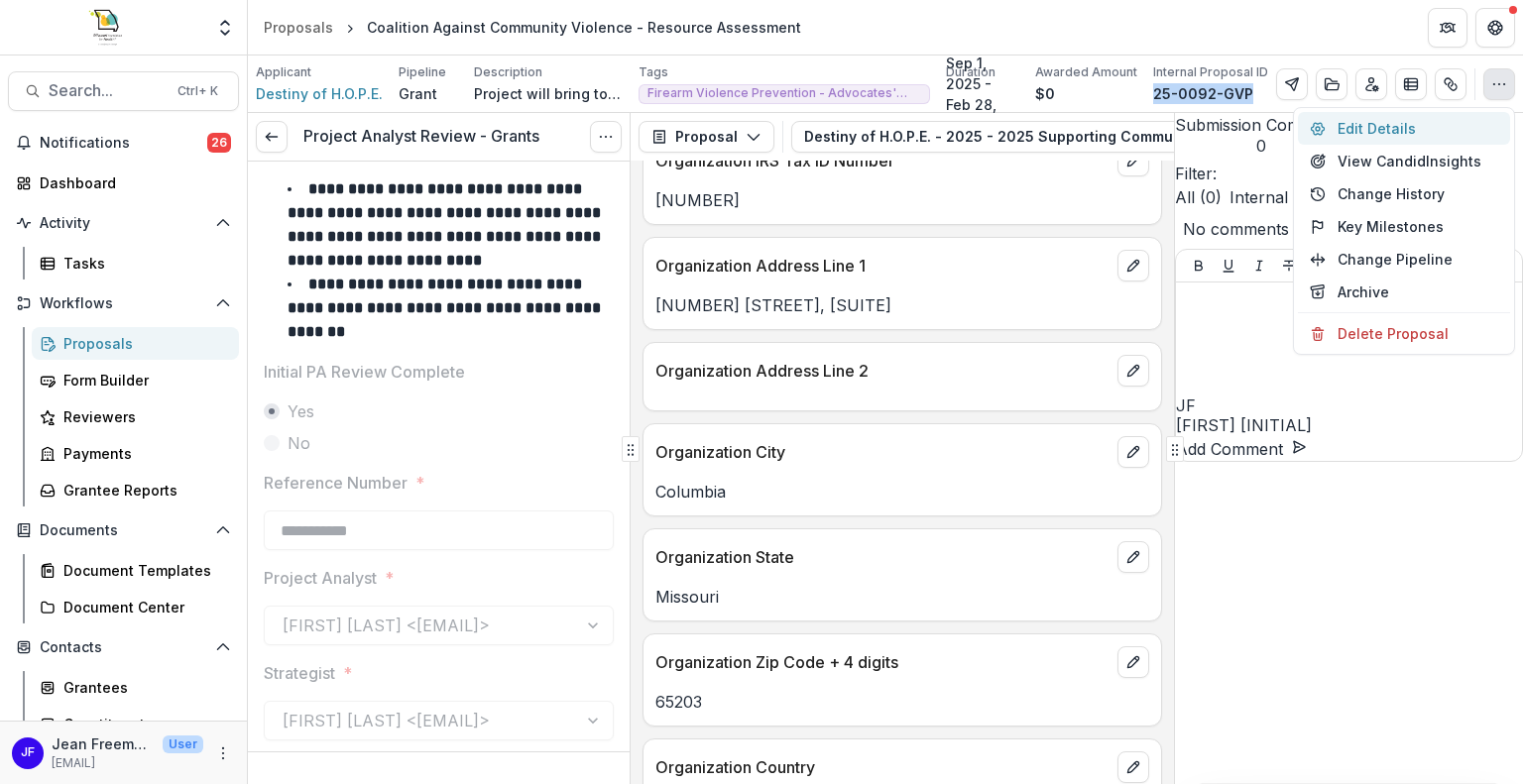 click on "Edit Details" at bounding box center (1404, 128) 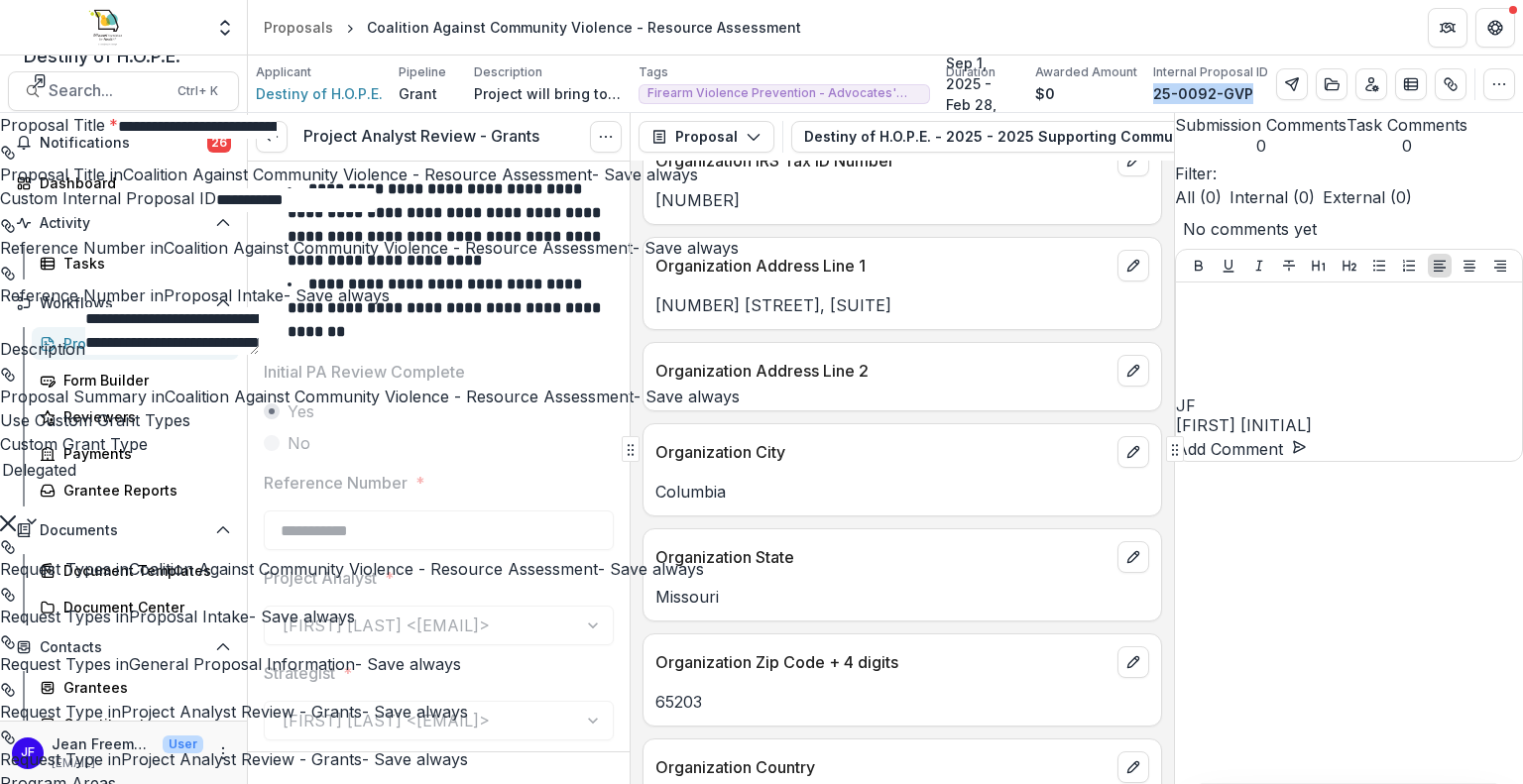 scroll, scrollTop: 2870, scrollLeft: 0, axis: vertical 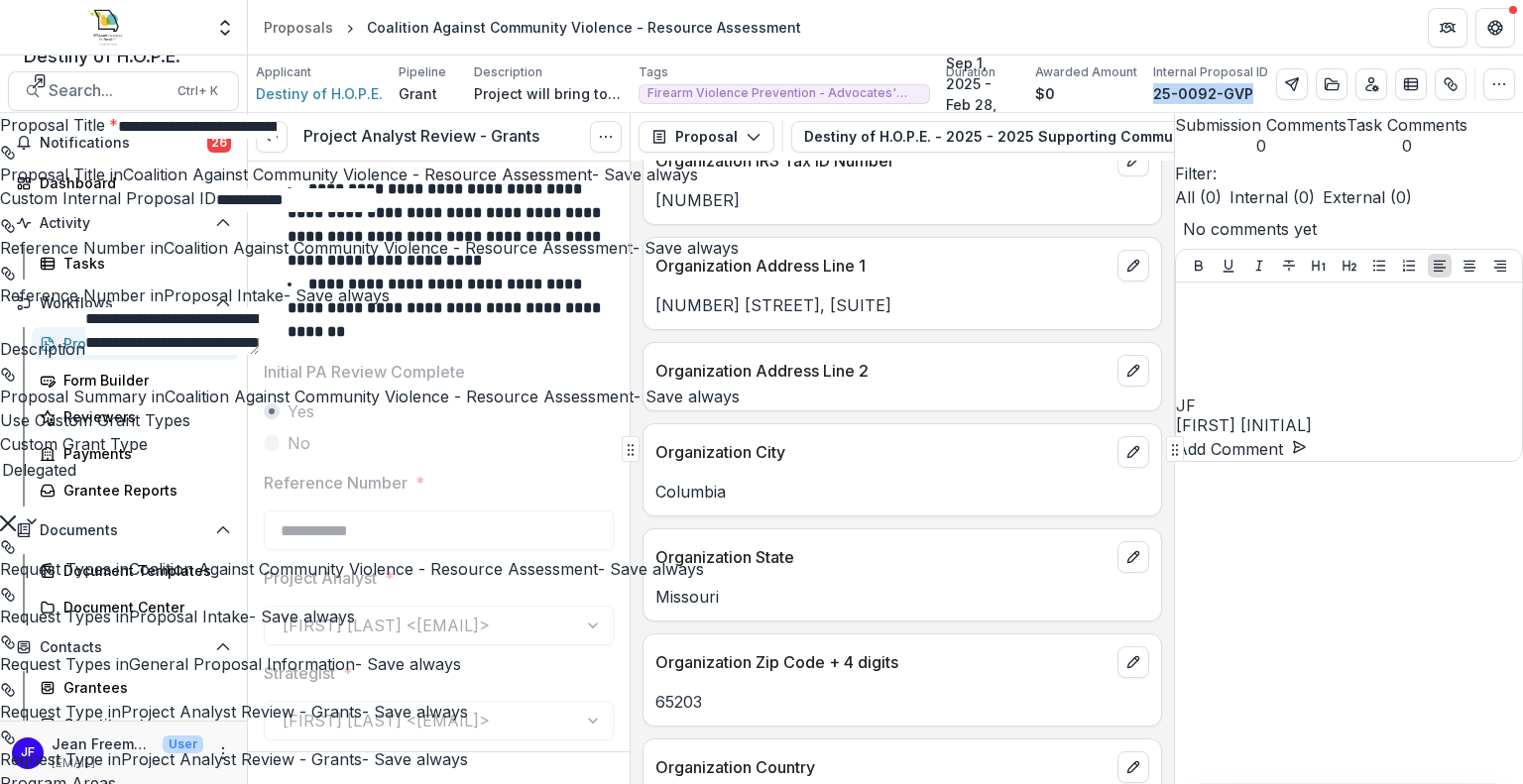 click at bounding box center (1495, 24) 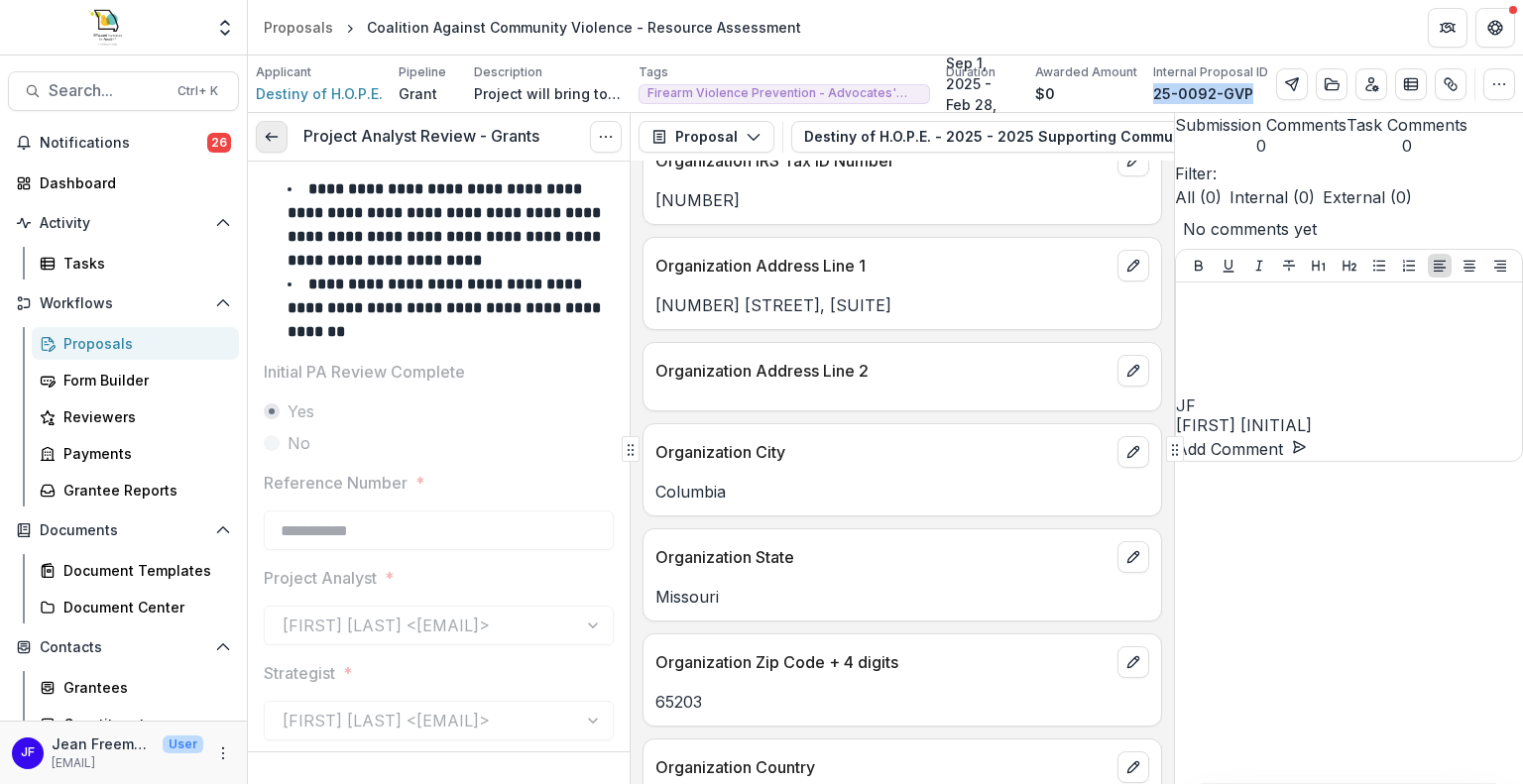 click at bounding box center (272, 137) 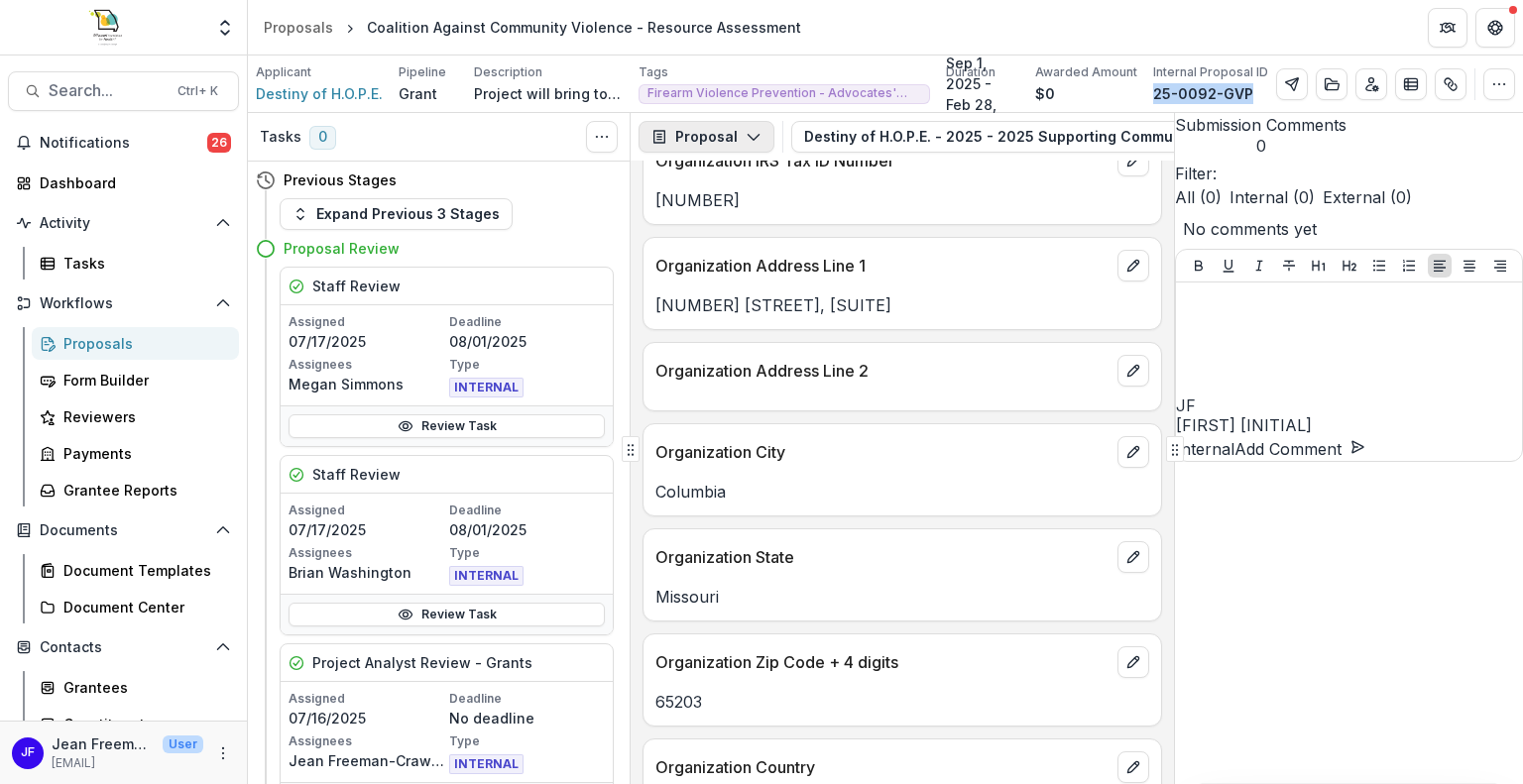 click 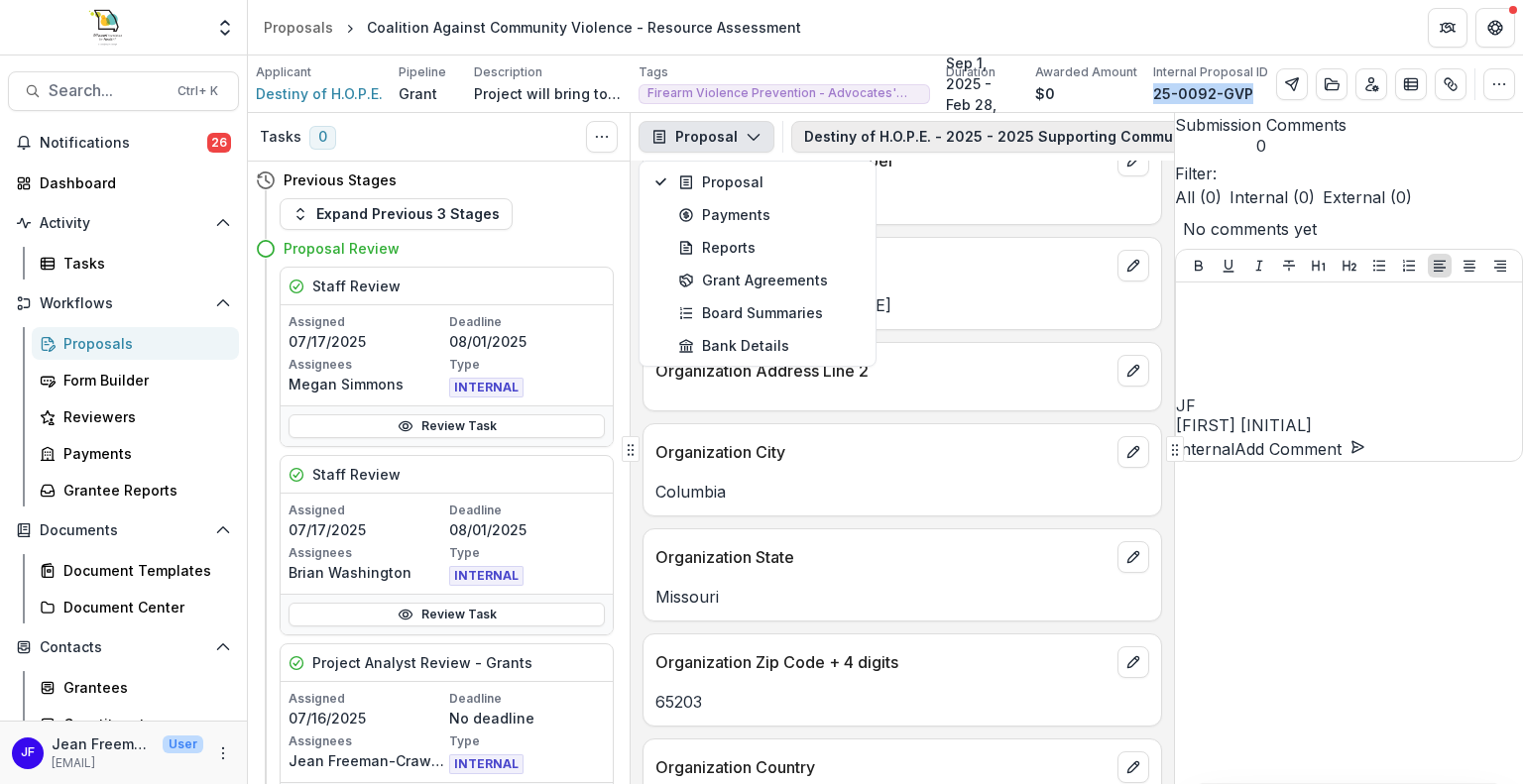 click on "Destiny of H.O.P.E. - 2025 - 2025 Supporting Communities to Examine and Explore Firearm Violence RFA 6" at bounding box center [1193, 137] 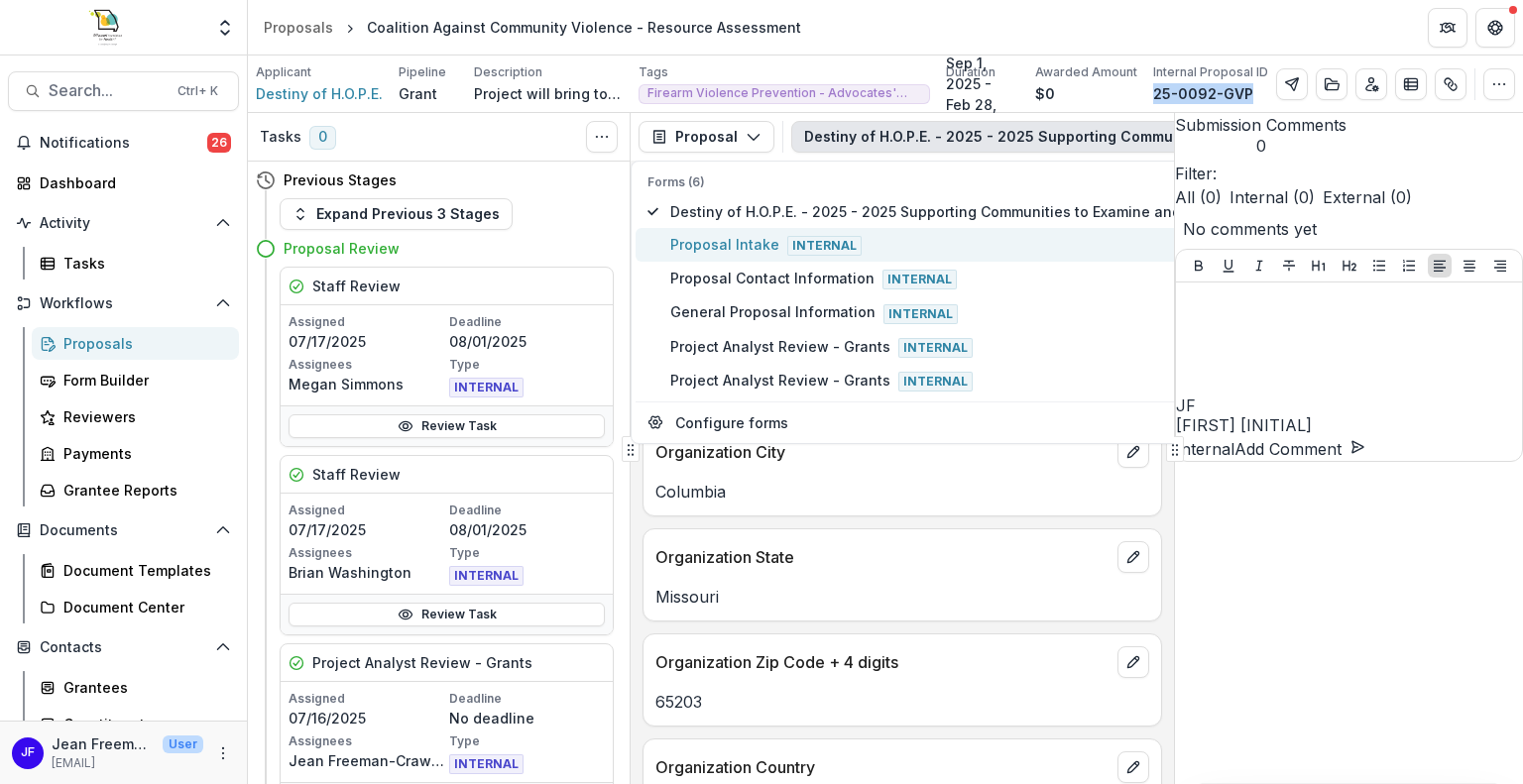 click on "Proposal Intake Internal" at bounding box center (1027, 245) 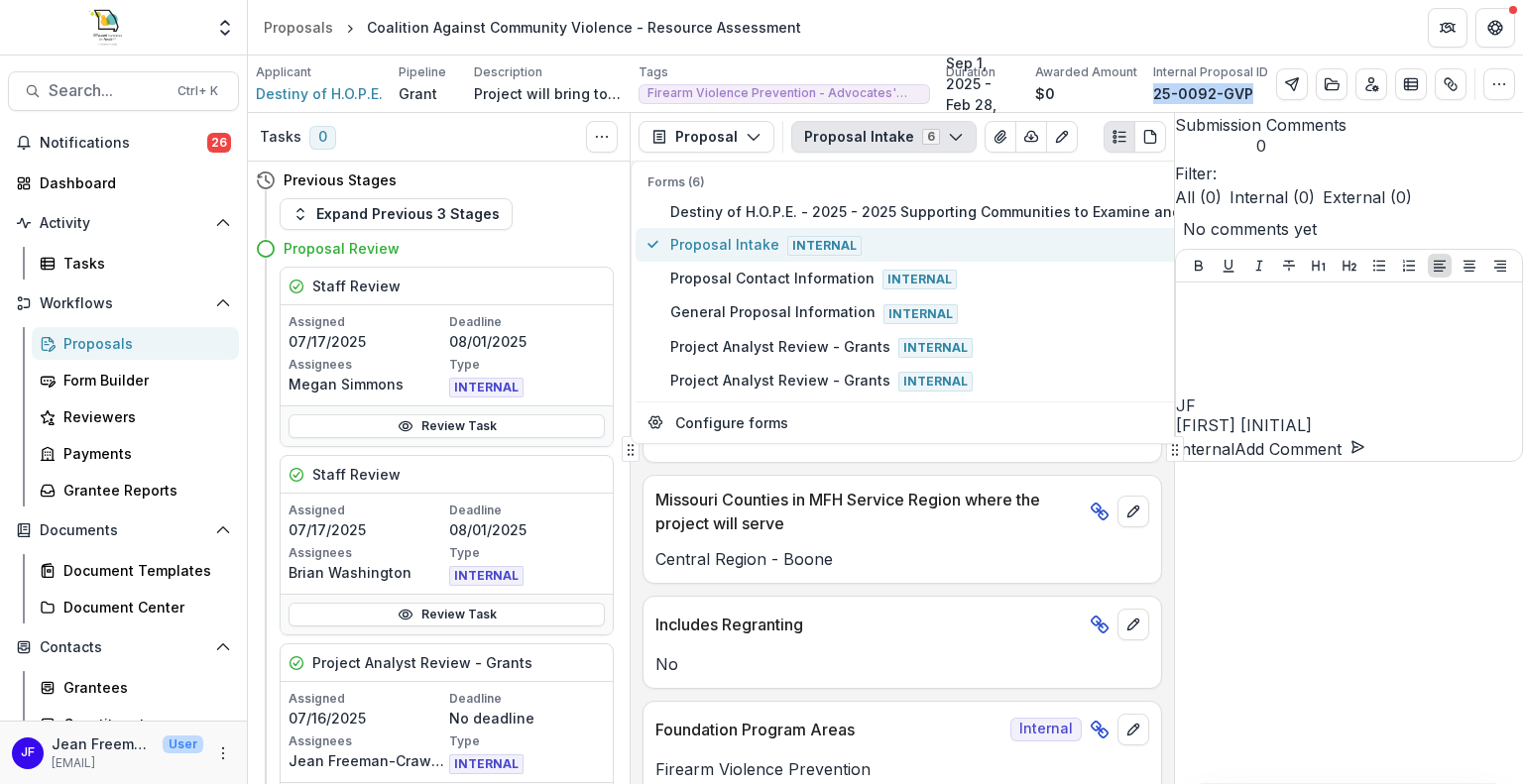 scroll, scrollTop: 2515, scrollLeft: 0, axis: vertical 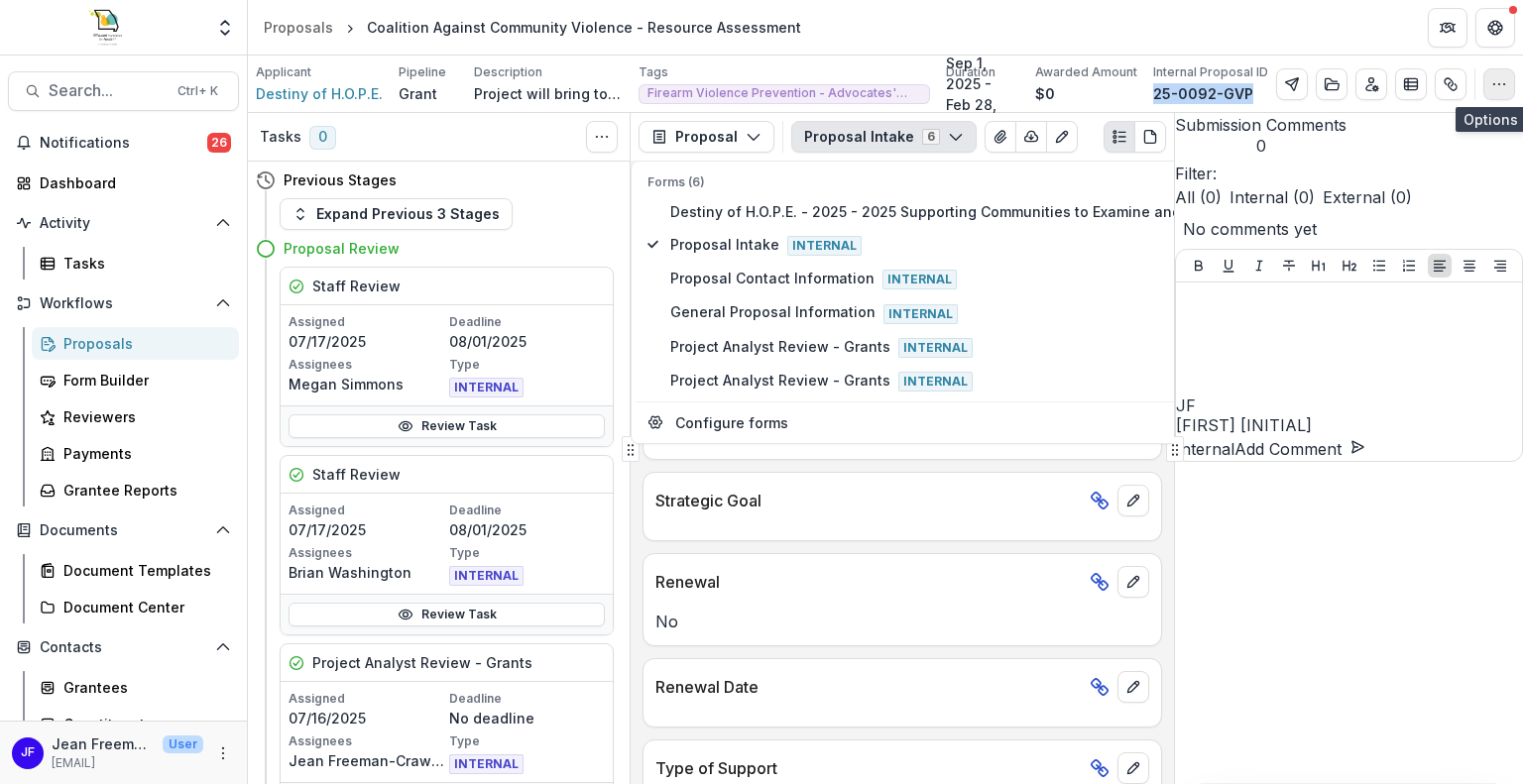 click 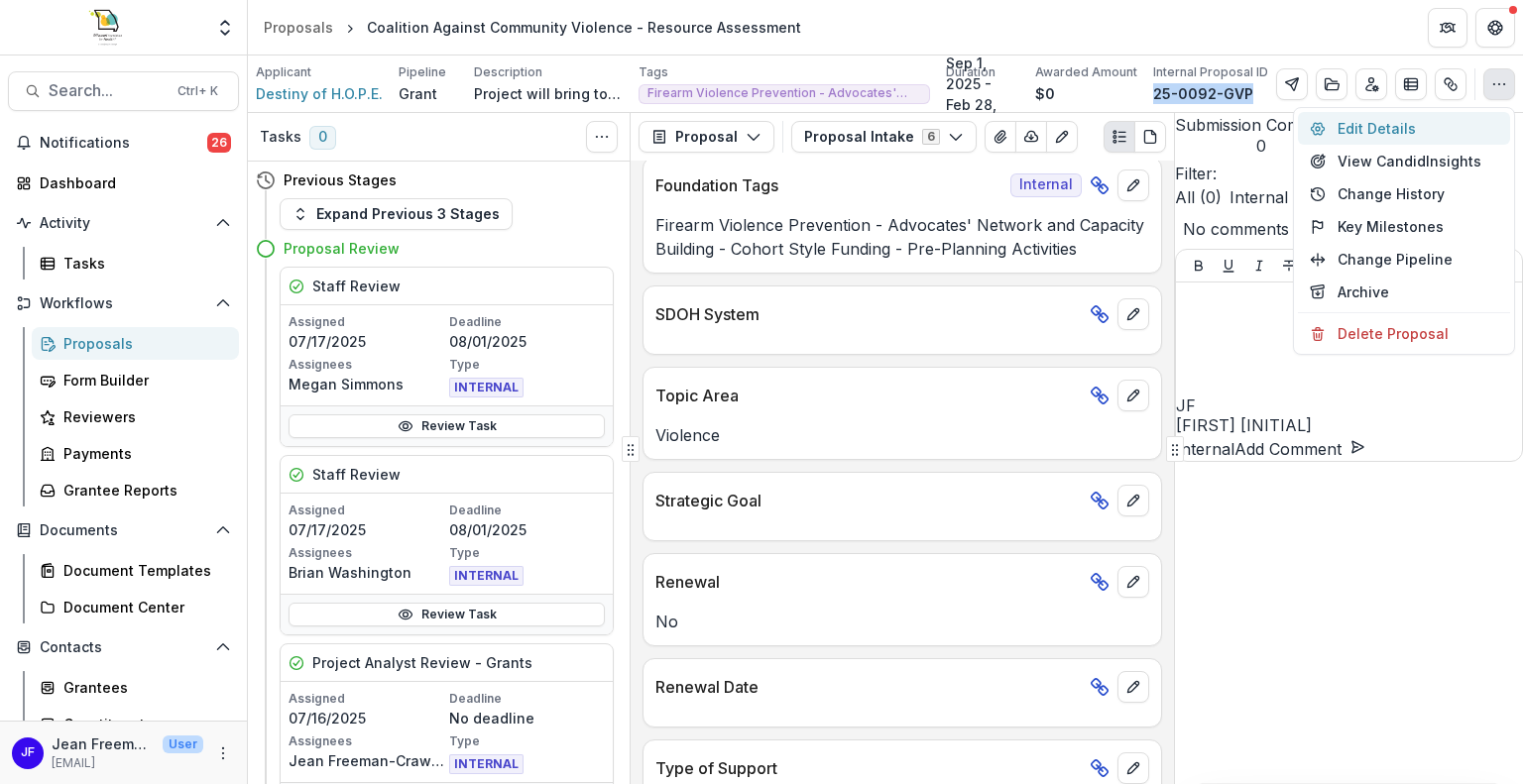 click on "Edit Details" at bounding box center [1404, 128] 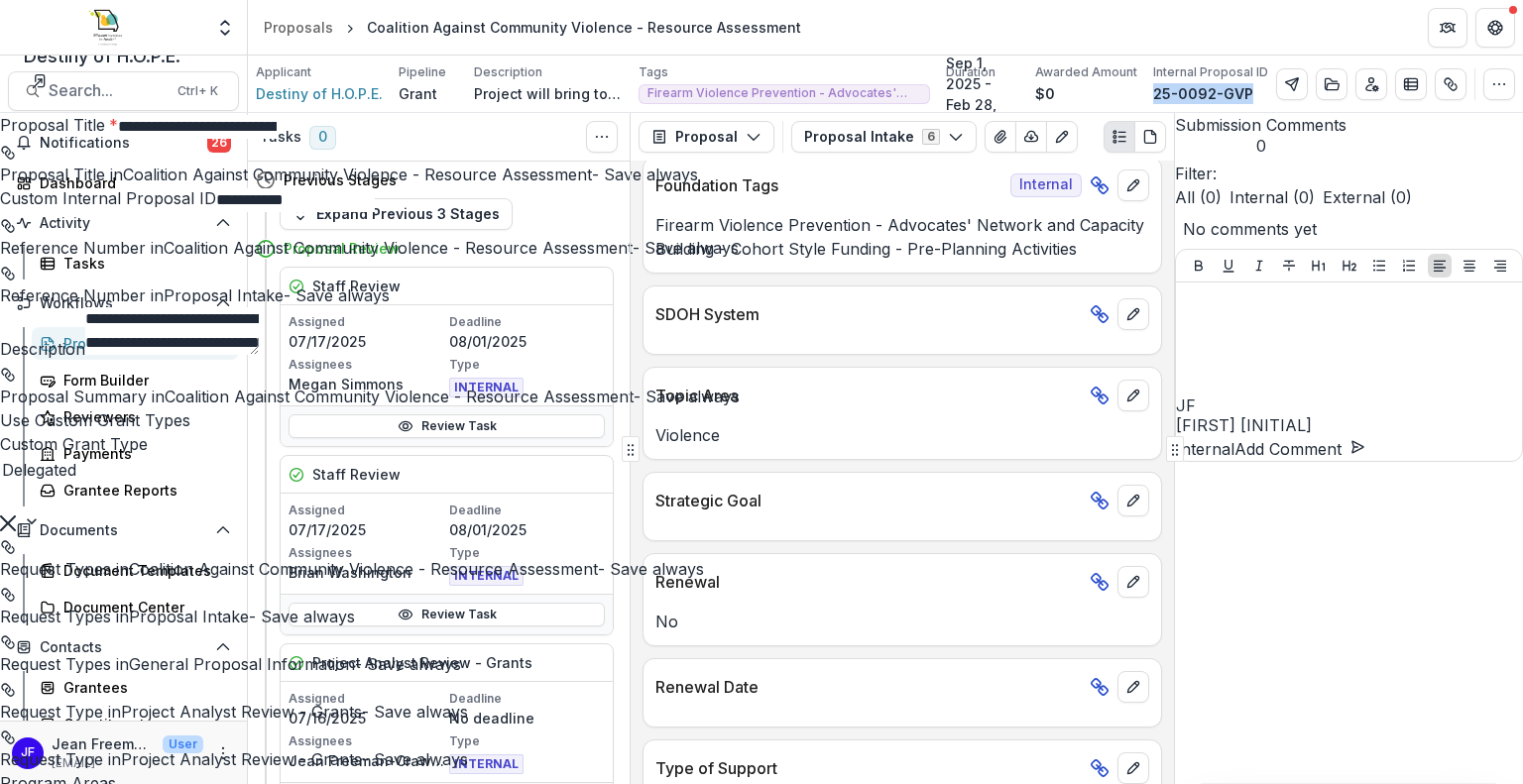 scroll, scrollTop: 1982, scrollLeft: 0, axis: vertical 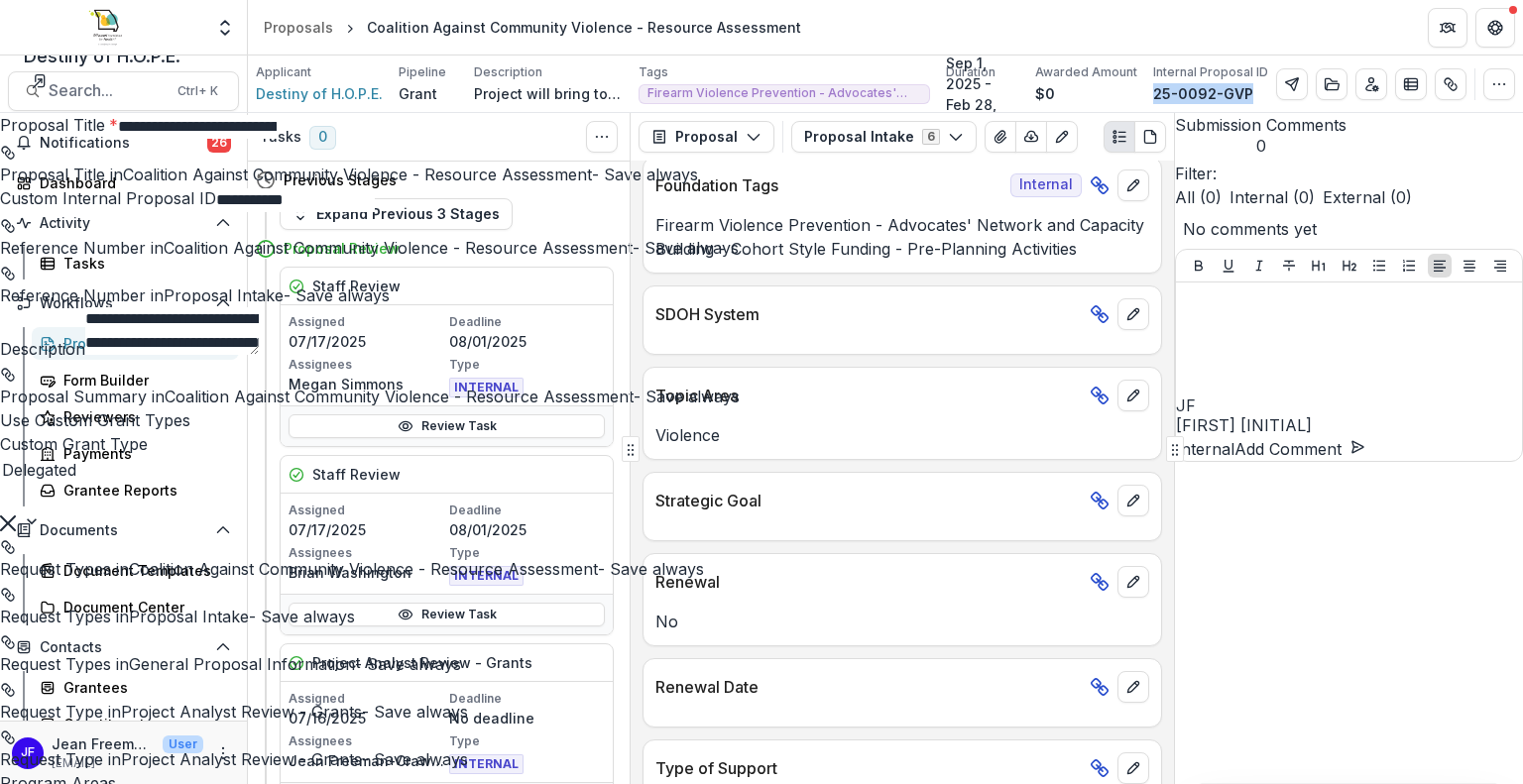 click 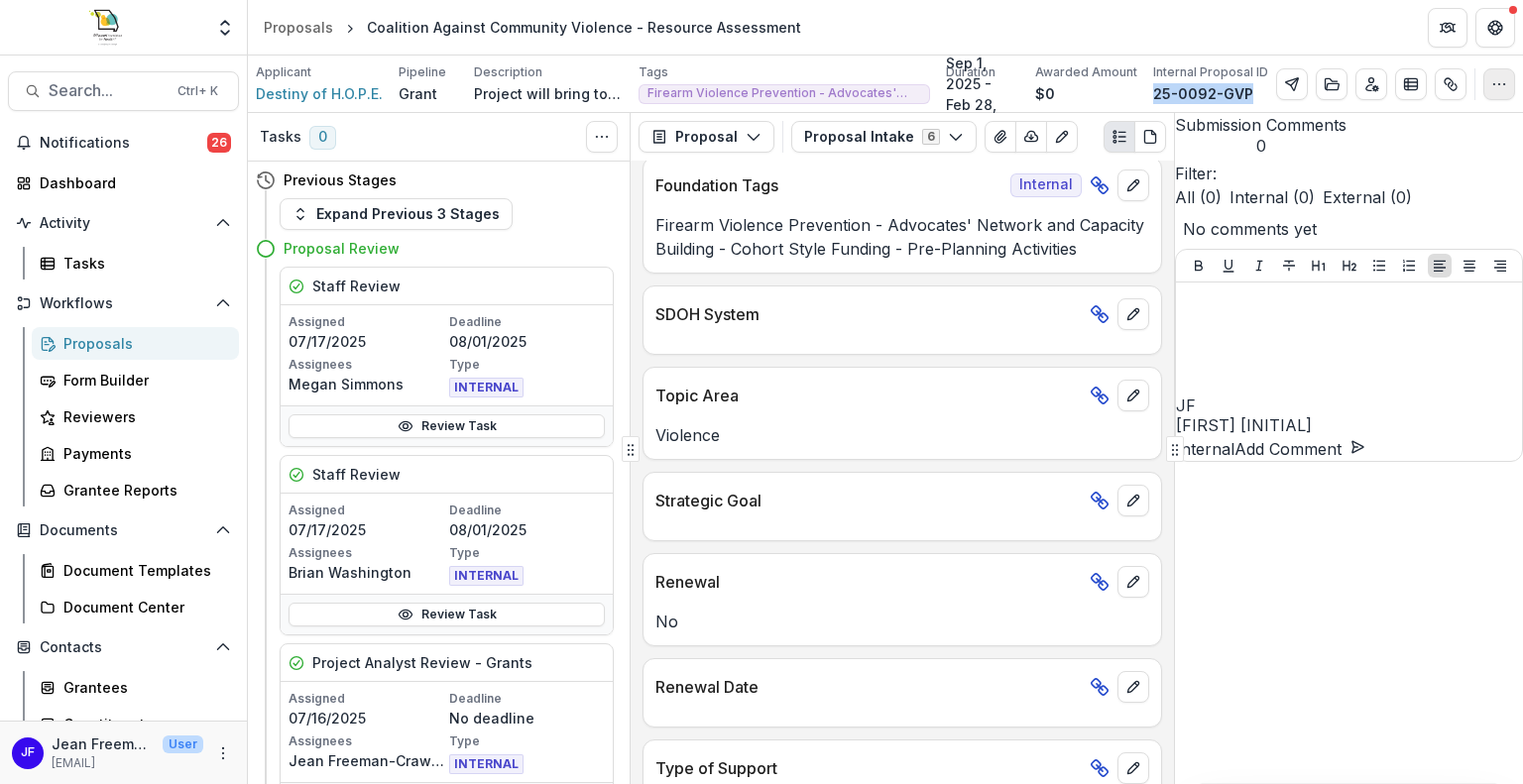 click 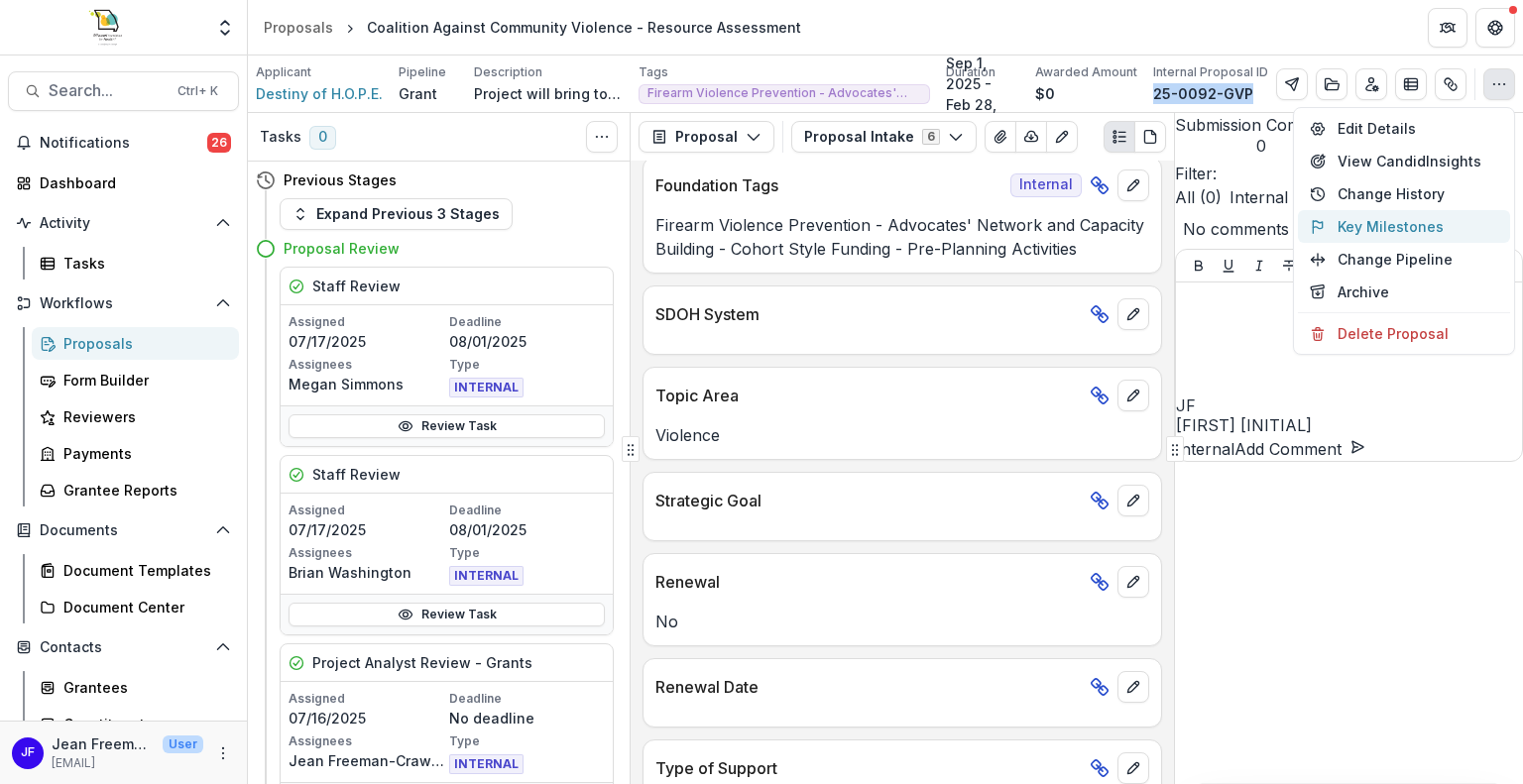 click on "Key Milestones" at bounding box center (1404, 226) 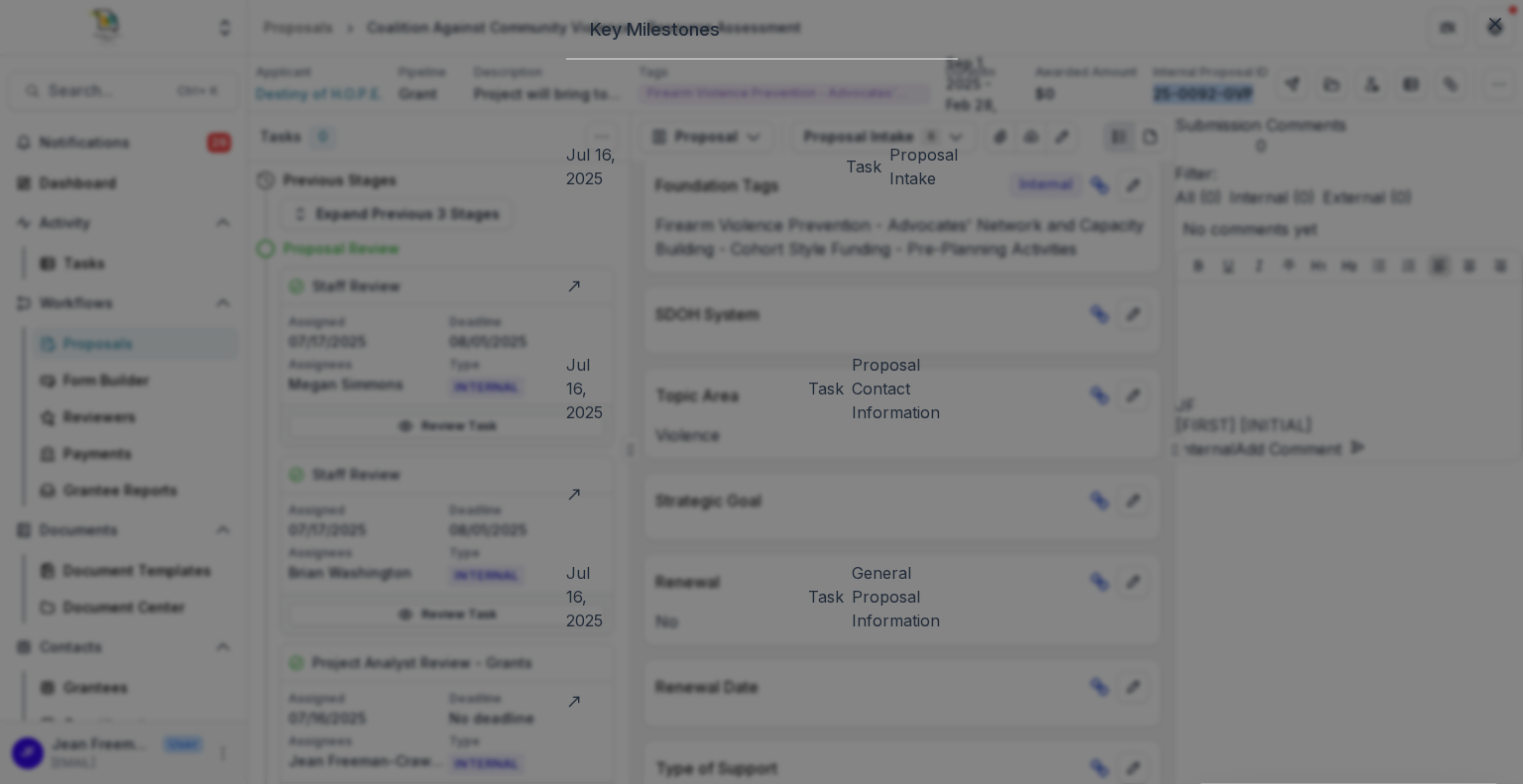 drag, startPoint x: 948, startPoint y: 87, endPoint x: 1171, endPoint y: 118, distance: 225.1444 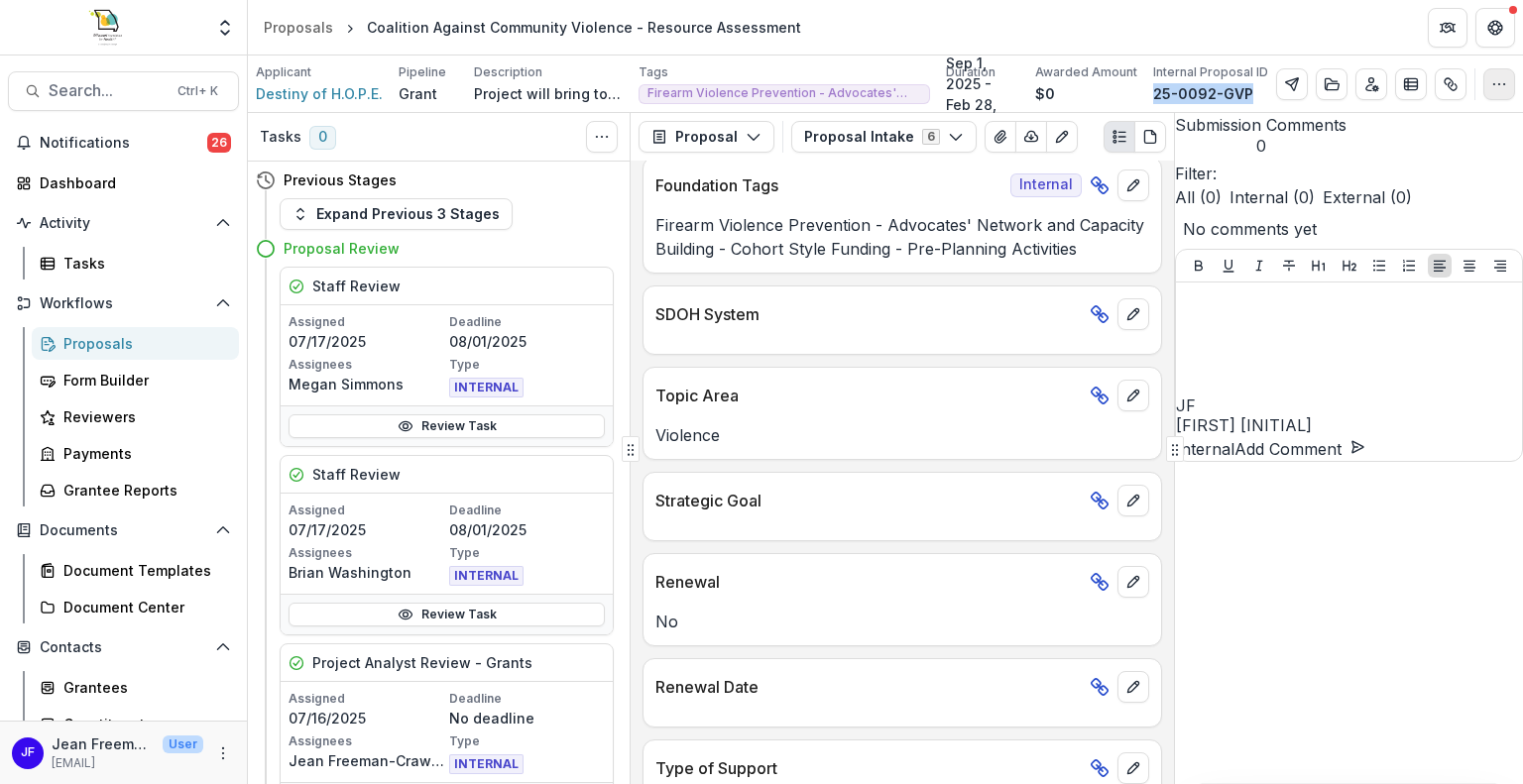 click 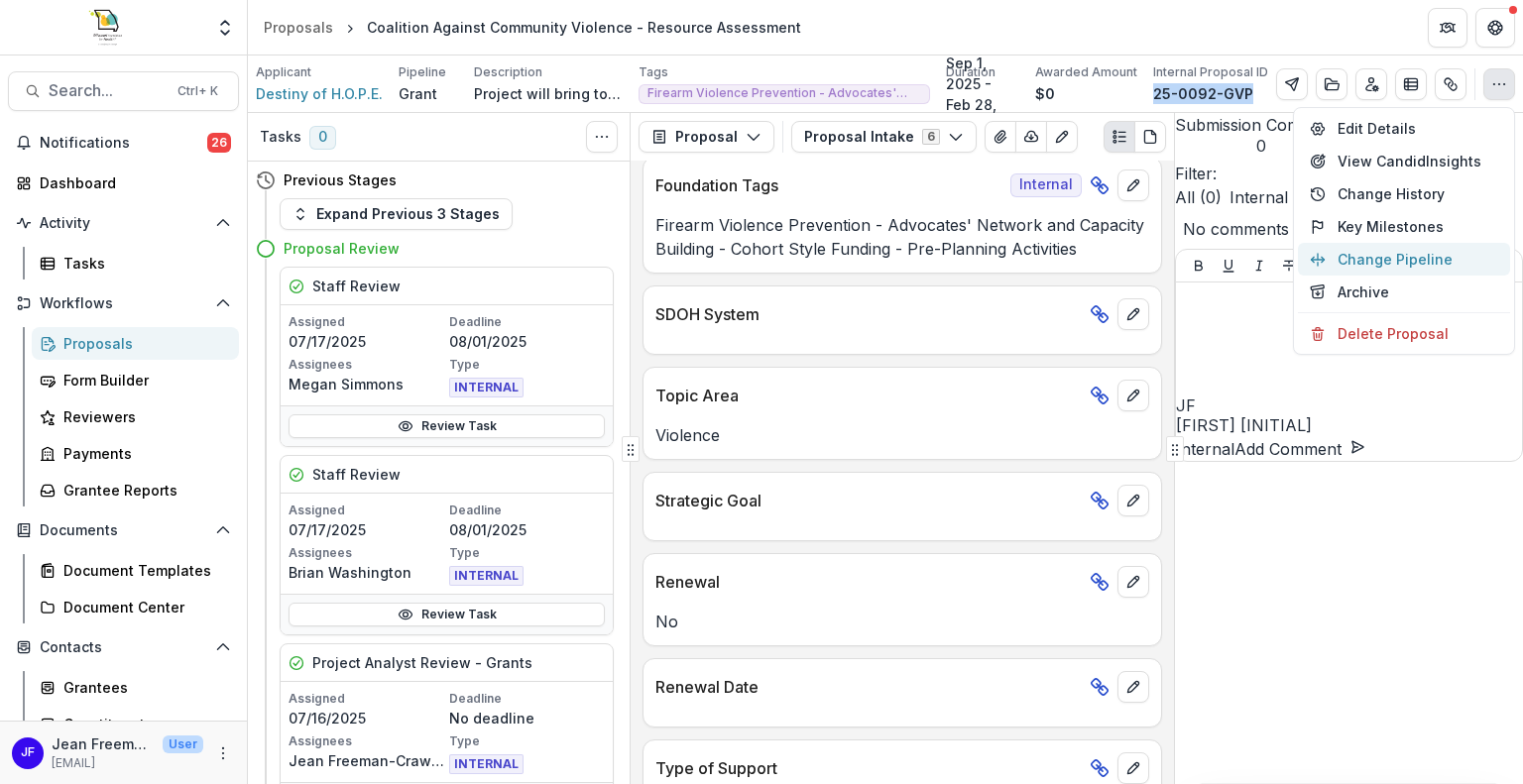 click on "Change Pipeline" at bounding box center [1404, 259] 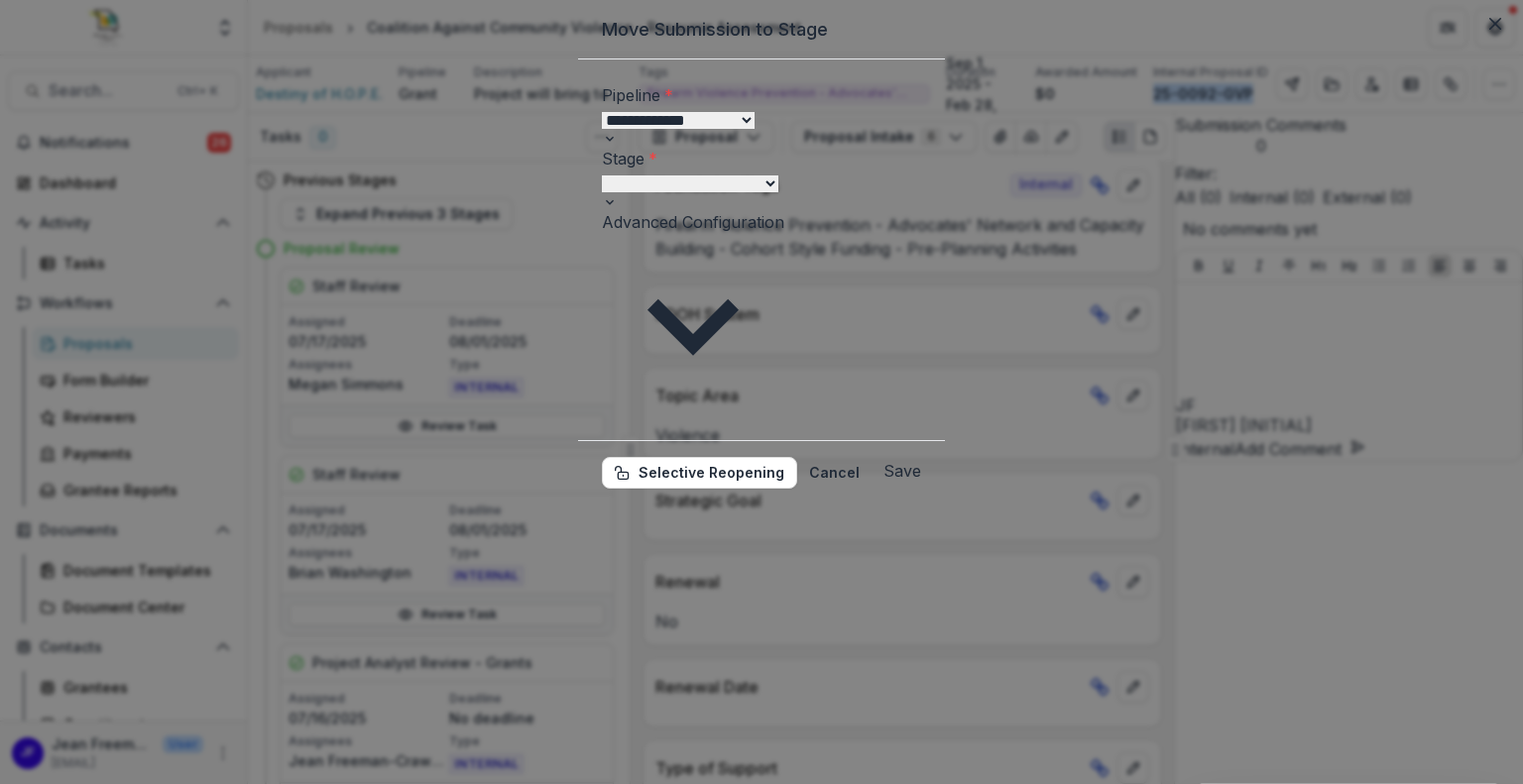 click on "**********" at bounding box center (678, 120) 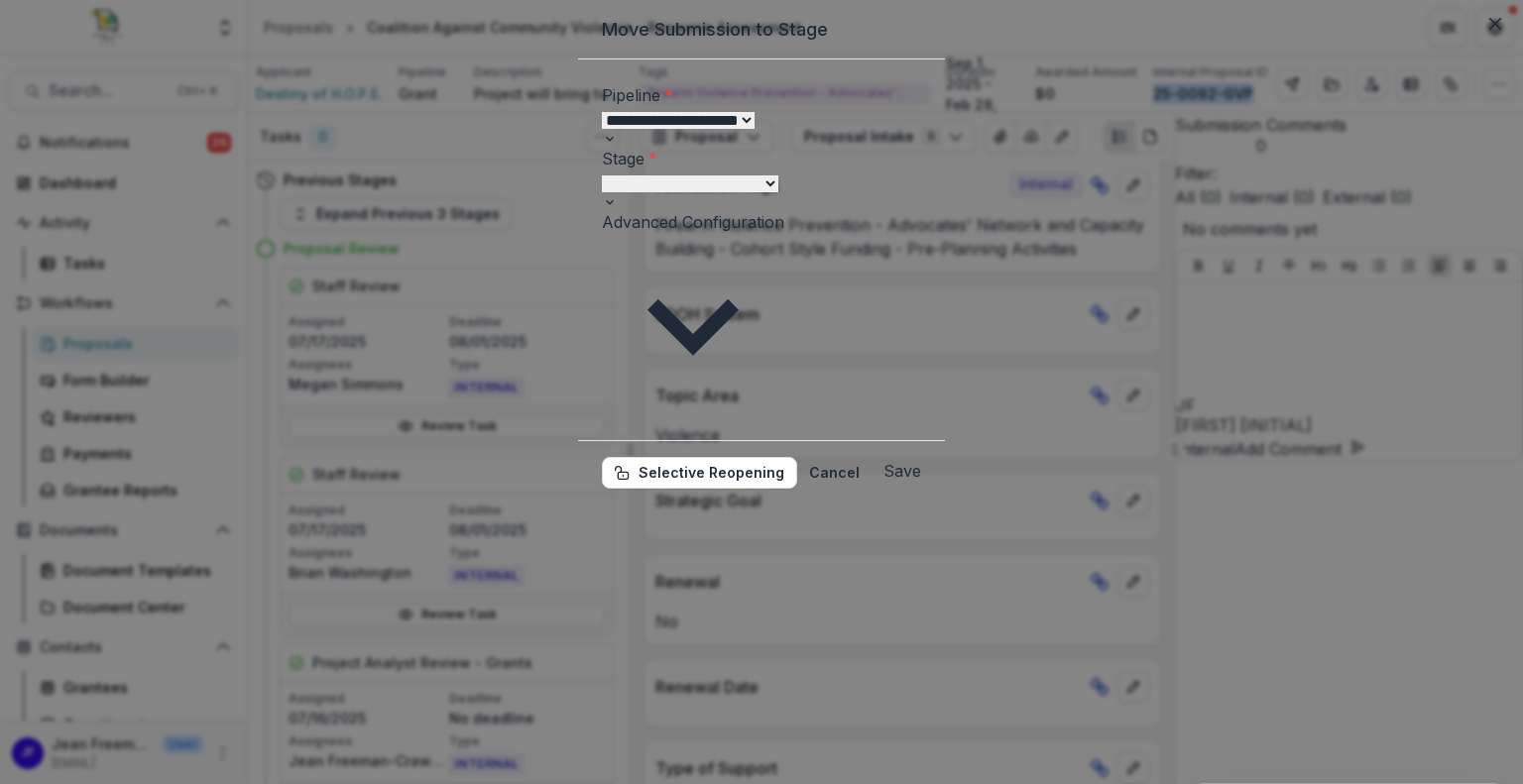click on "**********" at bounding box center [678, 120] 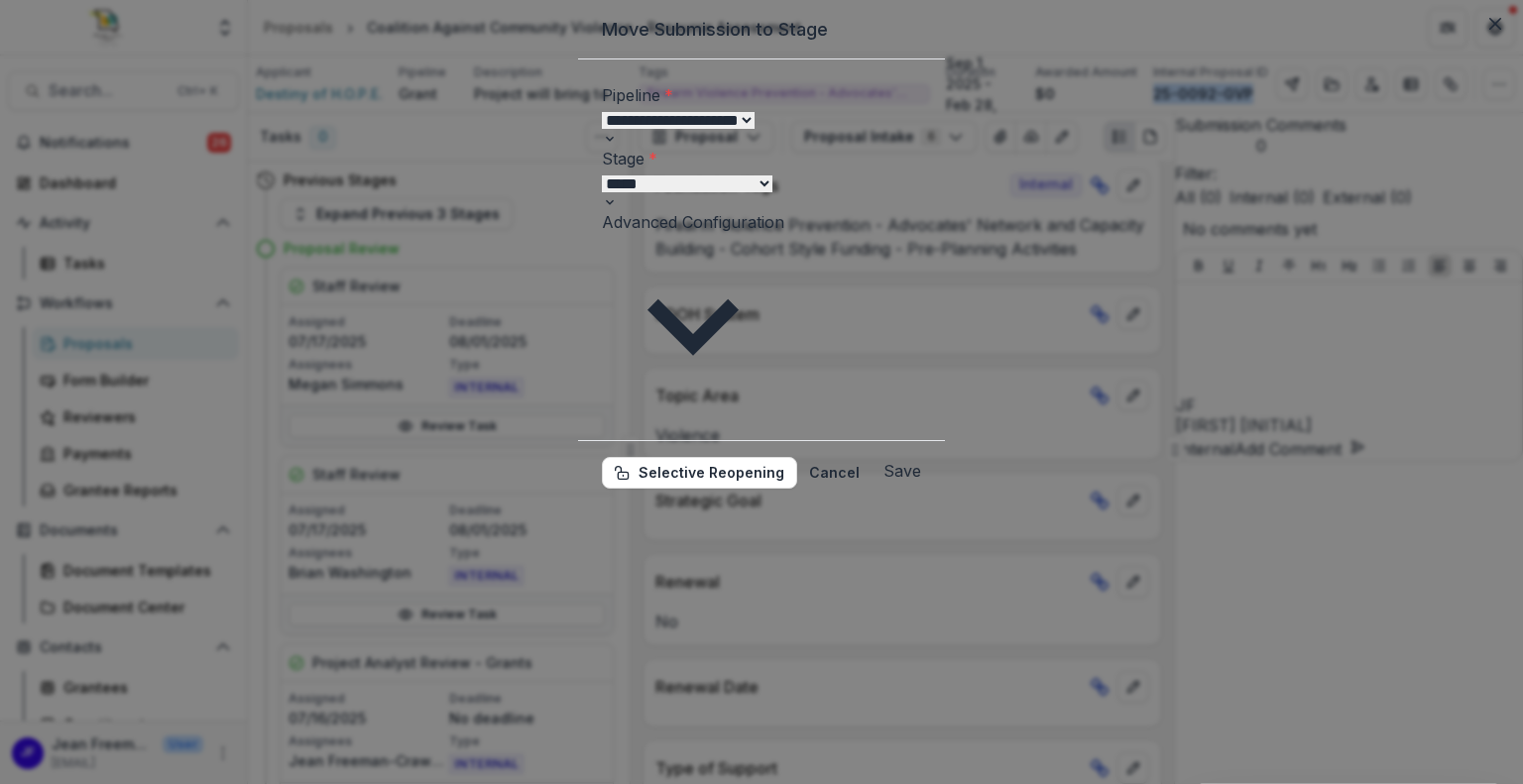 click on "Save" at bounding box center [902, 471] 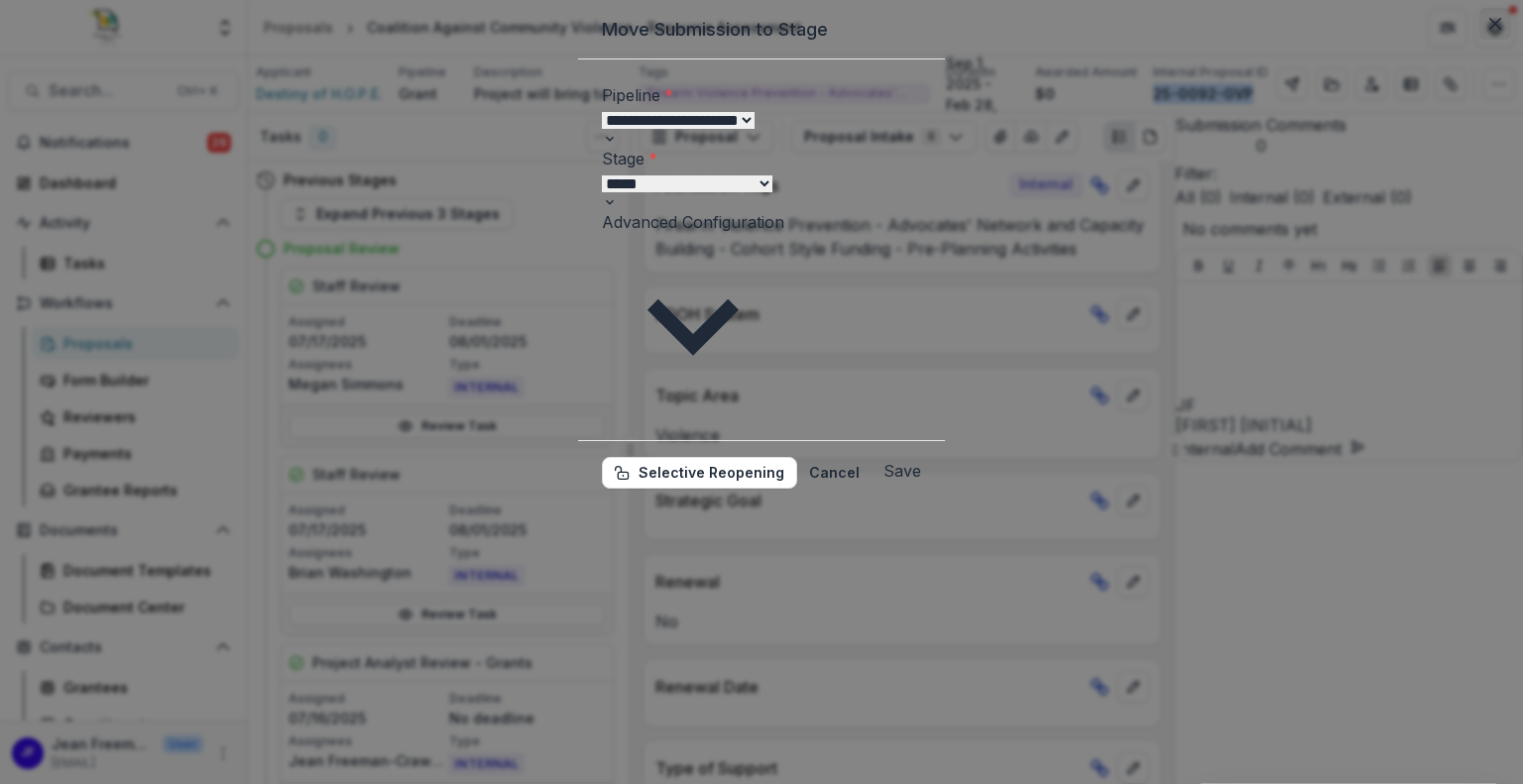 click 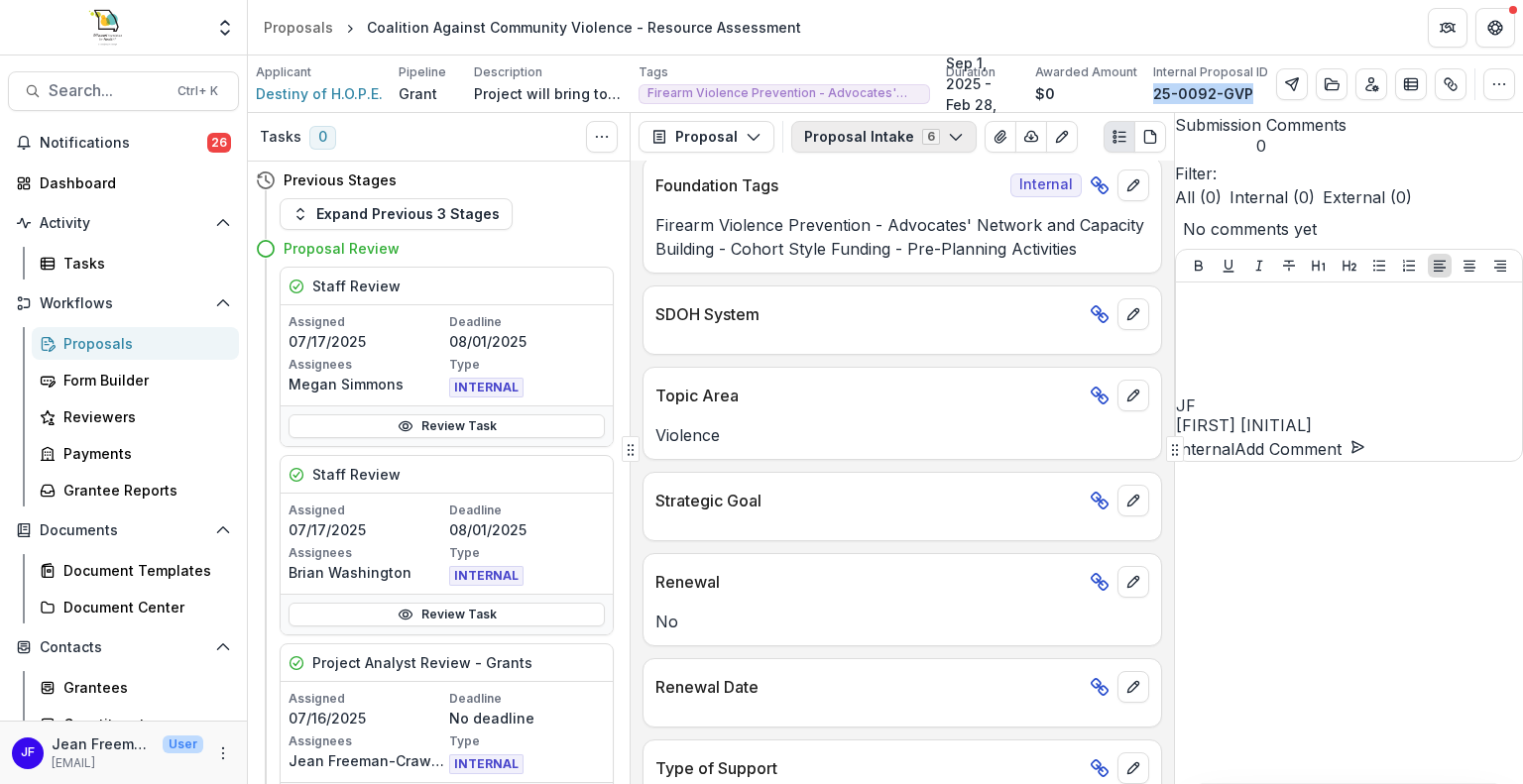 click 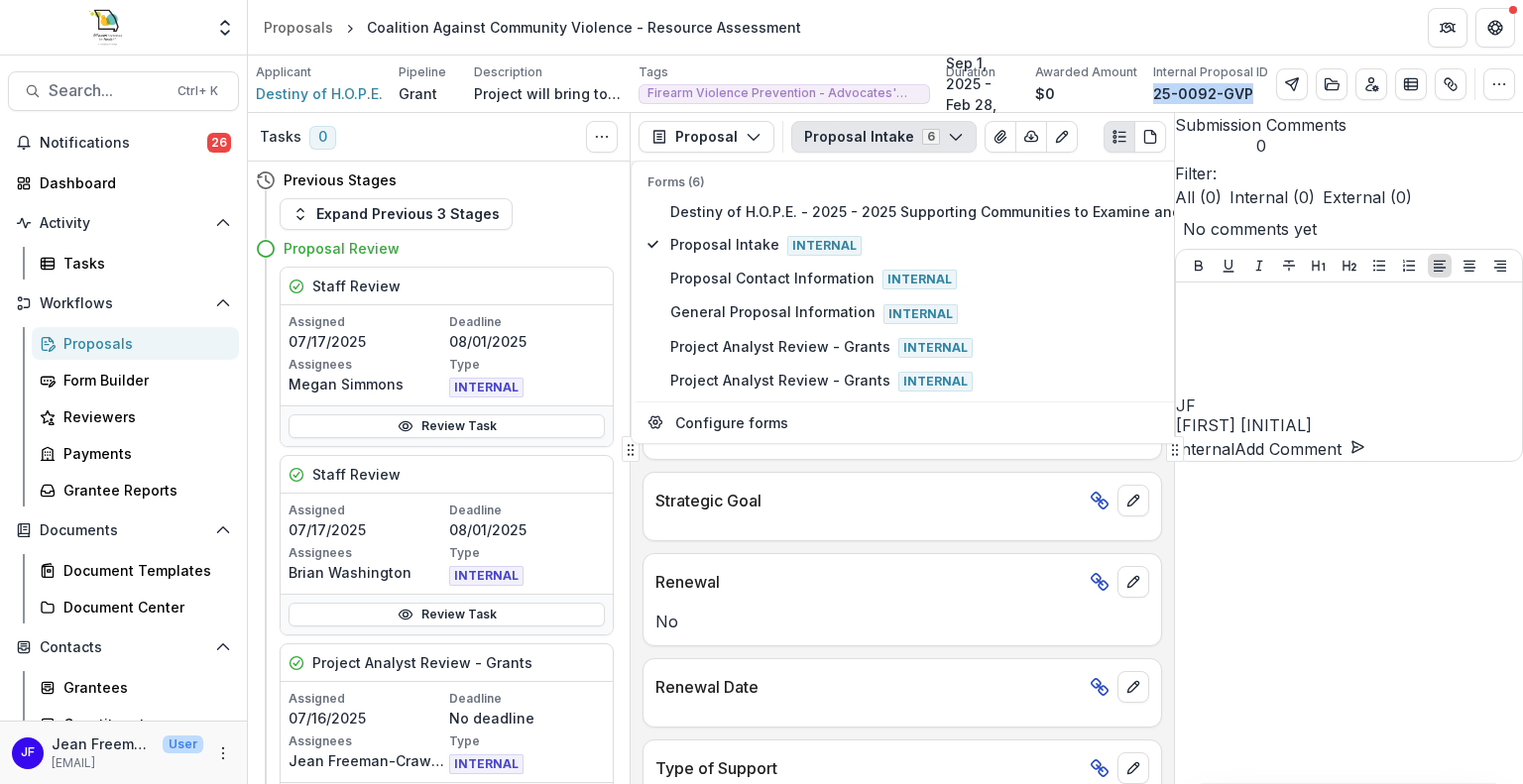 click 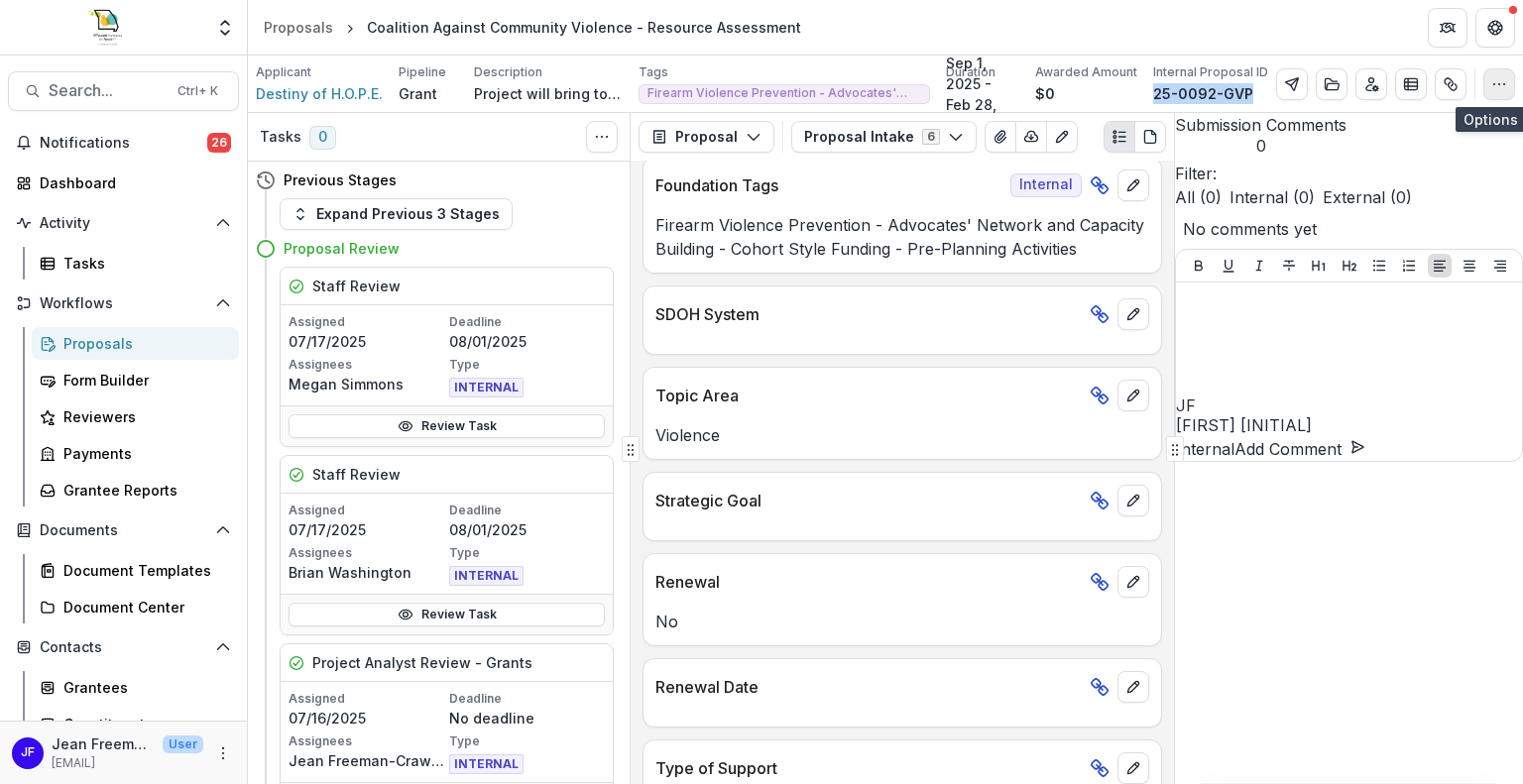 click at bounding box center (1499, 84) 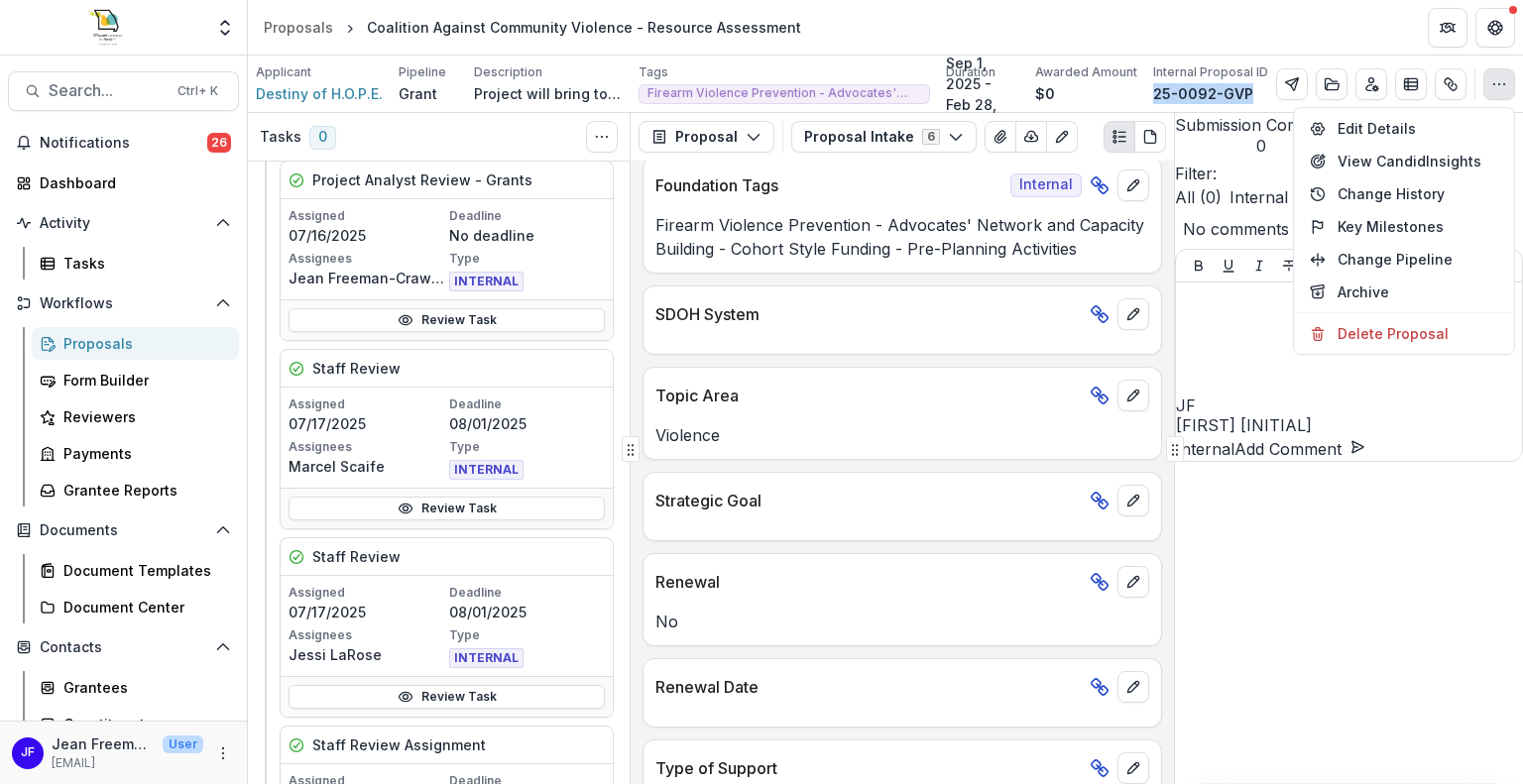 scroll, scrollTop: 496, scrollLeft: 0, axis: vertical 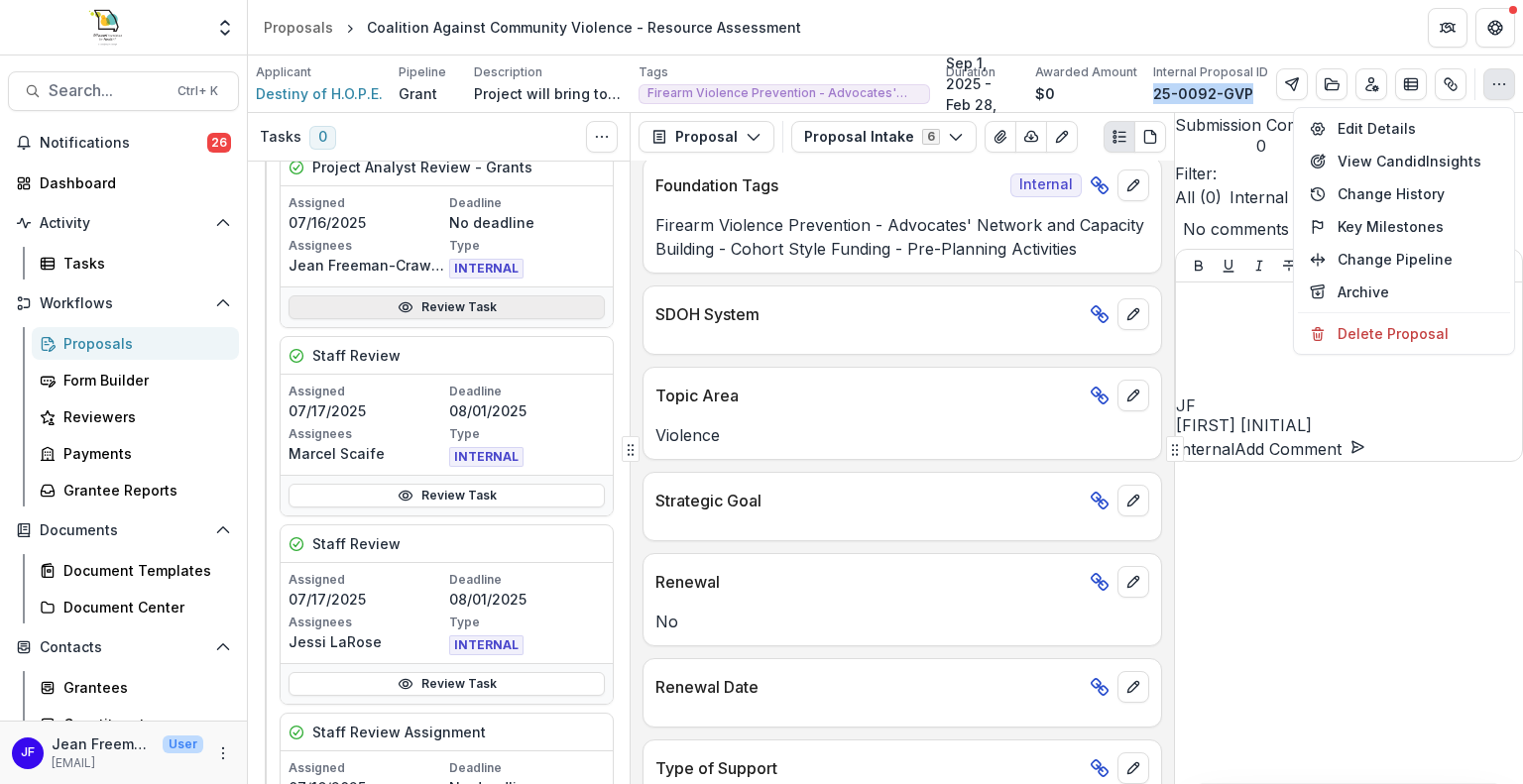 click on "Review Task" at bounding box center (446, 307) 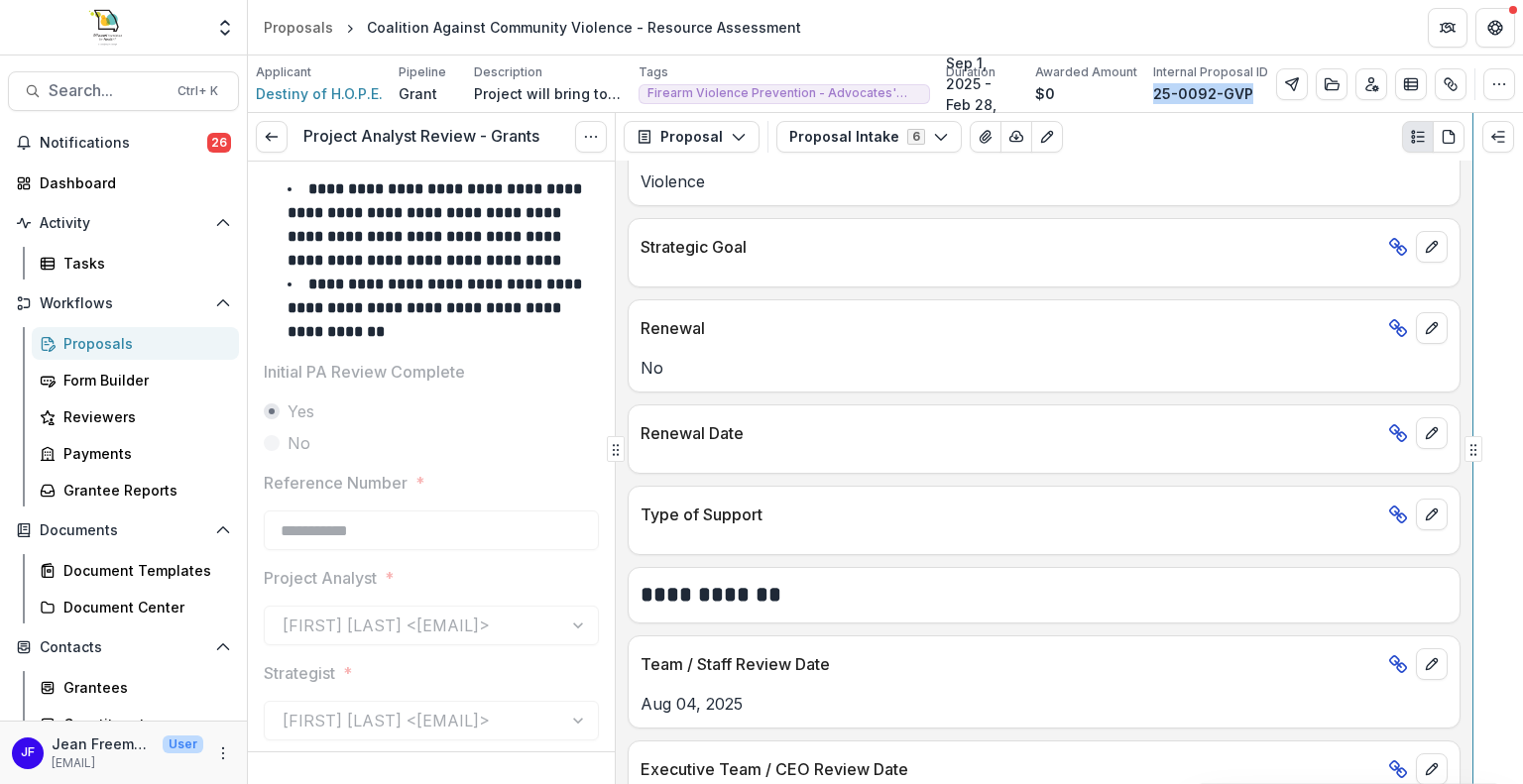 scroll, scrollTop: 2261, scrollLeft: 0, axis: vertical 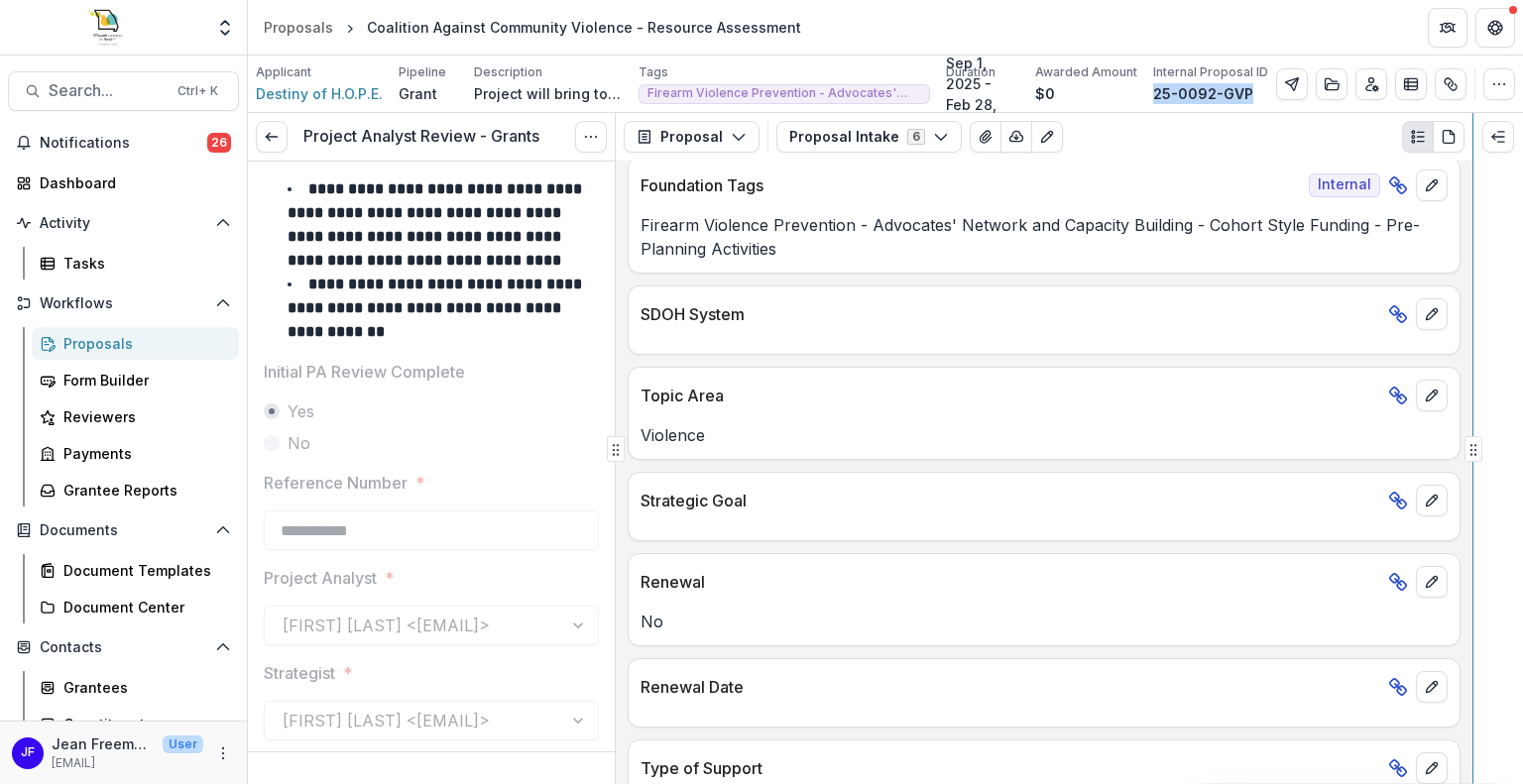 click on "**********" at bounding box center (885, 448) 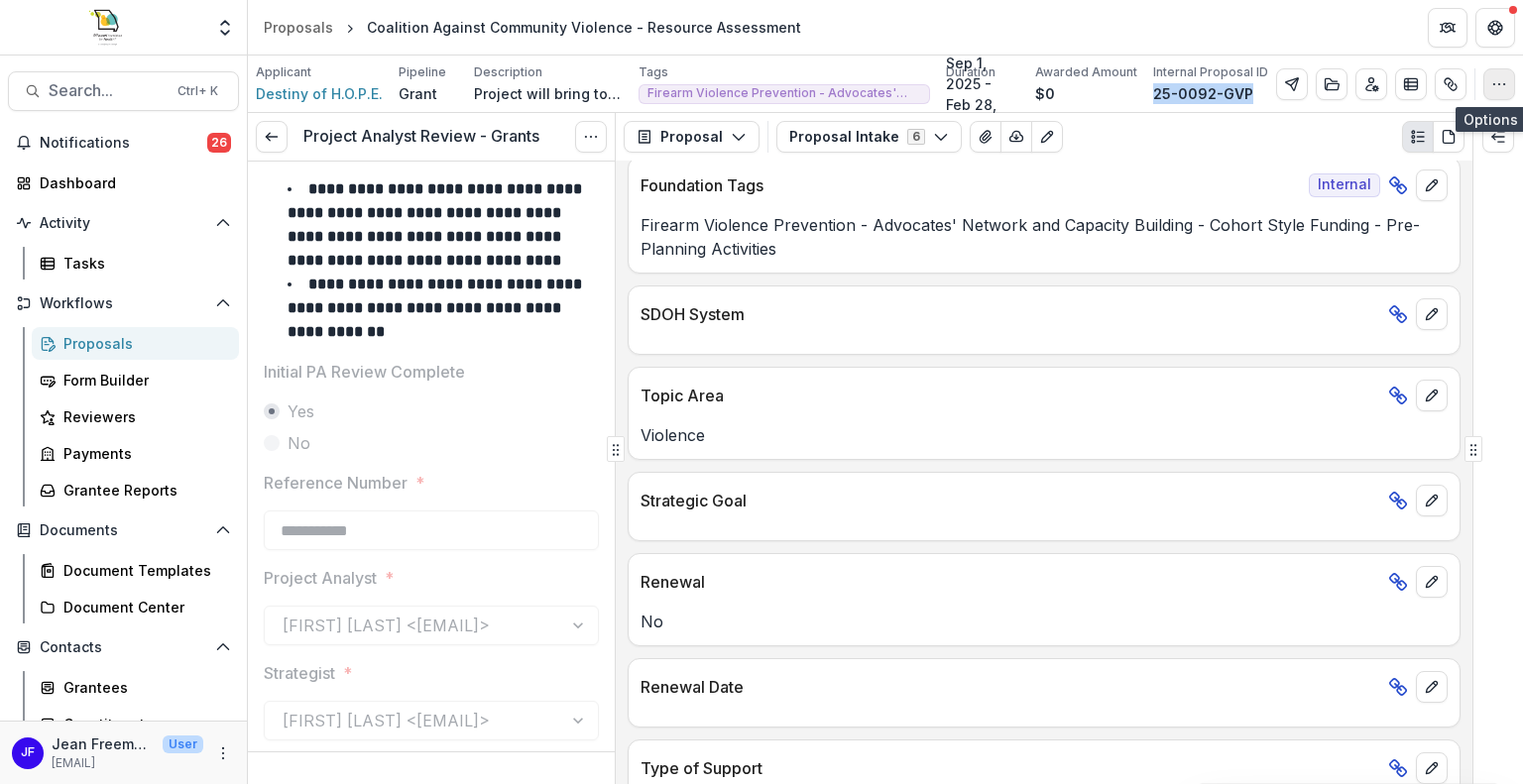 click 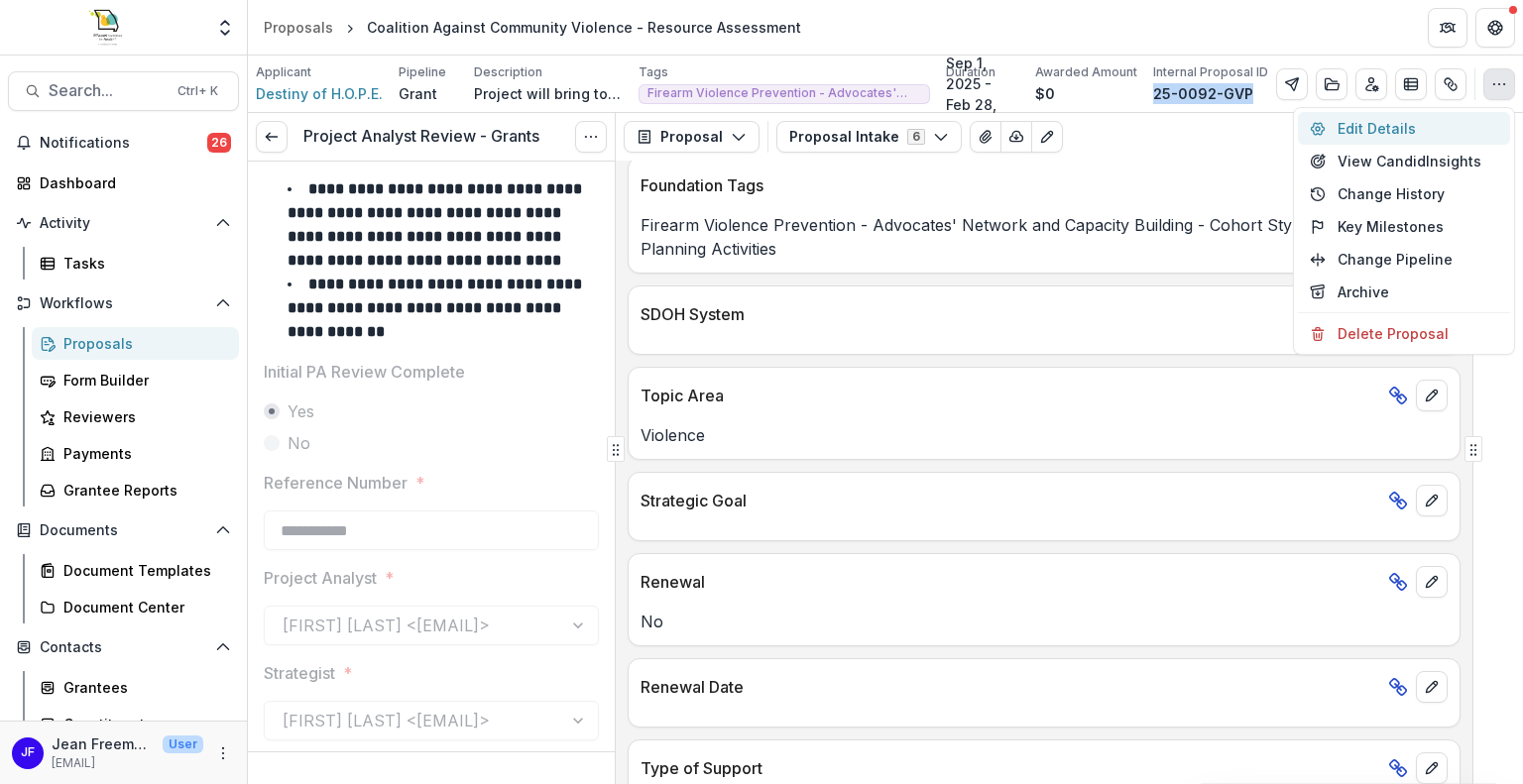 click on "Edit Details" at bounding box center [1404, 128] 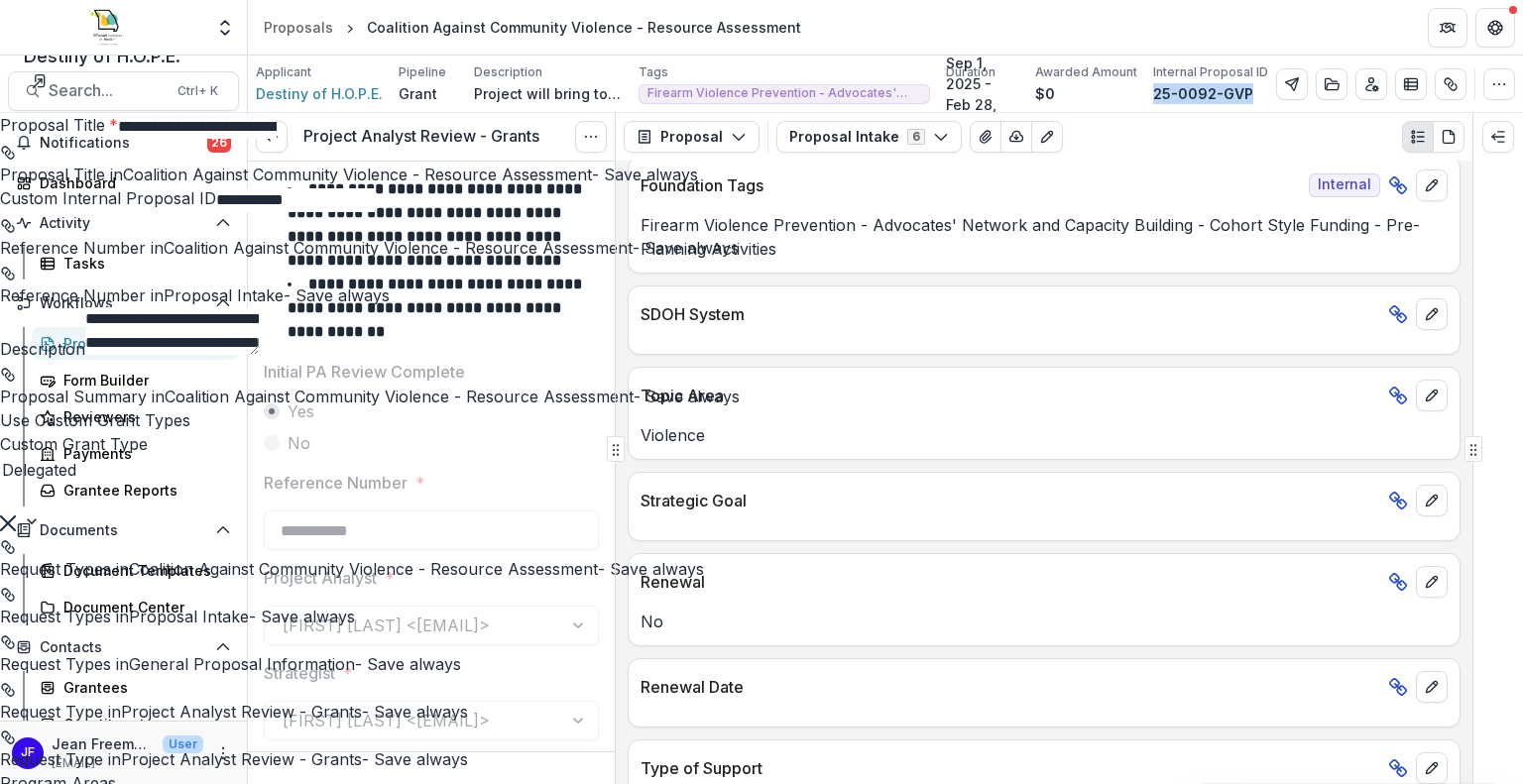 scroll, scrollTop: 2870, scrollLeft: 0, axis: vertical 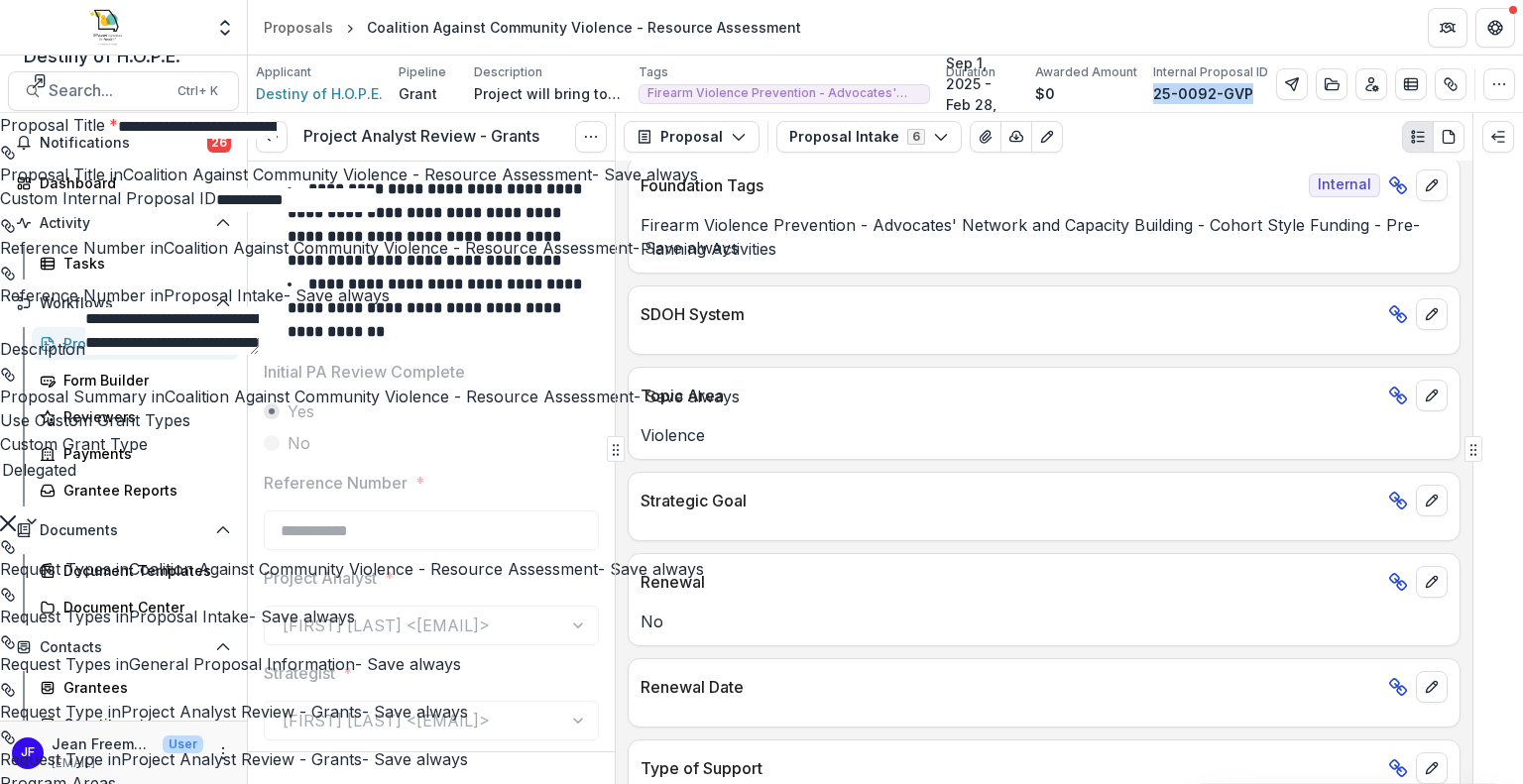 click 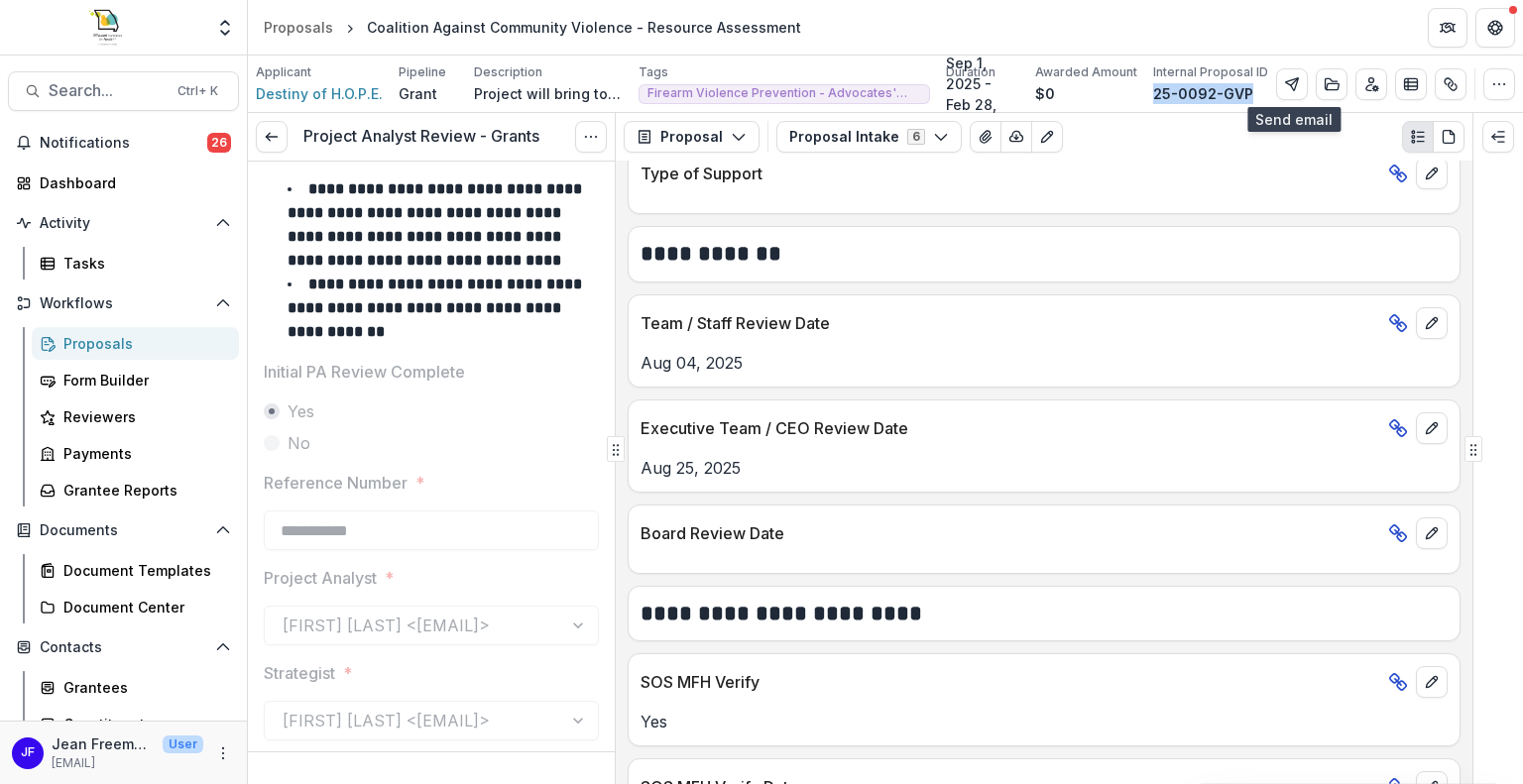 scroll, scrollTop: 2955, scrollLeft: 0, axis: vertical 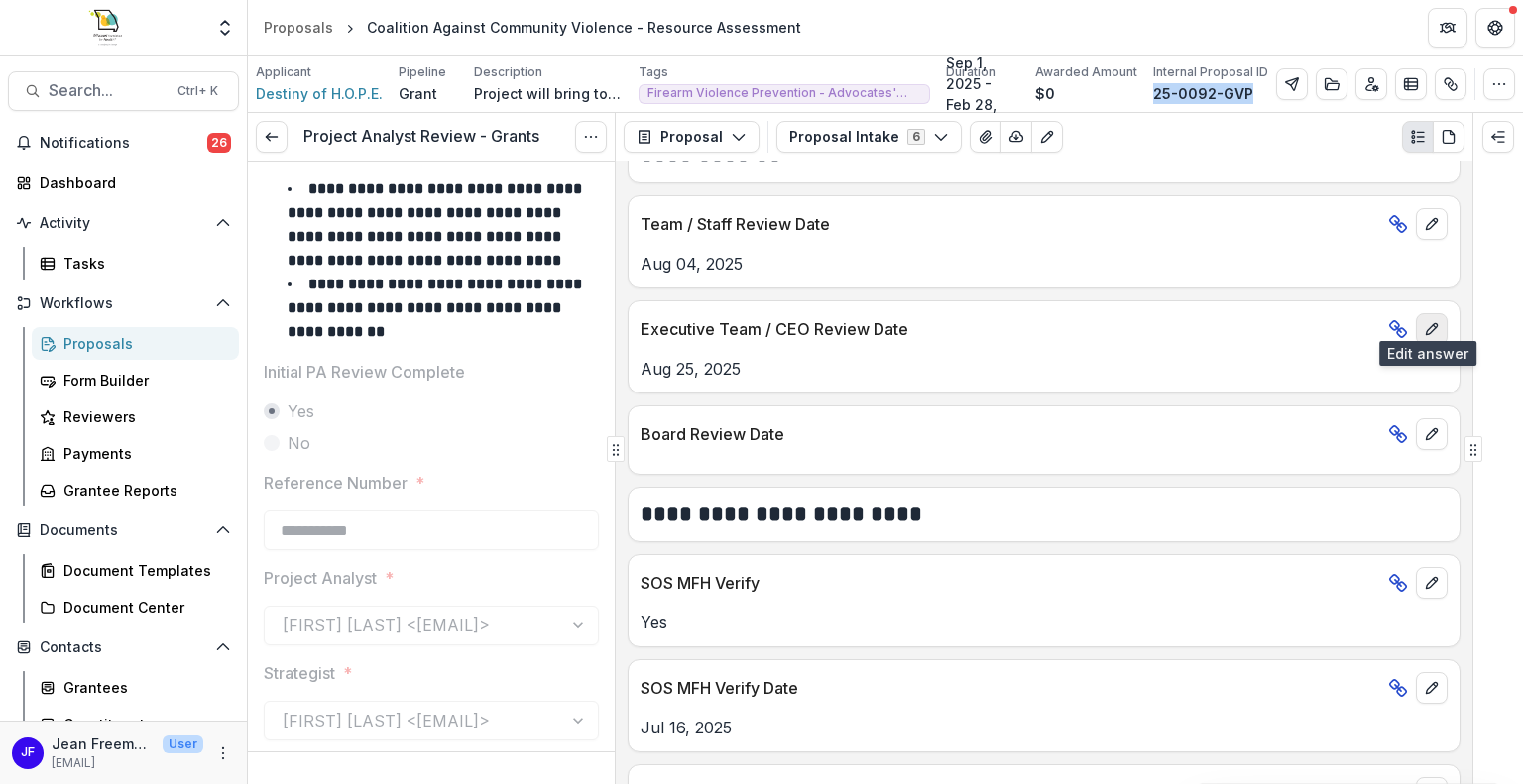 click 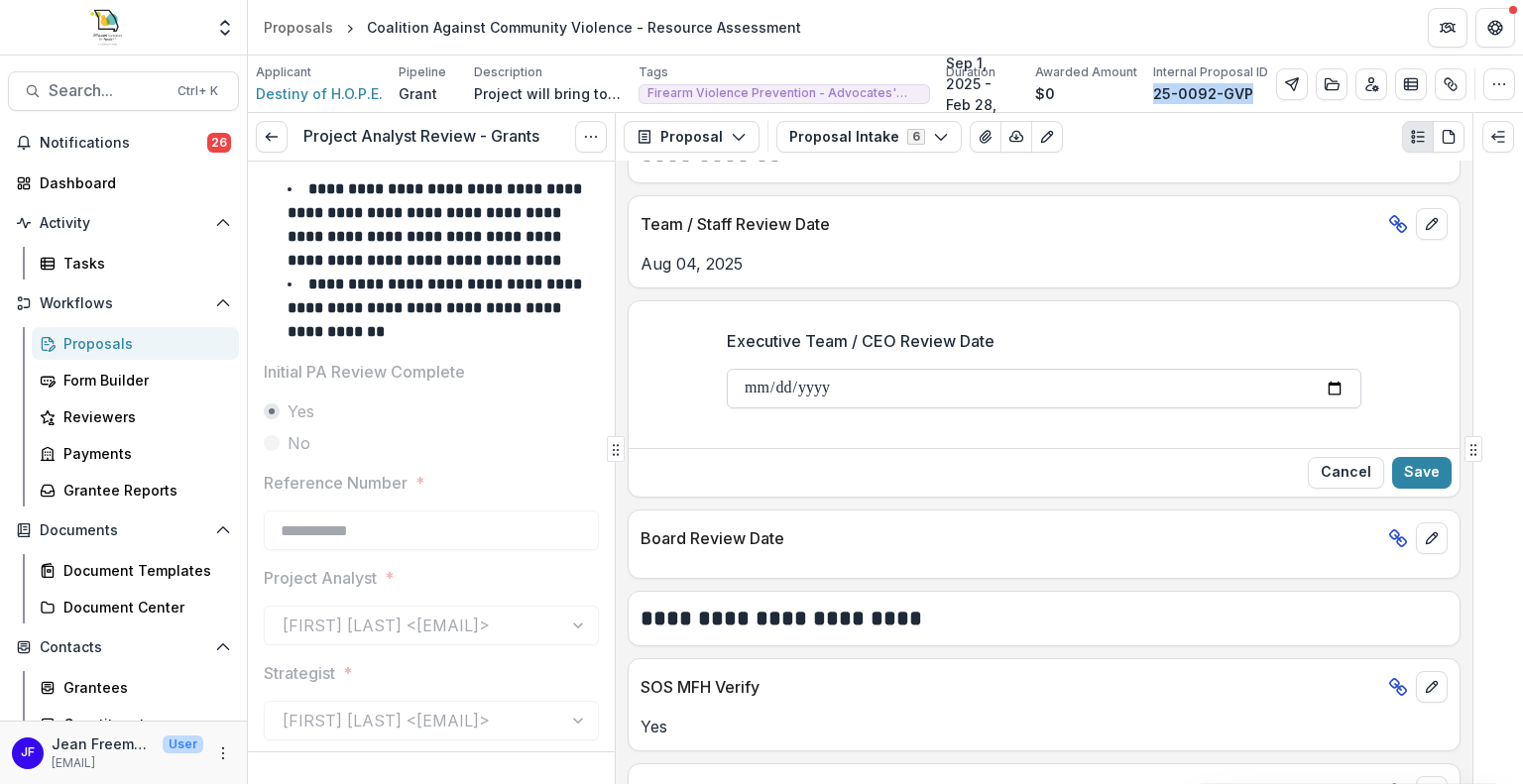 click on "**********" at bounding box center [1044, 389] 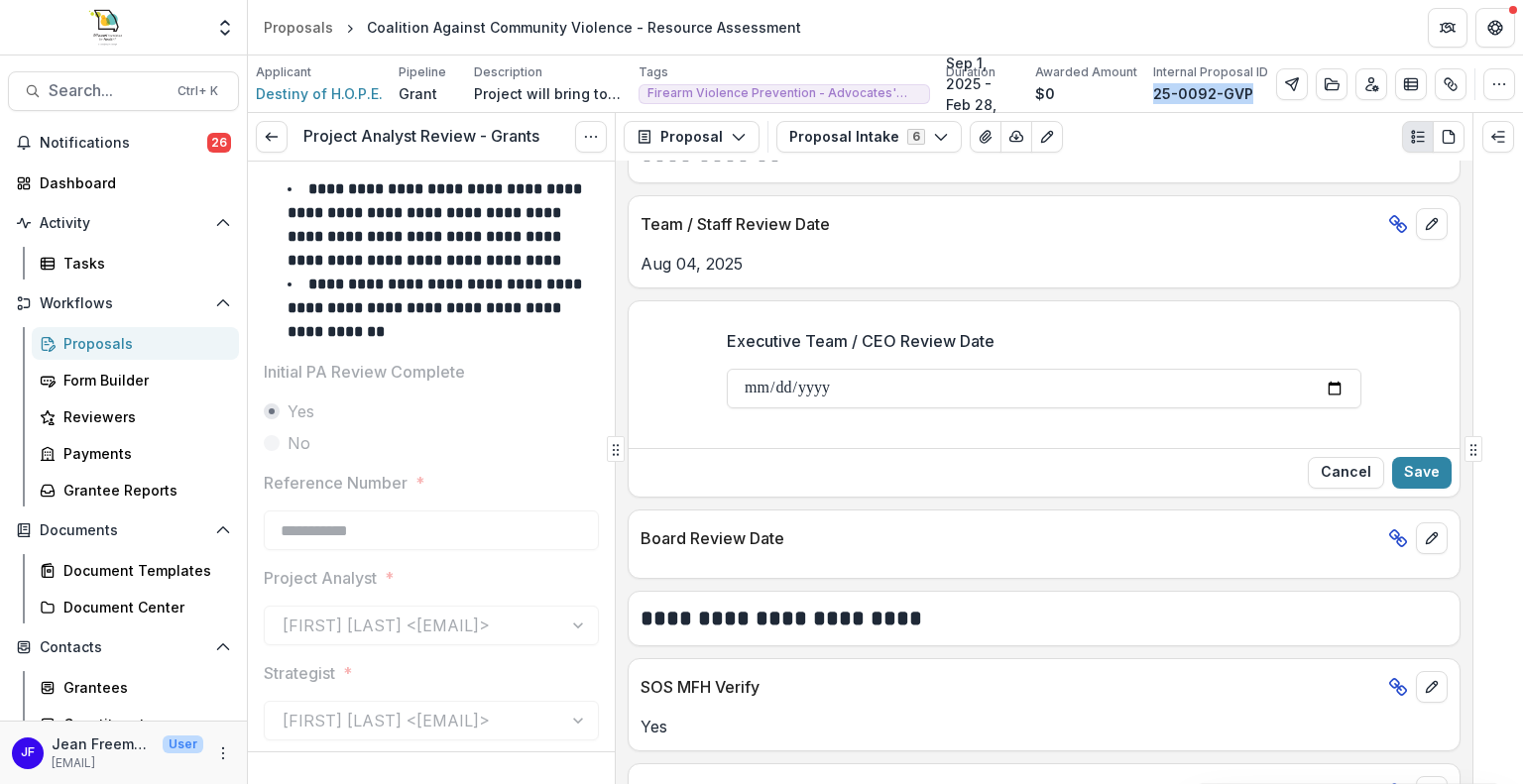 type on "**********" 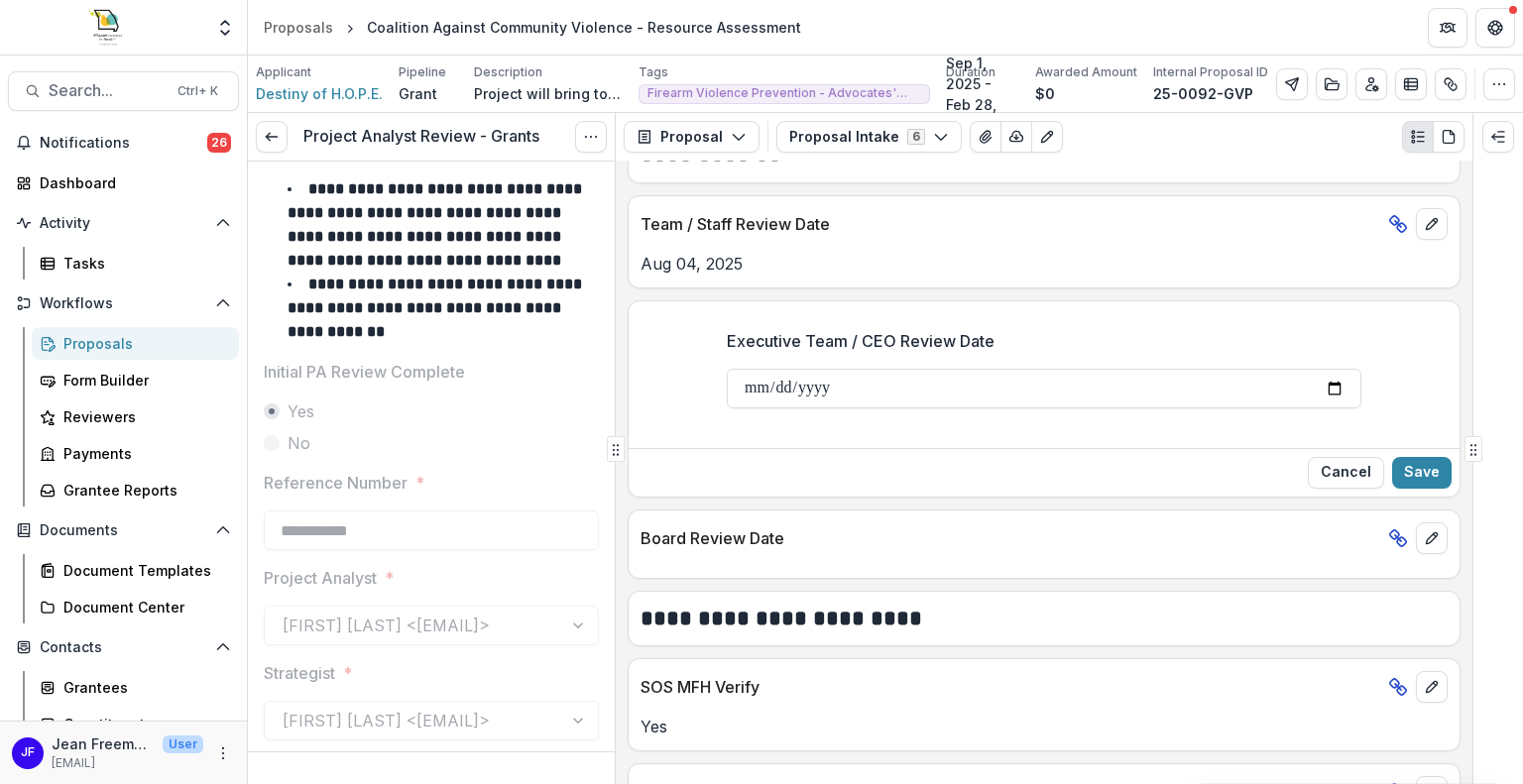 click on "**********" at bounding box center (1044, 377) 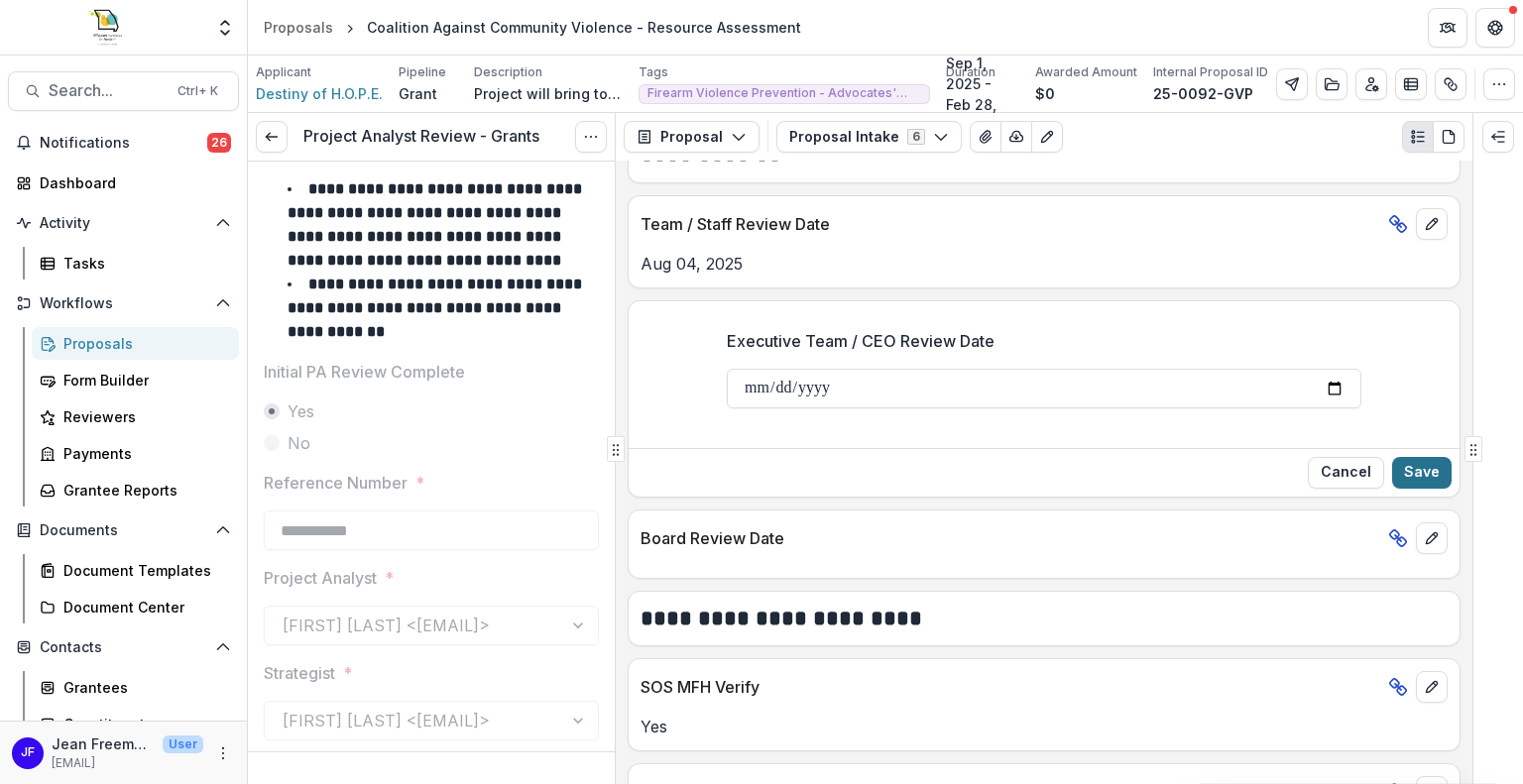 click on "Save" at bounding box center [1422, 473] 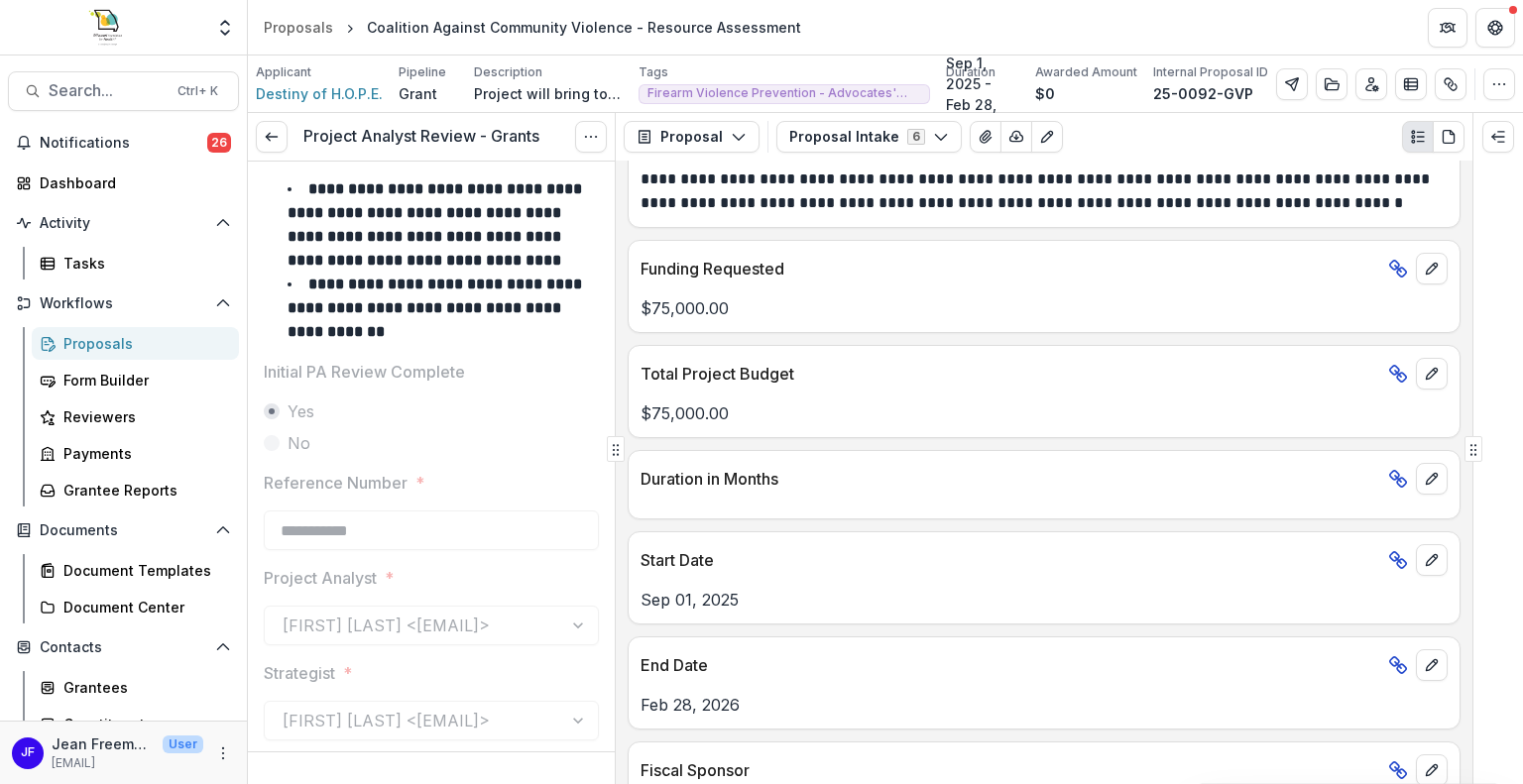 scroll, scrollTop: 1171, scrollLeft: 0, axis: vertical 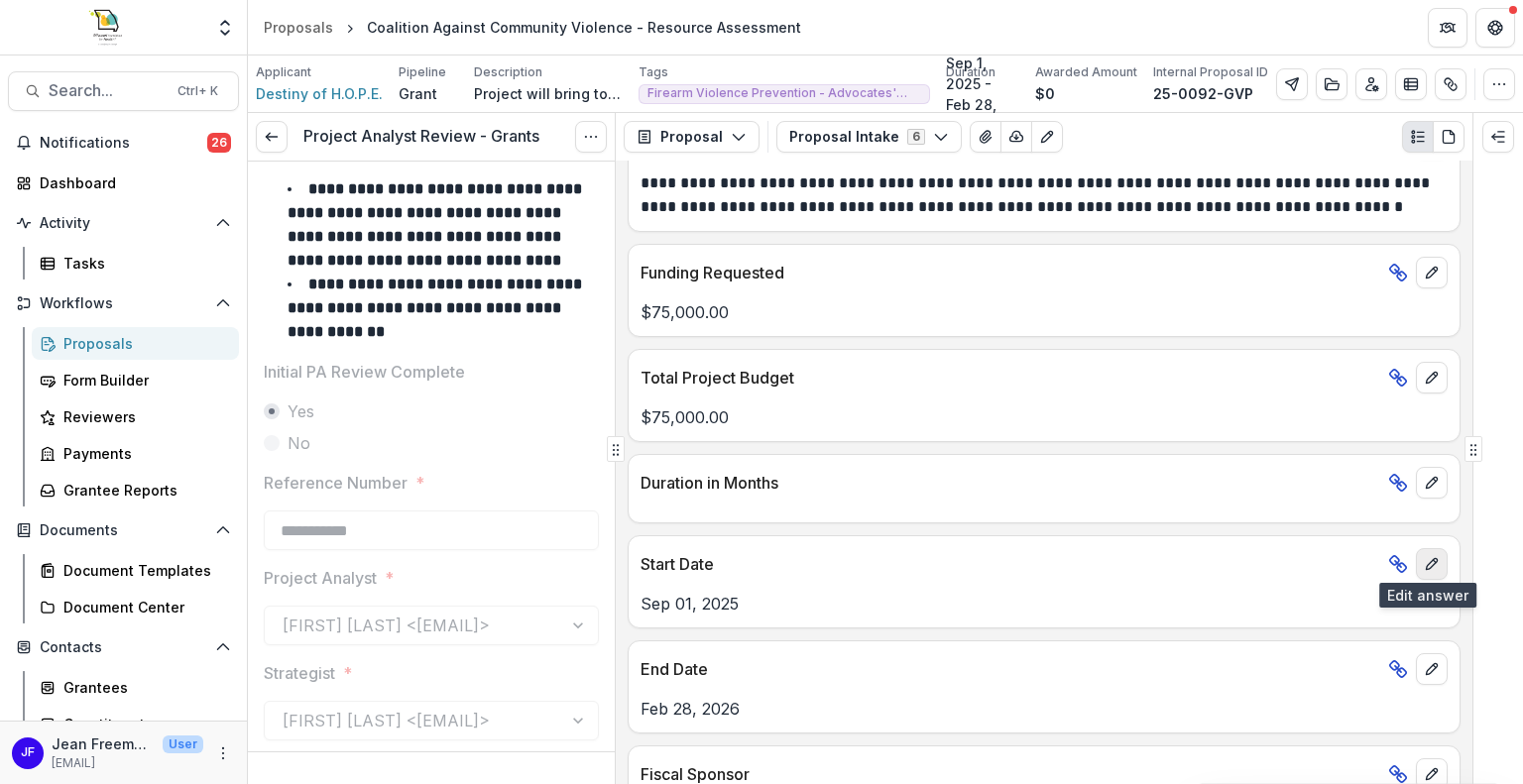 click 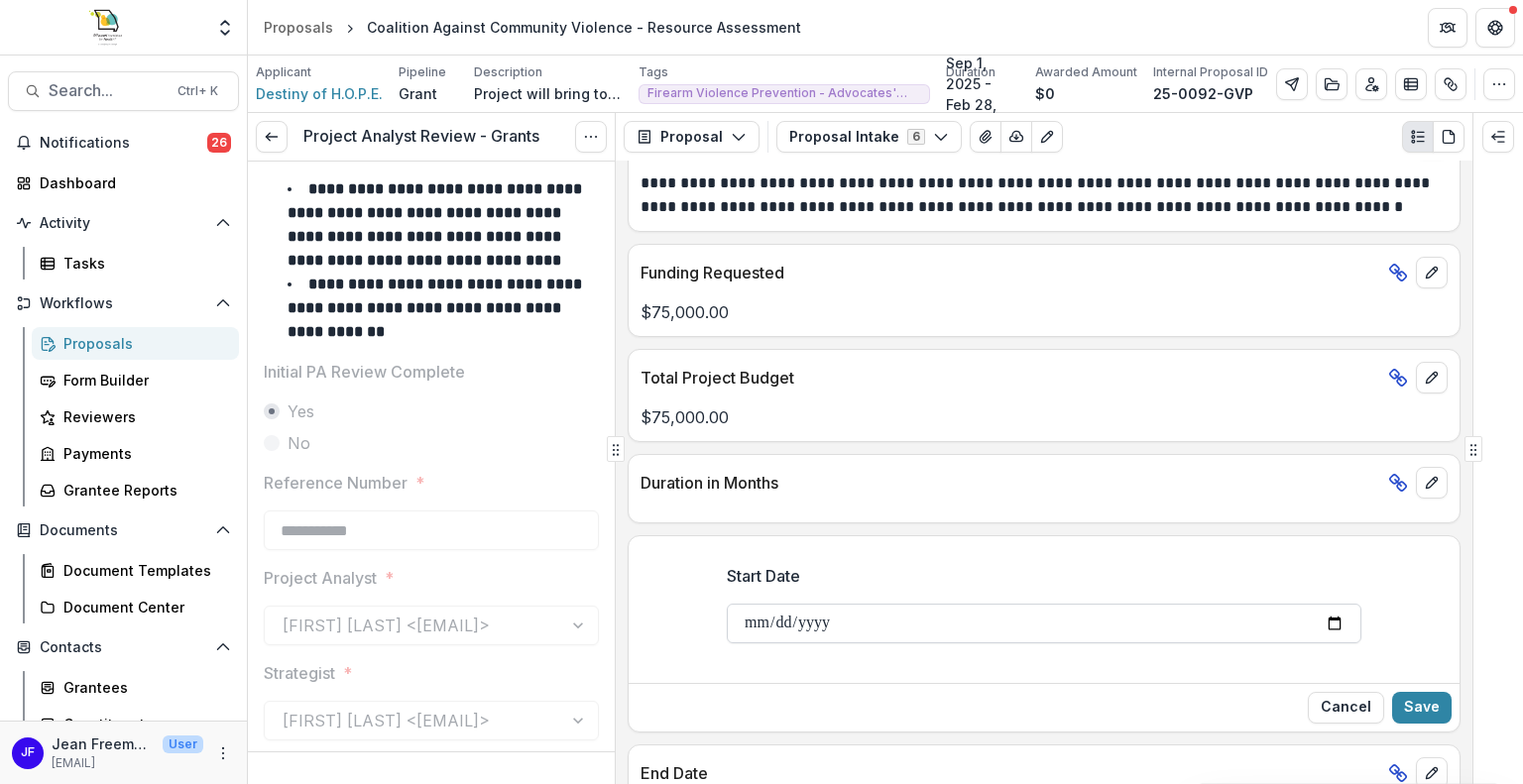 click on "**********" at bounding box center [1044, 623] 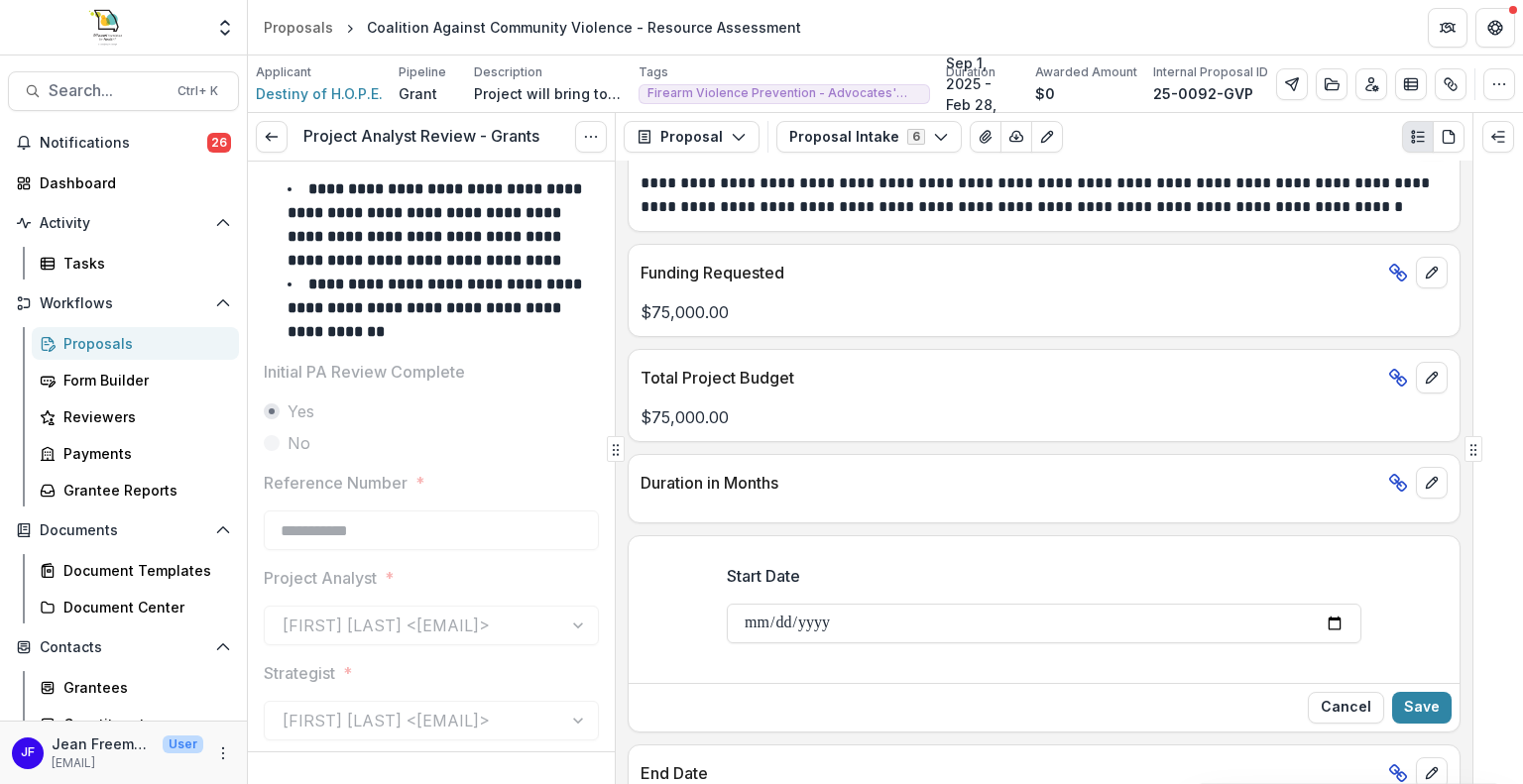 type on "**********" 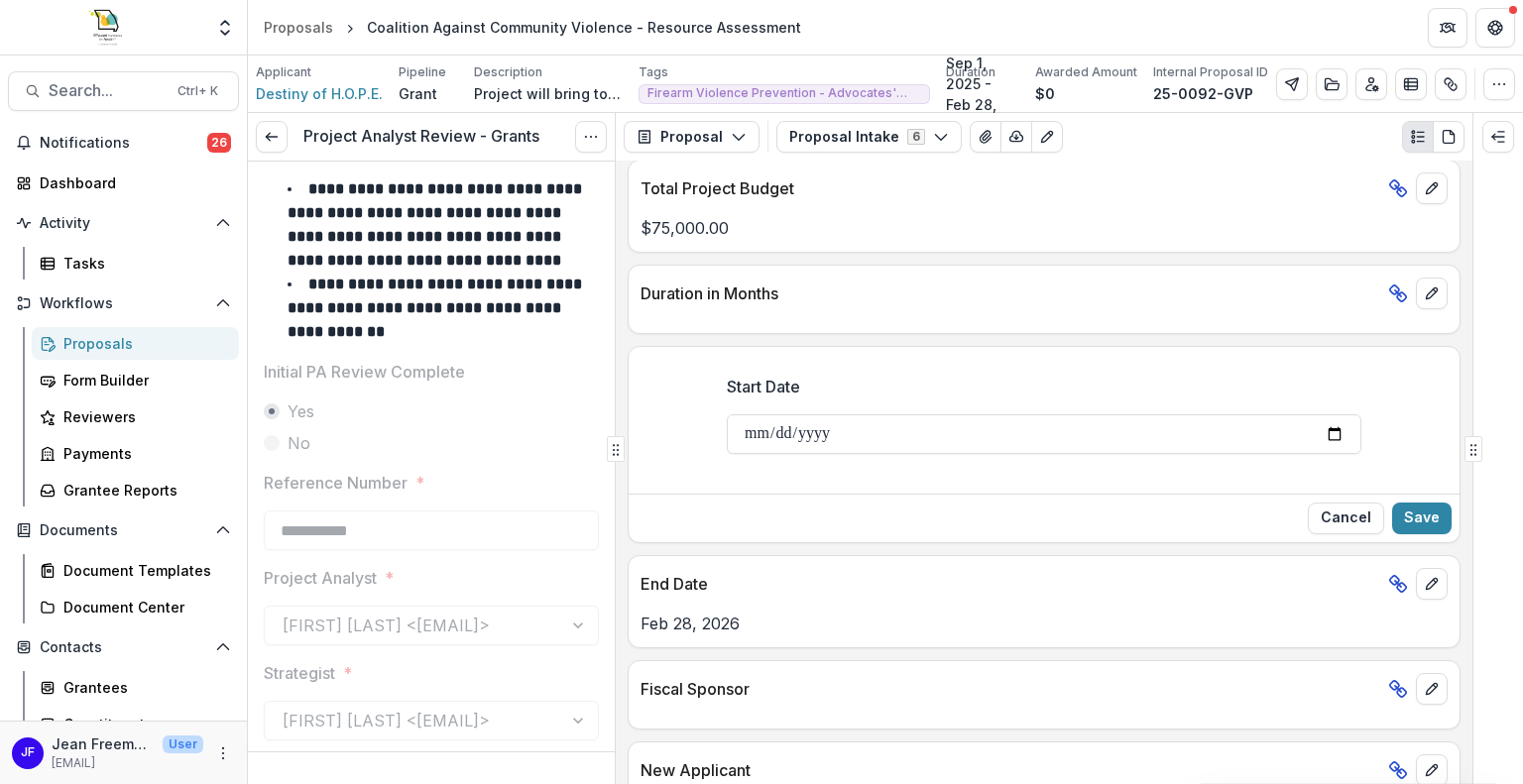 scroll, scrollTop: 1369, scrollLeft: 0, axis: vertical 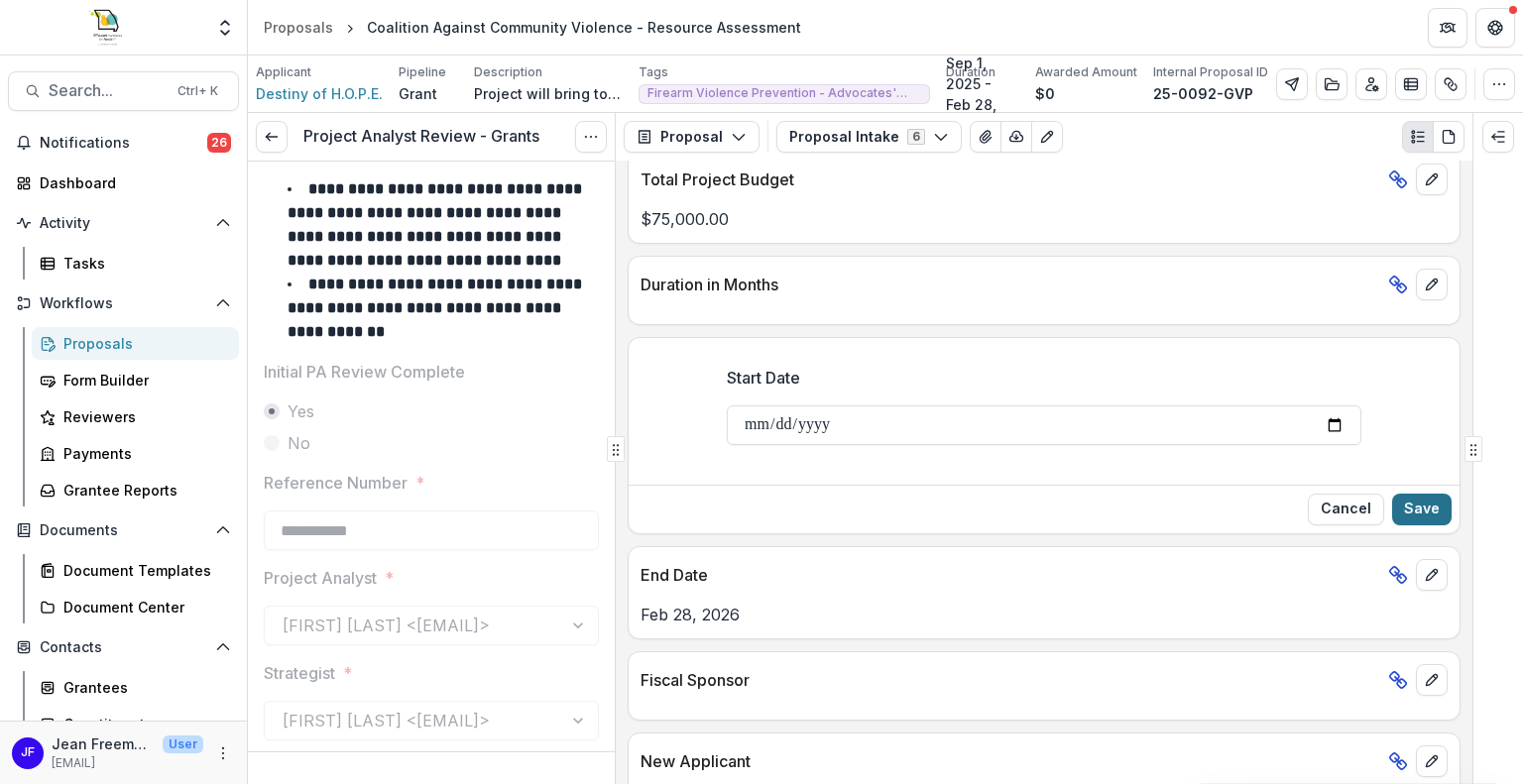 click on "Save" at bounding box center (1422, 509) 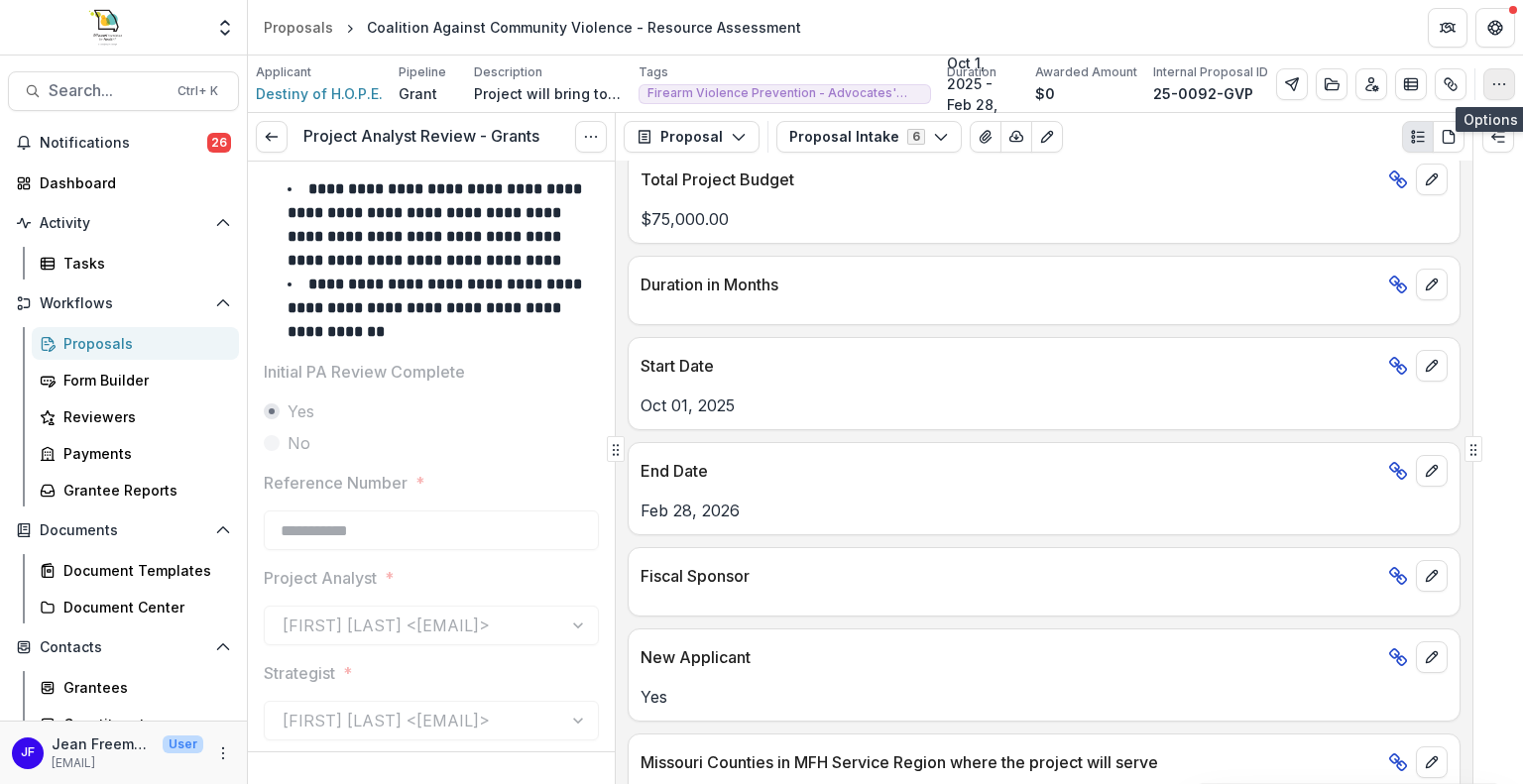click 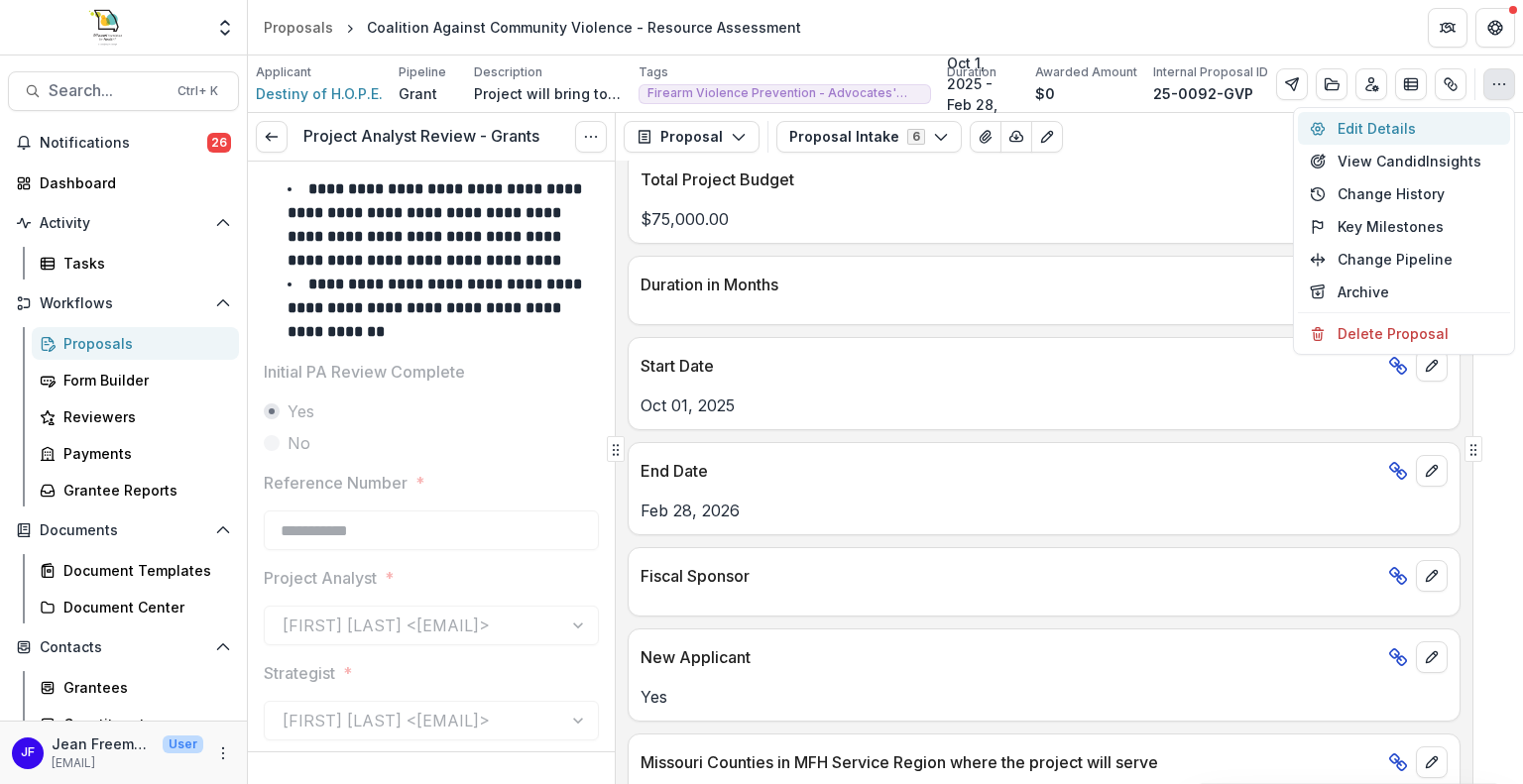 click on "Edit Details" at bounding box center [1404, 128] 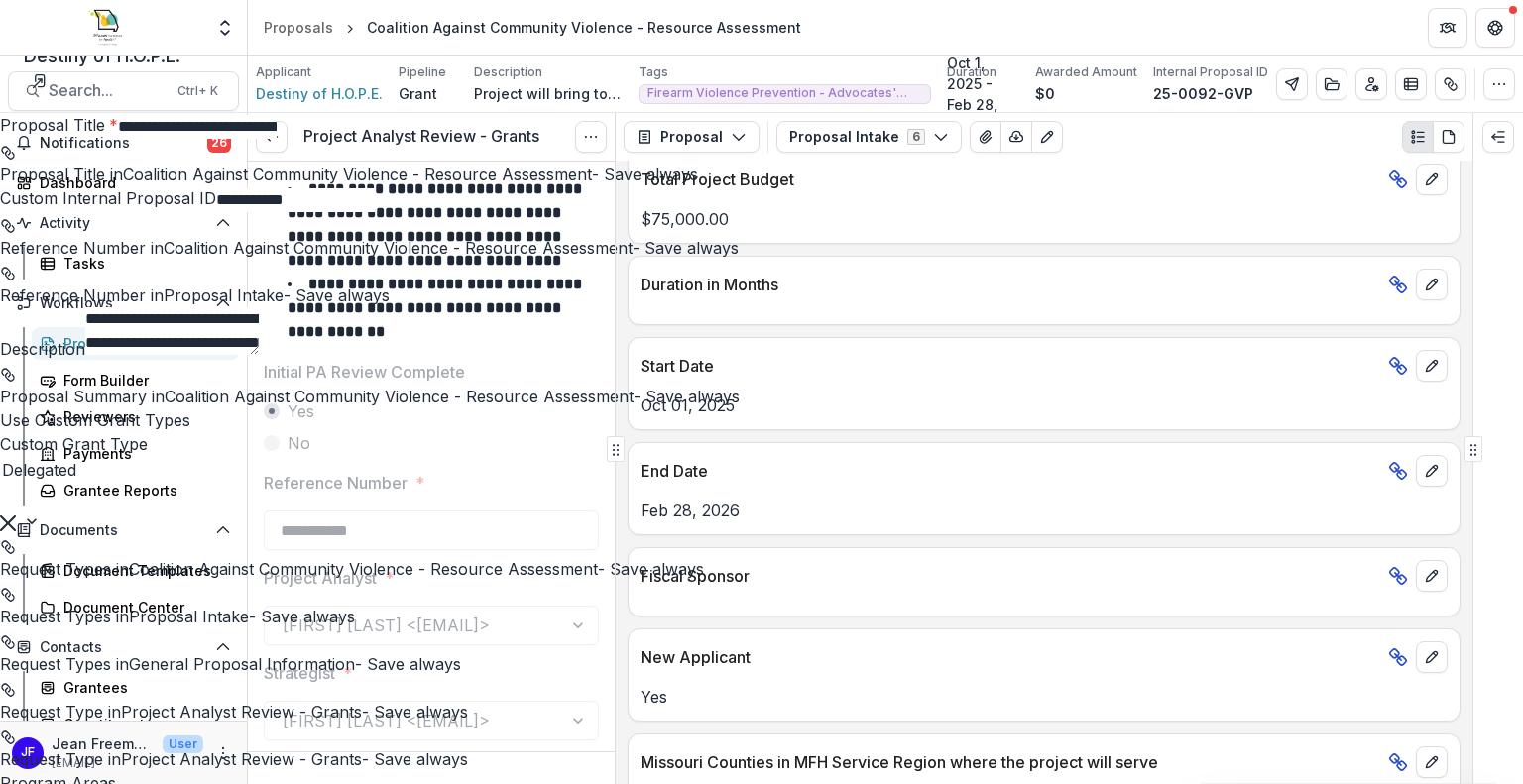 scroll, scrollTop: 1685, scrollLeft: 0, axis: vertical 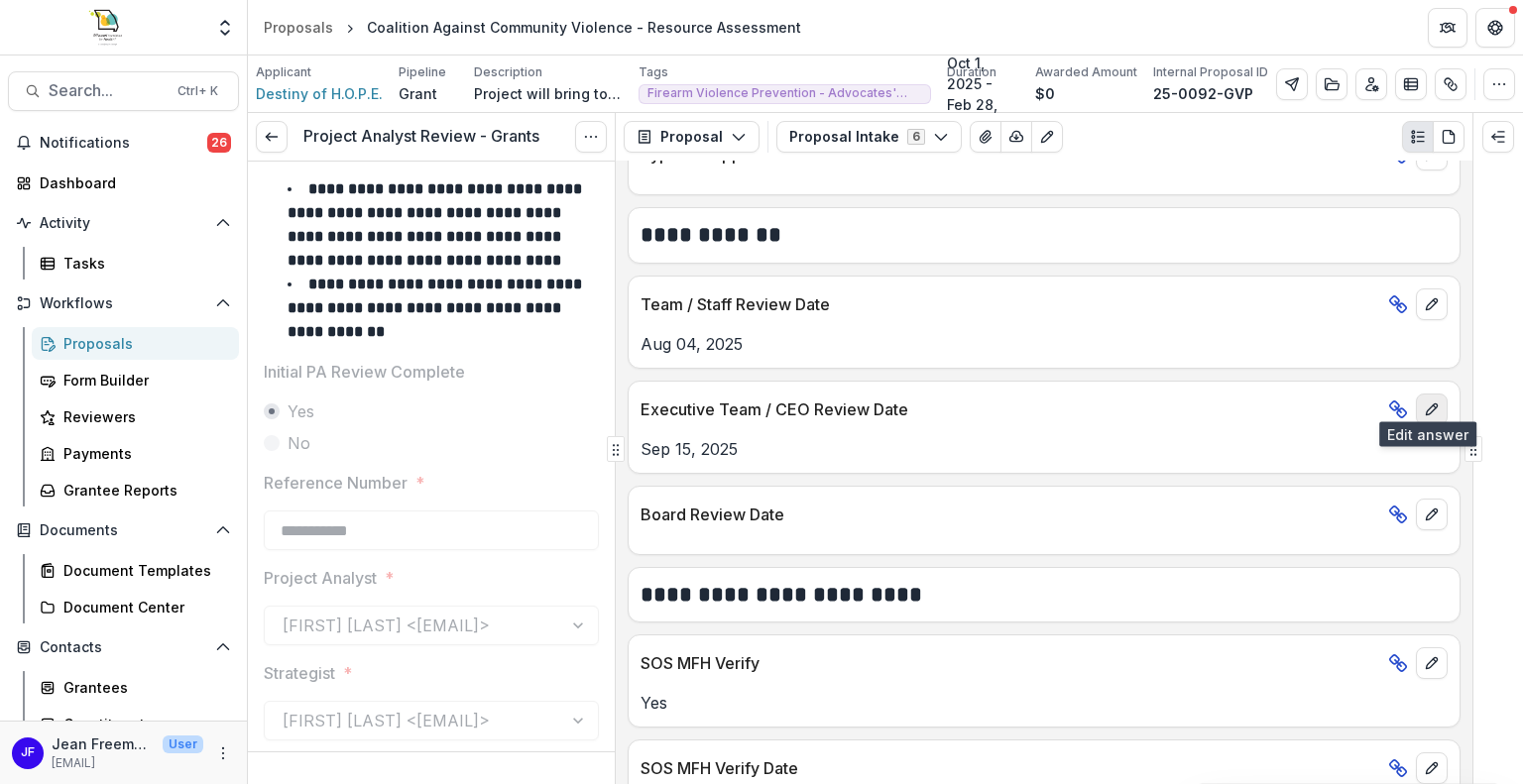 click 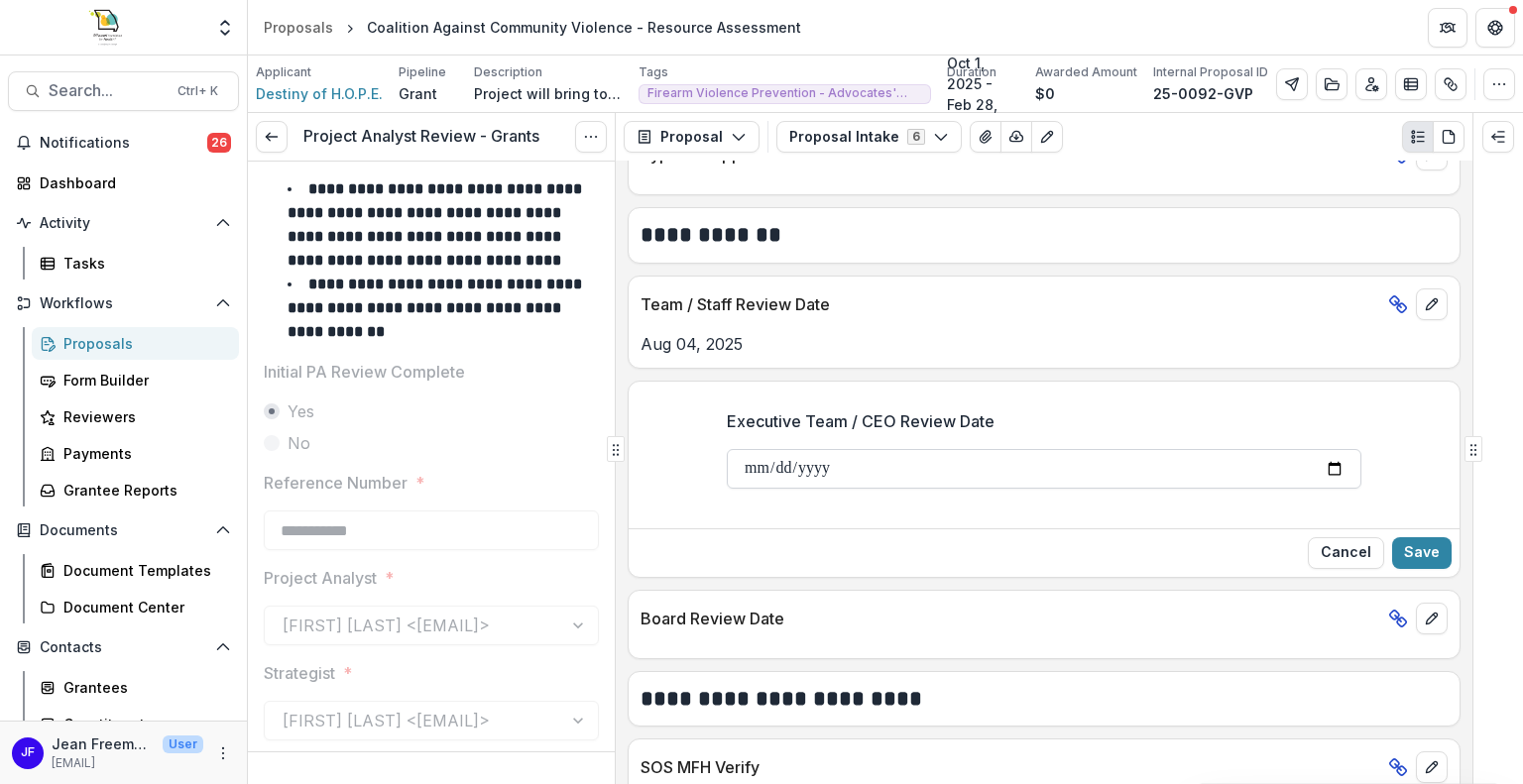 click on "**********" at bounding box center (1044, 469) 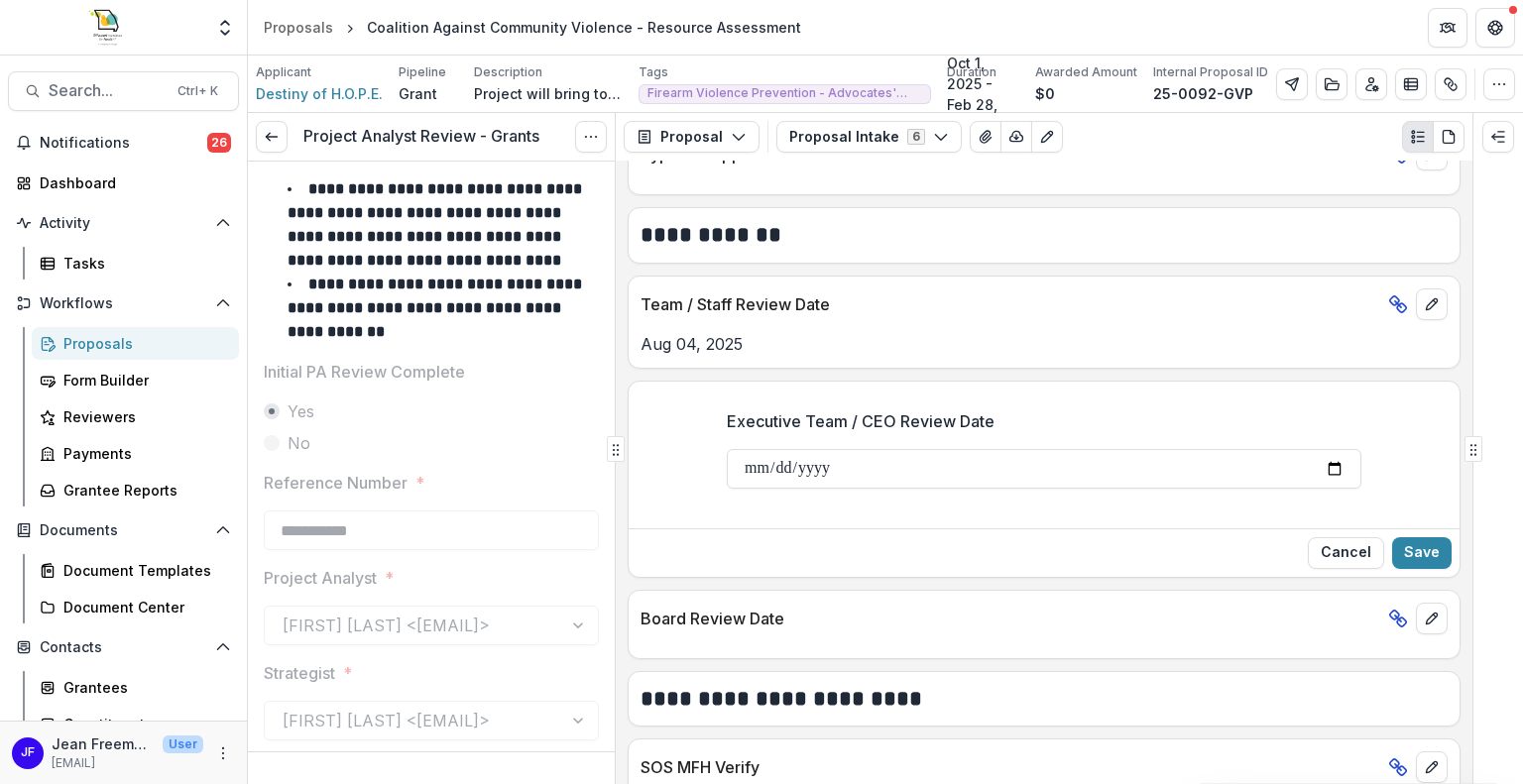 type on "**********" 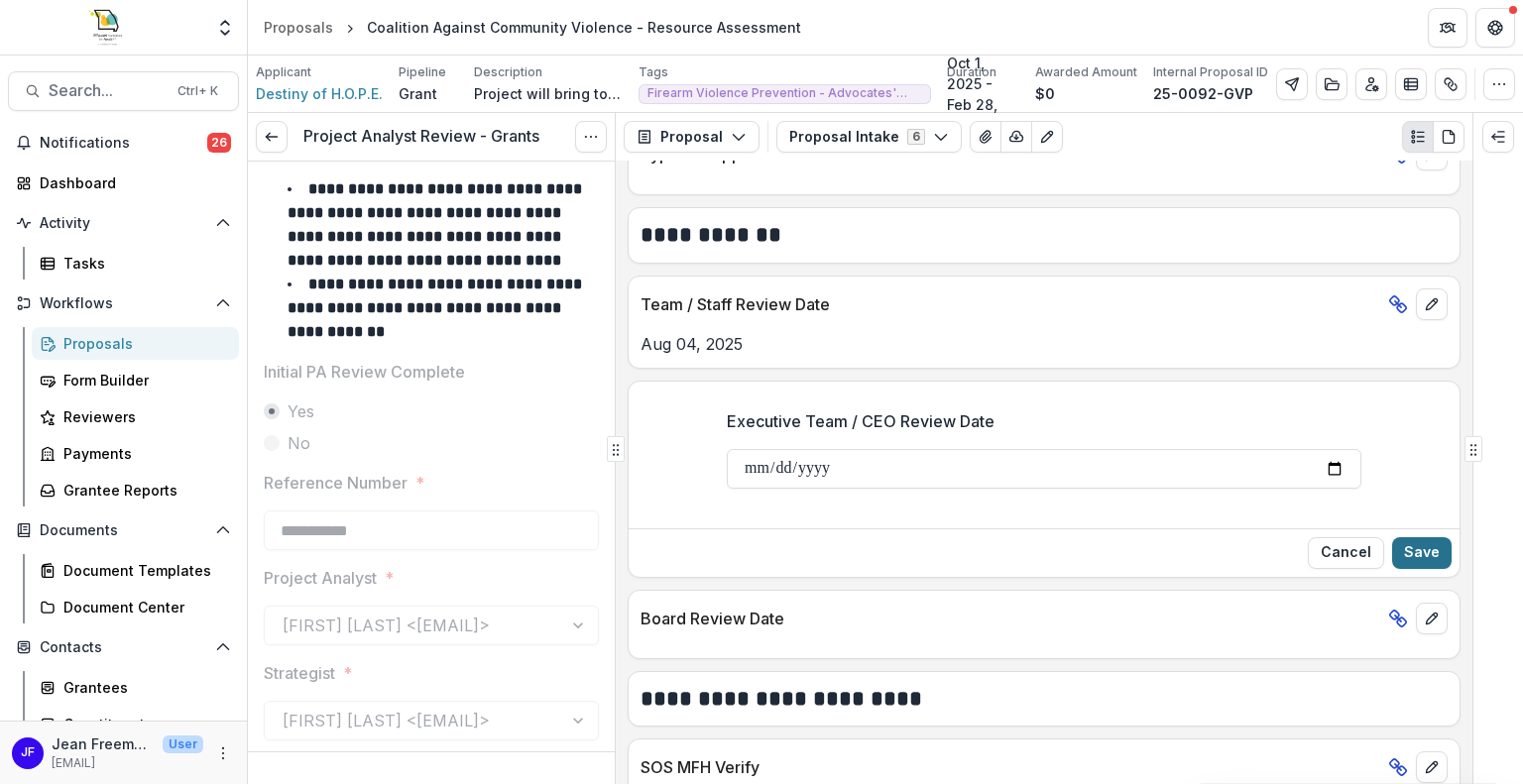 click on "Save" at bounding box center [1422, 553] 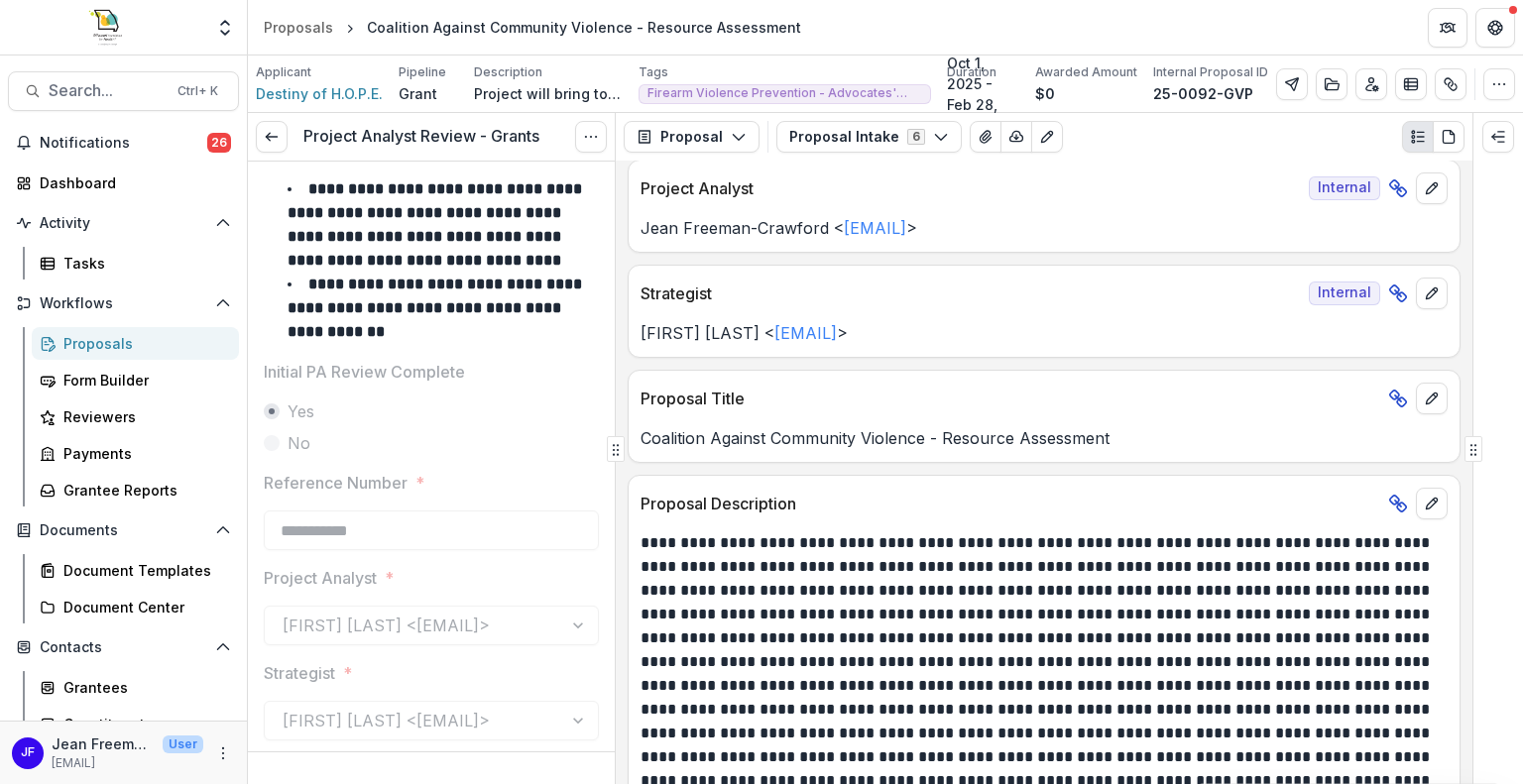 scroll, scrollTop: 0, scrollLeft: 0, axis: both 